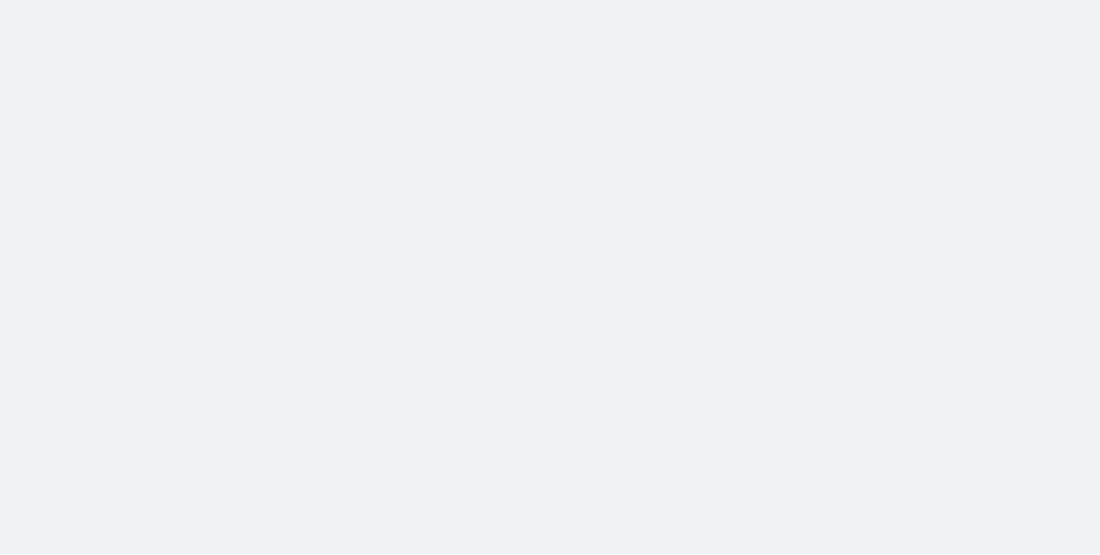 scroll, scrollTop: 0, scrollLeft: 0, axis: both 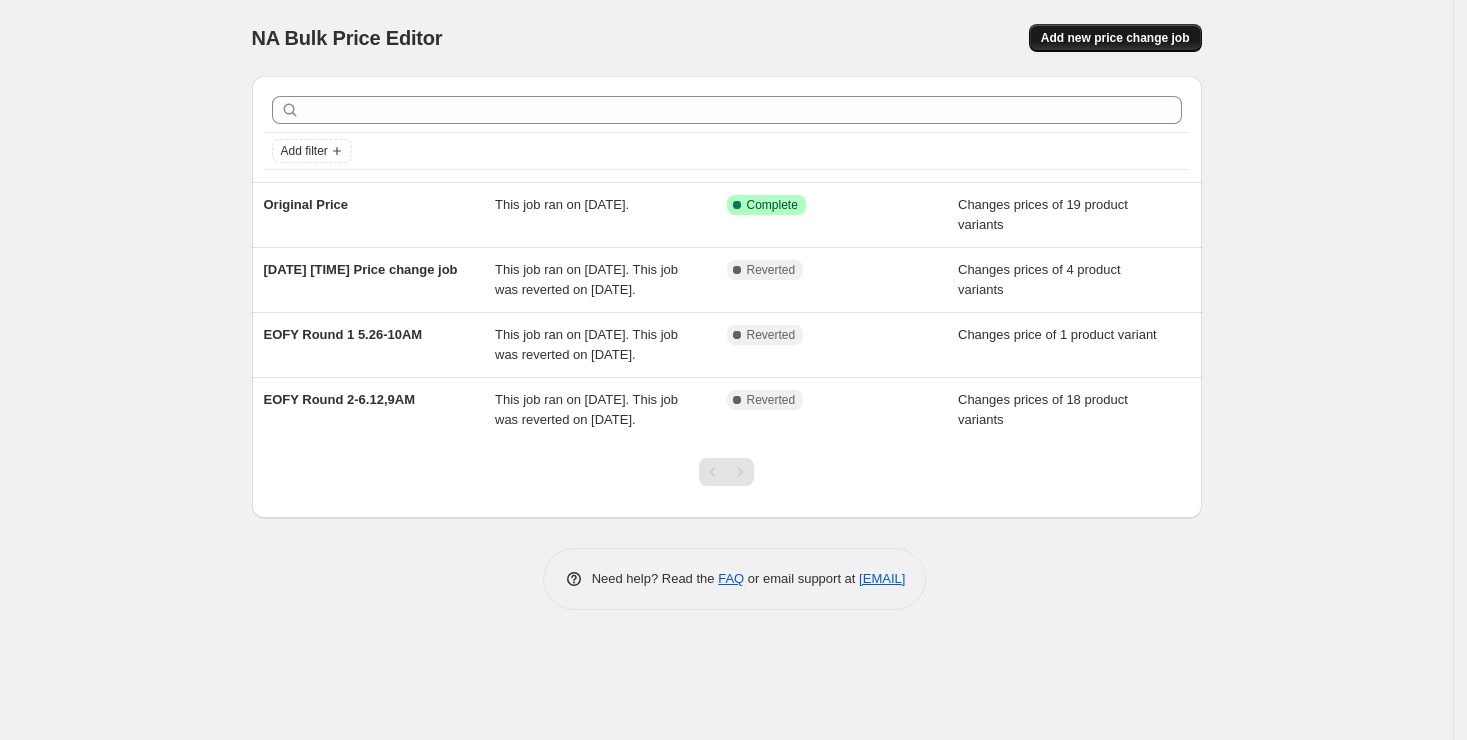 click on "Add new price change job" at bounding box center [1115, 38] 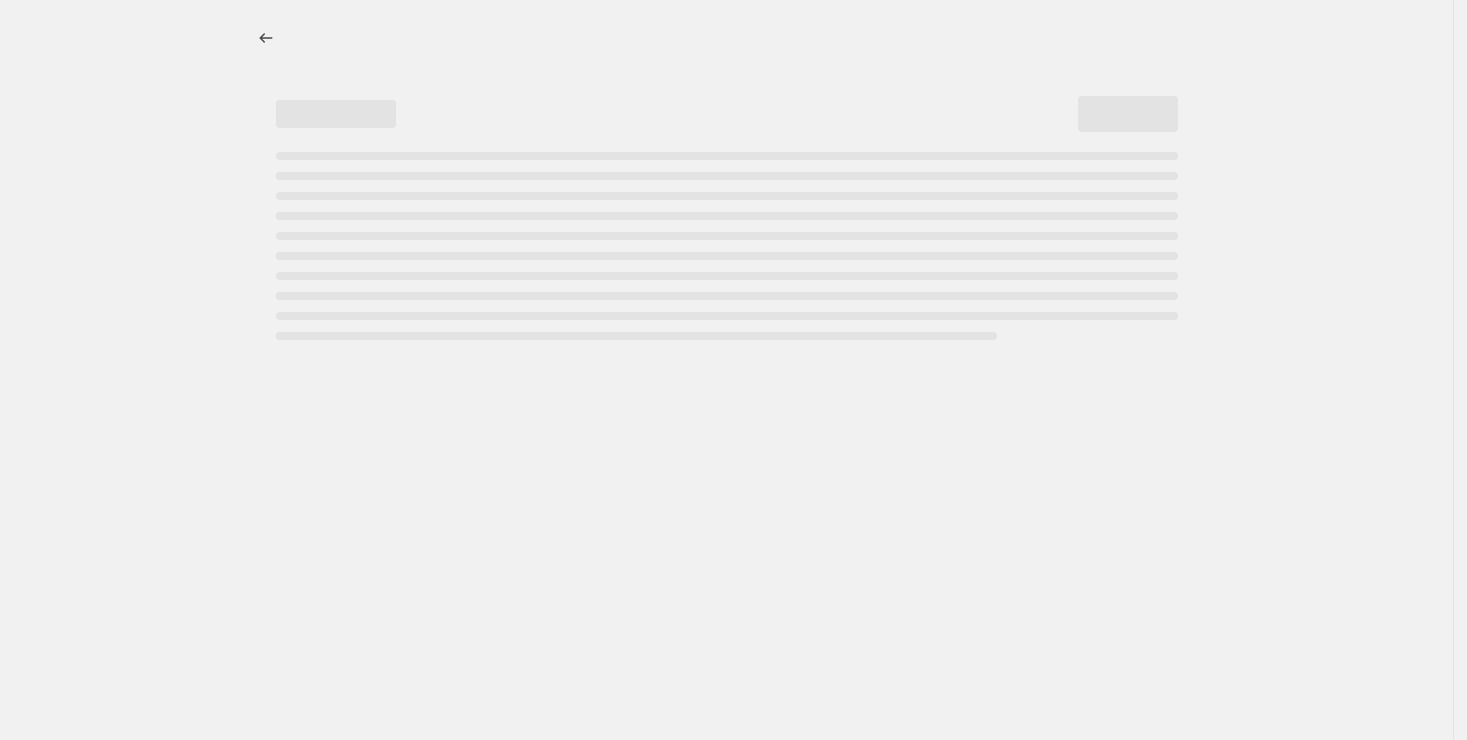 select on "percentage" 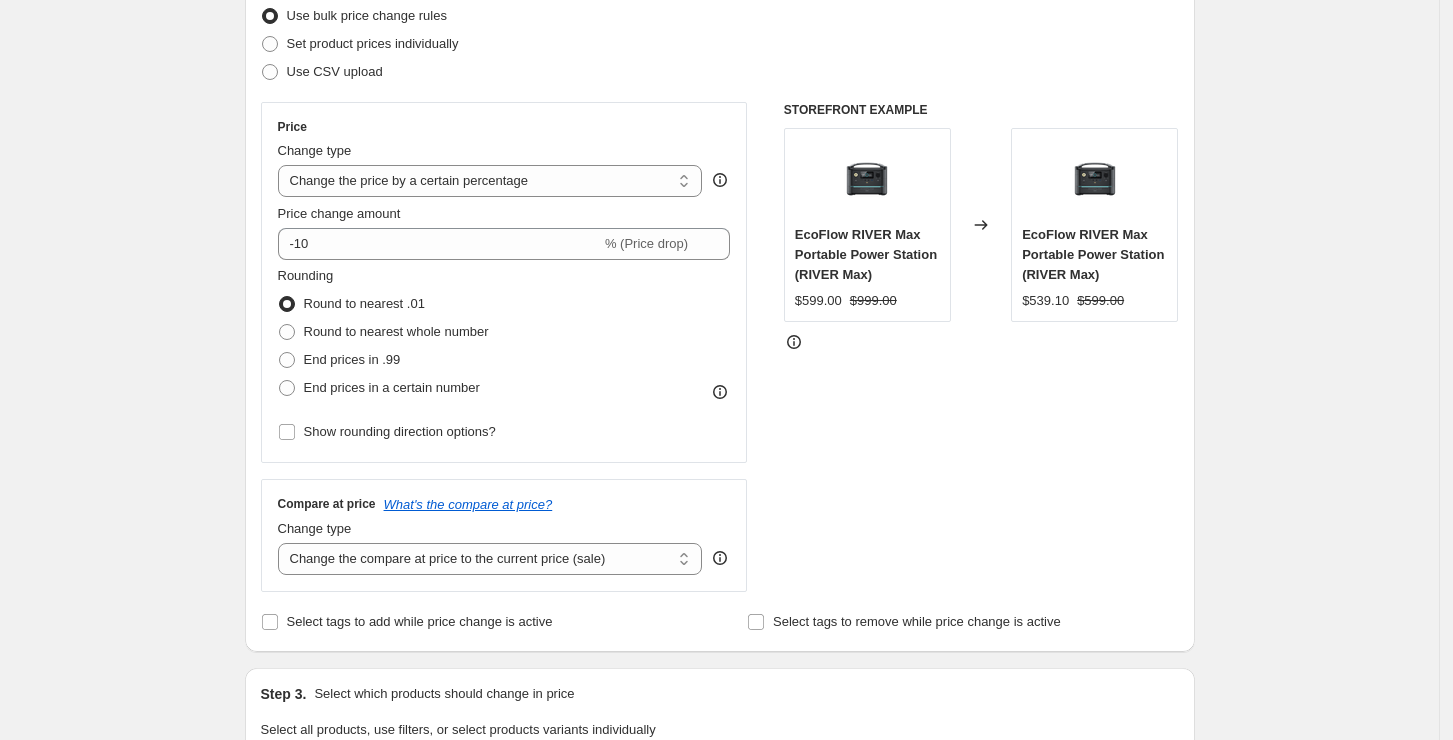 scroll, scrollTop: 666, scrollLeft: 0, axis: vertical 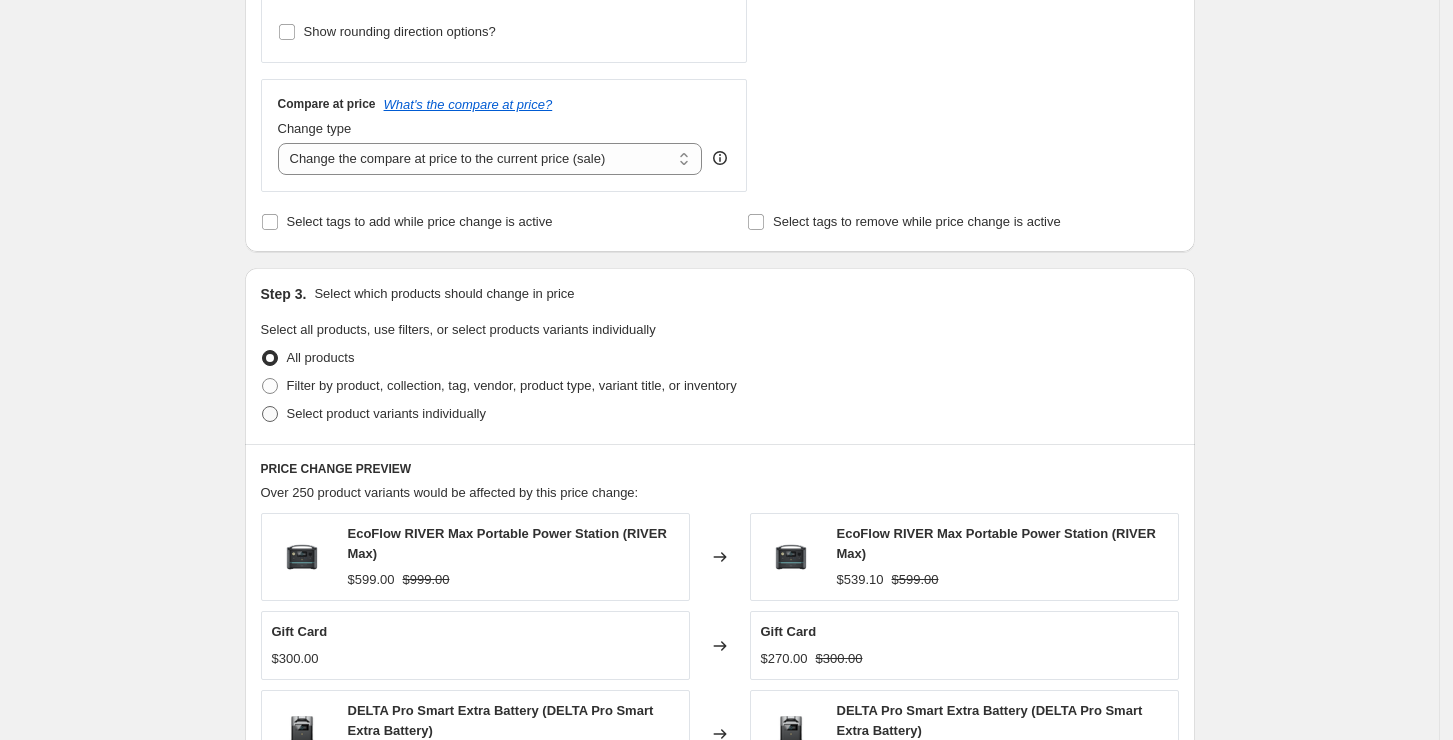 click on "Select product variants individually" at bounding box center (386, 413) 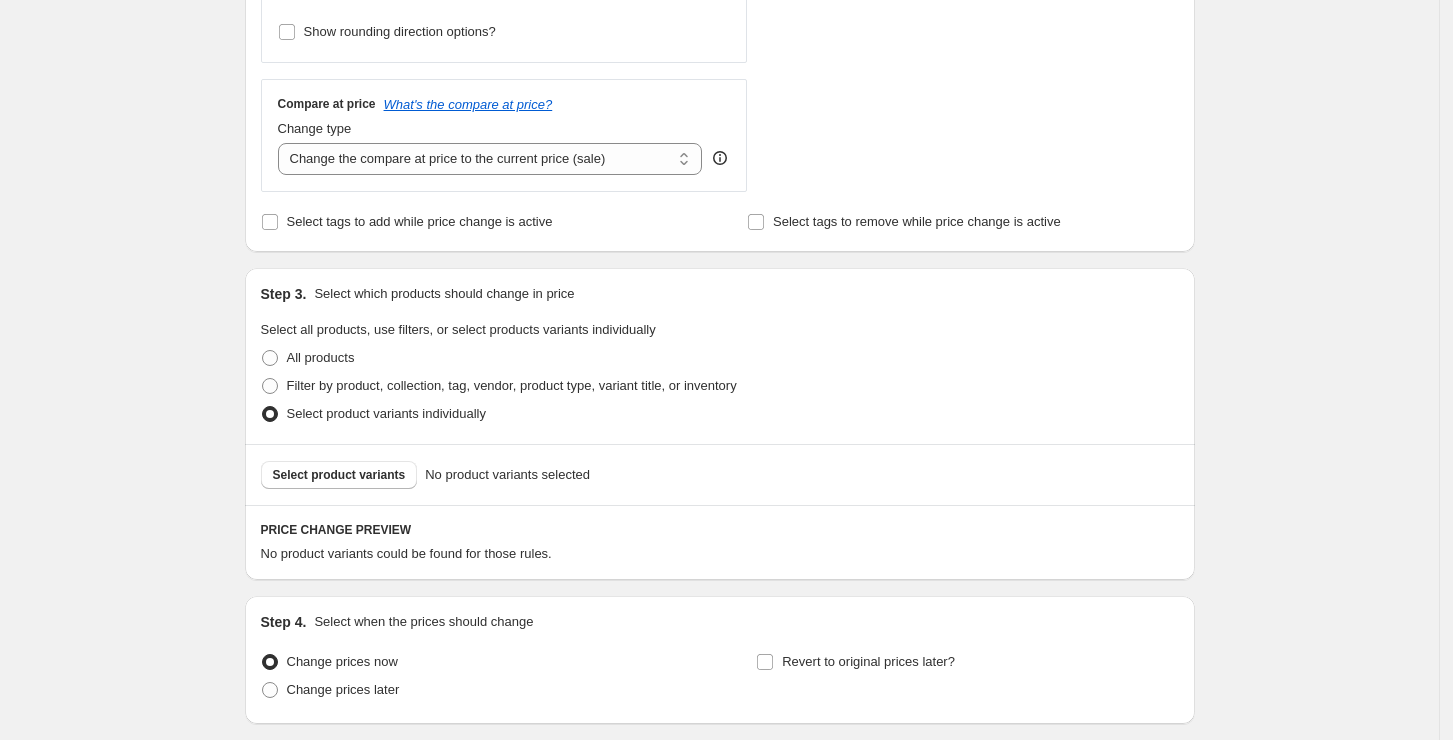 scroll, scrollTop: 0, scrollLeft: 0, axis: both 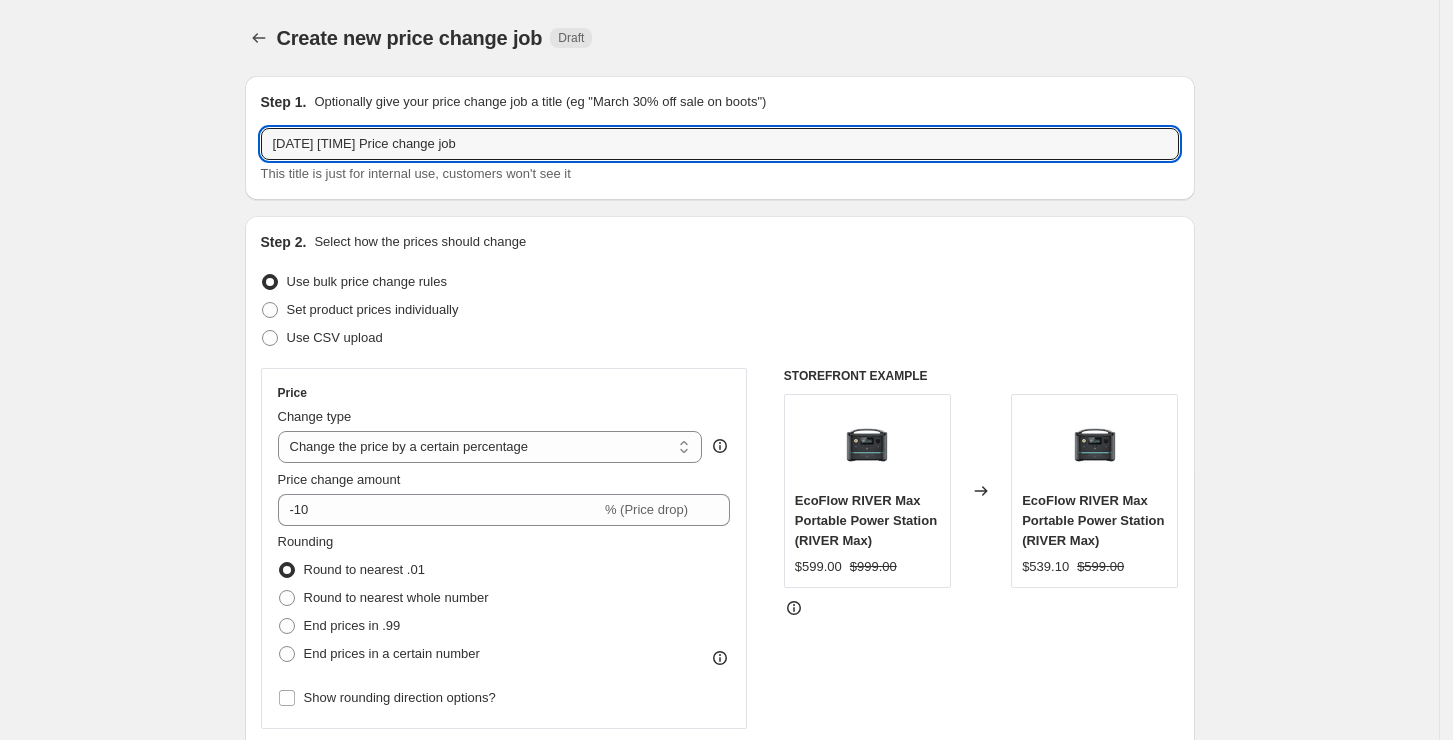 drag, startPoint x: 569, startPoint y: 144, endPoint x: 159, endPoint y: 147, distance: 410.011 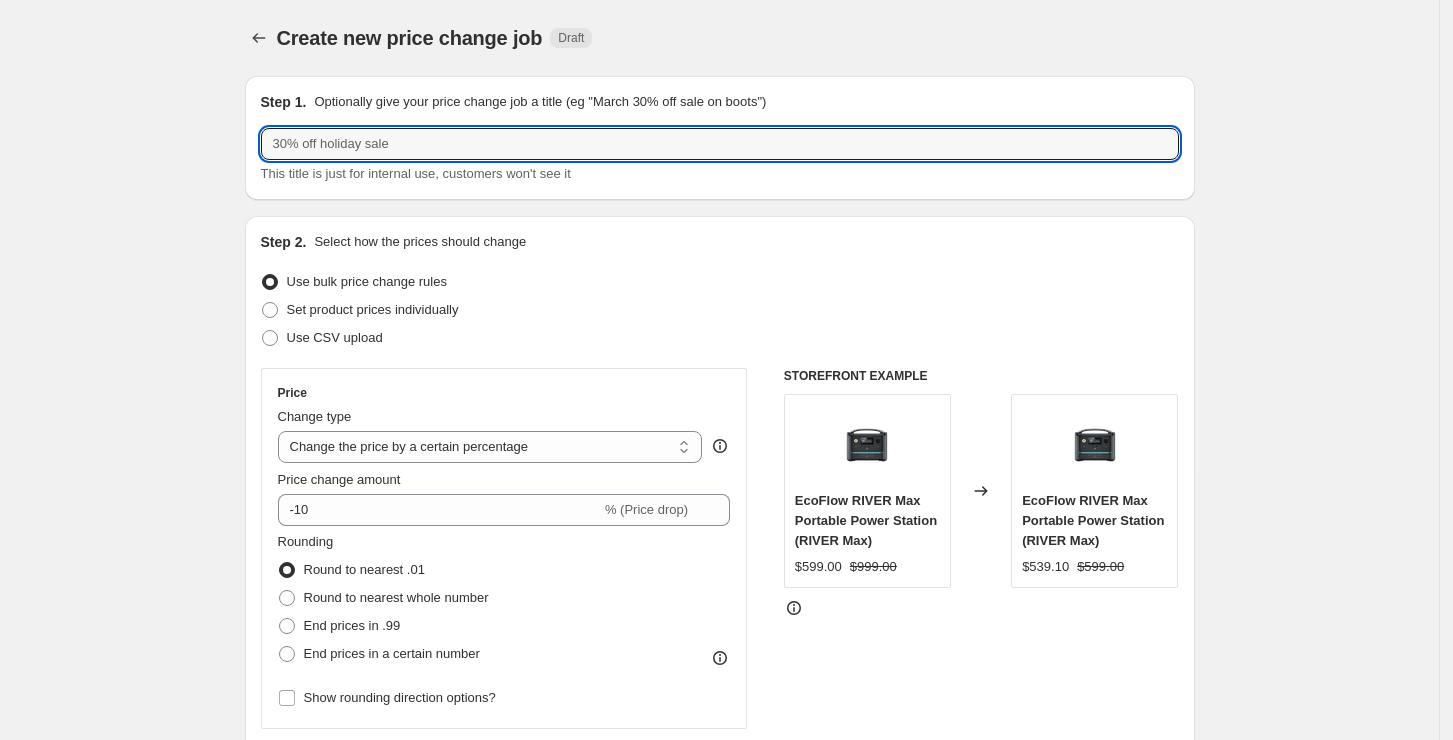 type on "r" 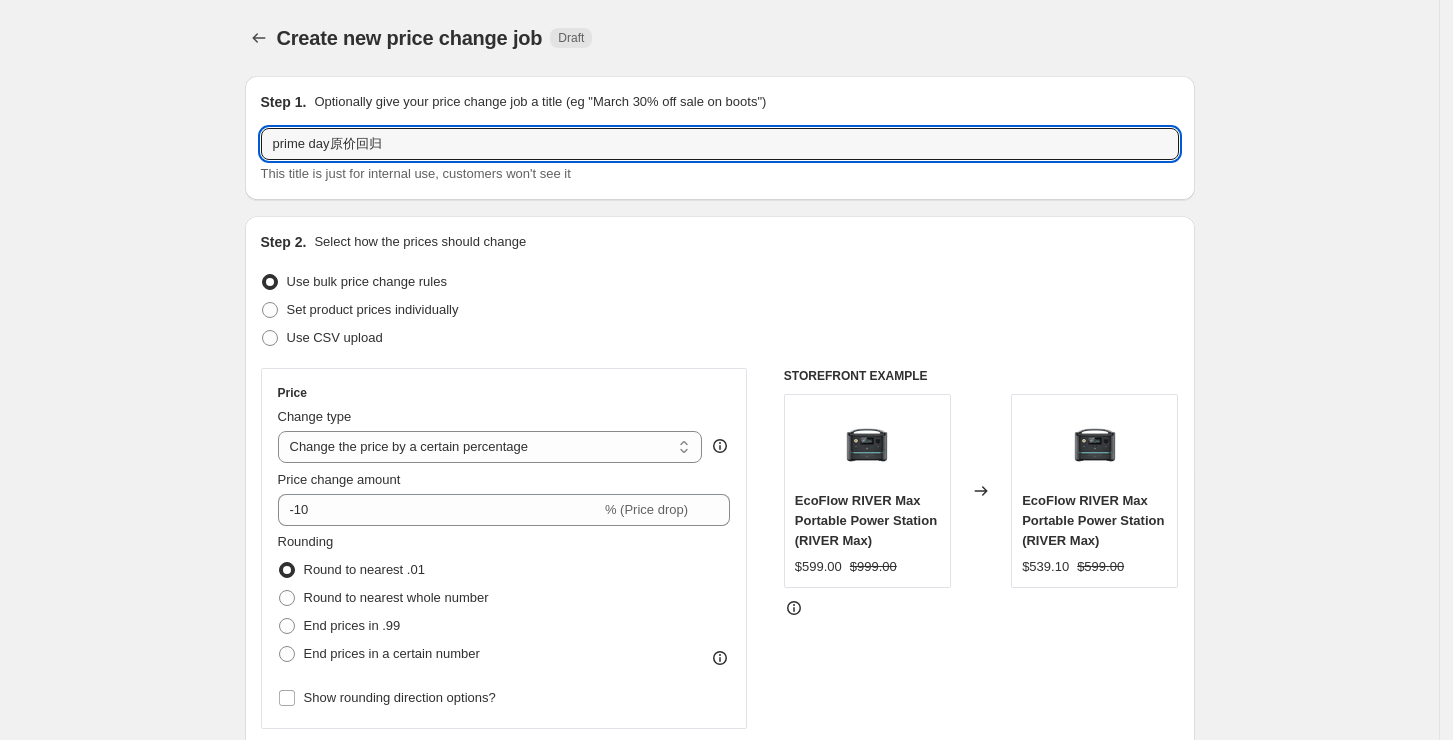 type on "prime day原价回归" 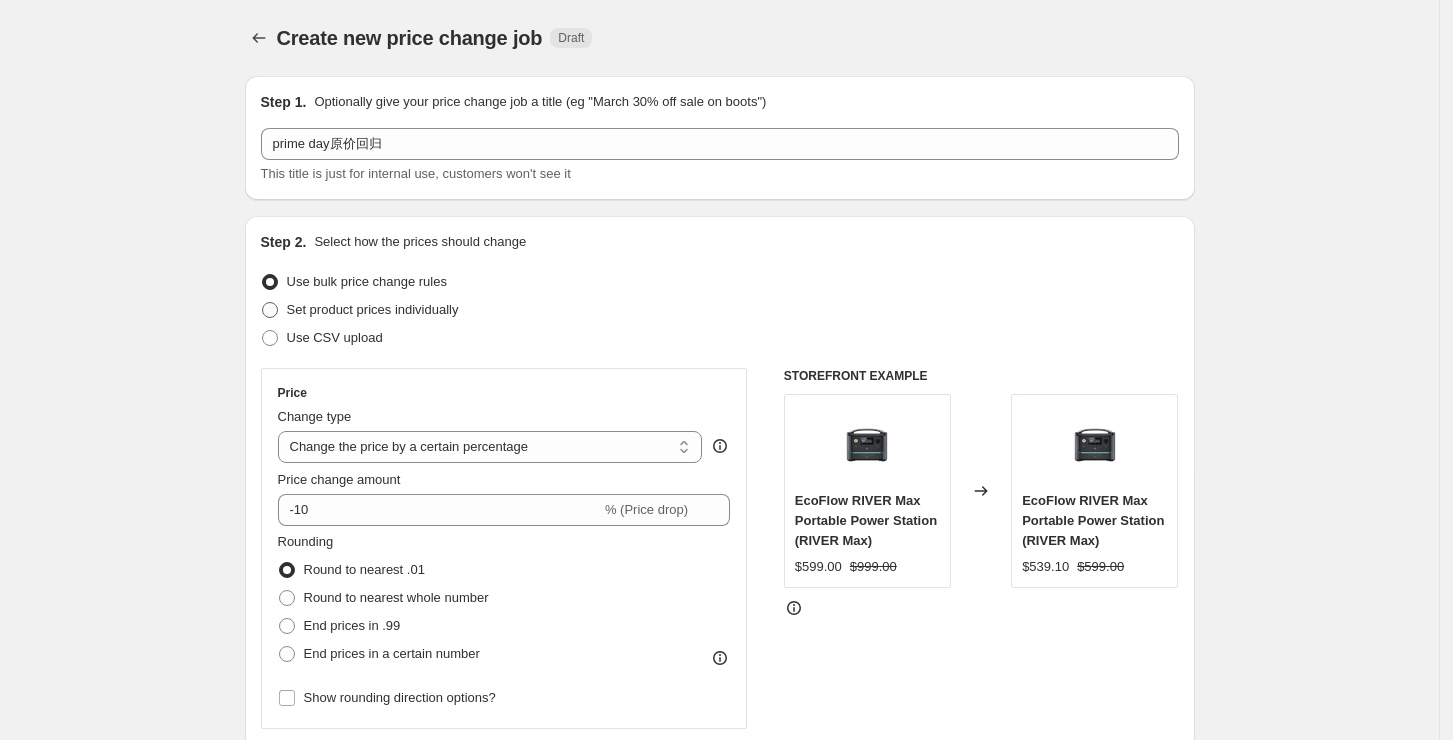 click on "Set product prices individually" at bounding box center (373, 309) 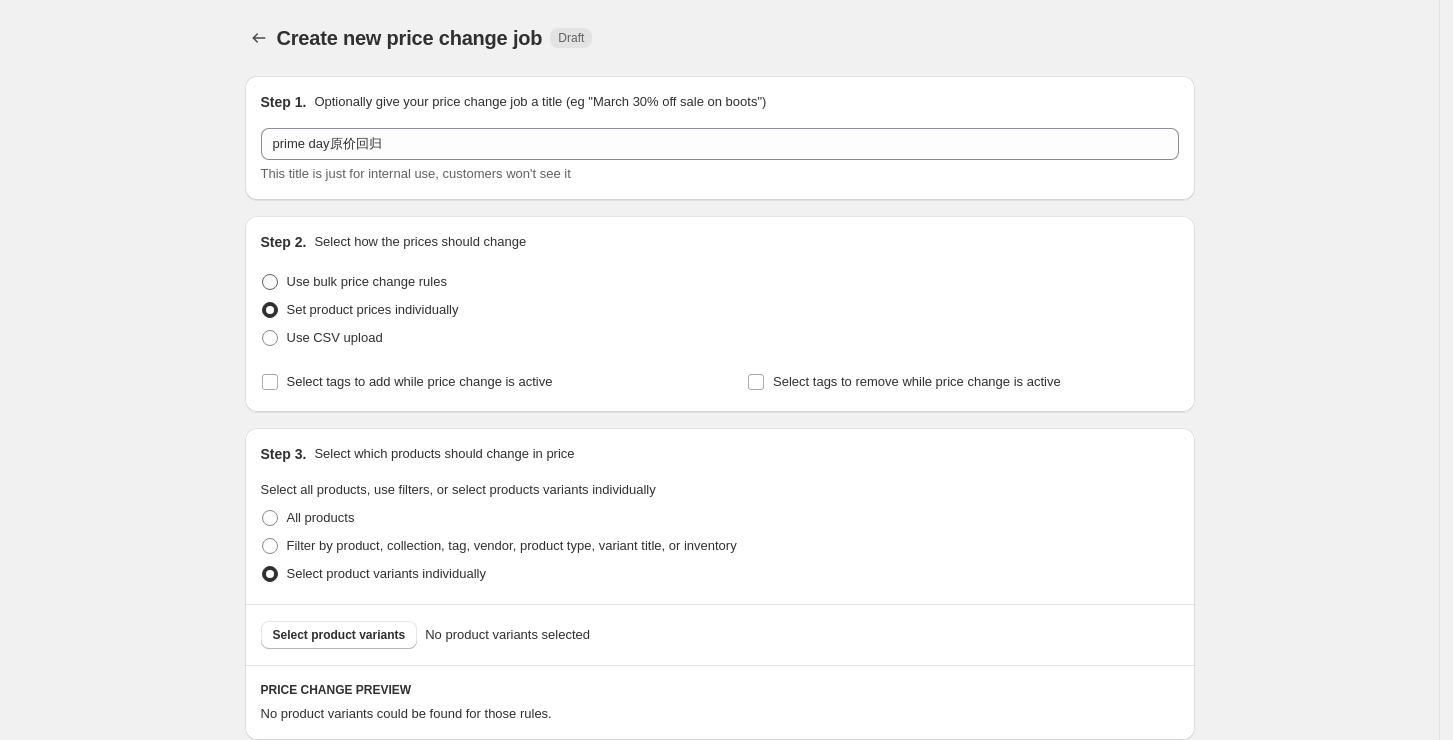 click on "Use bulk price change rules" at bounding box center (367, 281) 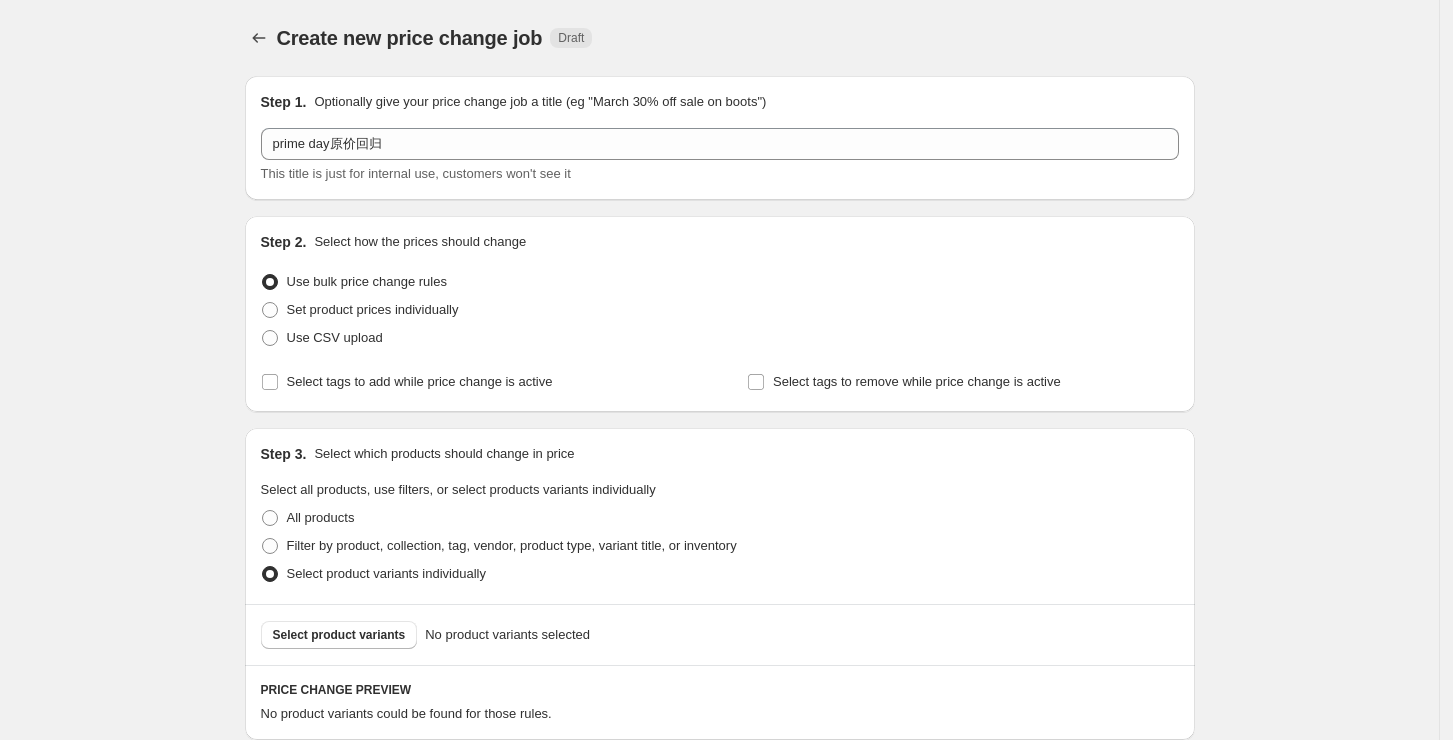 select on "percentage" 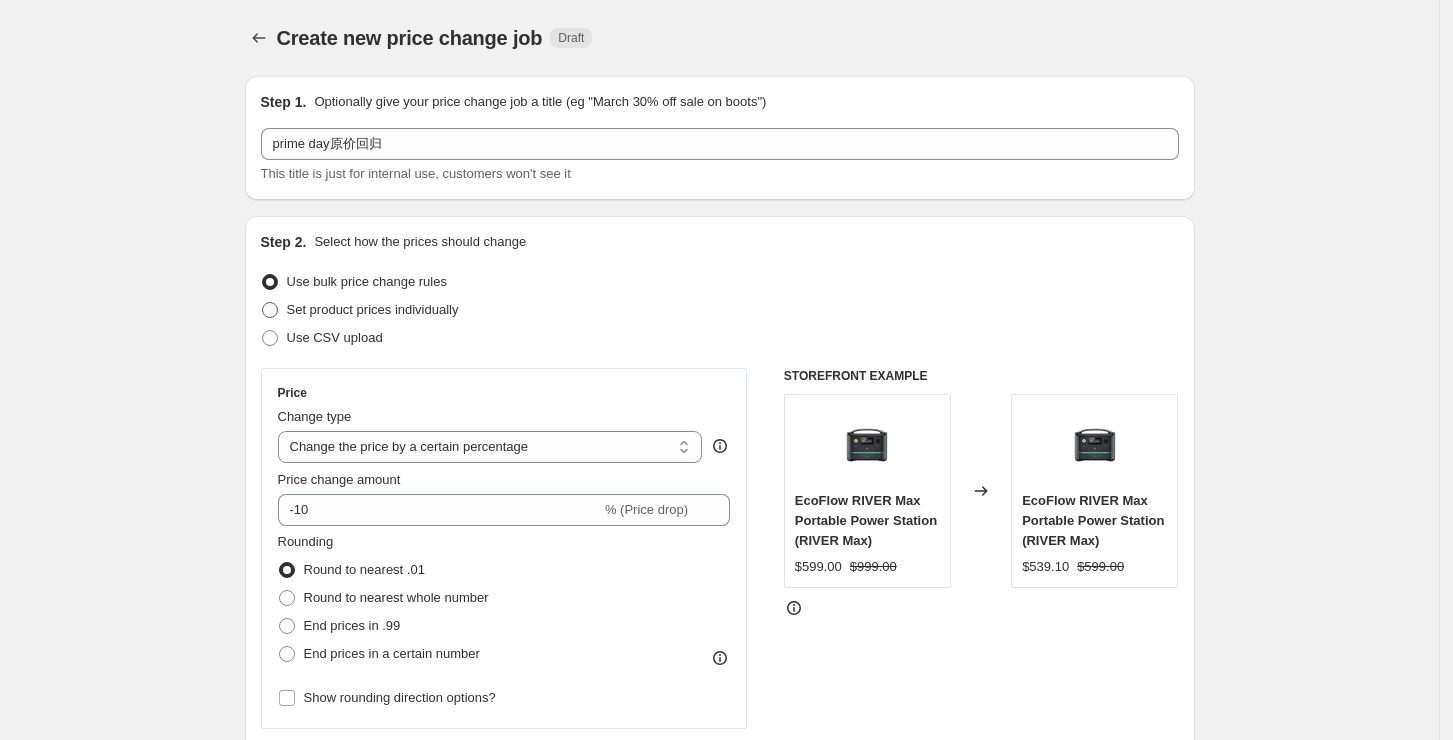 click on "Set product prices individually" at bounding box center [373, 309] 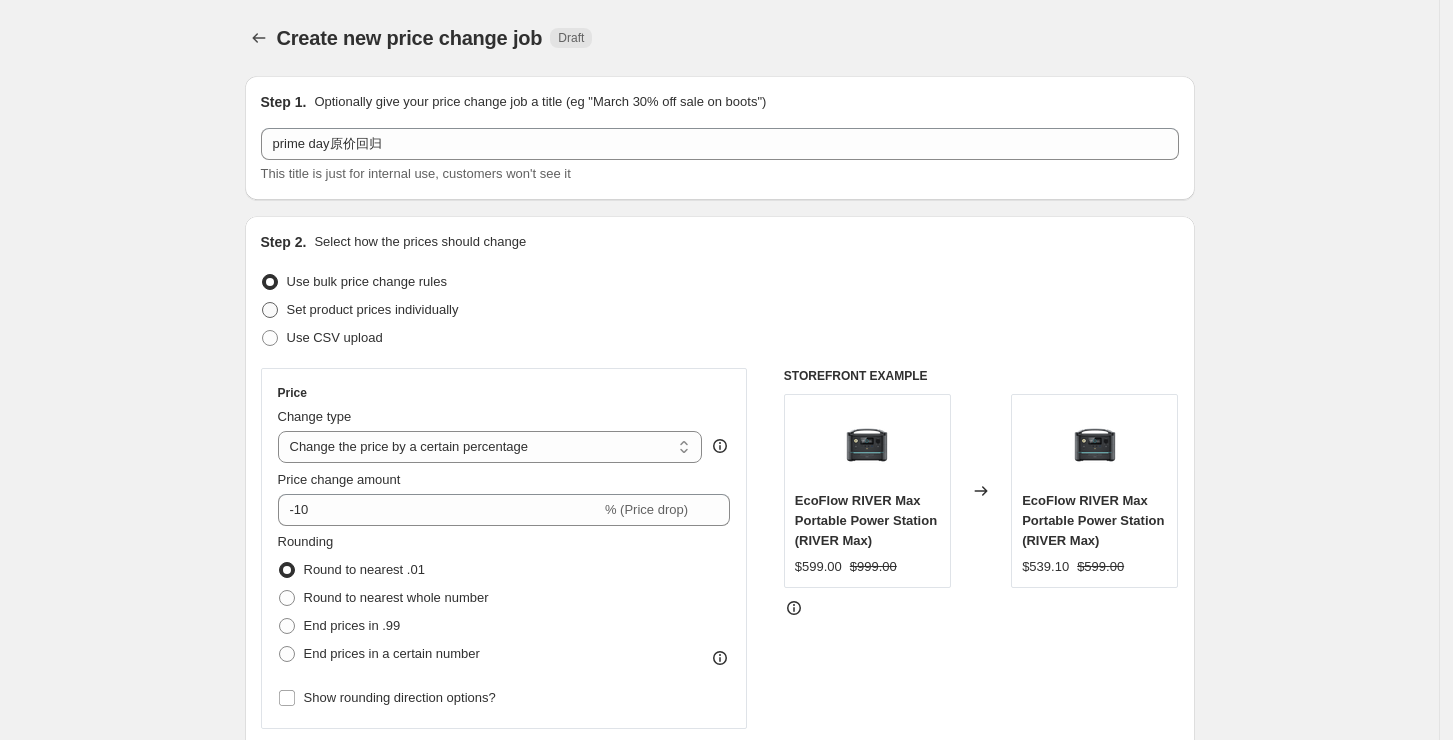 radio on "true" 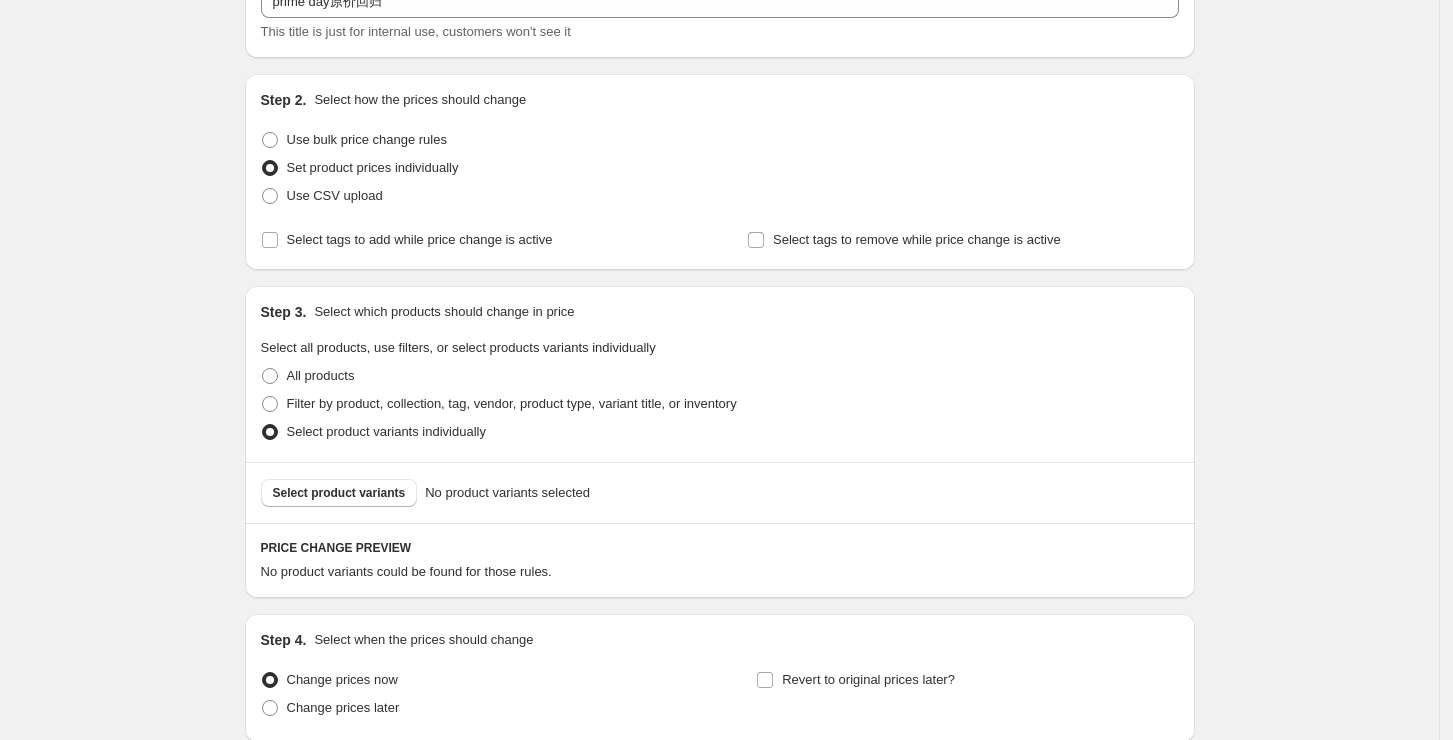 scroll, scrollTop: 309, scrollLeft: 0, axis: vertical 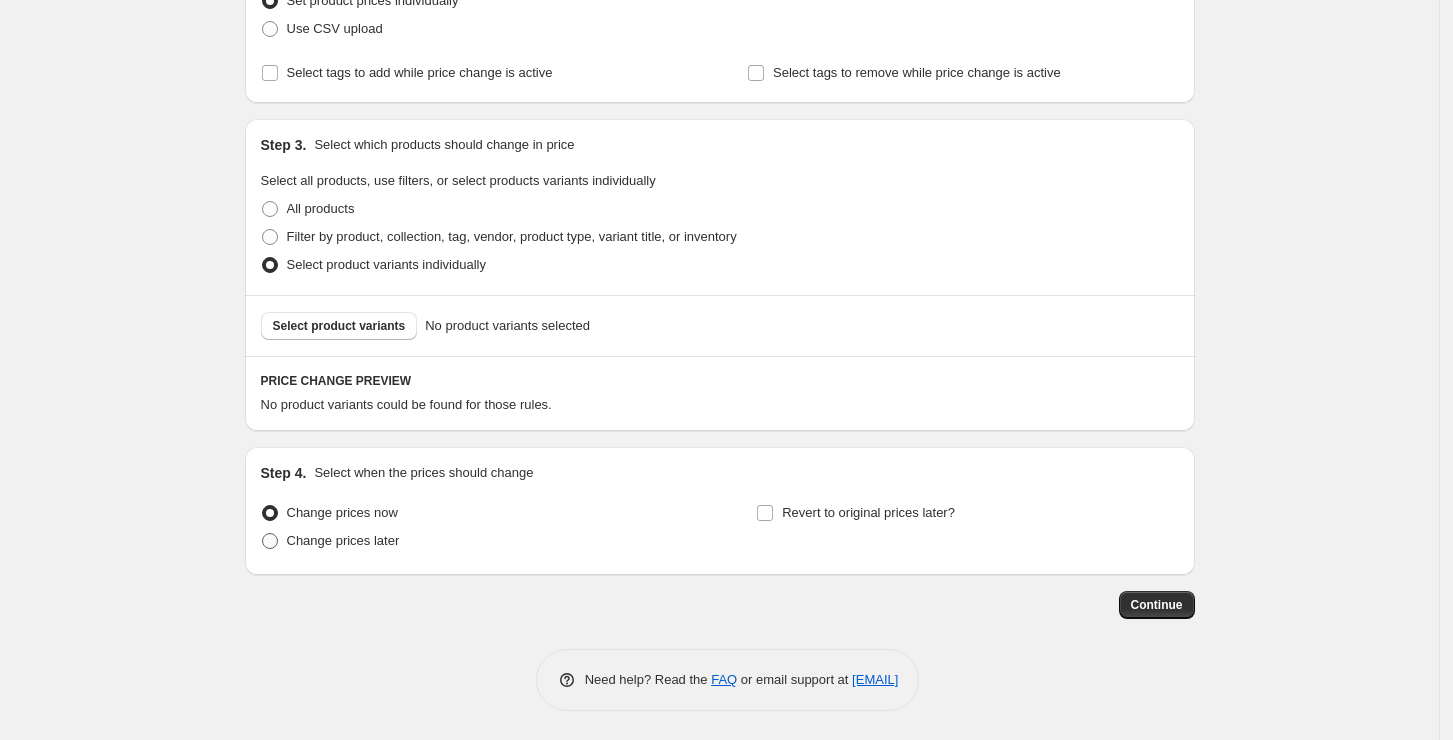 click on "Change prices later" at bounding box center [343, 541] 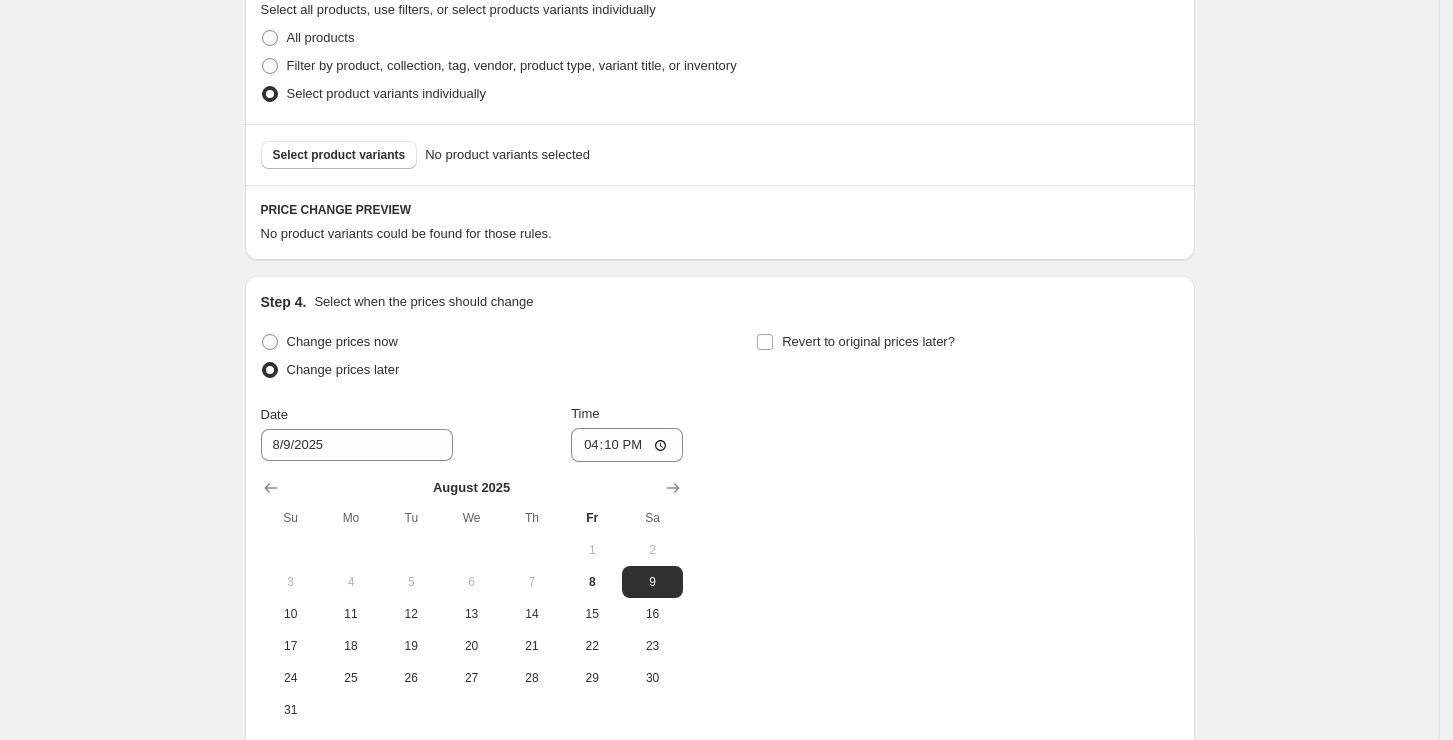scroll, scrollTop: 576, scrollLeft: 0, axis: vertical 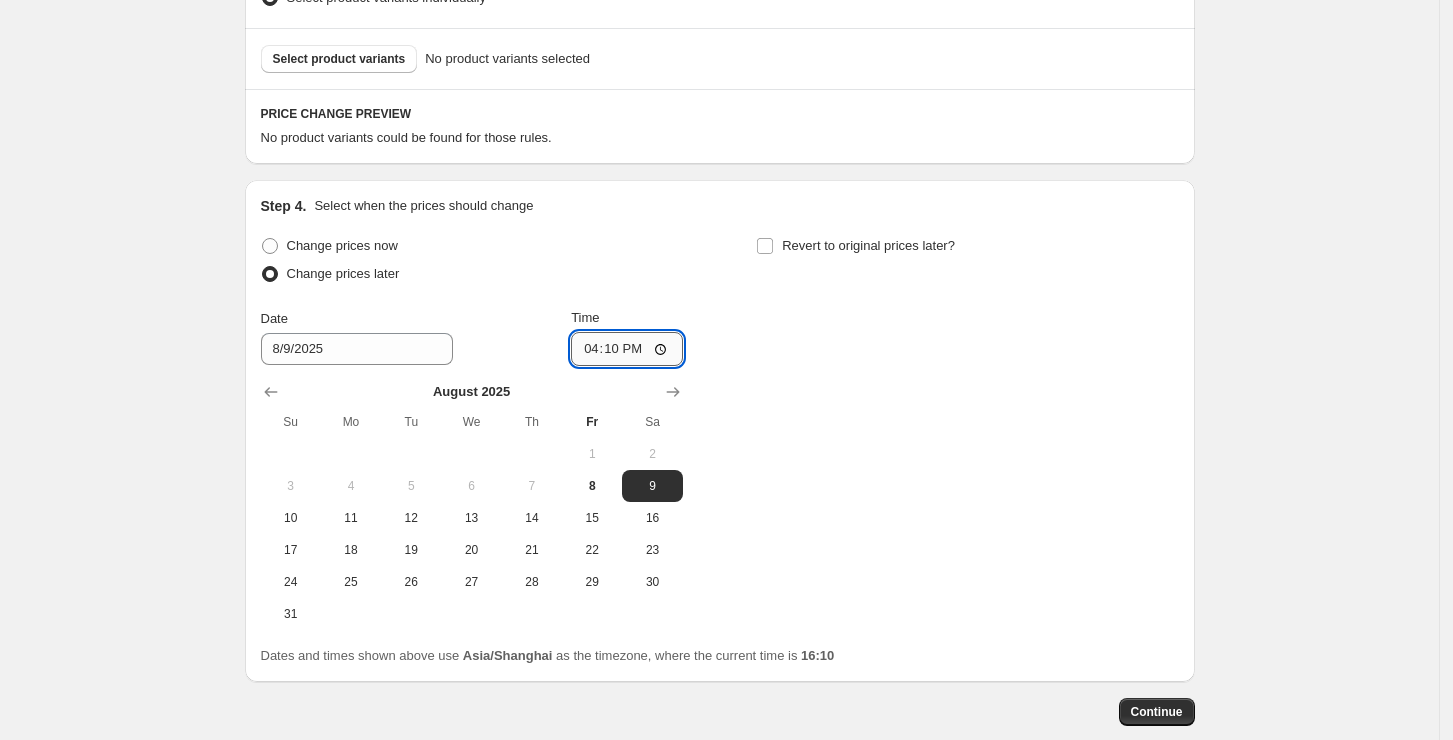 click on "16:10" at bounding box center [627, 349] 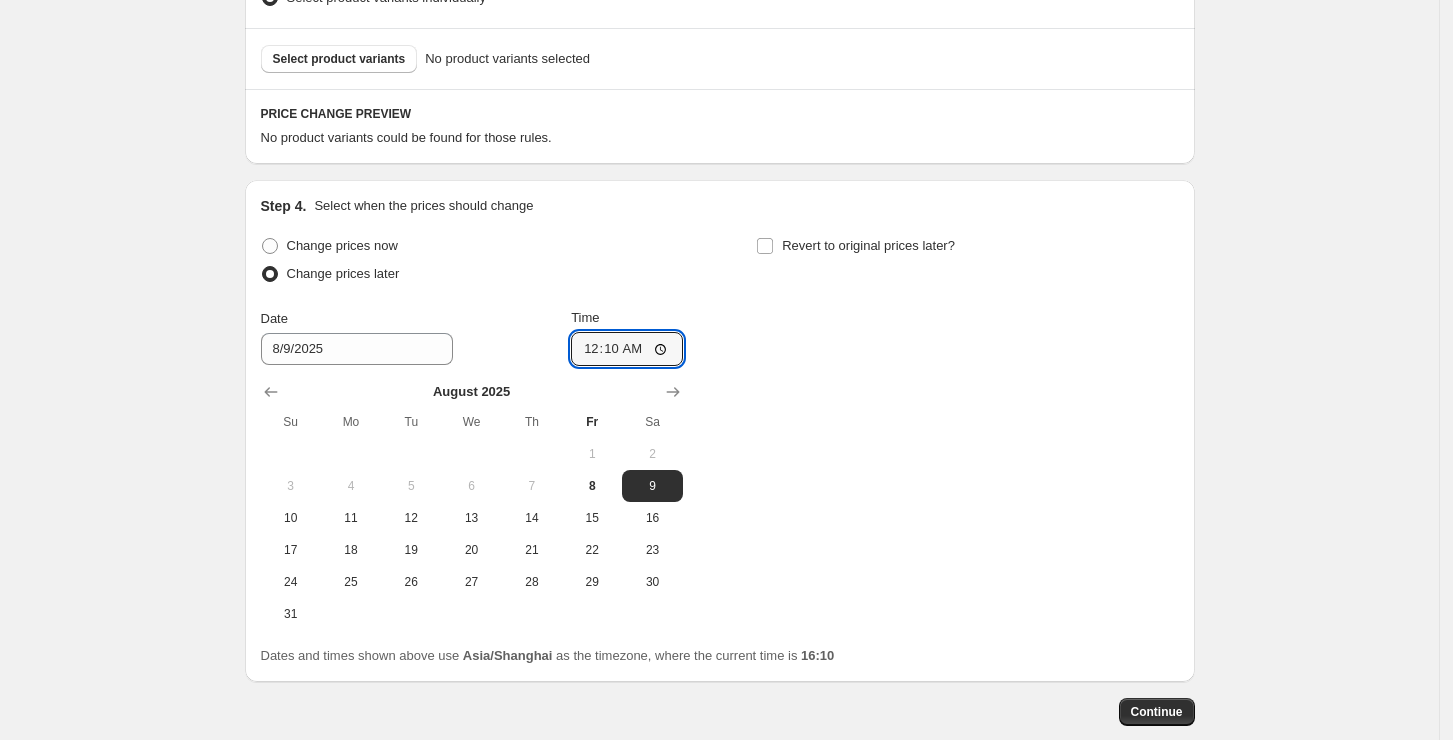 type on "00:00" 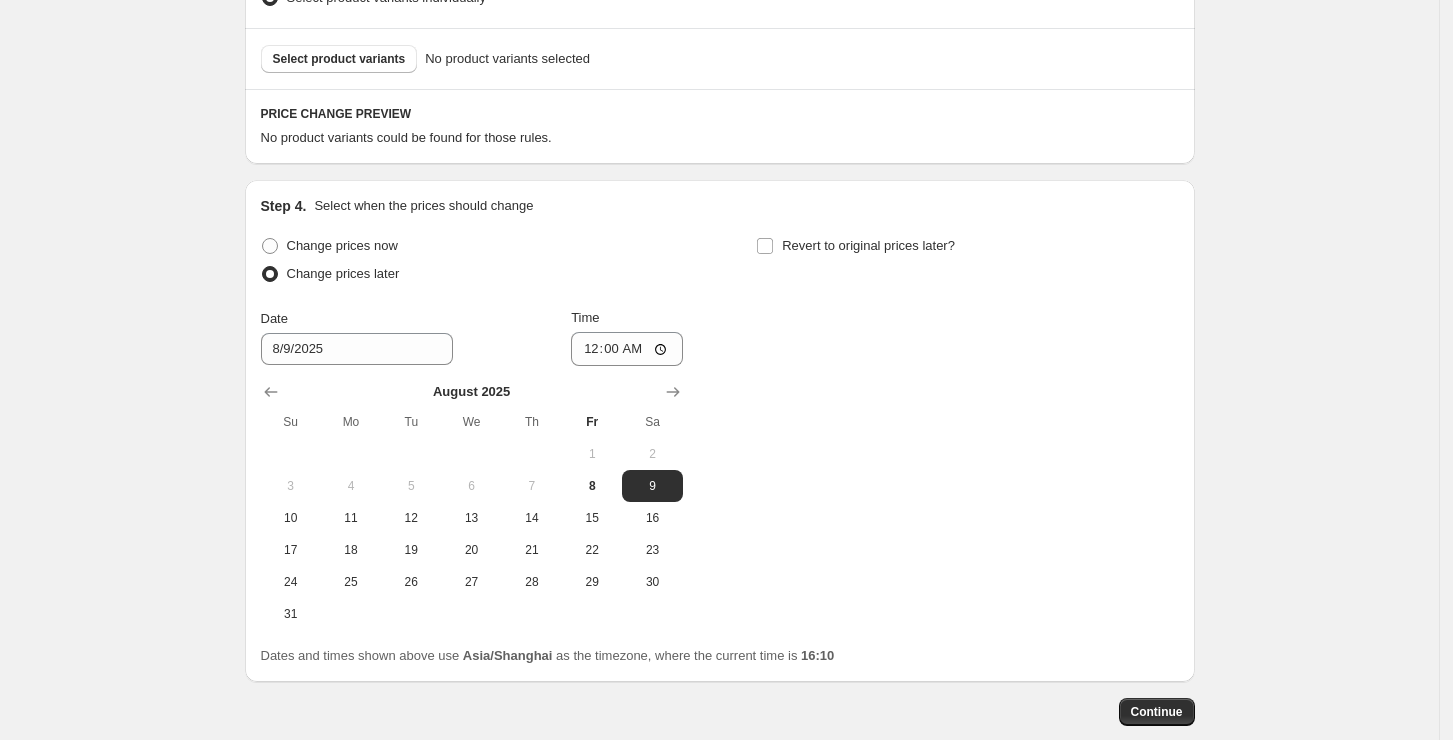click on "Change prices now Change prices later Date [DATE] Time [TIME] August   2025 Su Mo Tu We Th Fr Sa 1 2 3 4 5 6 7 8 9 10 11 12 13 14 15 16 17 18 19 20 21 22 23 24 25 26 27 28 29 30 31 Revert to original prices later?" at bounding box center (720, 431) 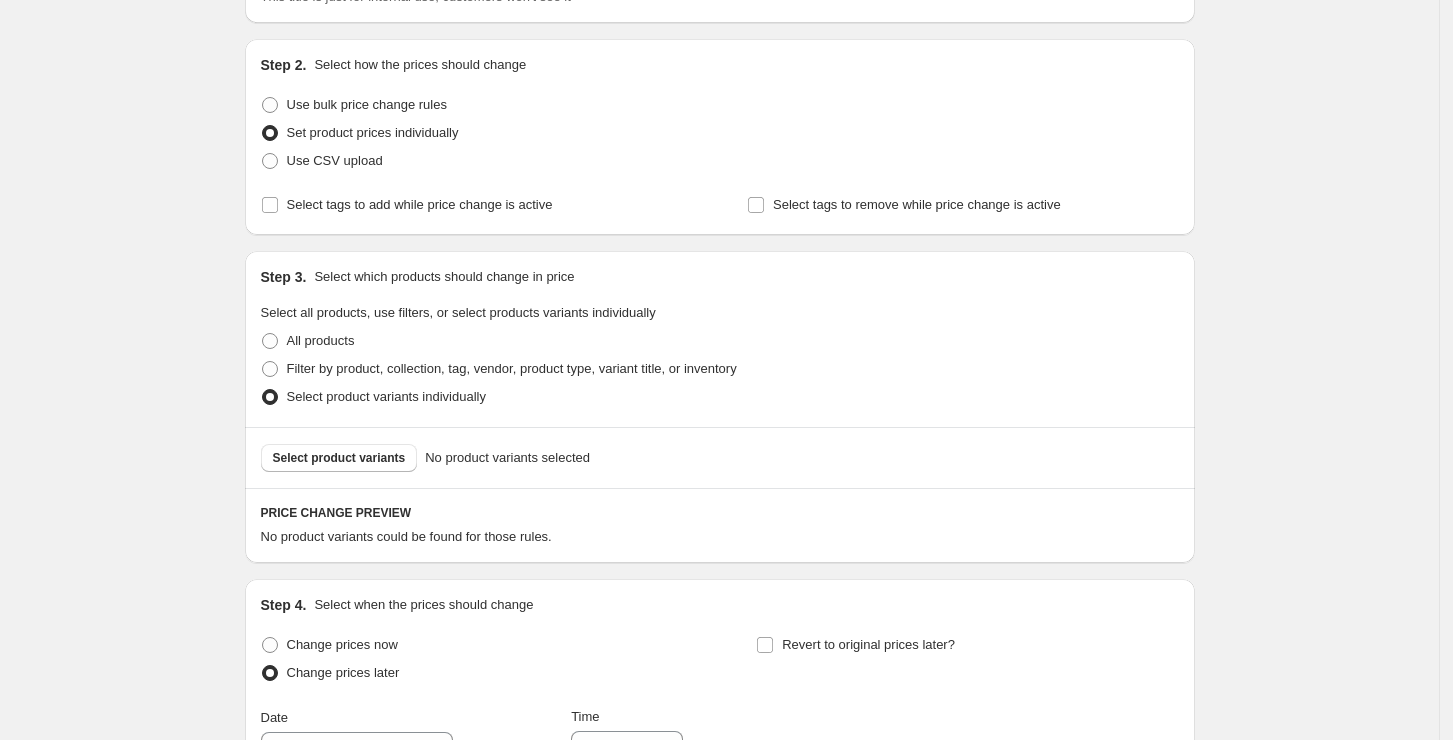 scroll, scrollTop: 309, scrollLeft: 0, axis: vertical 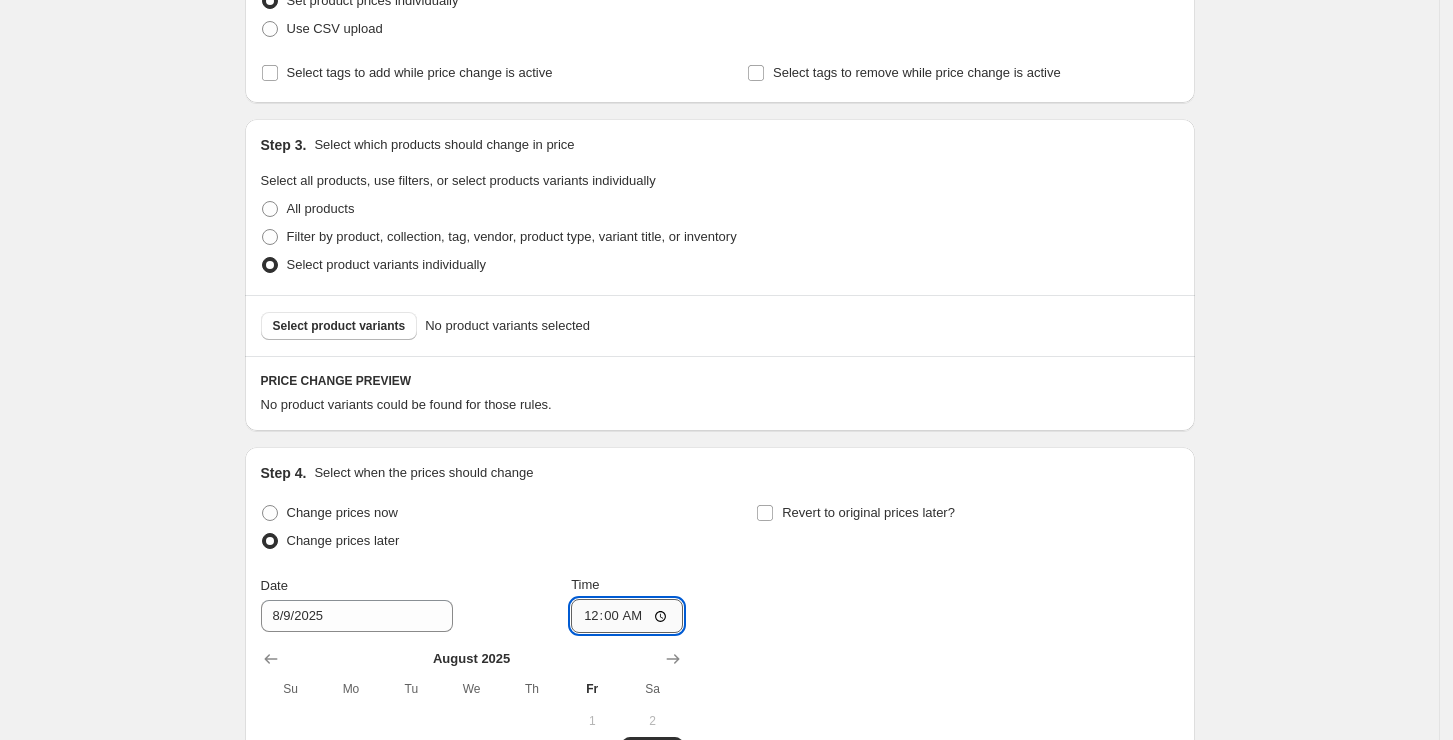 click on "00:00" at bounding box center [627, 616] 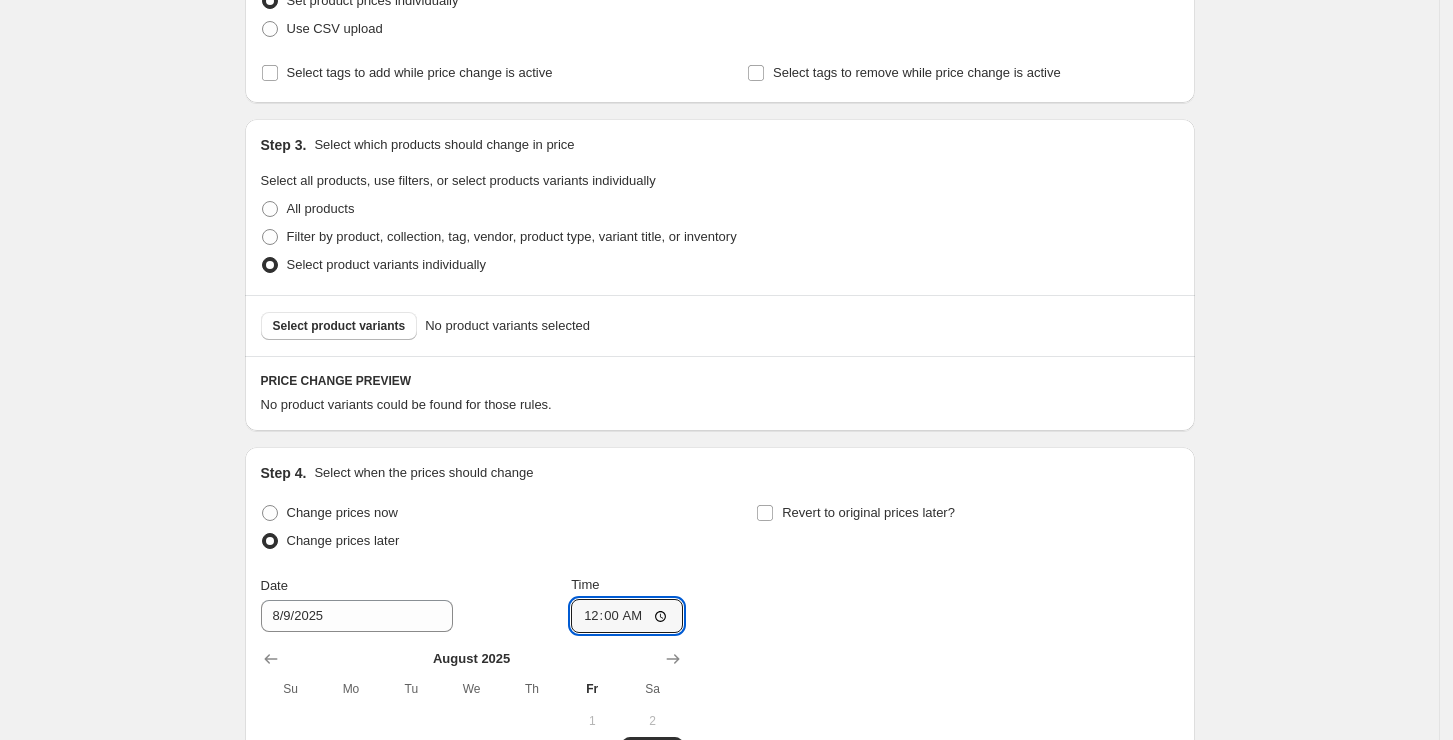 click on "Change prices now Change prices later Date [DATE] Time [TIME] August   2025 Su Mo Tu We Th Fr Sa 1 2 3 4 5 6 7 8 9 10 11 12 13 14 15 16 17 18 19 20 21 22 23 24 25 26 27 28 29 30 31 Revert to original prices later?" at bounding box center [720, 698] 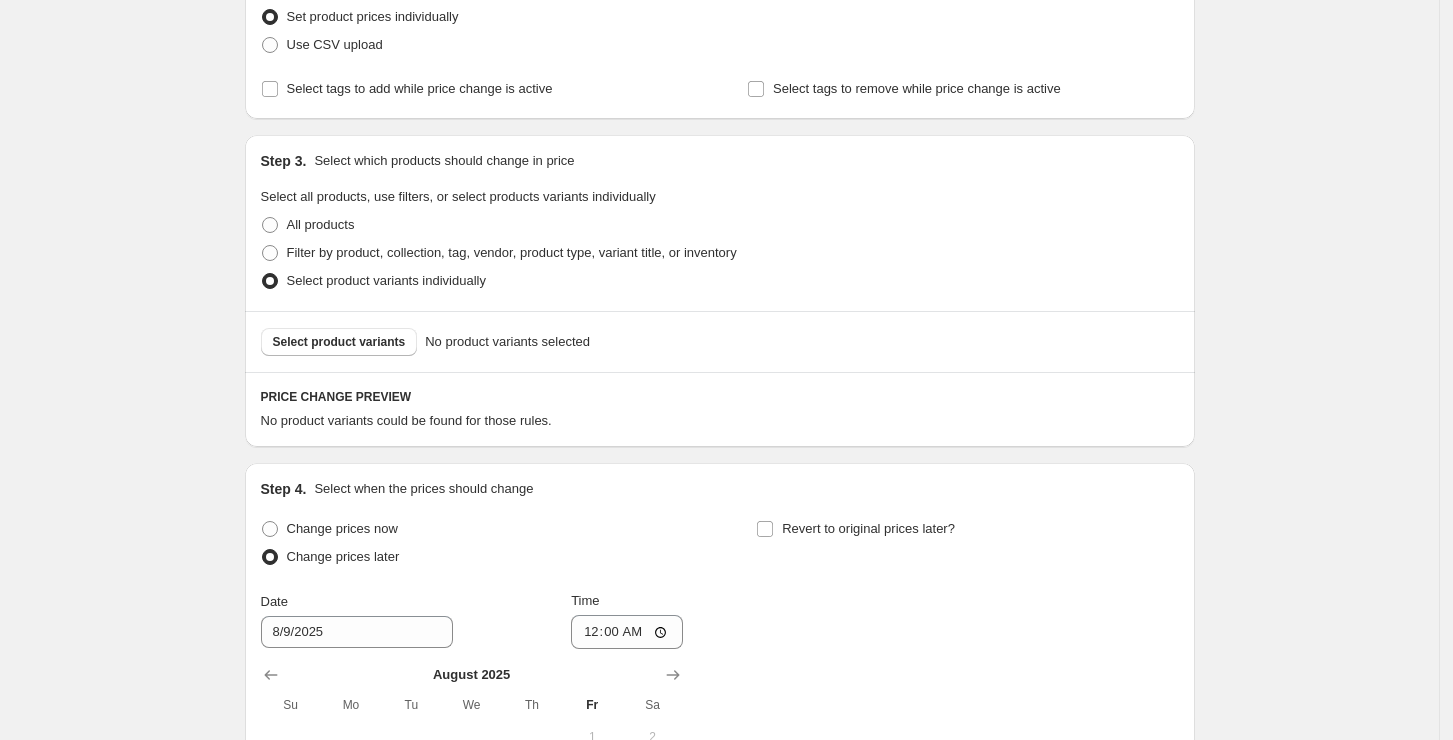 scroll, scrollTop: 416, scrollLeft: 0, axis: vertical 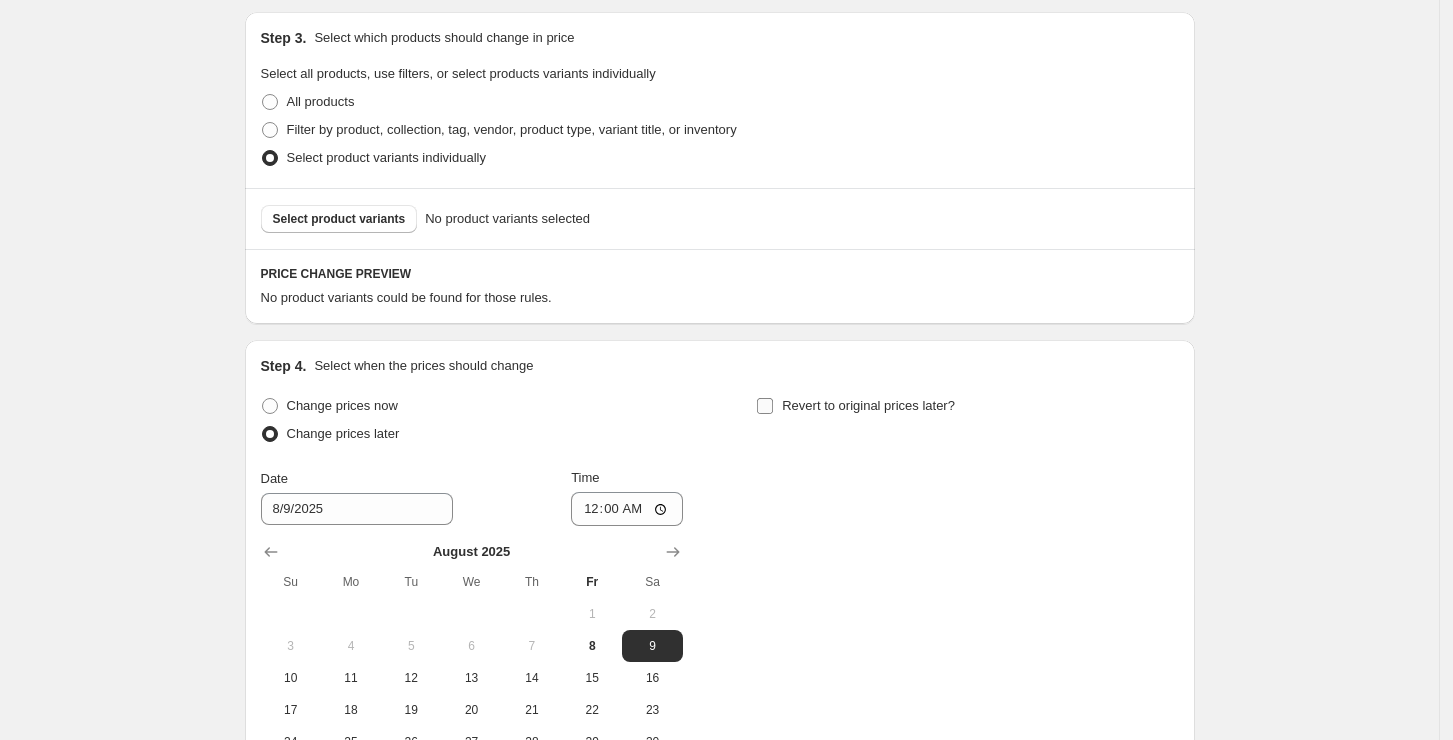 click on "Revert to original prices later?" at bounding box center (765, 406) 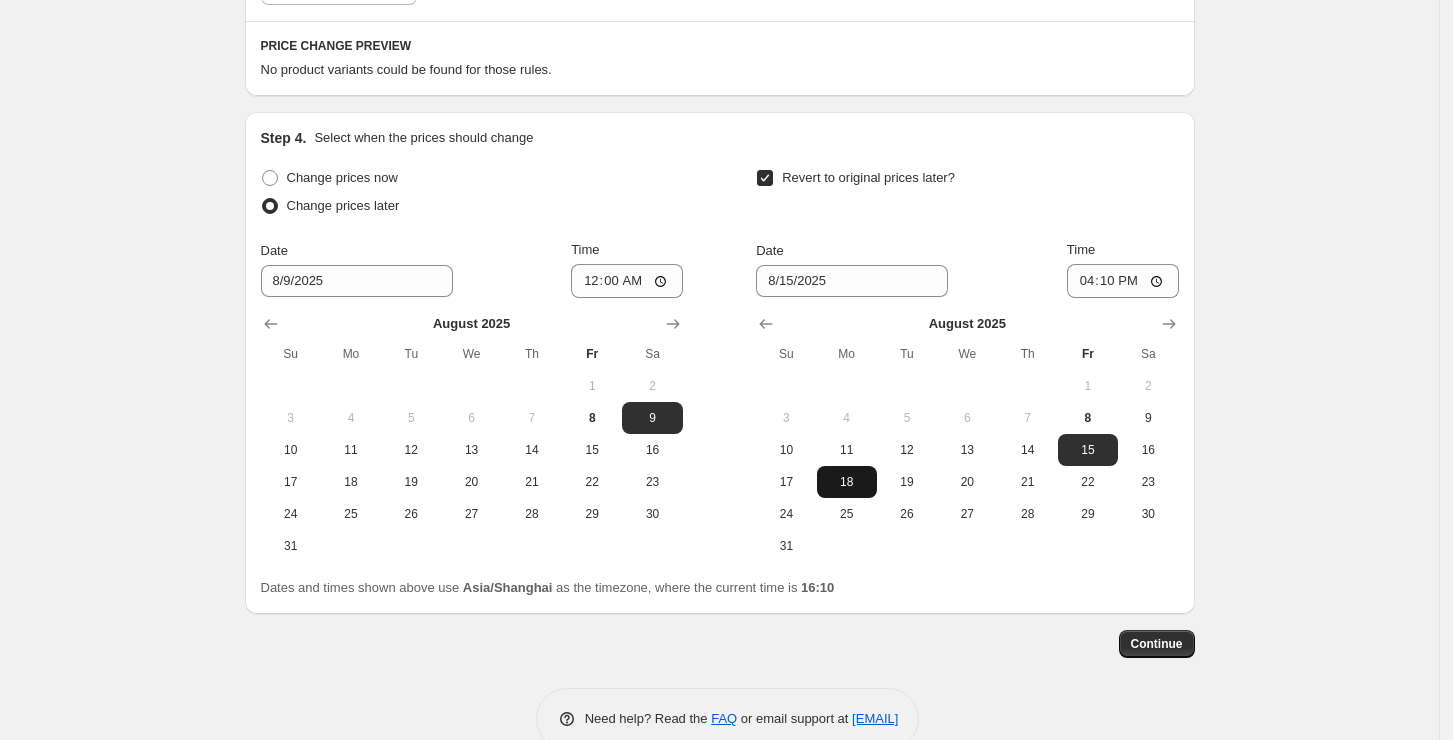scroll, scrollTop: 683, scrollLeft: 0, axis: vertical 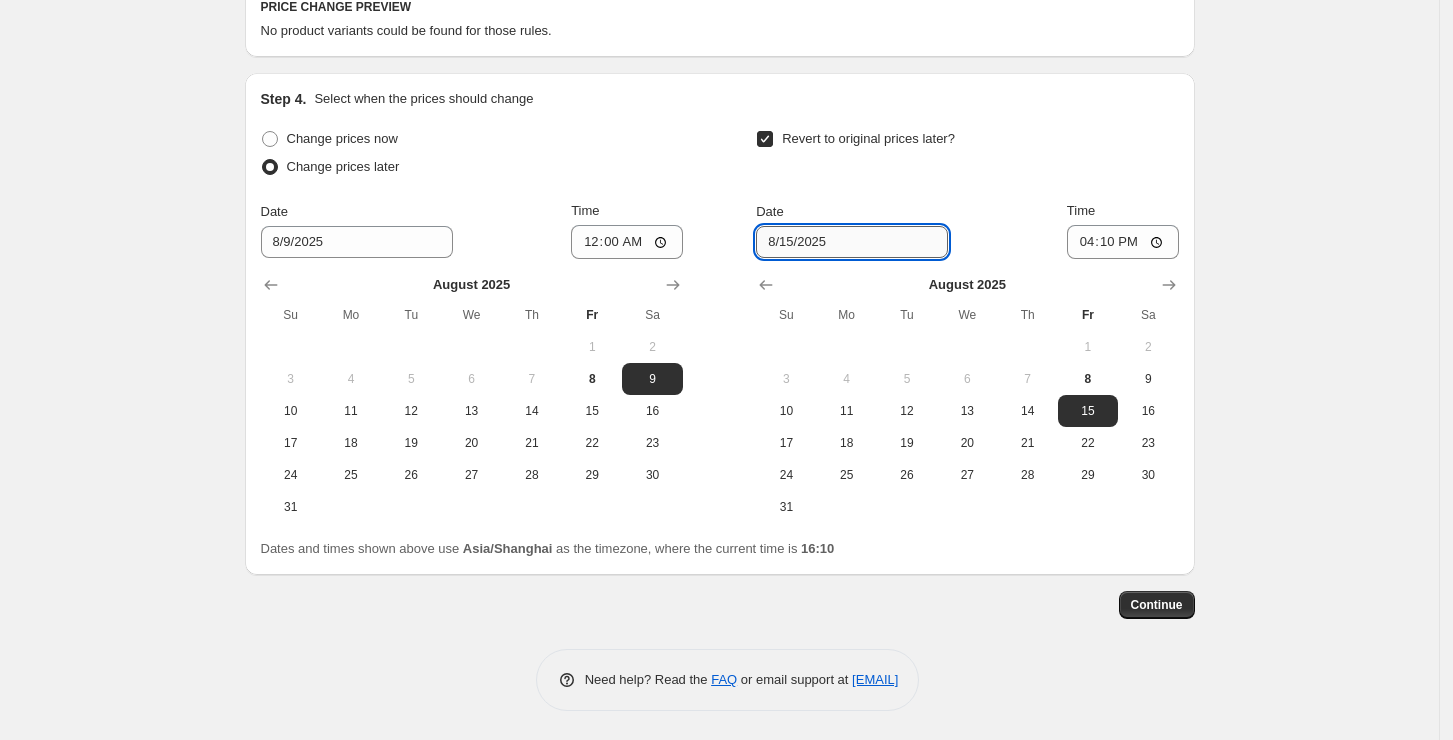 click on "8/15/2025" at bounding box center [852, 242] 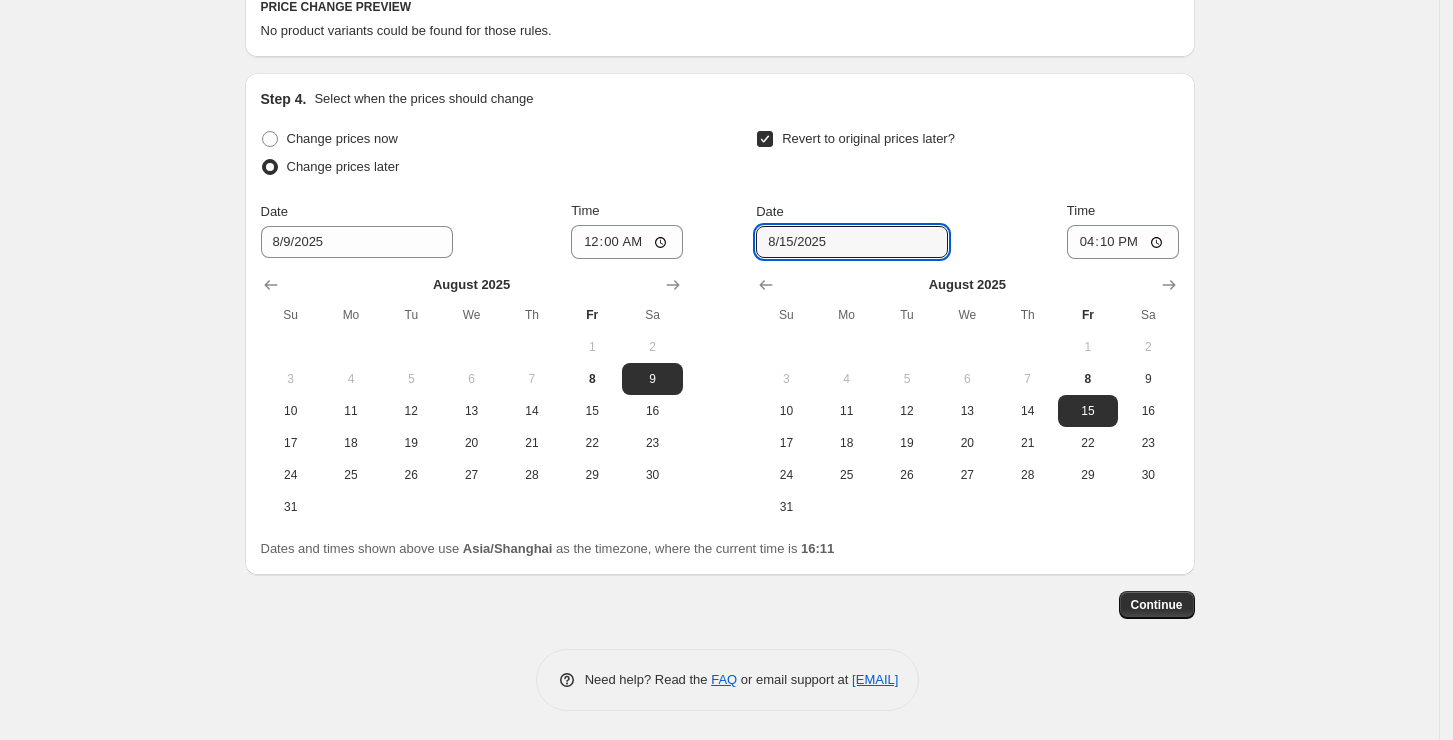 click on "Revert to original prices later?" at bounding box center [765, 139] 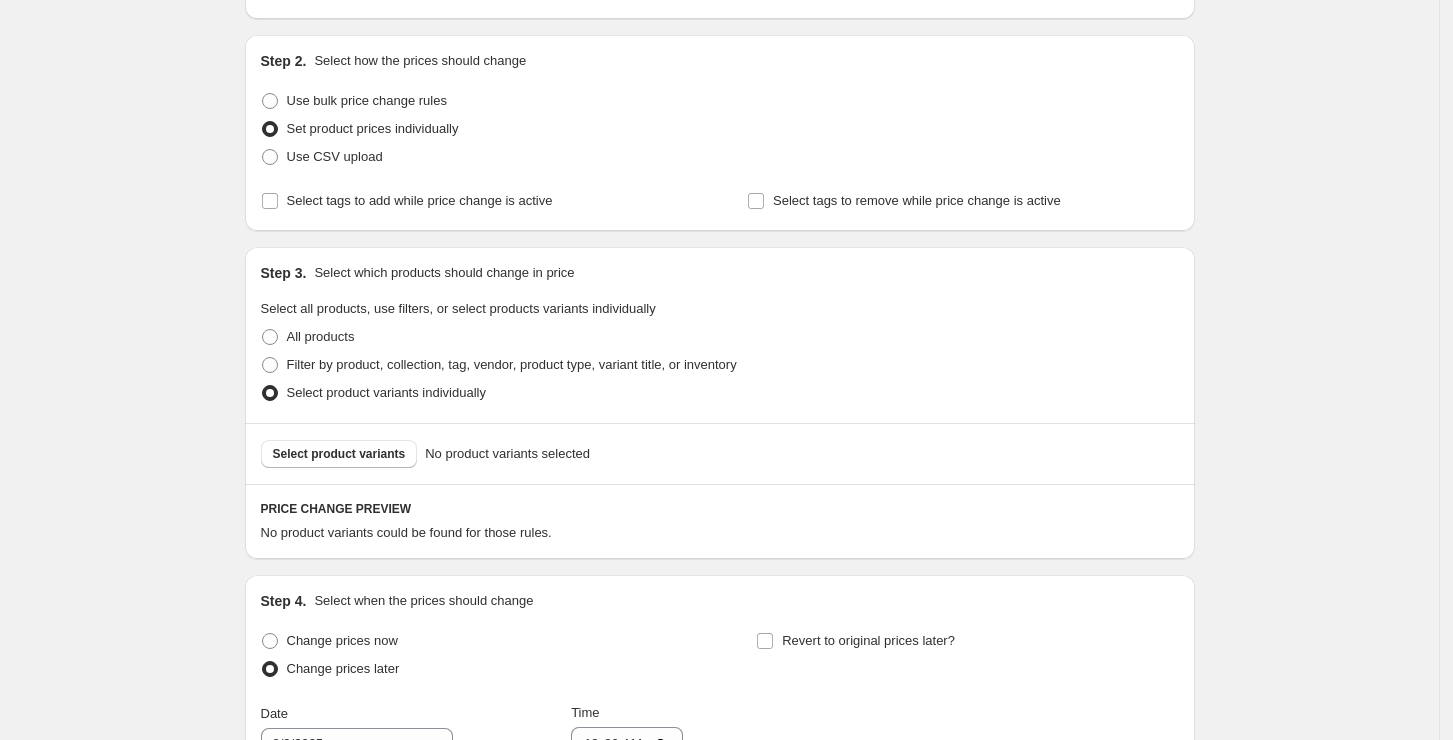 scroll, scrollTop: 266, scrollLeft: 0, axis: vertical 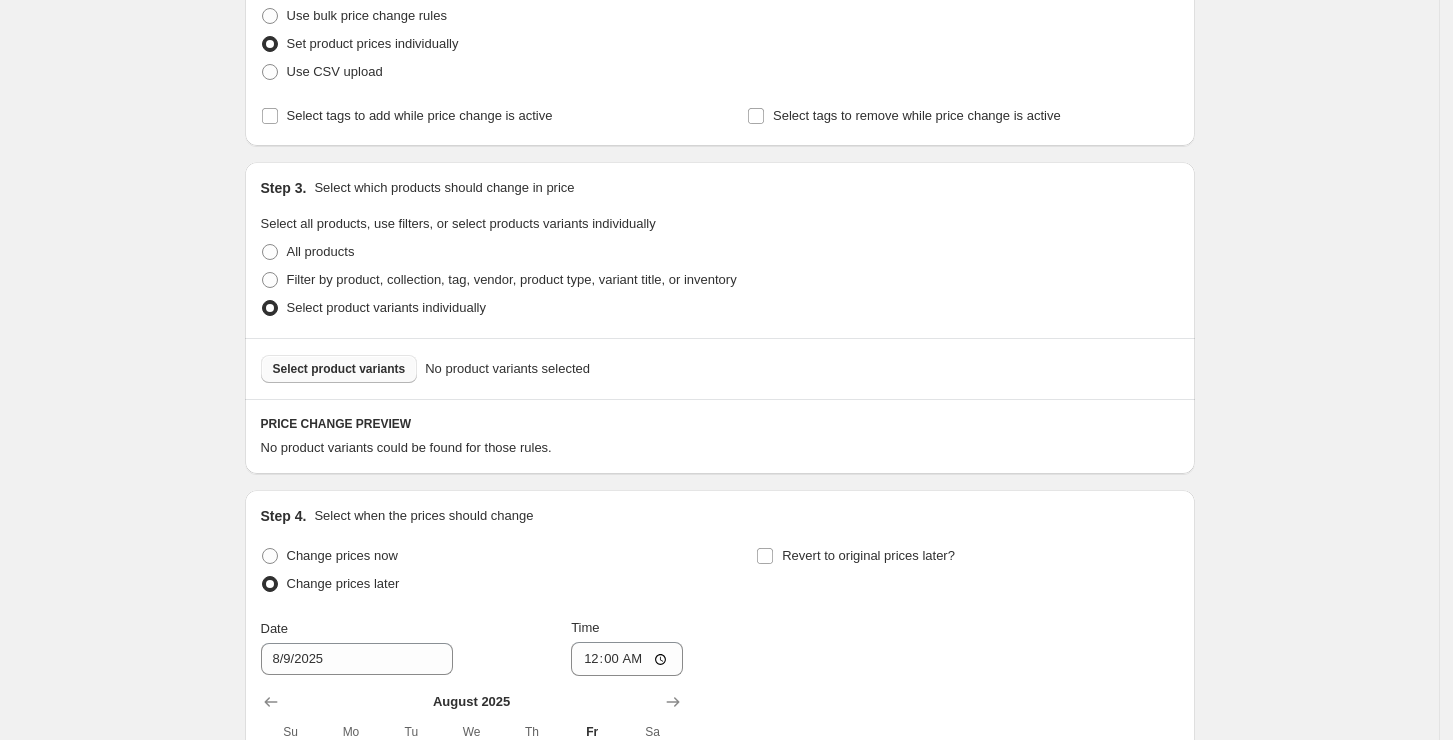 click on "Select product variants" at bounding box center [339, 369] 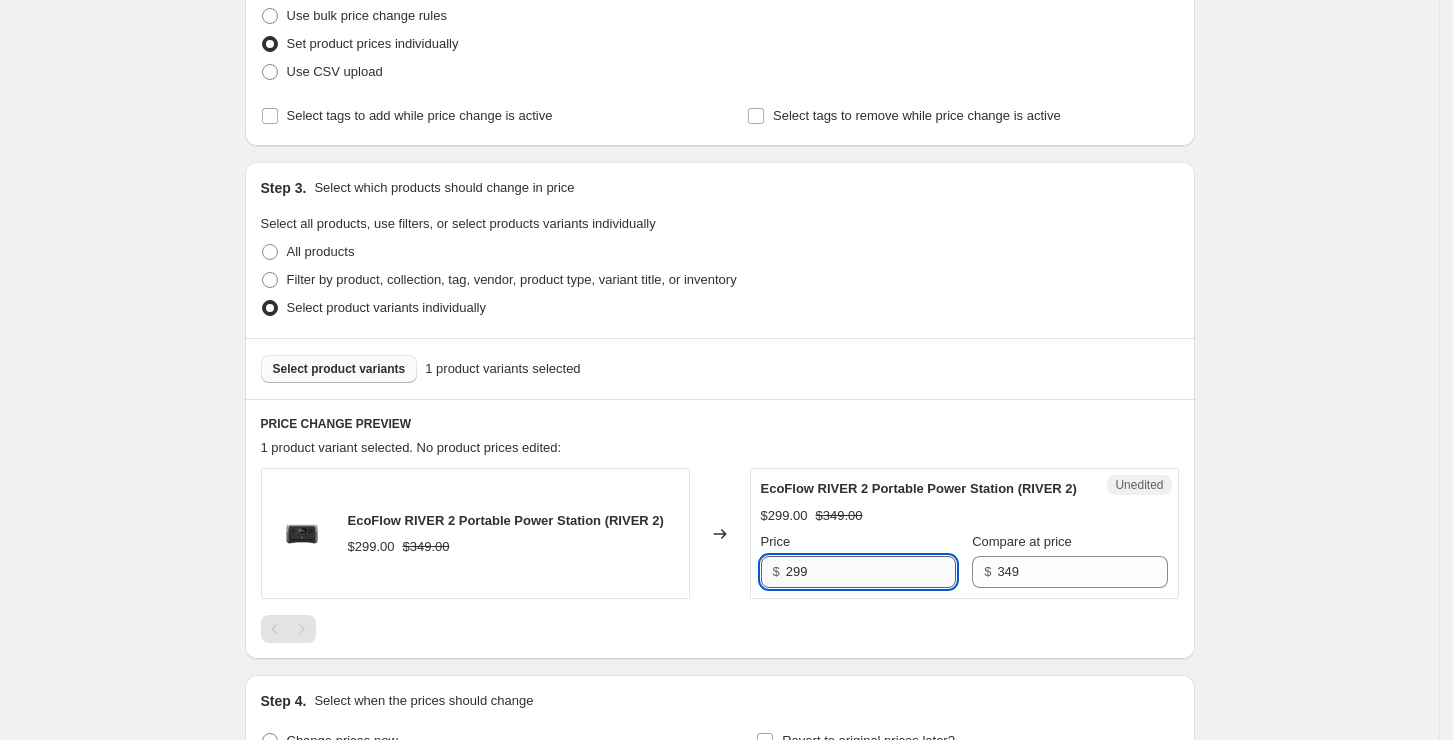 click on "299" at bounding box center [871, 572] 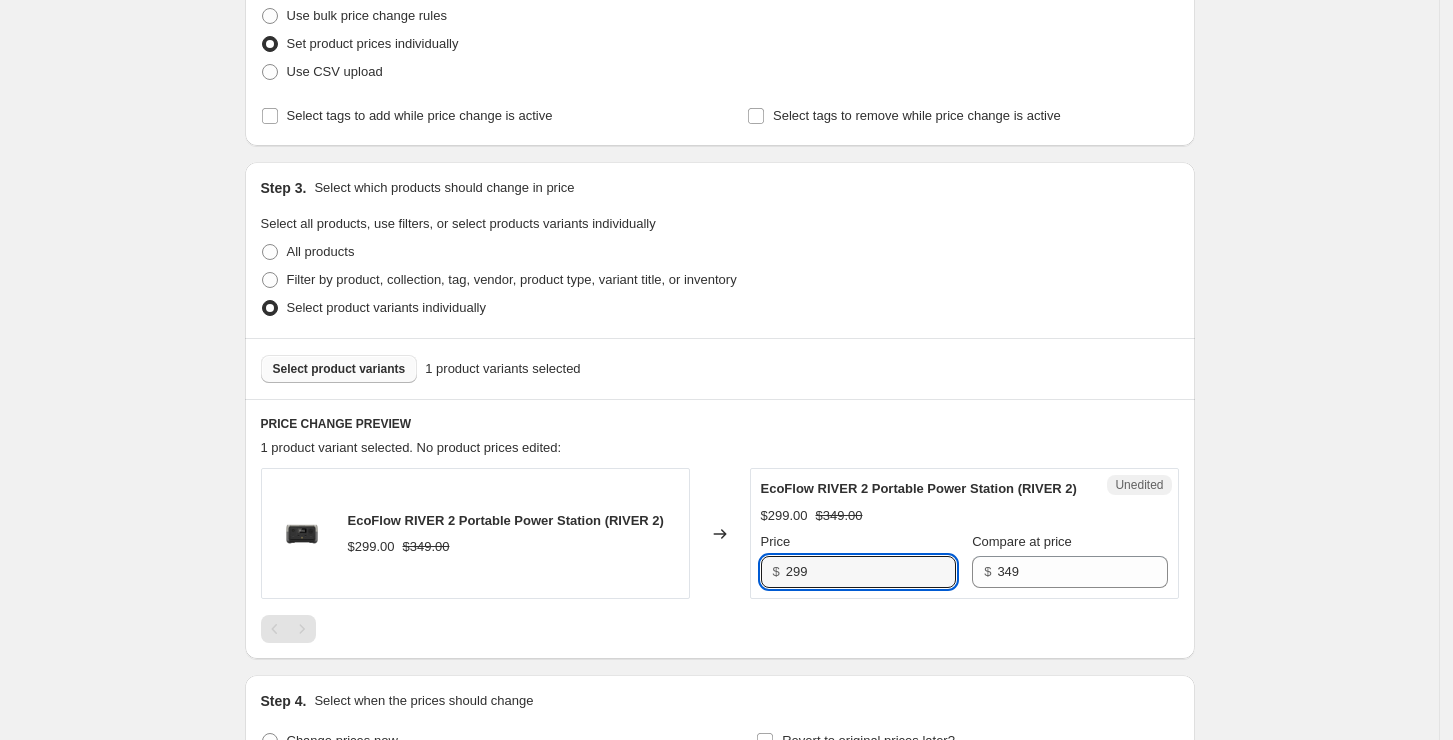 drag, startPoint x: 843, startPoint y: 589, endPoint x: 774, endPoint y: 592, distance: 69.065186 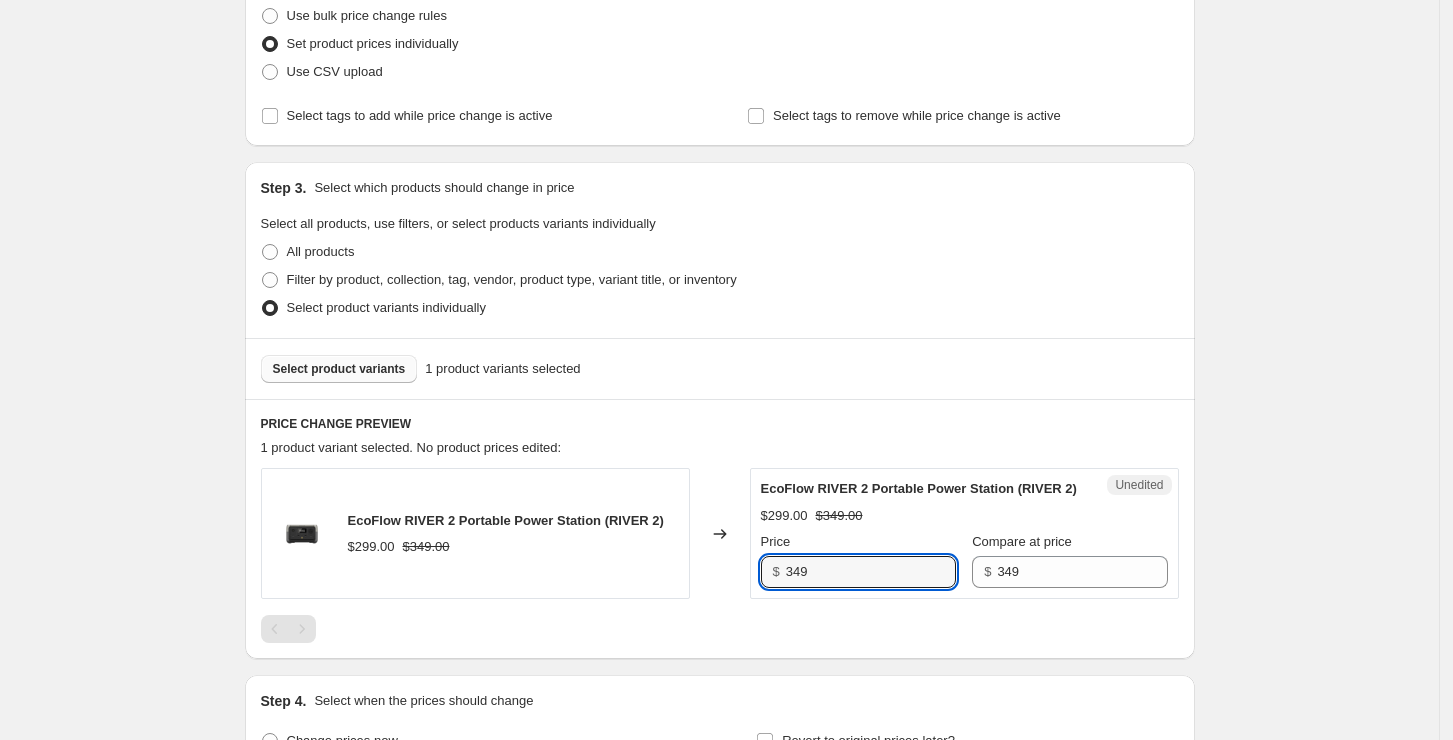 type on "349" 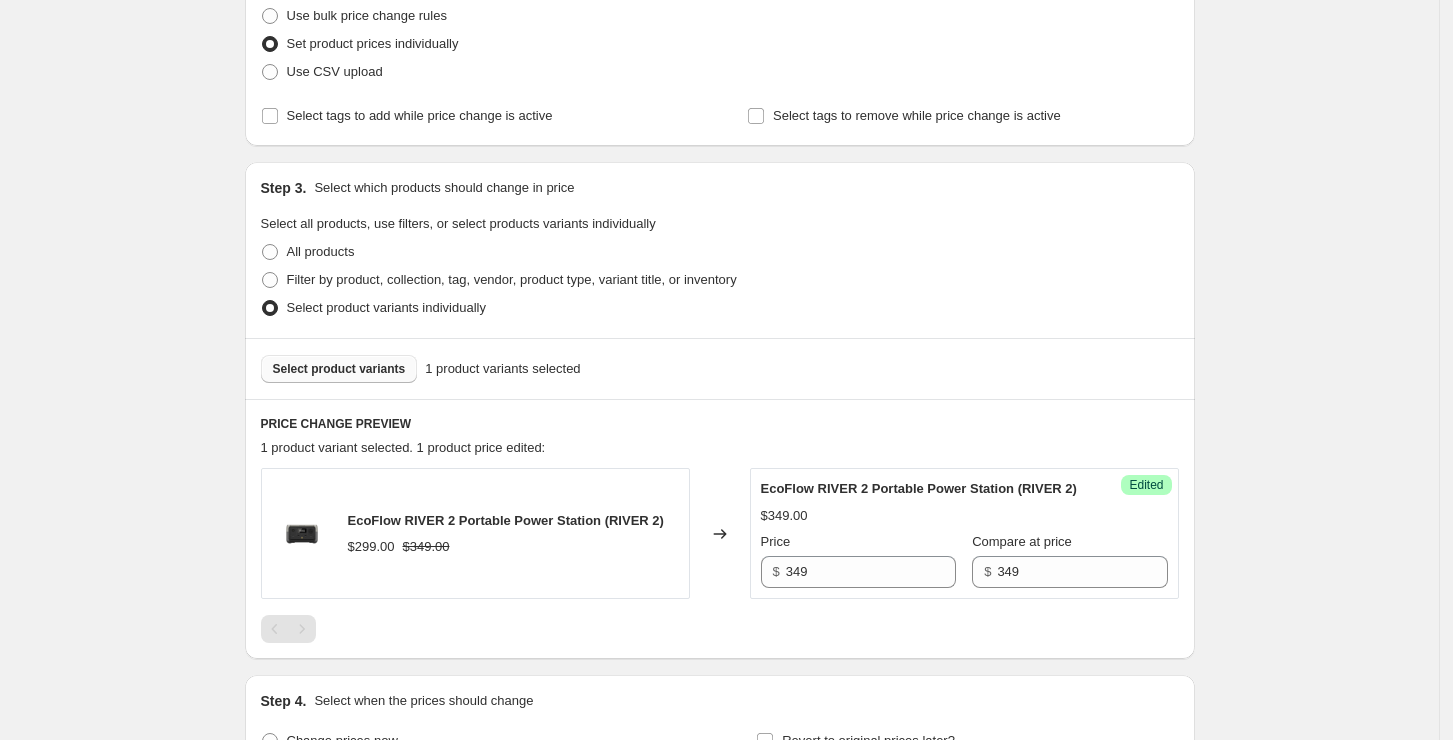 click on "Create new price change job. This page is ready Create new price change job Draft Step 1. Optionally give your price change job a title (eg "March 30% off sale on boots") prime day原价回归 This title is just for internal use, customers won't see it Step 2. Select how the prices should change Use bulk price change rules Set product prices individually Use CSV upload Select tags to add while price change is active Select tags to remove while price change is active Step 3. Select which products should change in price Select all products, use filters, or select products variants individually All products Filter by product, collection, tag, vendor, product type, variant title, or inventory Select product variants individually Select product variants 1   product variants selected PRICE CHANGE PREVIEW 1 product variant selected. 1 product price edited: EcoFlow RIVER 2 Portable Power Station (RIVER 2) $299.00 $349.00 Changed to Success Edited EcoFlow RIVER 2 Portable Power Station (RIVER 2) $349.00 Price $ 349 $" at bounding box center [719, 538] 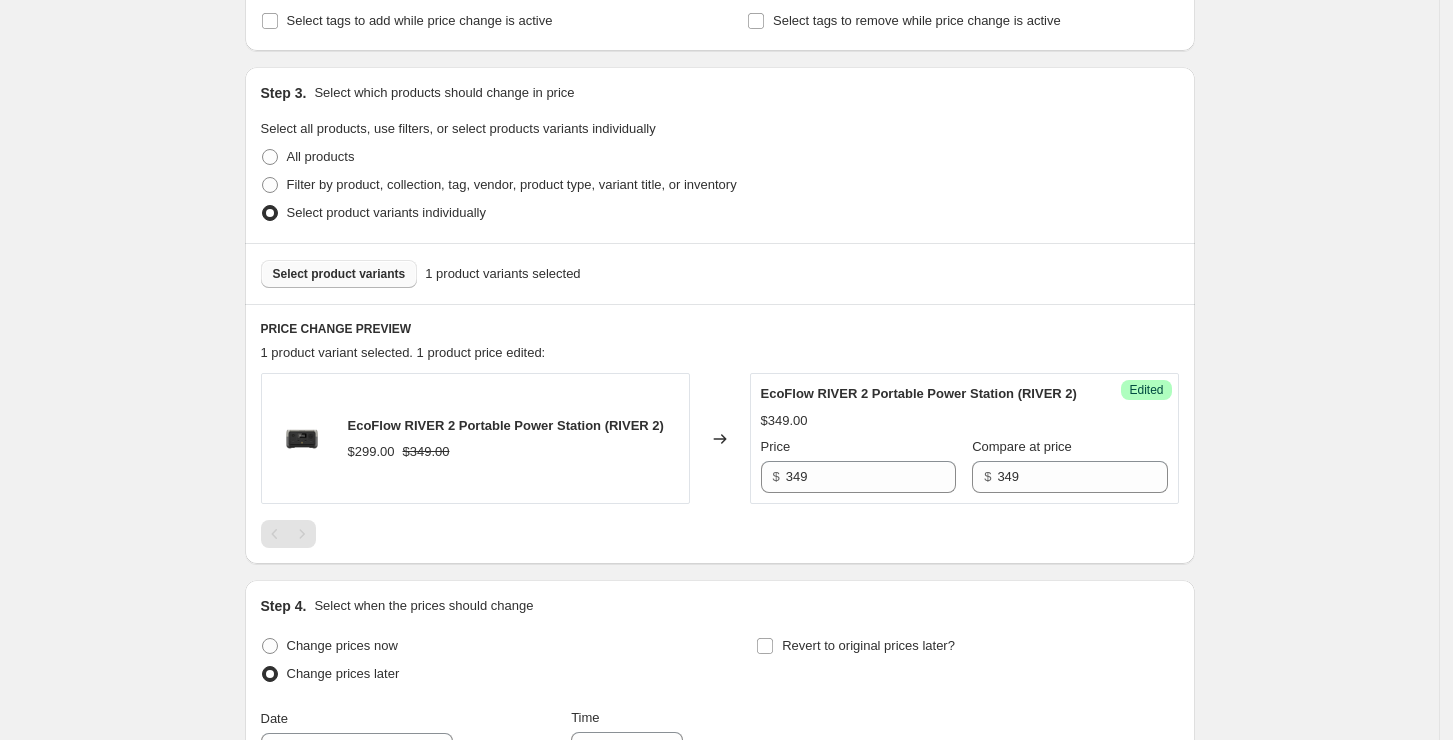 scroll, scrollTop: 400, scrollLeft: 0, axis: vertical 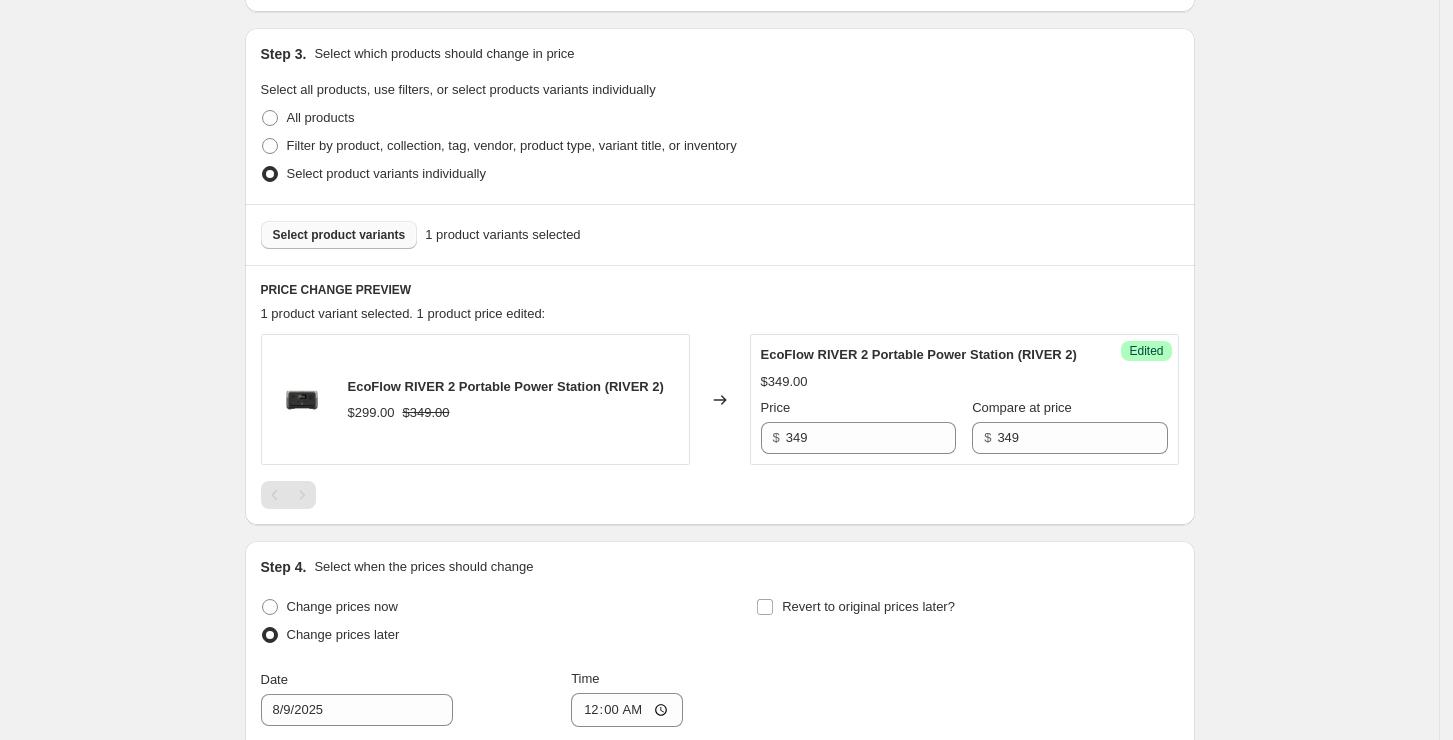 click on "Select product variants" at bounding box center [339, 235] 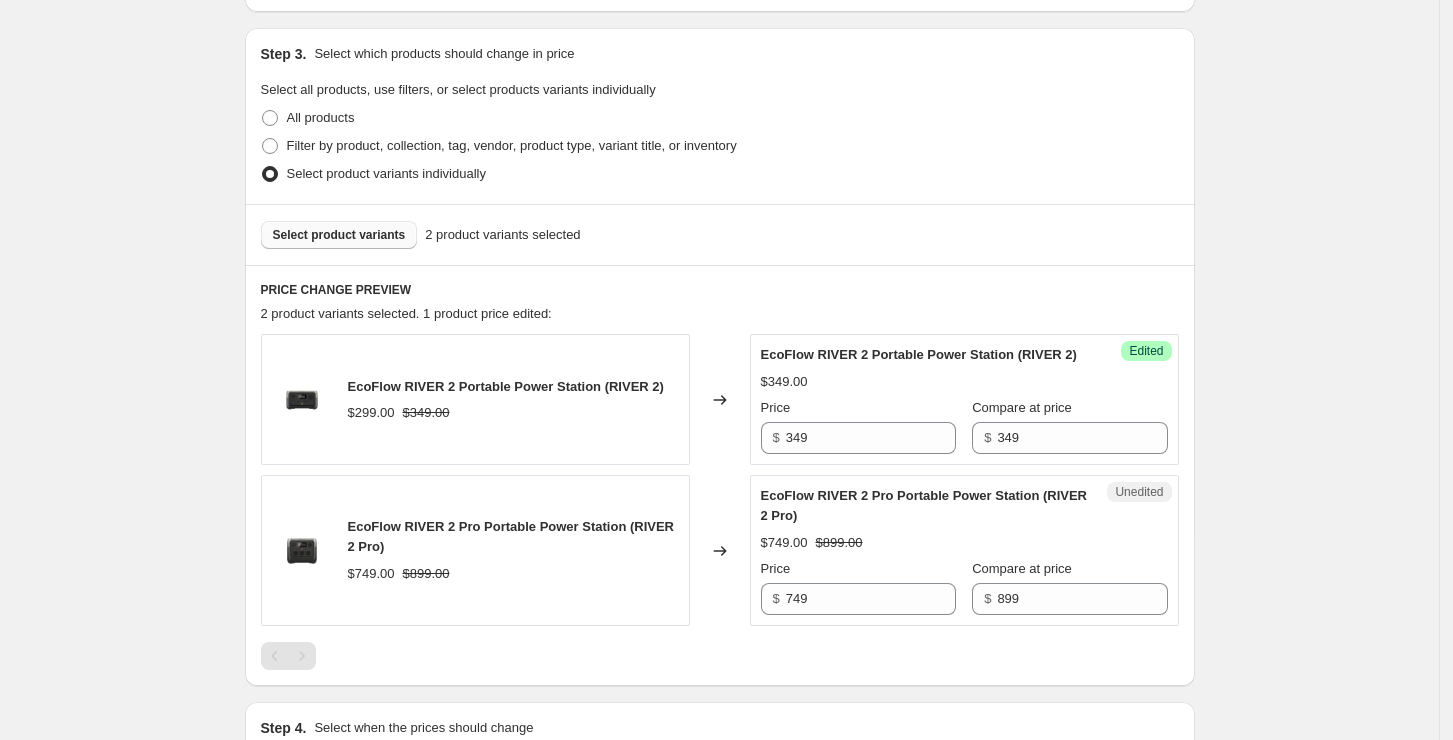click on "Select product variants" at bounding box center (339, 235) 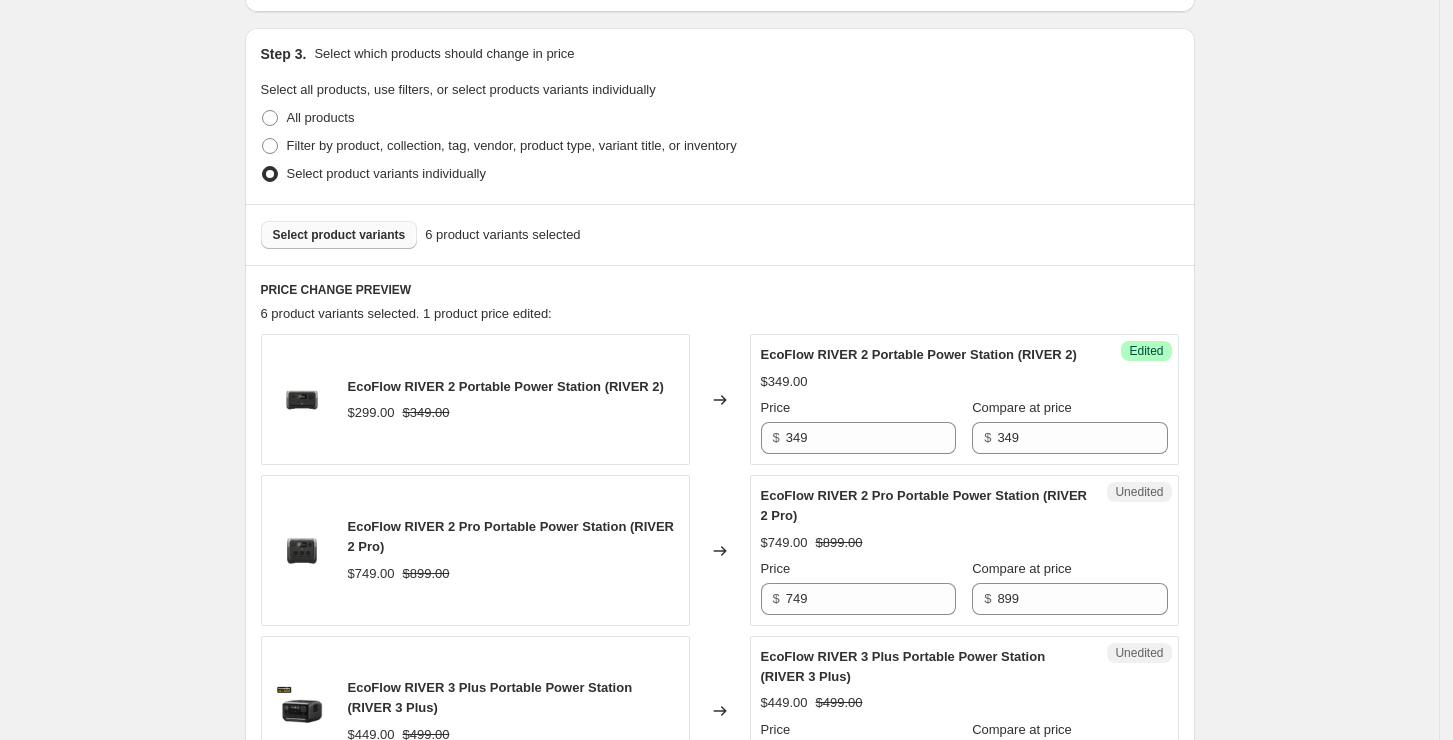 click on "Select product variants" at bounding box center [339, 235] 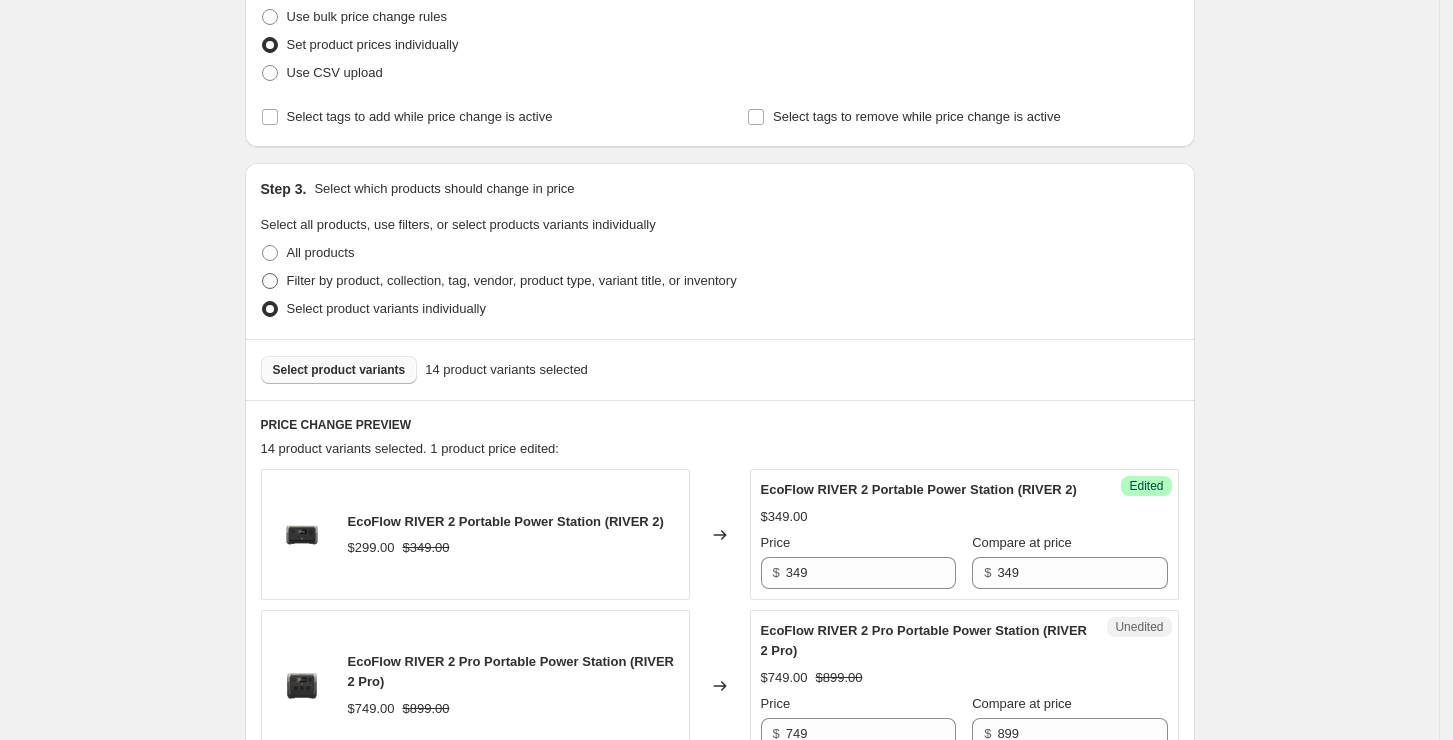 scroll, scrollTop: 266, scrollLeft: 0, axis: vertical 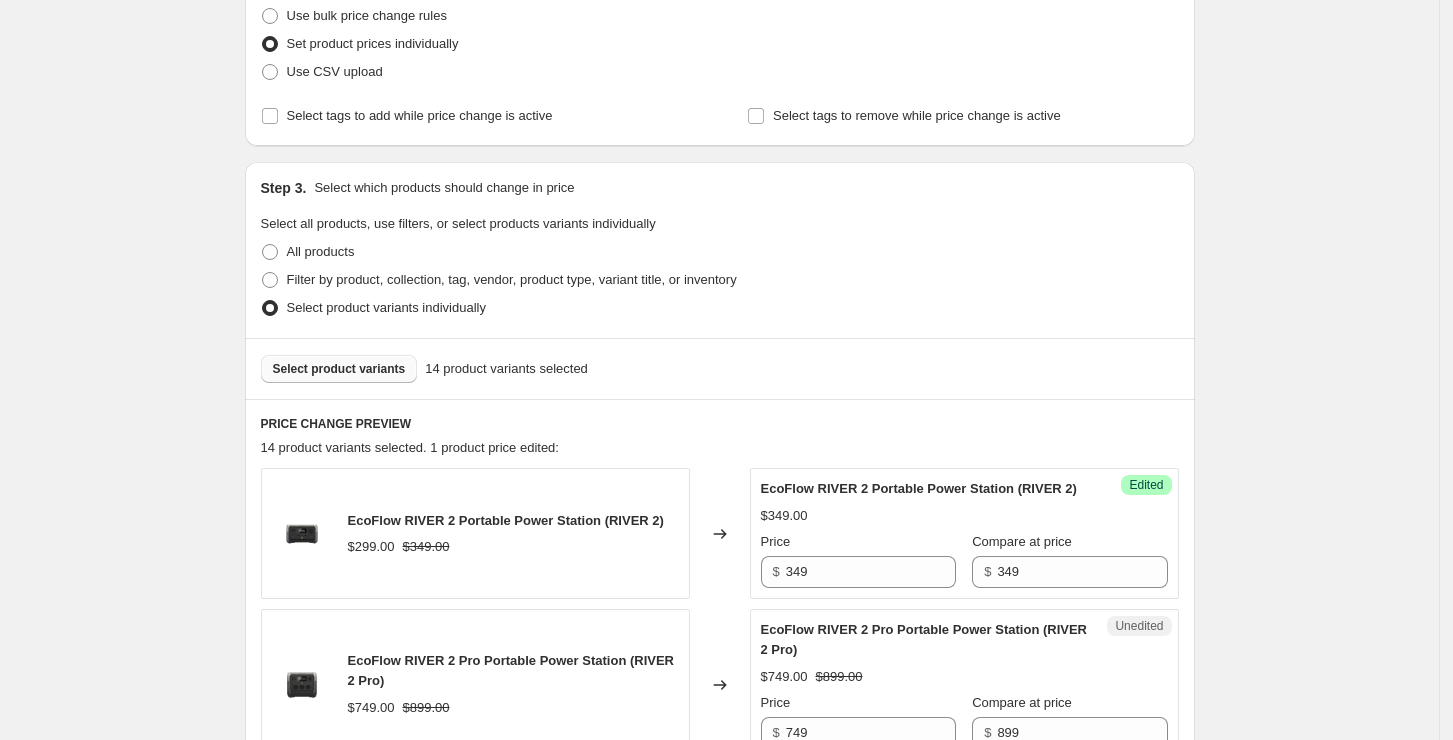 click on "Select product variants" at bounding box center [339, 369] 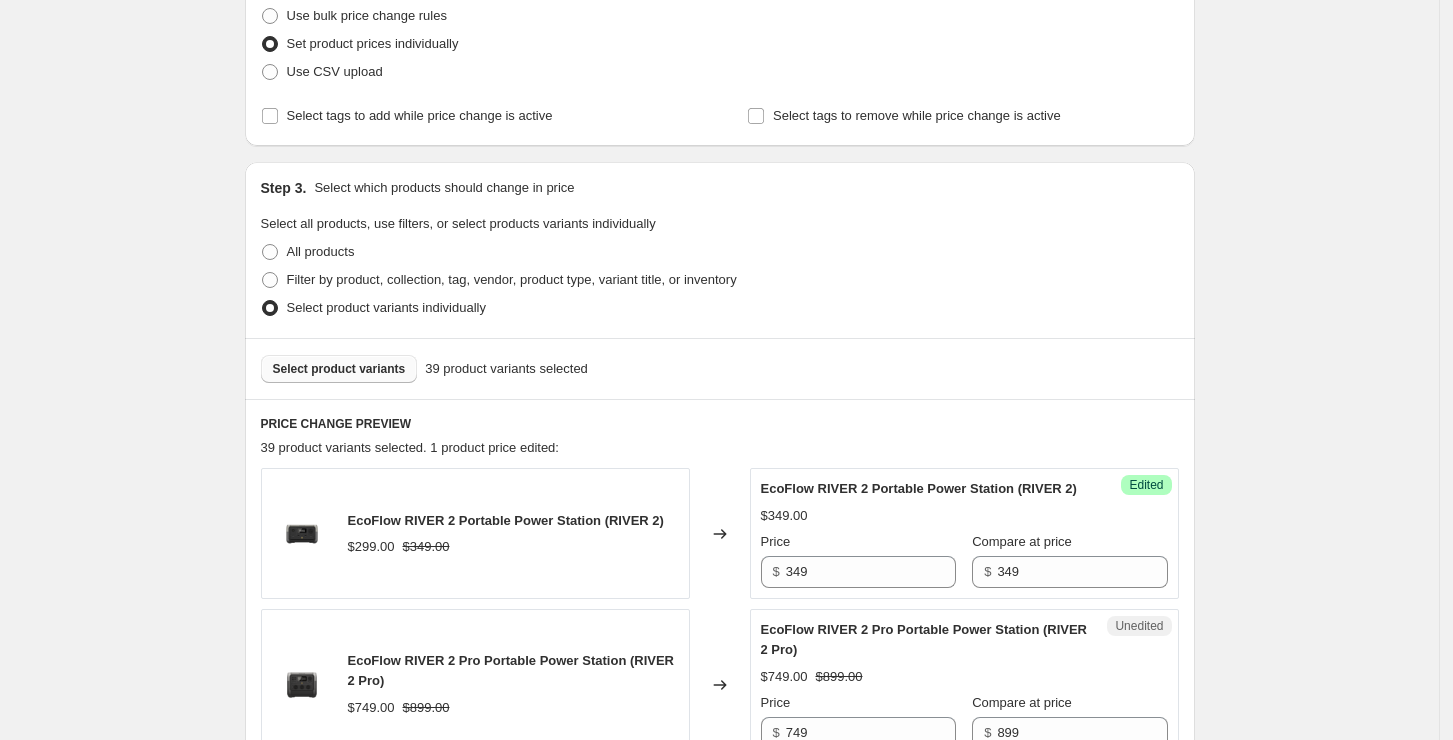 click on "Select product variants" at bounding box center [339, 369] 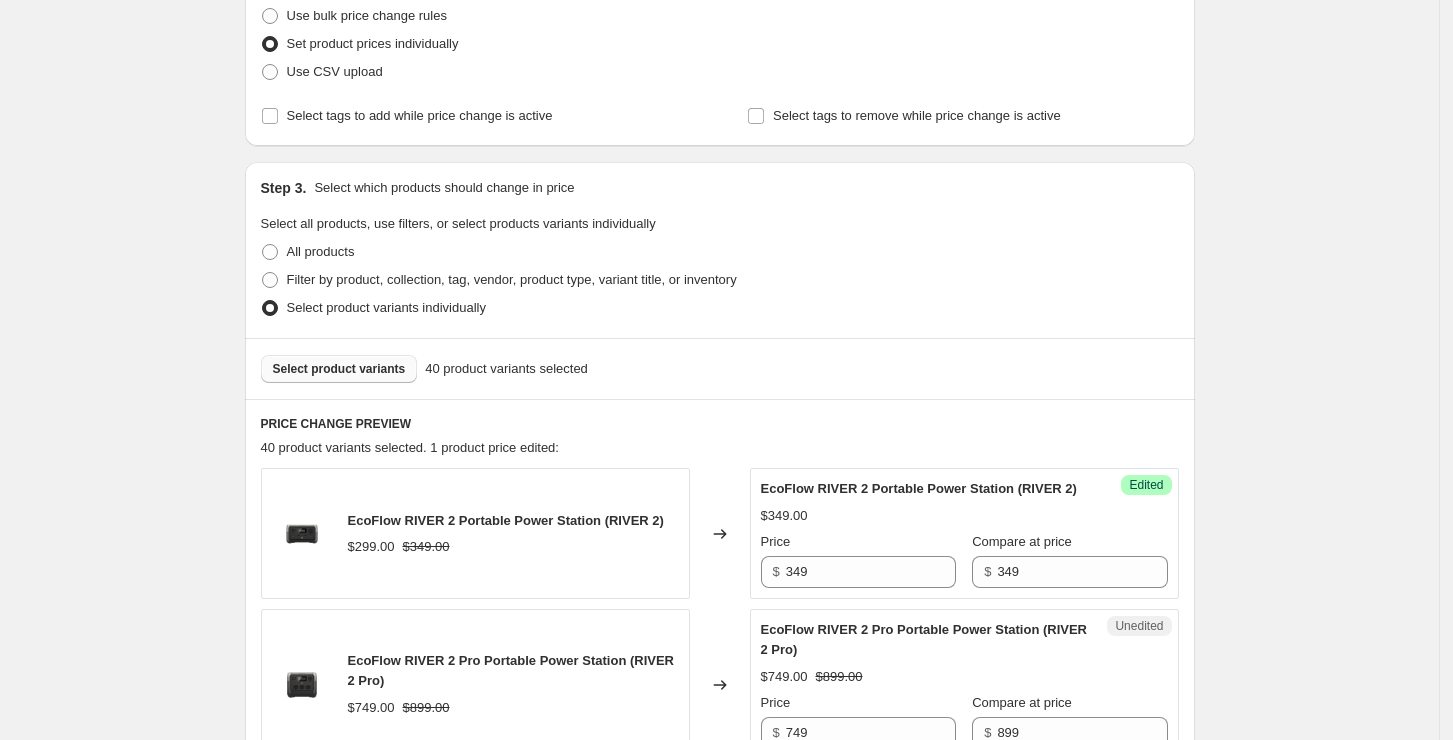 click on "Select product variants" at bounding box center (339, 369) 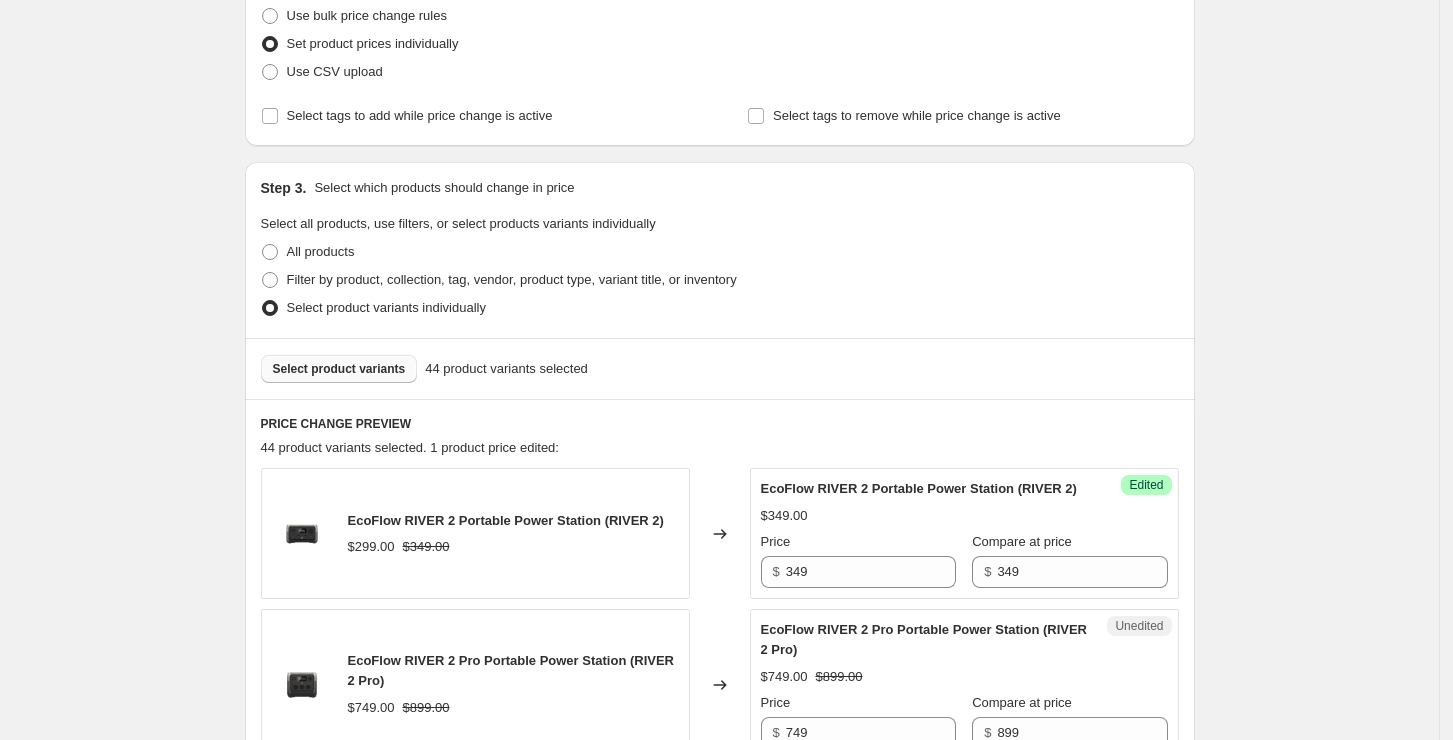 click on "Select product variants" at bounding box center [339, 369] 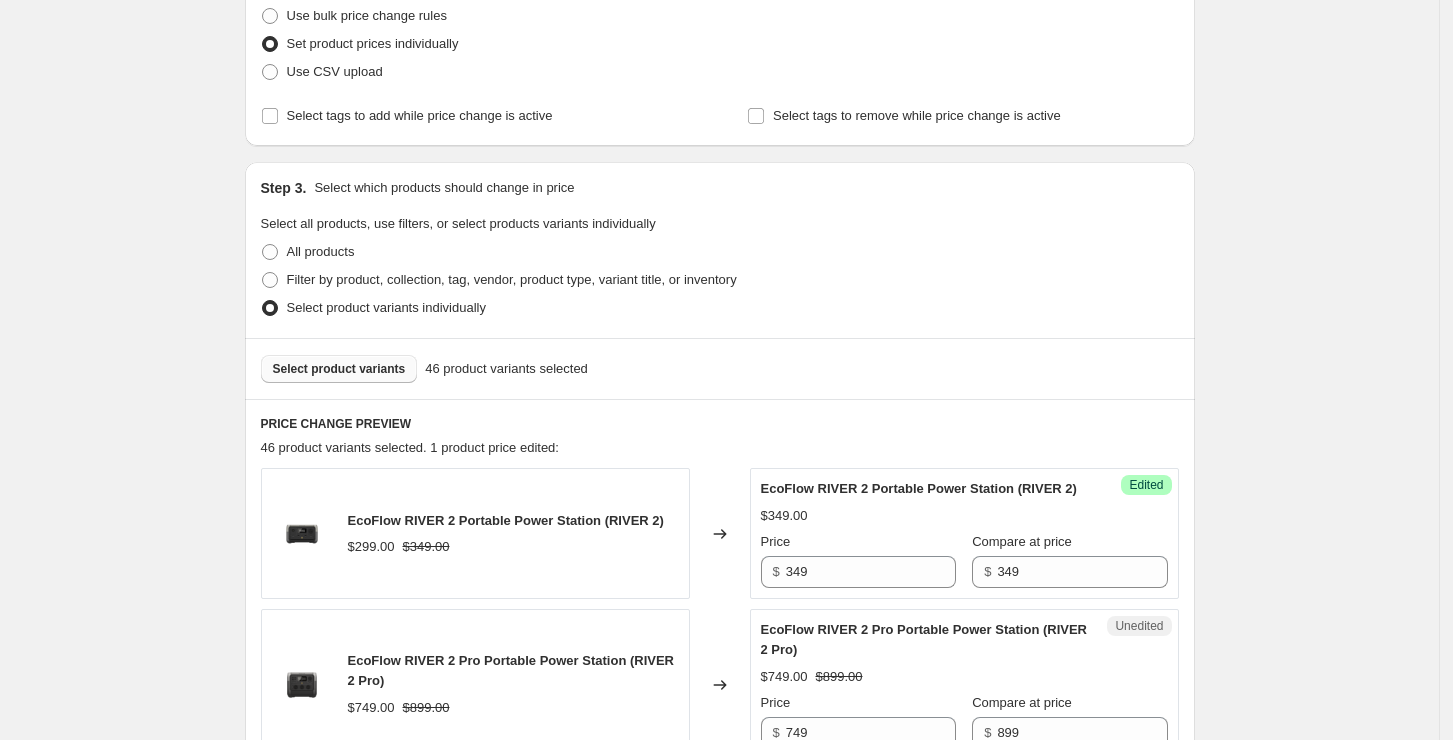 click on "Select product variants" at bounding box center (339, 369) 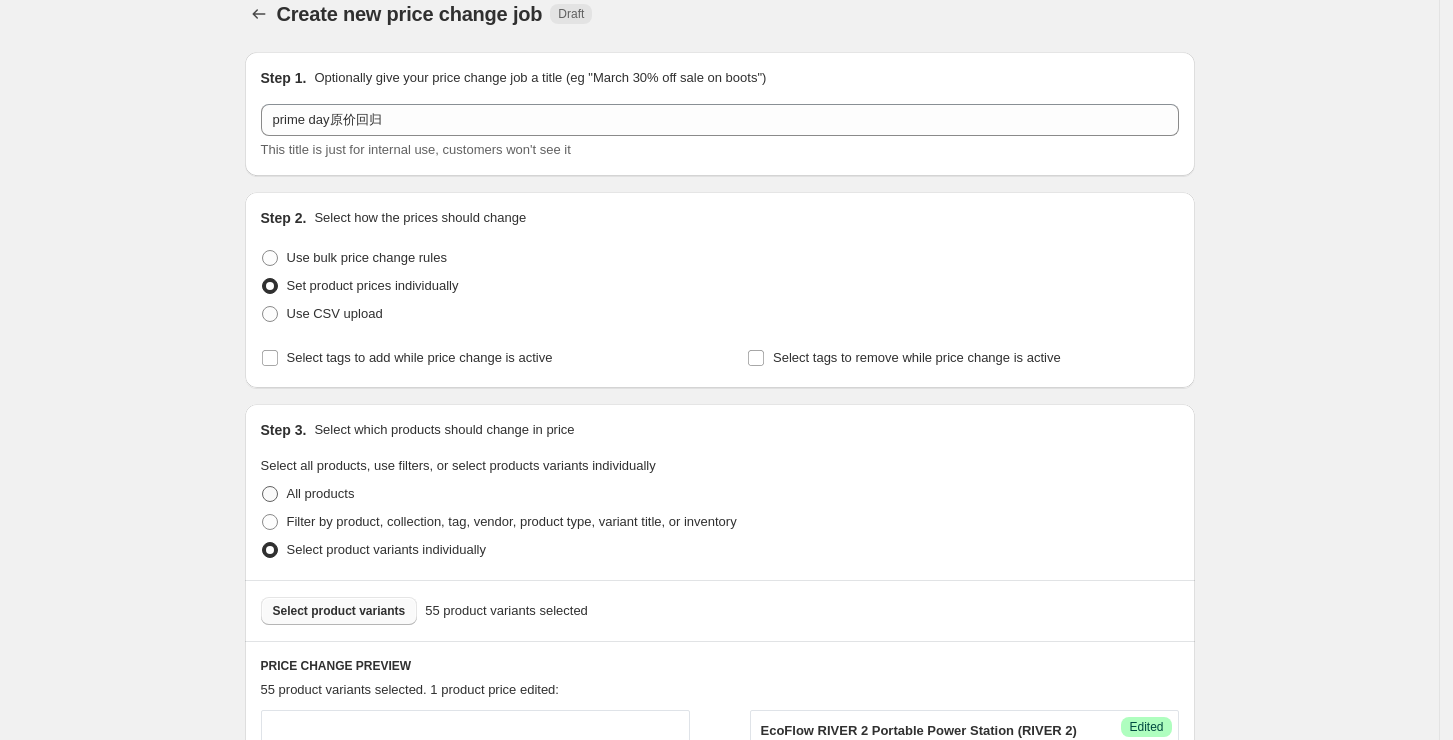 scroll, scrollTop: 0, scrollLeft: 0, axis: both 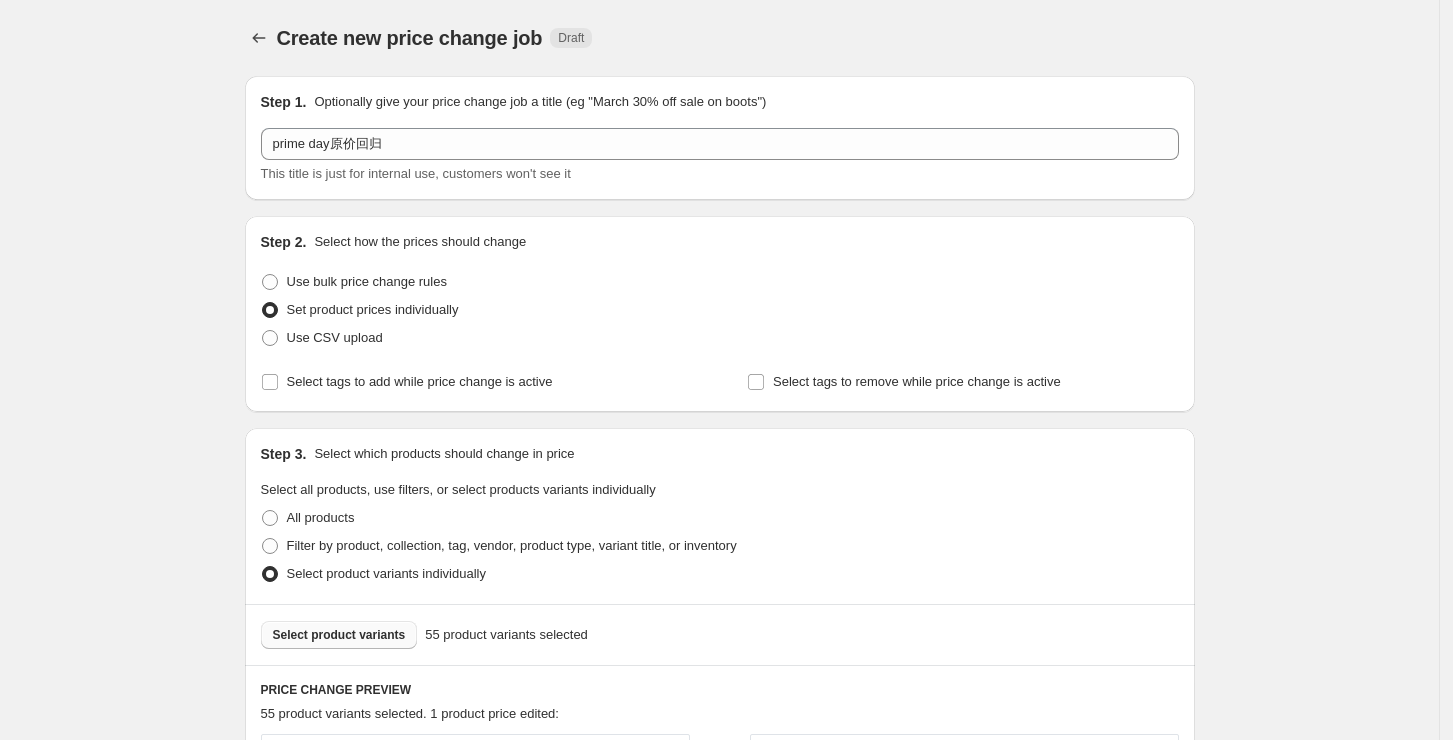 click on "Select product variants" at bounding box center (339, 635) 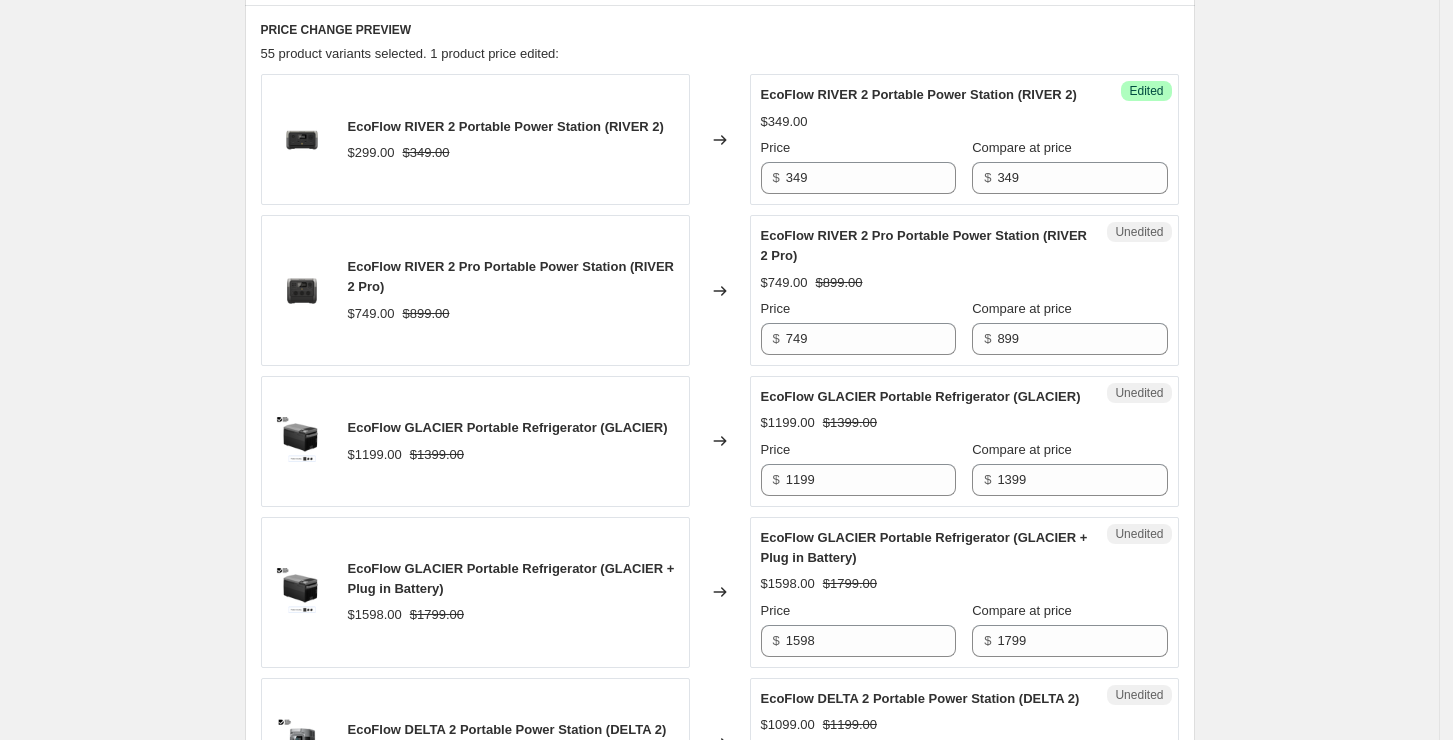 scroll, scrollTop: 666, scrollLeft: 0, axis: vertical 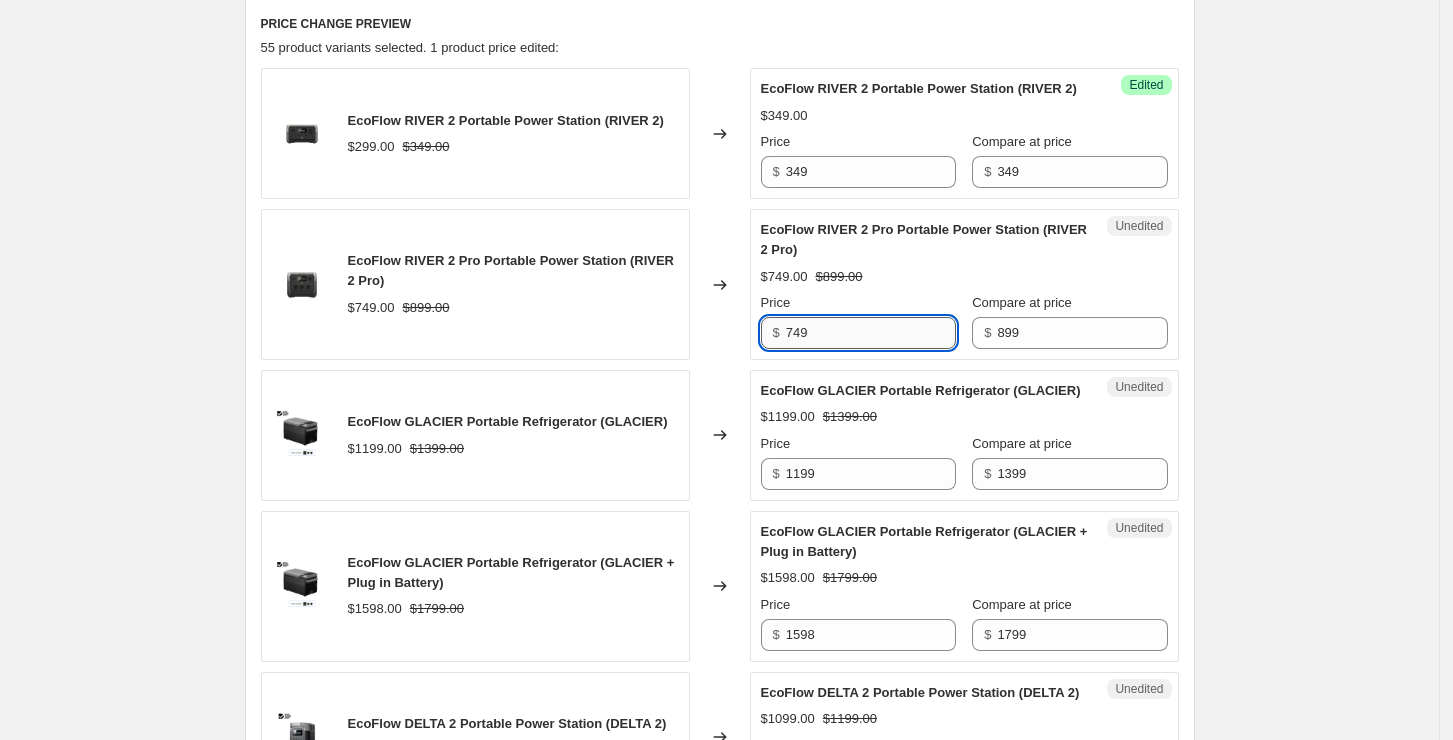 click on "749" at bounding box center [871, 333] 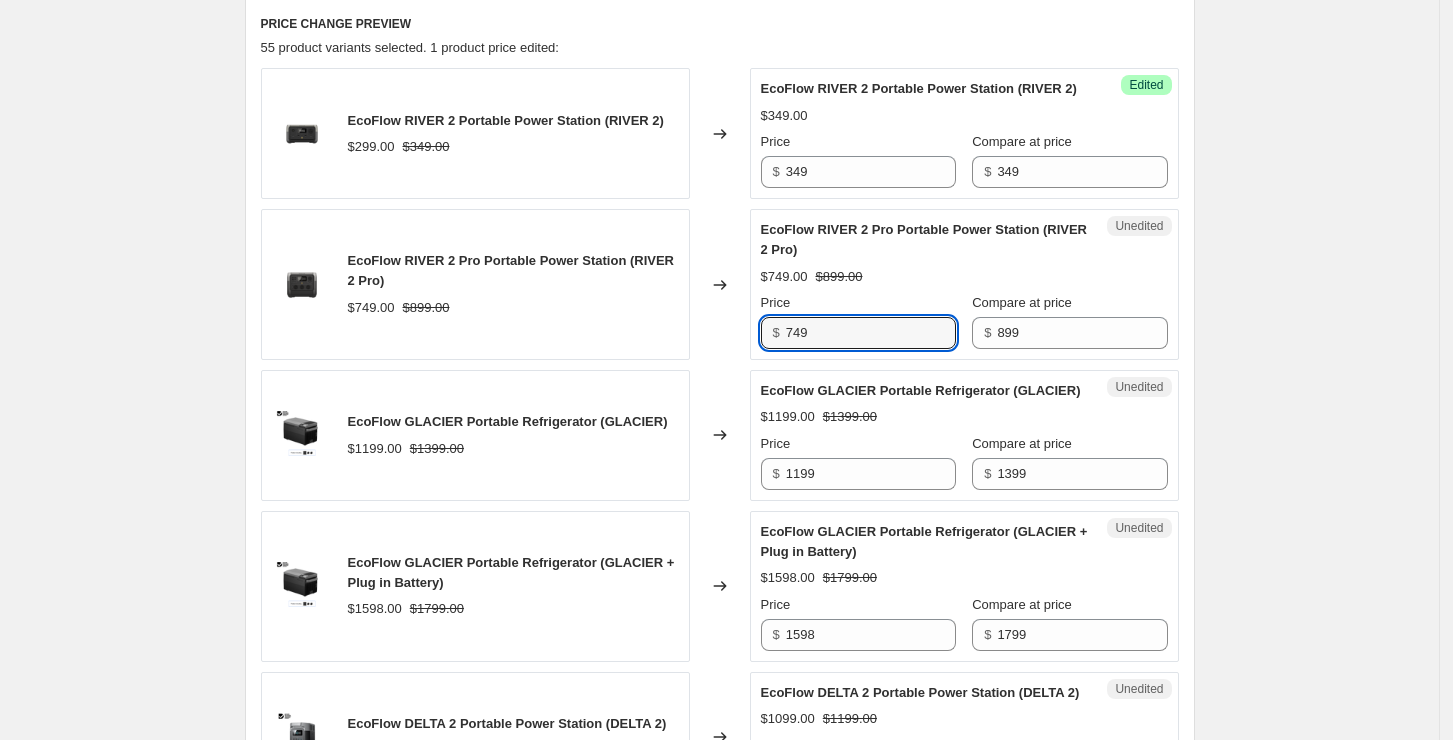 drag, startPoint x: 864, startPoint y: 353, endPoint x: 788, endPoint y: 347, distance: 76.23647 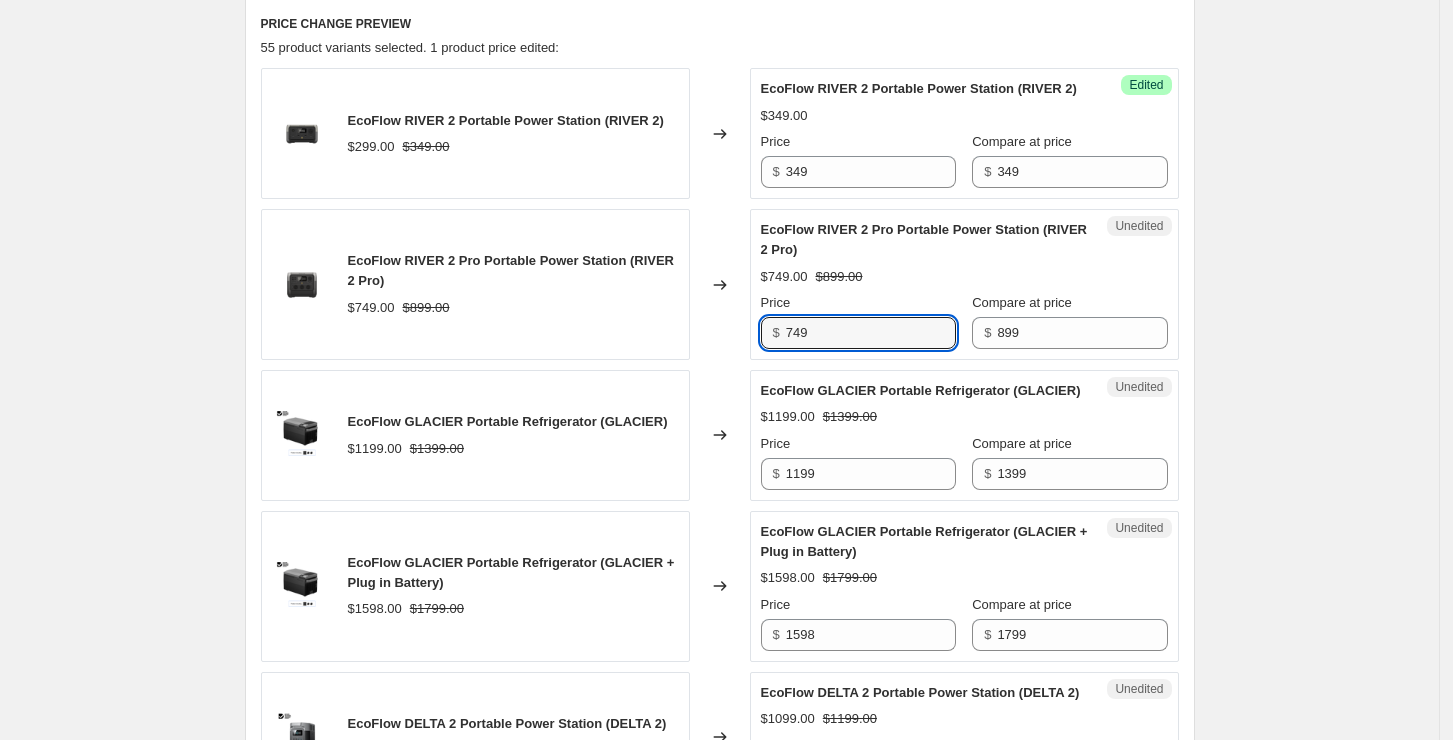 click on "$ 749" at bounding box center [858, 333] 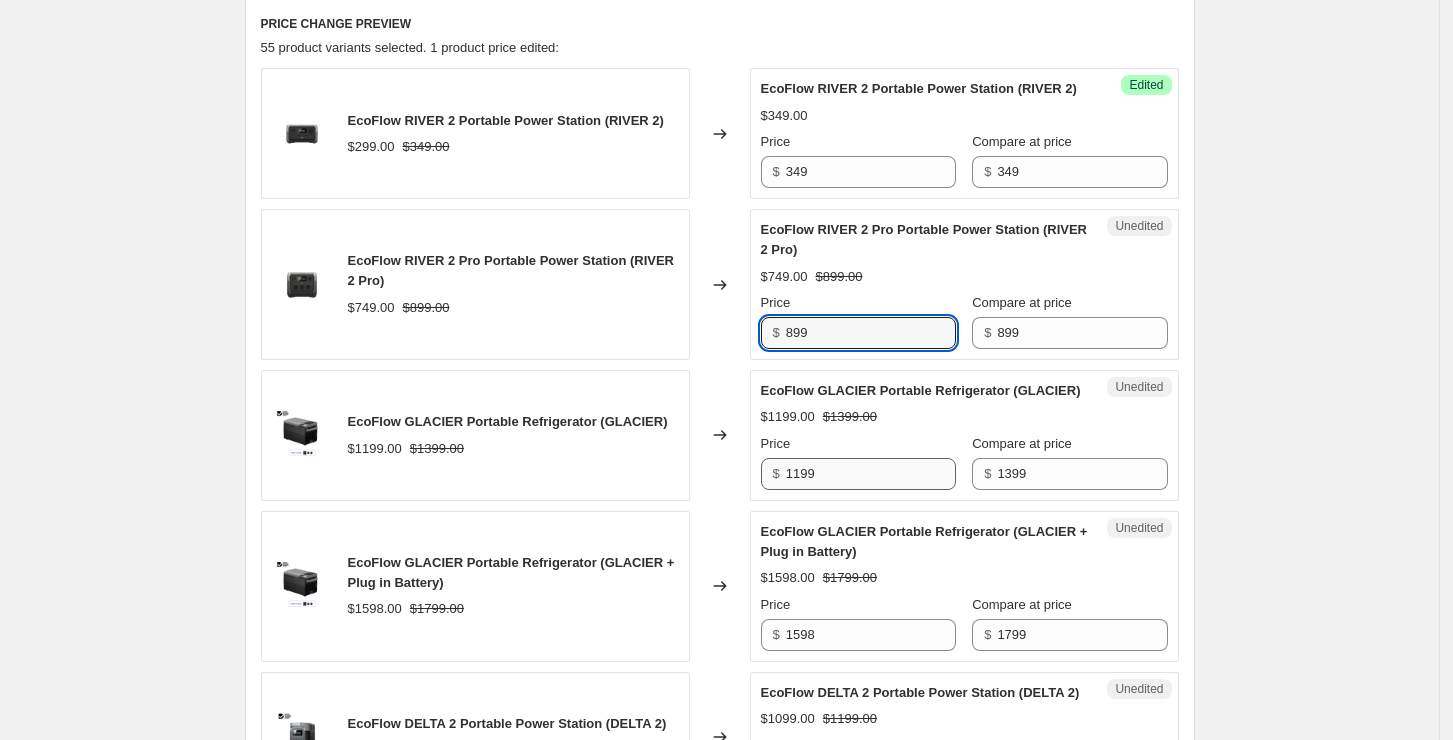 type on "899" 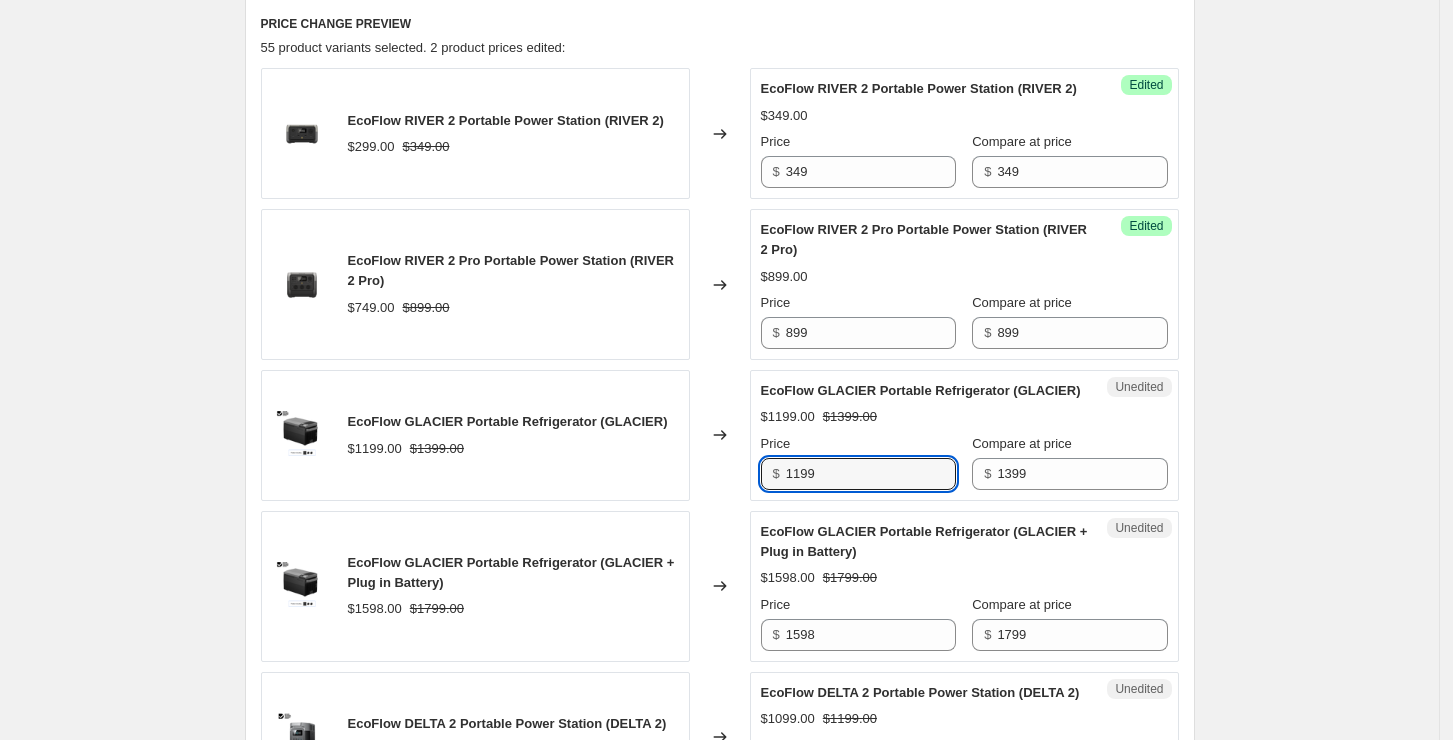 drag, startPoint x: 840, startPoint y: 518, endPoint x: 773, endPoint y: 508, distance: 67.74216 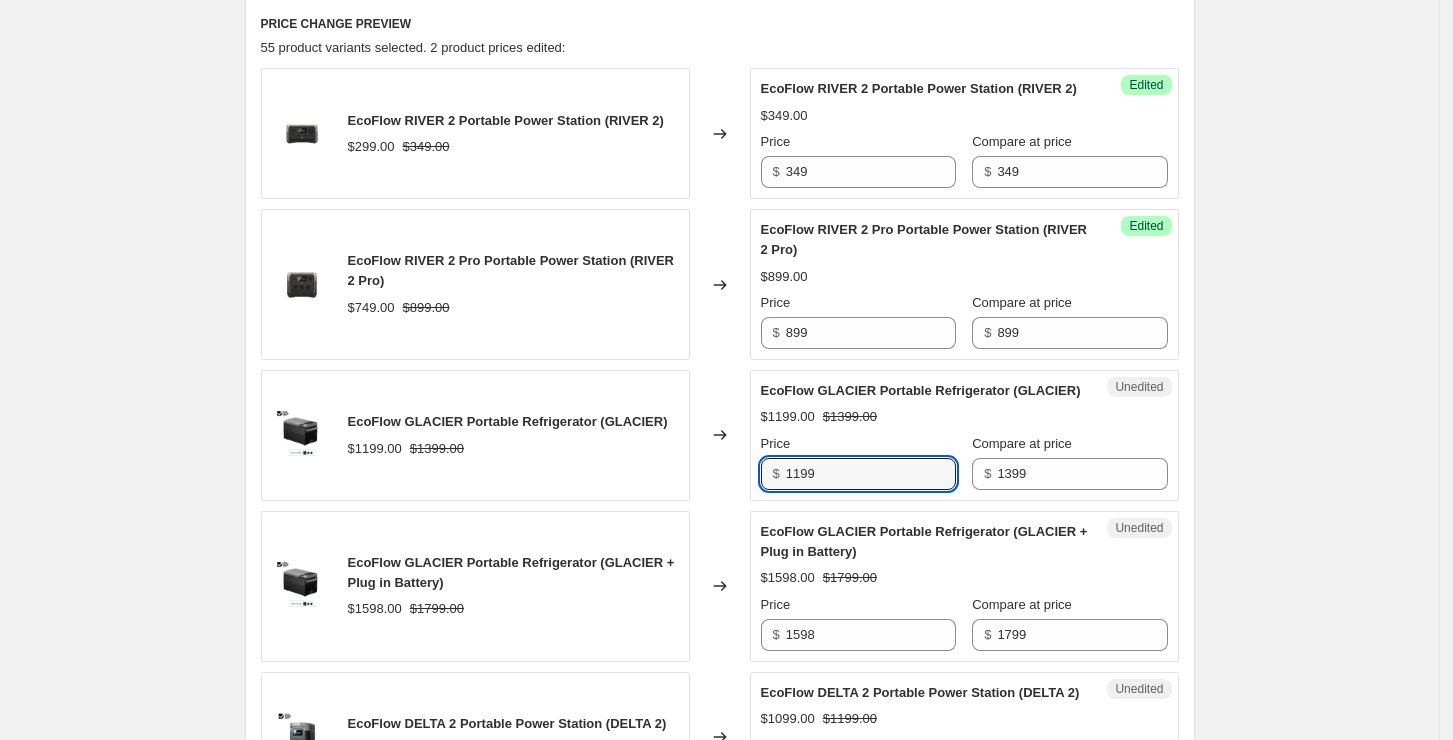 click on "$ 1199" at bounding box center [858, 474] 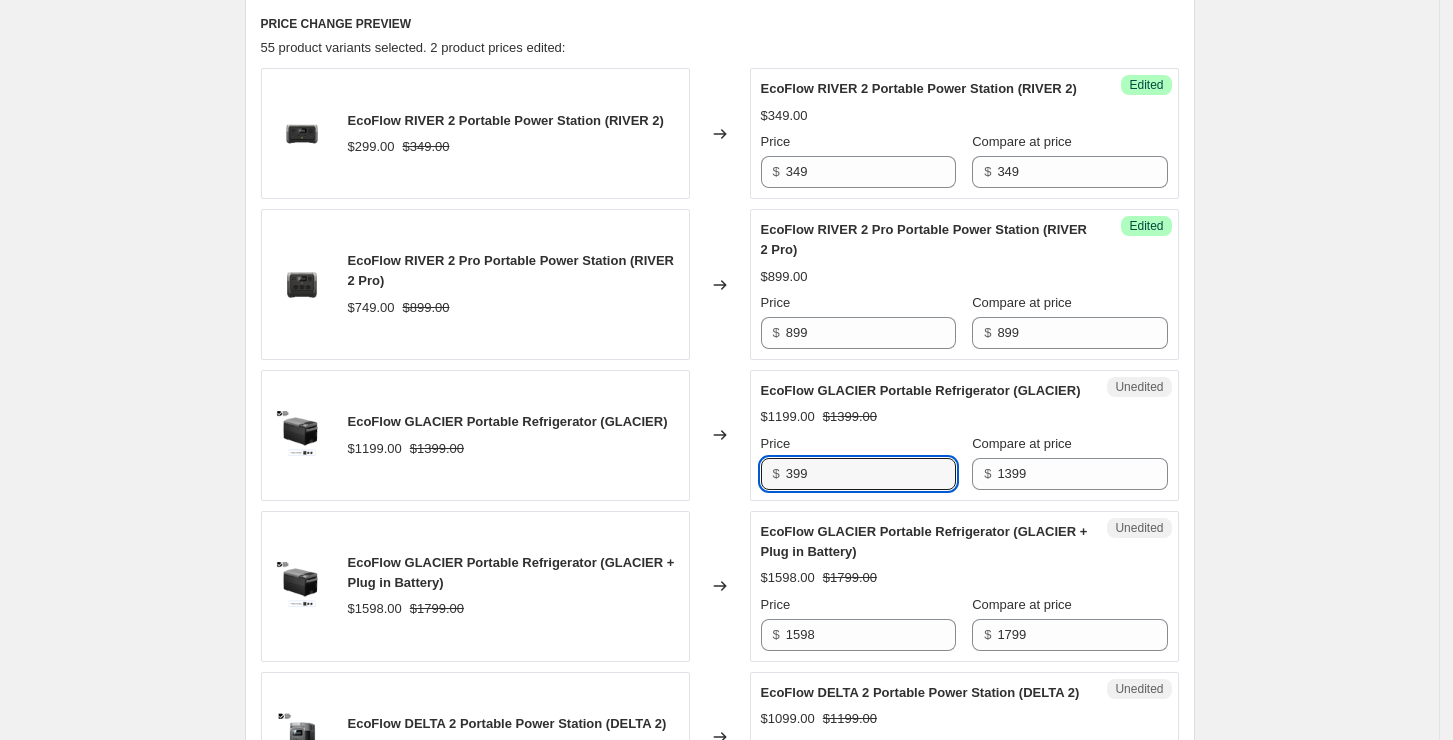 click on "$ 399" at bounding box center [858, 474] 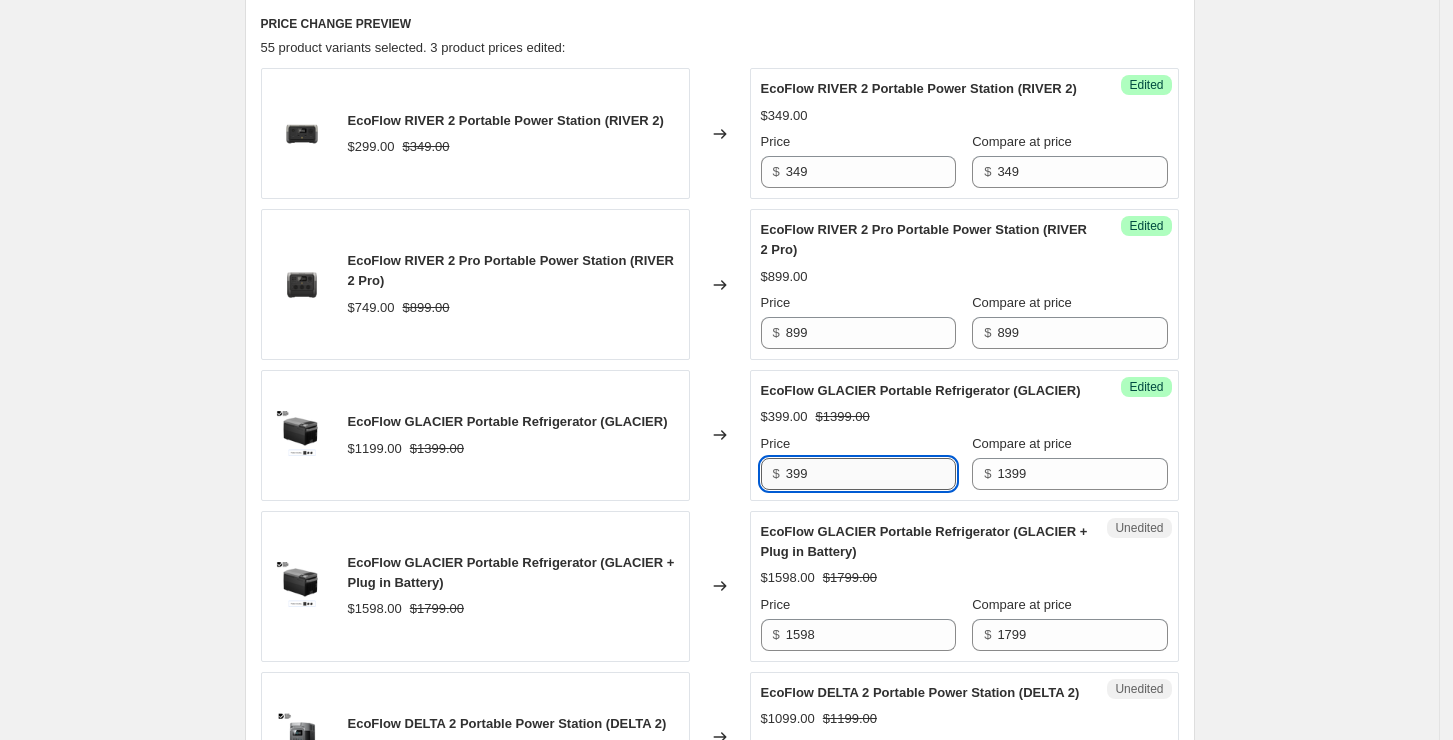 click on "399" at bounding box center (871, 474) 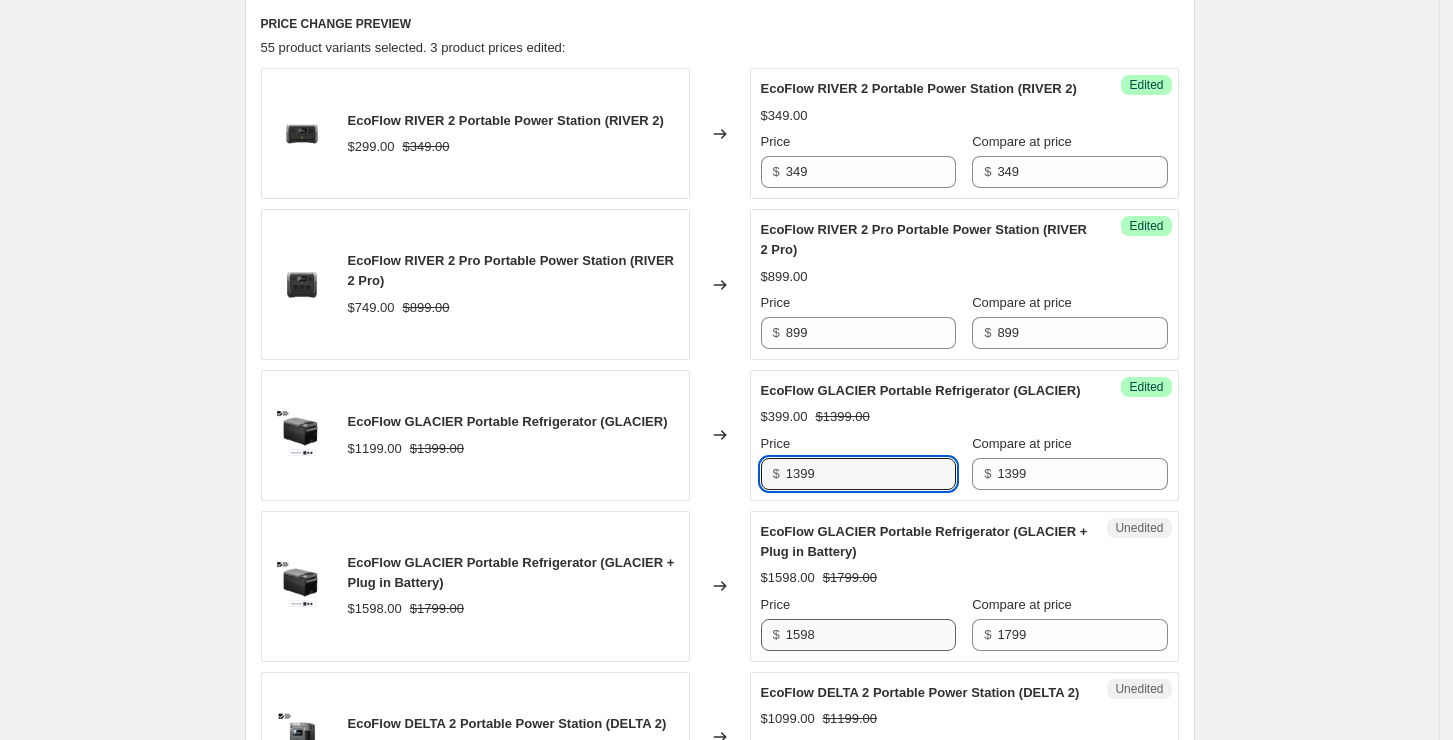 type on "1399" 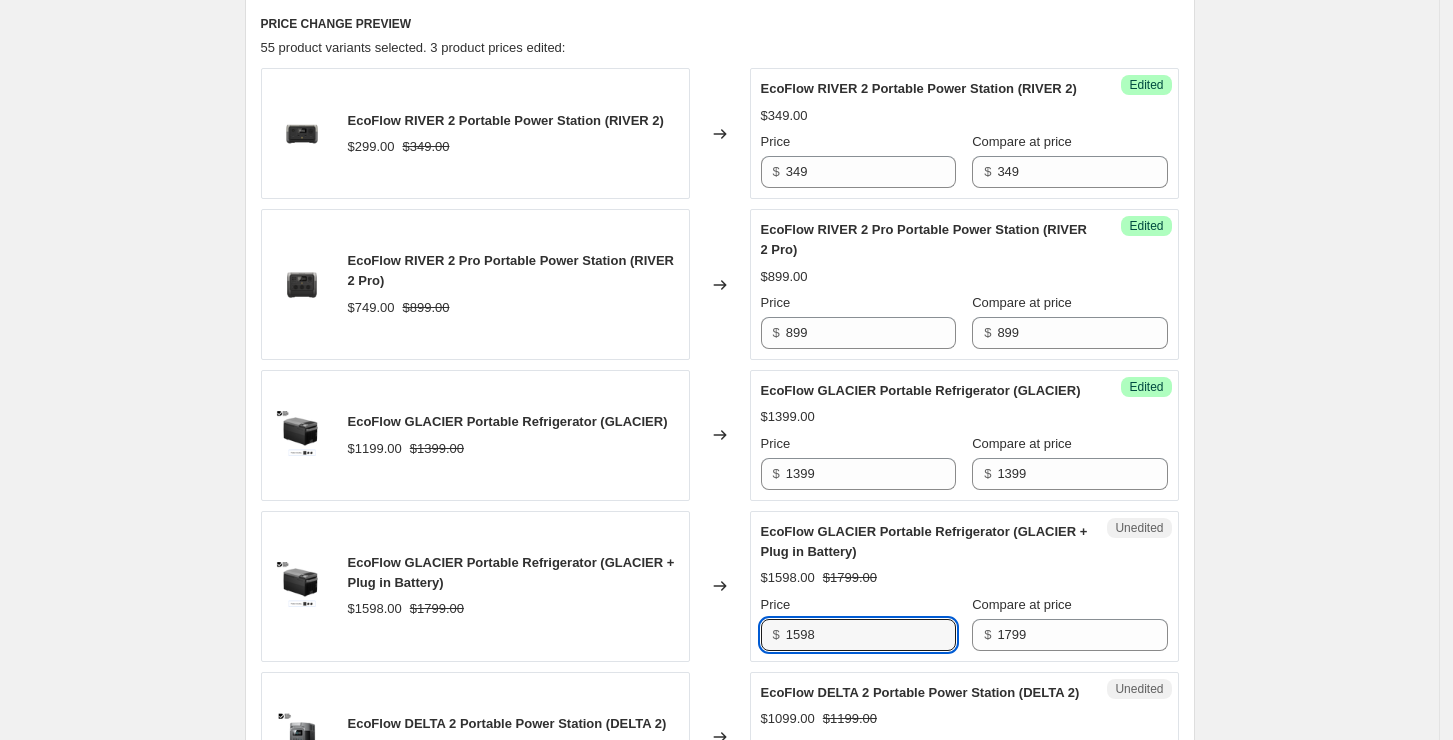drag, startPoint x: 831, startPoint y: 672, endPoint x: 784, endPoint y: 667, distance: 47.26521 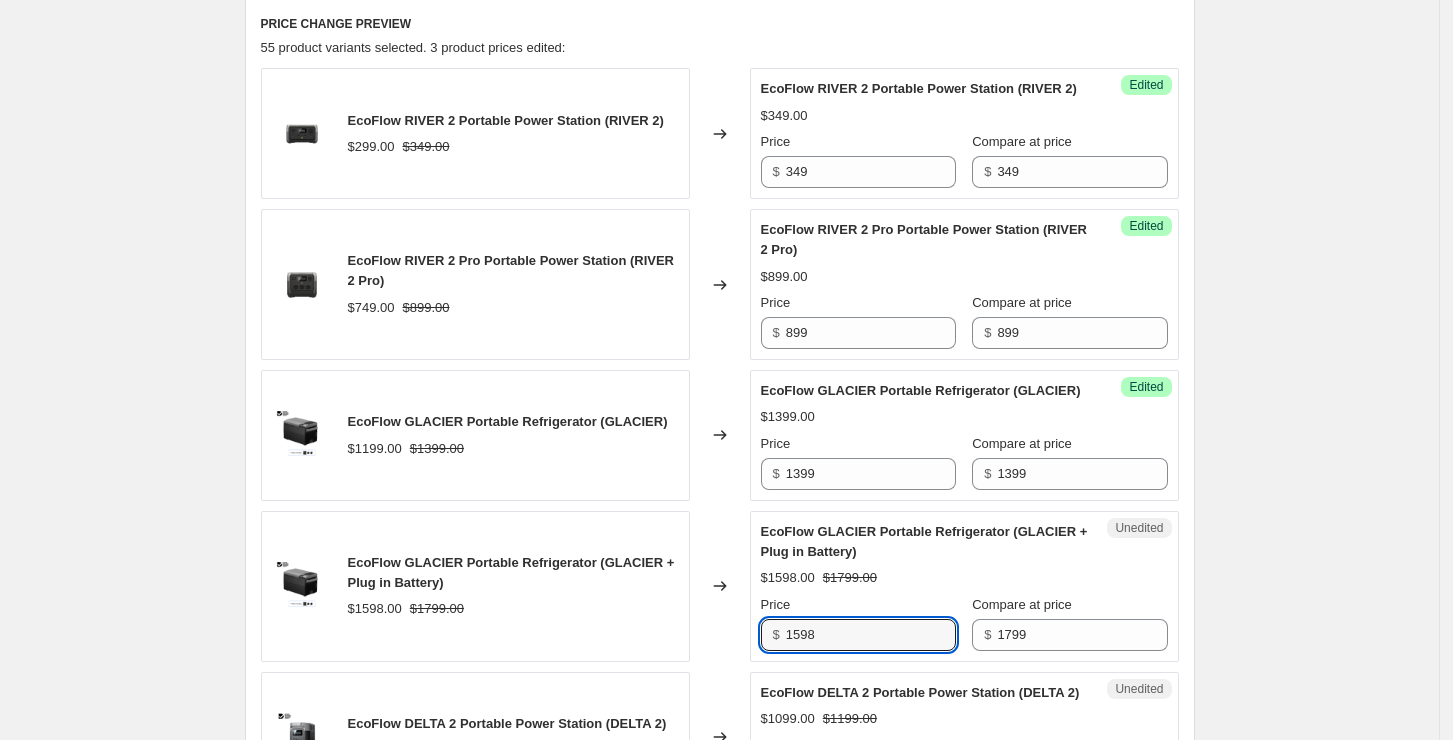 click on "$ [PRICE]" at bounding box center [858, 635] 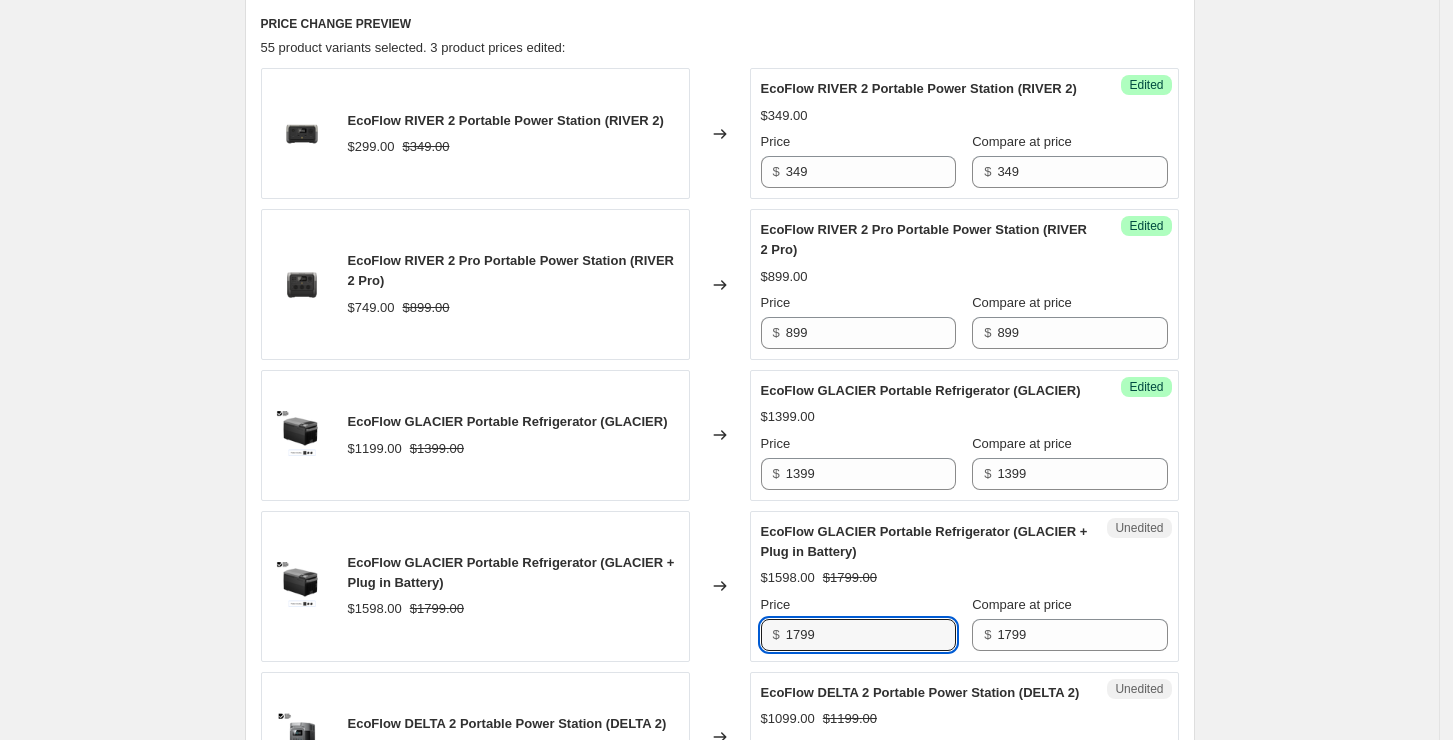 type on "1799" 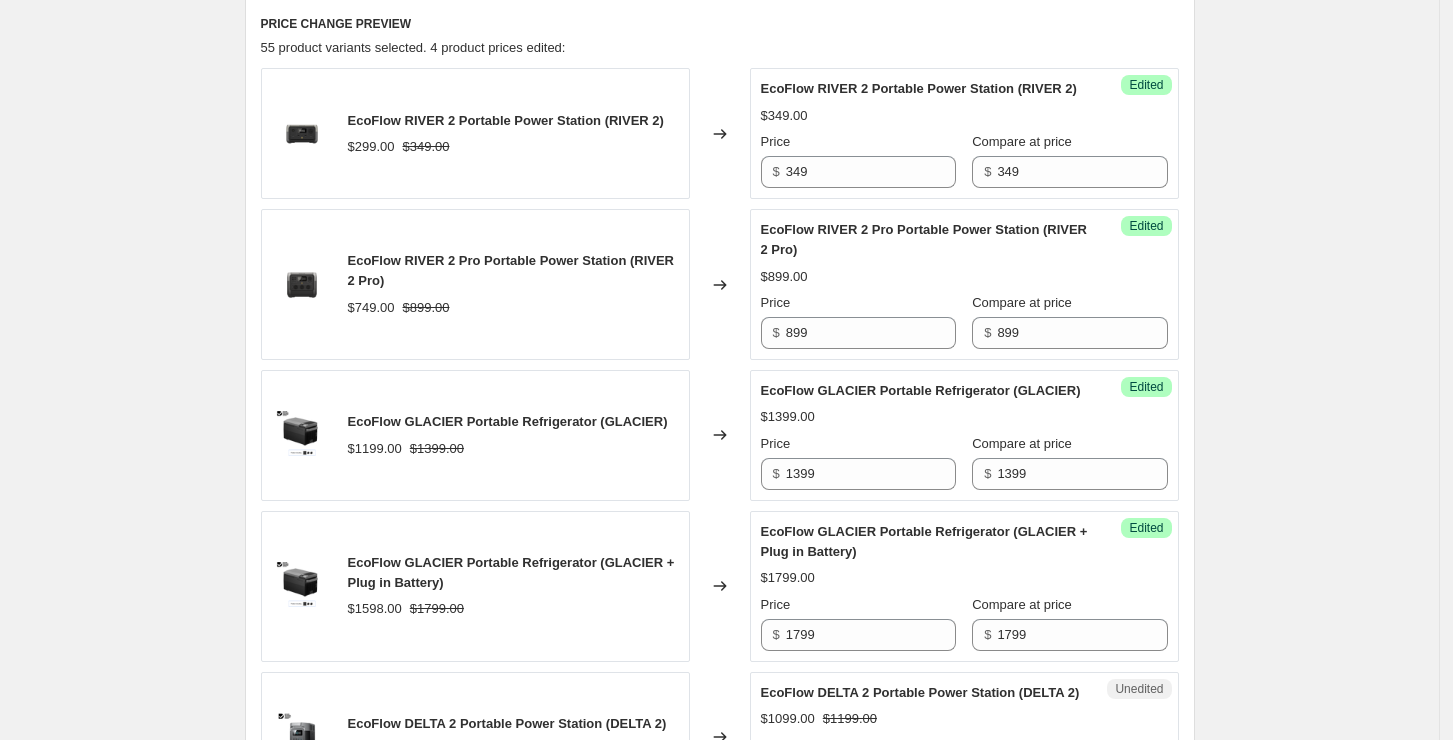 click on "Create new price change job. This page is ready Create new price change job Draft Step 1. Optionally give your price change job a title (eg "March 30% off sale on boots") prime day原价回归 This title is just for internal use, customers won't see it Step 2. Select how the prices should change Use bulk price change rules Set product prices individually Use CSV upload Select tags to add while price change is active Select tags to remove while price change is active Step 3. Select which products should change in price Select all products, use filters, or select products variants individually All products Filter by product, collection, tag, vendor, product type, variant title, or inventory Select product variants individually Select product variants 55   product variants selected PRICE CHANGE PREVIEW 55 product variants selected. 4 product prices edited: EcoFlow RIVER 2 Portable Power Station (RIVER 2) $[PRICE] $[PRICE] Changed to Success Edited EcoFlow RIVER 2 Portable Power Station (RIVER 2) $[PRICE] Price $ $" at bounding box center (720, 1666) 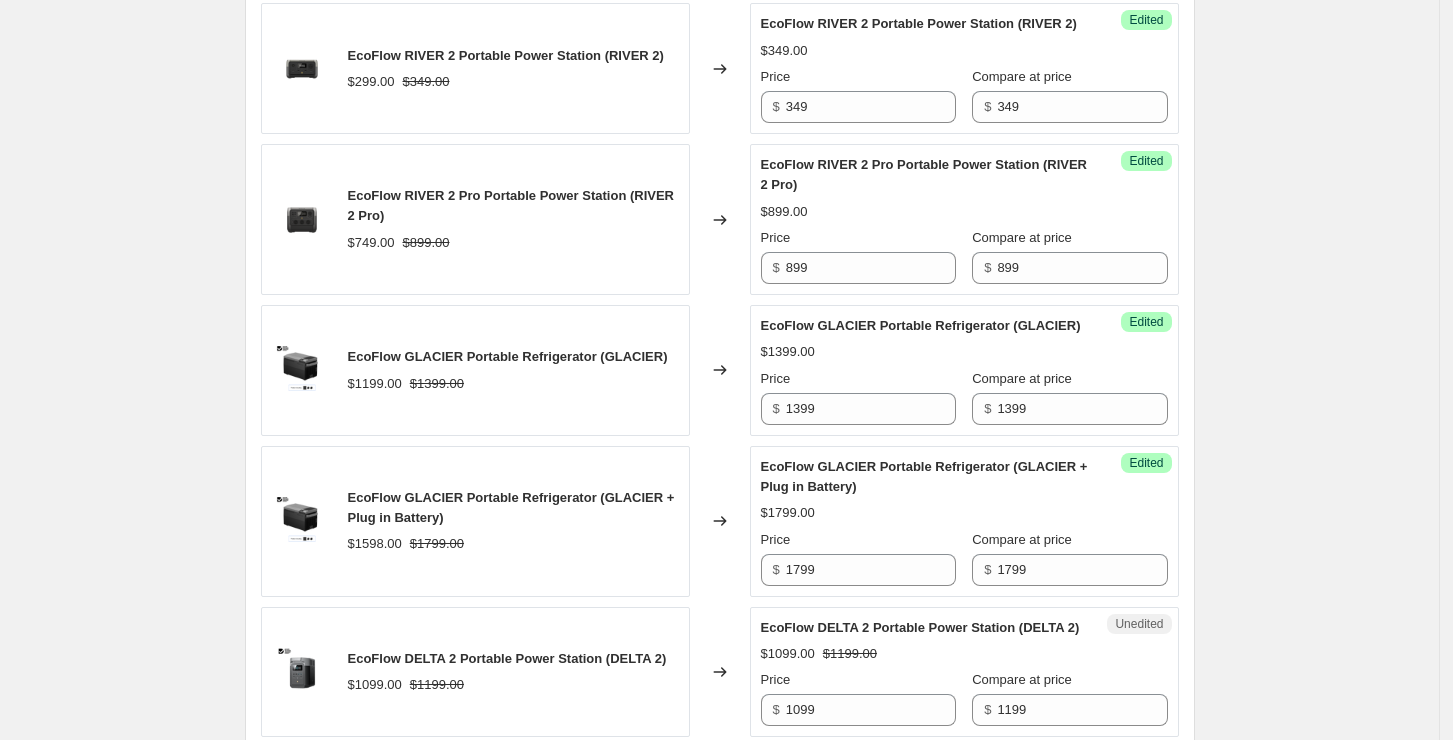 scroll, scrollTop: 1066, scrollLeft: 0, axis: vertical 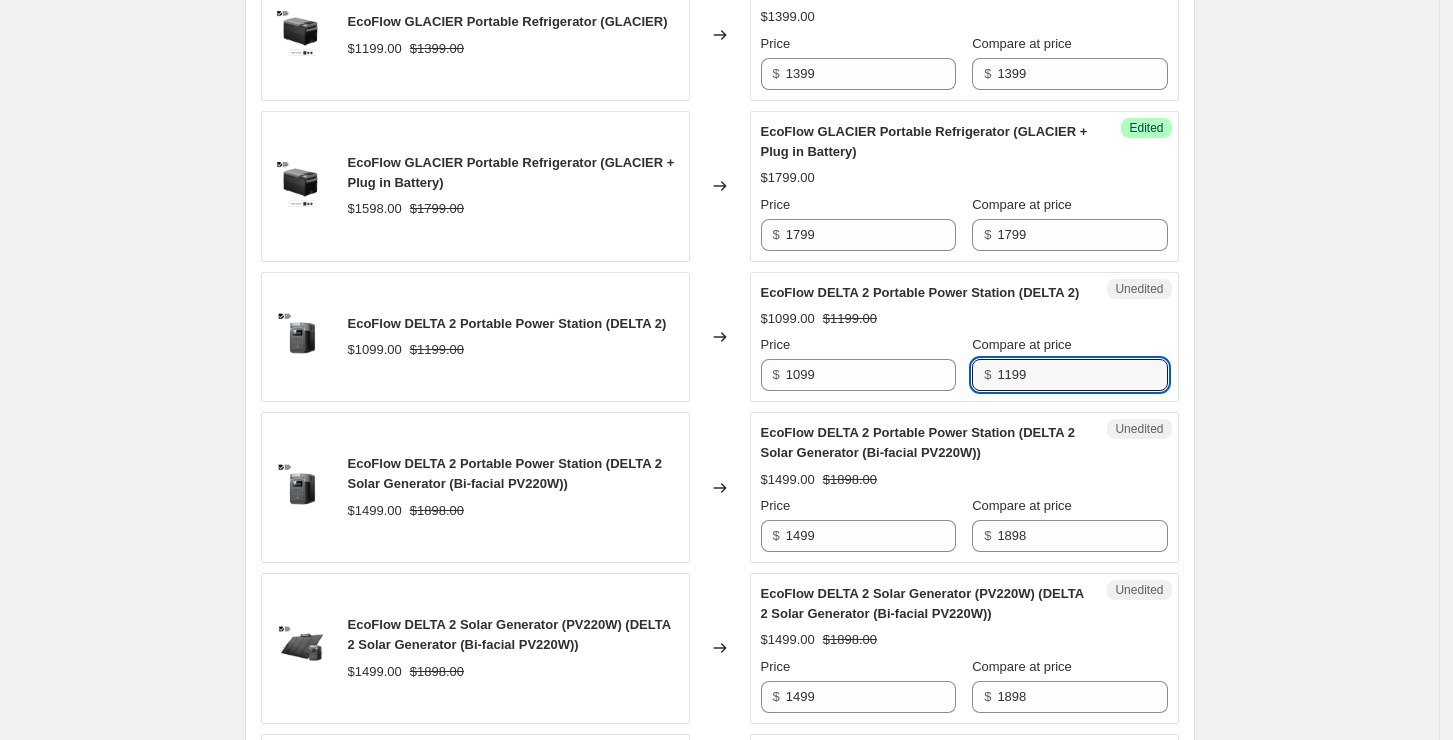 drag, startPoint x: 1061, startPoint y: 438, endPoint x: 952, endPoint y: 436, distance: 109.01835 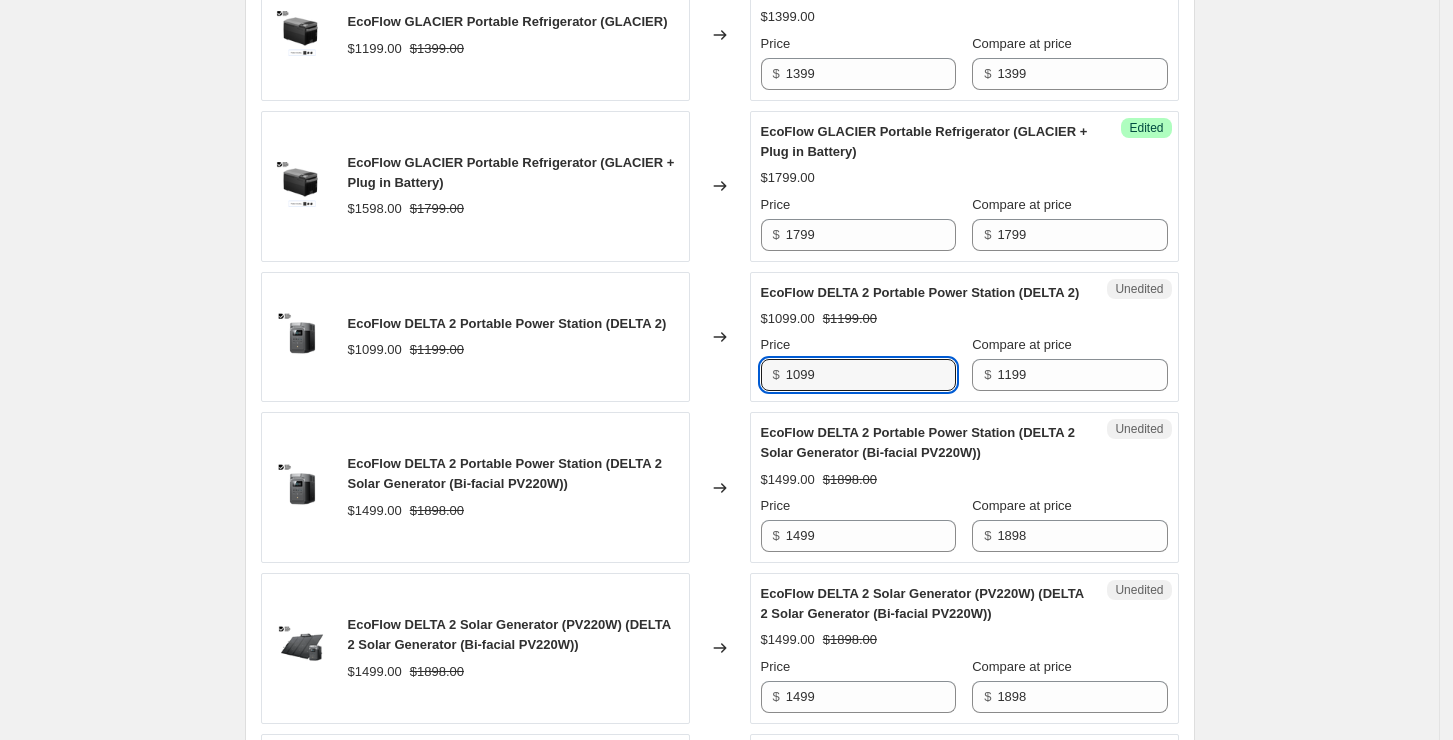 drag, startPoint x: 874, startPoint y: 441, endPoint x: 757, endPoint y: 432, distance: 117.34564 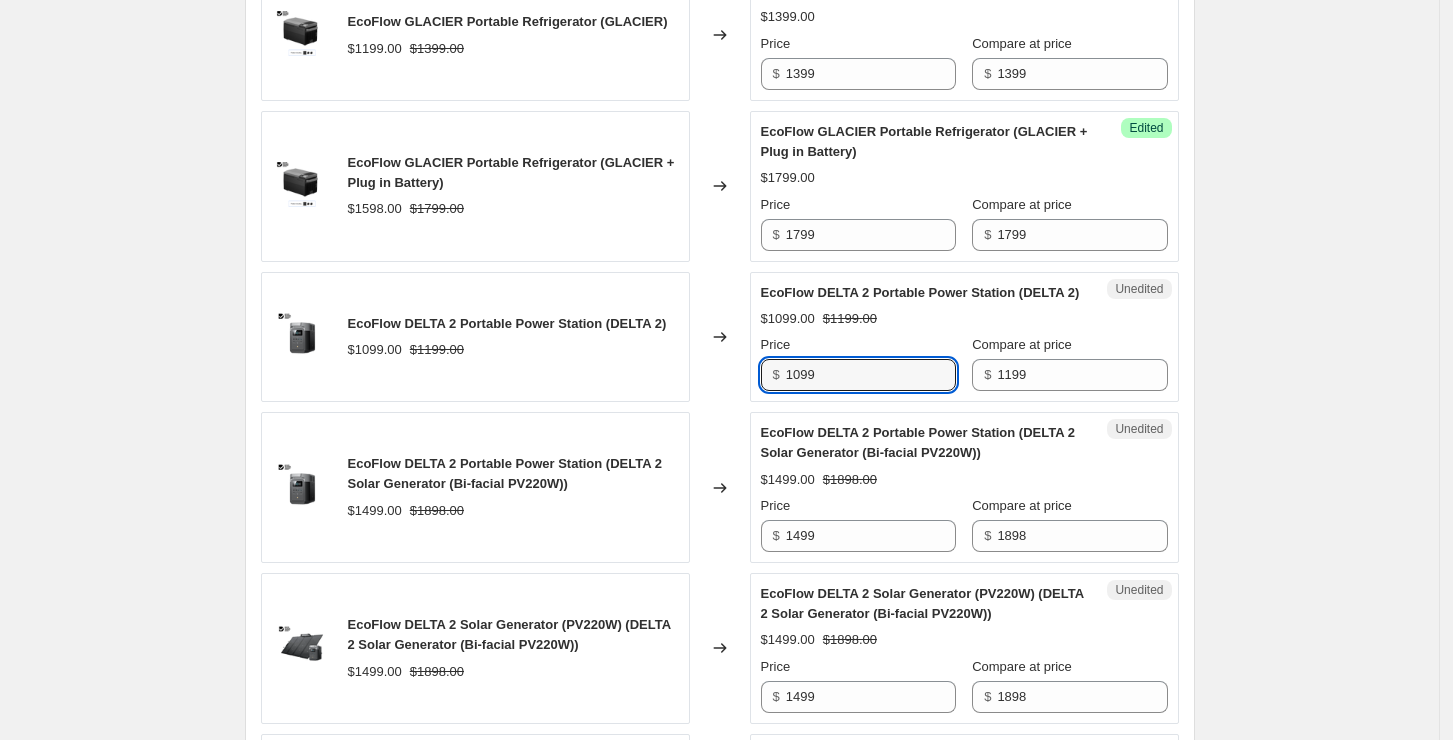 click on "Unedited EcoFlow DELTA 2 Portable Power Station (DELTA 2) $[PRICE] $[PRICE] Price $ [PRICE] Compare at price $ [PRICE]" at bounding box center [964, 337] 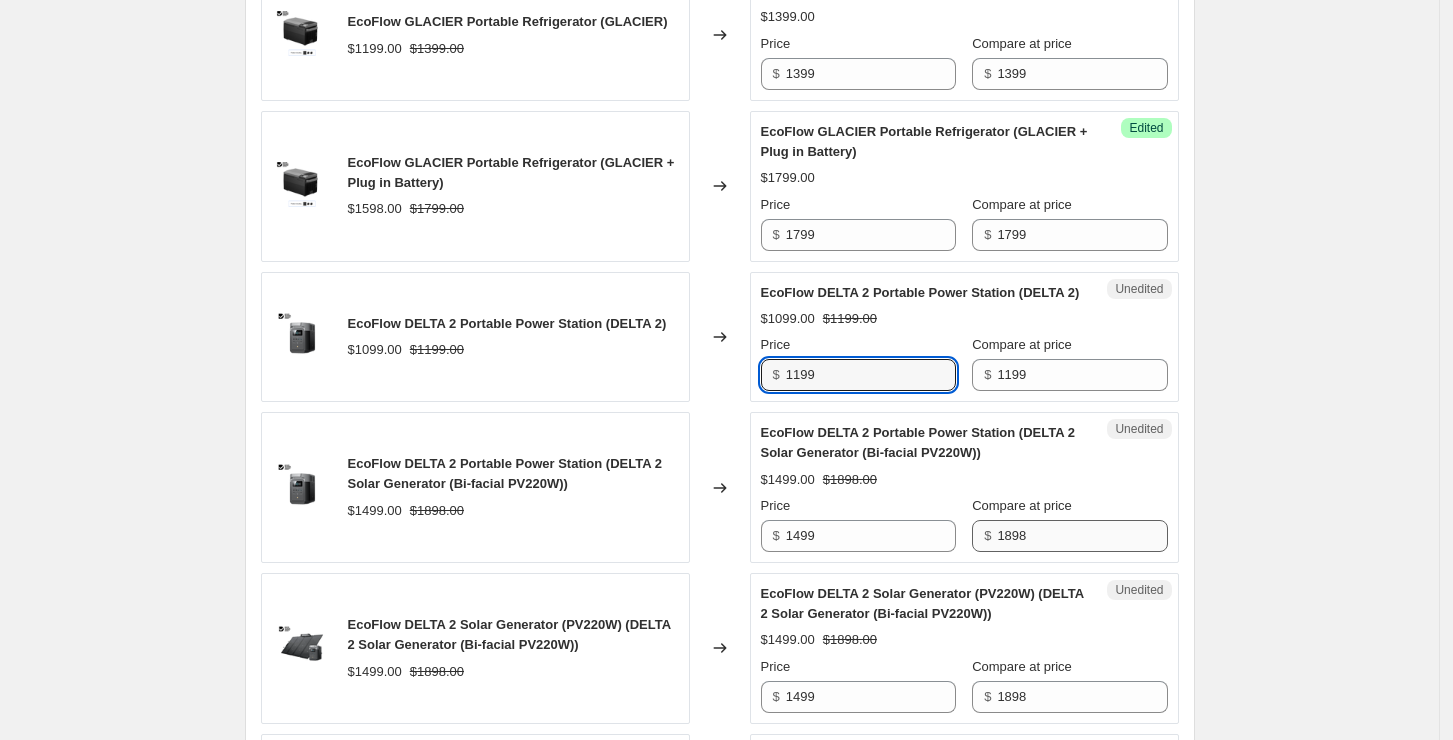 type on "1199" 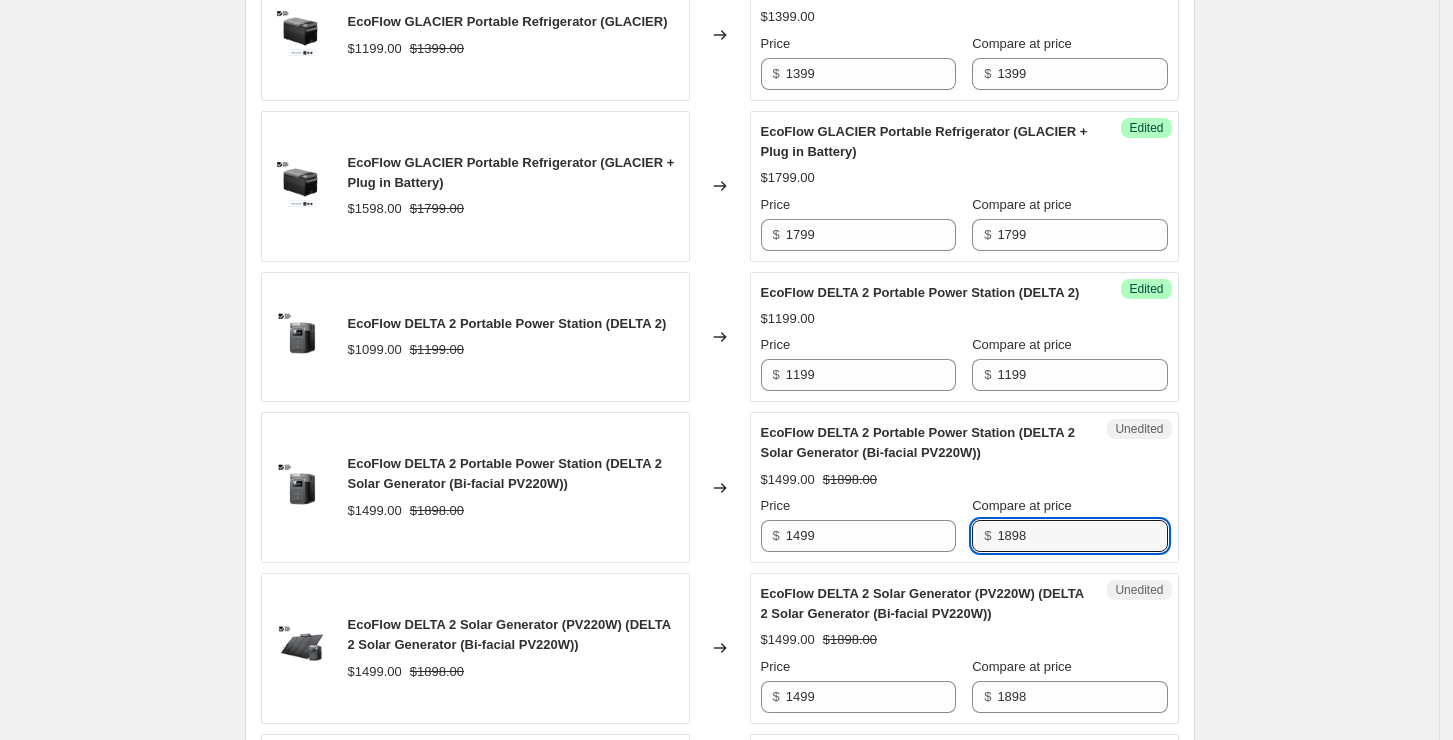 drag, startPoint x: 1079, startPoint y: 598, endPoint x: 963, endPoint y: 598, distance: 116 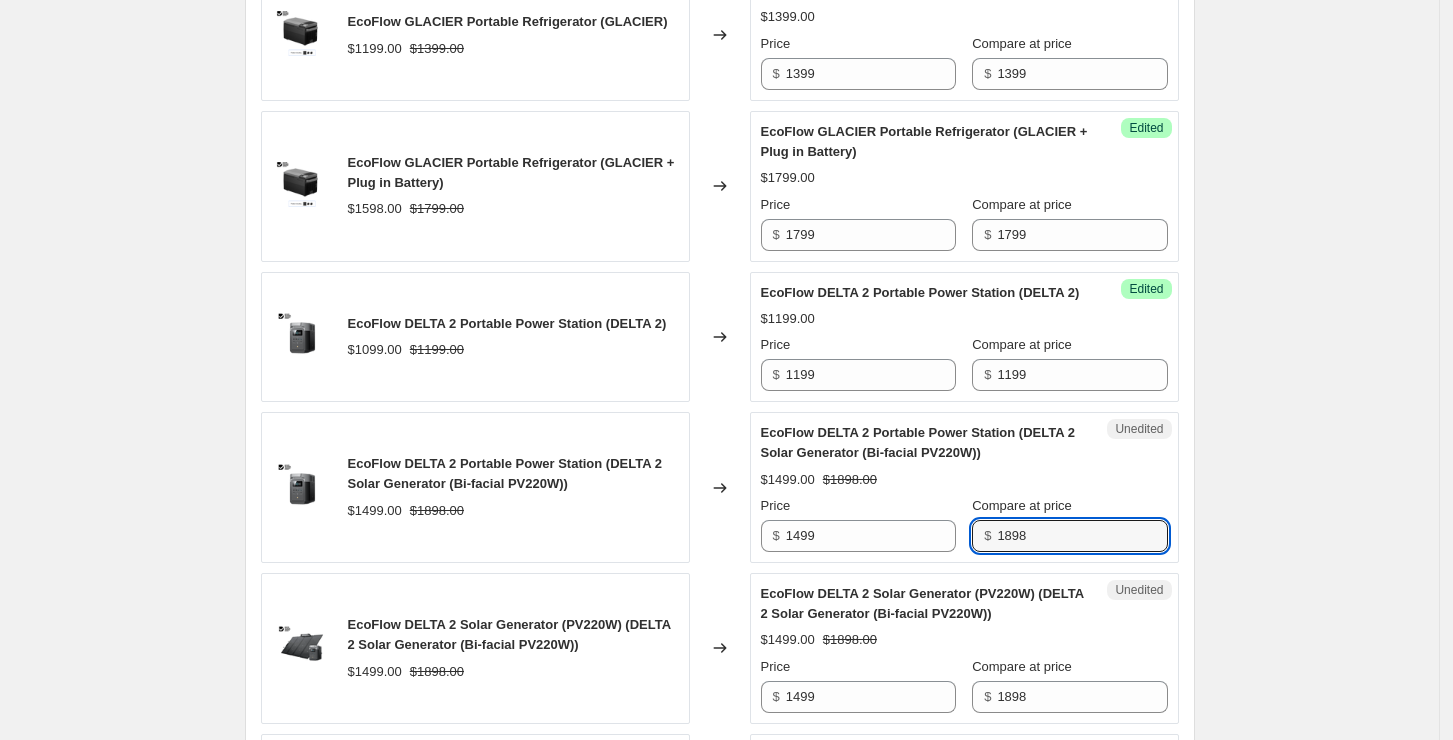 click on "Price $ [PRICE] Compare at price $ [PRICE]" at bounding box center (964, 524) 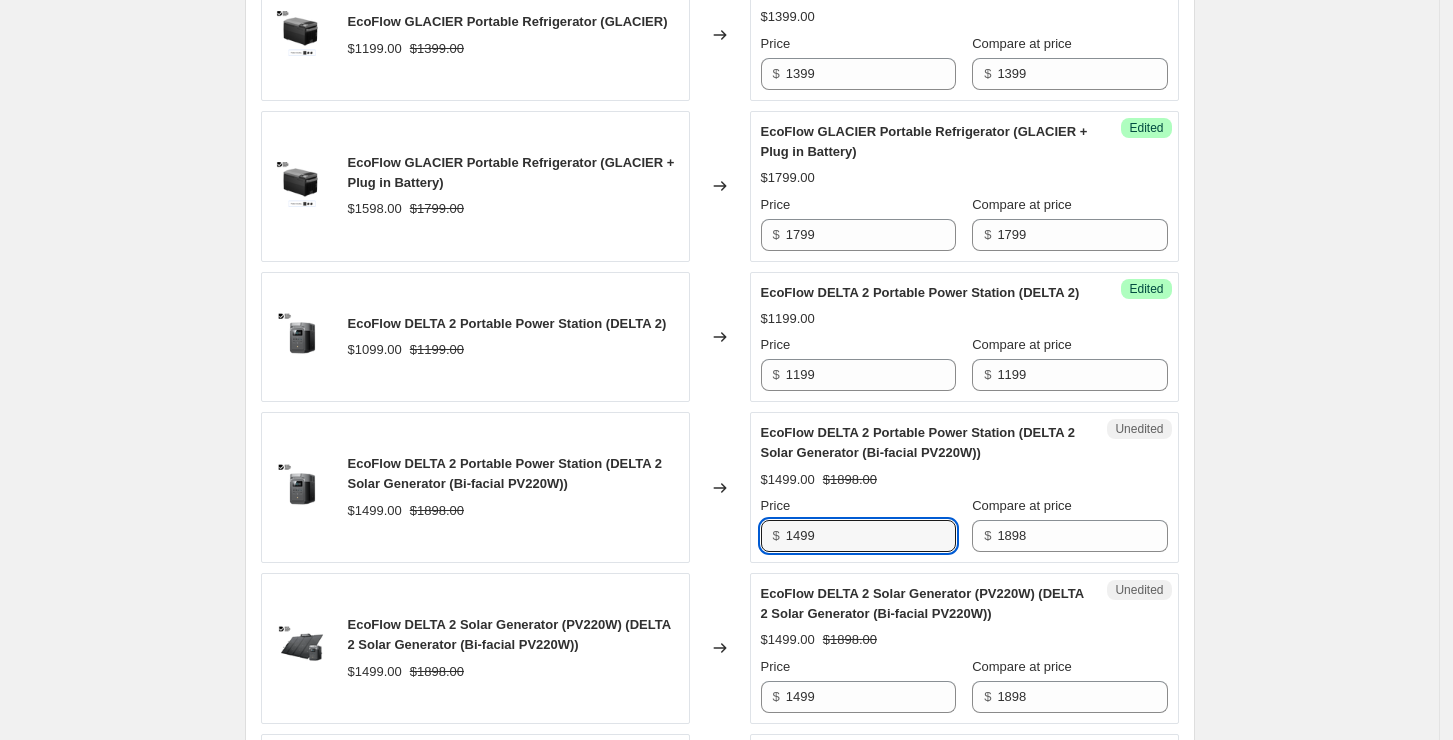 drag, startPoint x: 795, startPoint y: 596, endPoint x: 731, endPoint y: 596, distance: 64 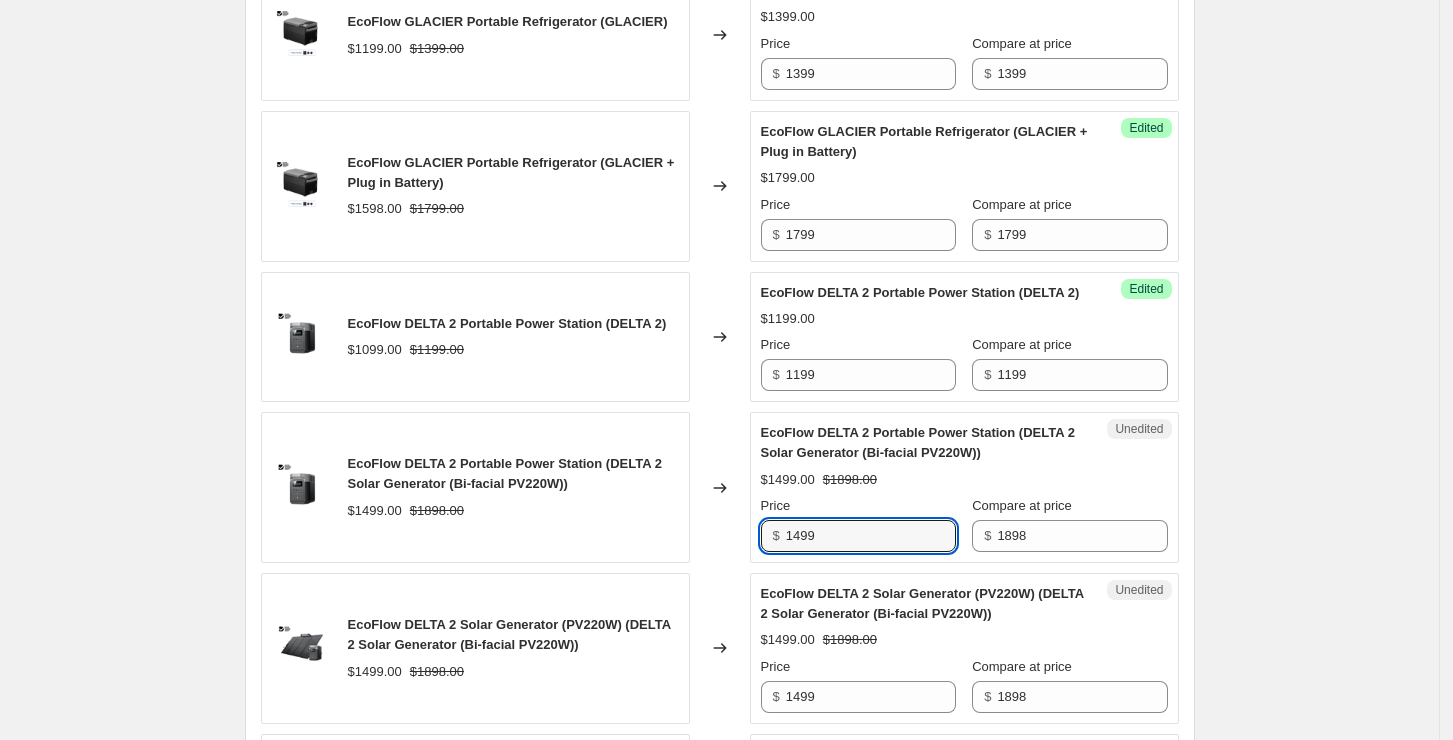 click on "Changed to Unedited $[PRICE] $[PRICE] Price $ [PRICE] Compare at price $ [PRICE]" at bounding box center (720, 487) 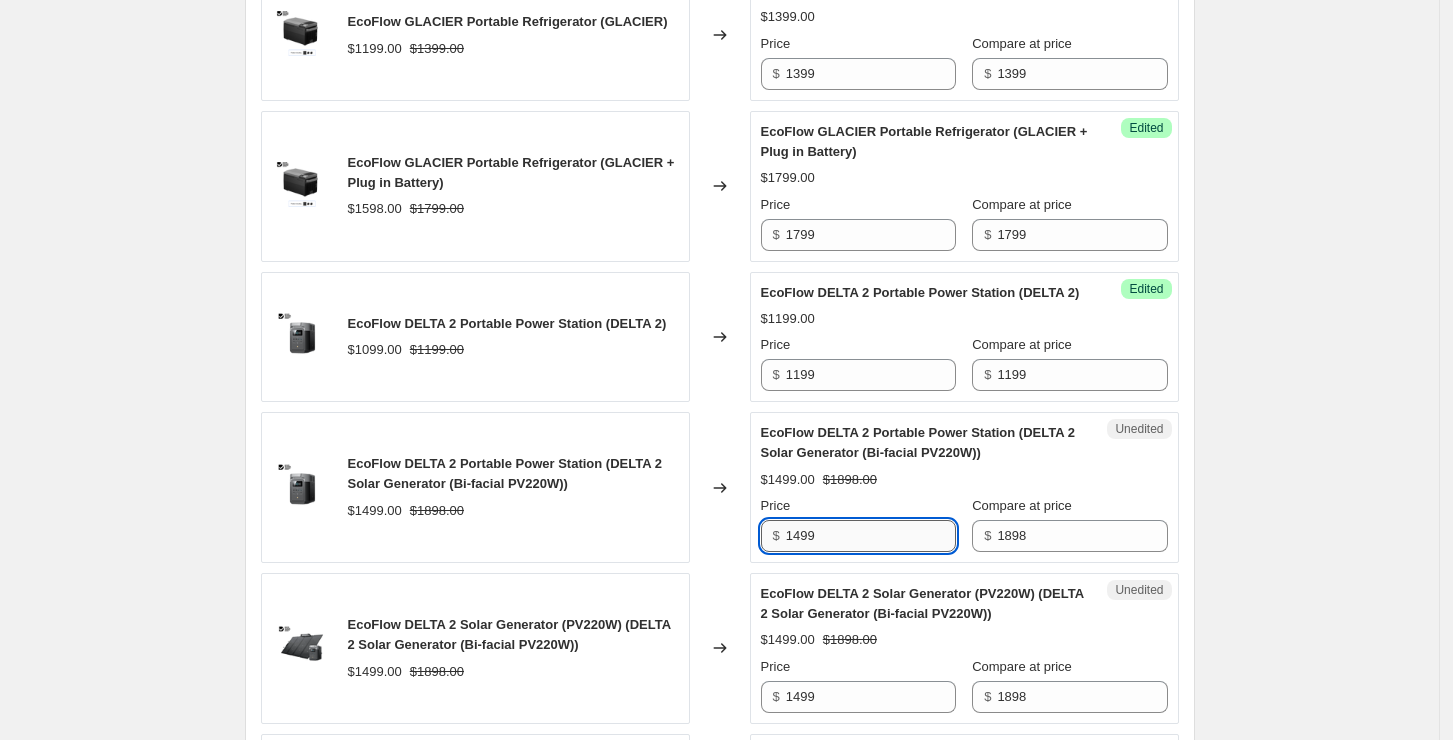 paste on "898" 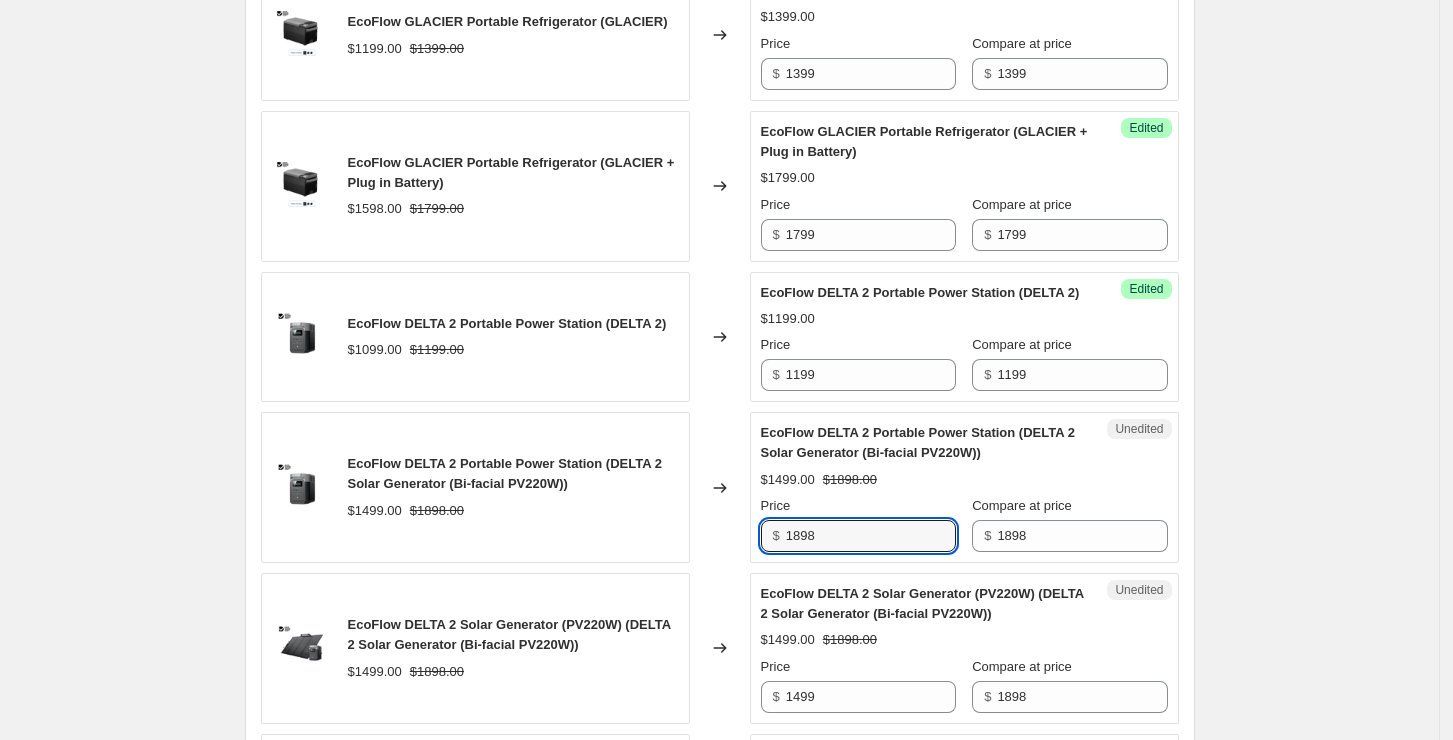 type on "1898" 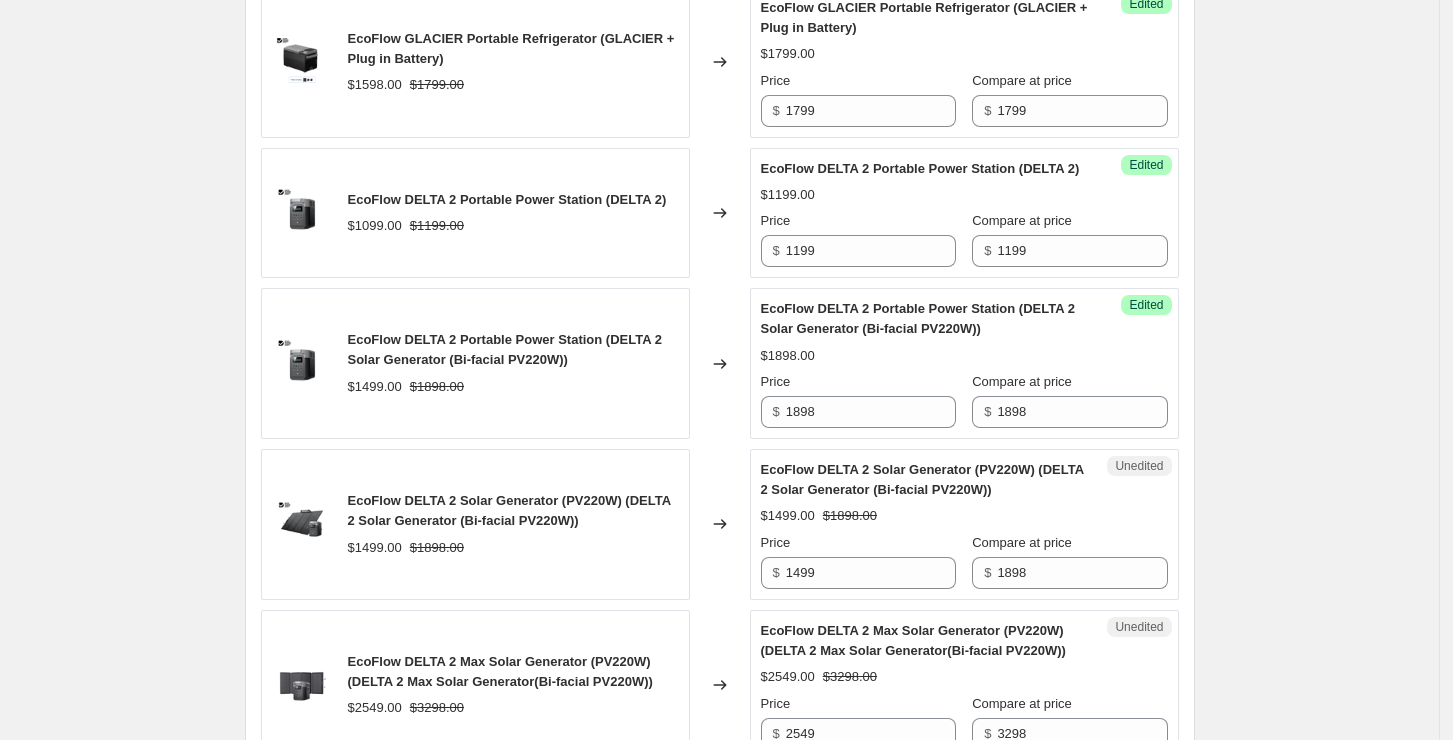 scroll, scrollTop: 1333, scrollLeft: 0, axis: vertical 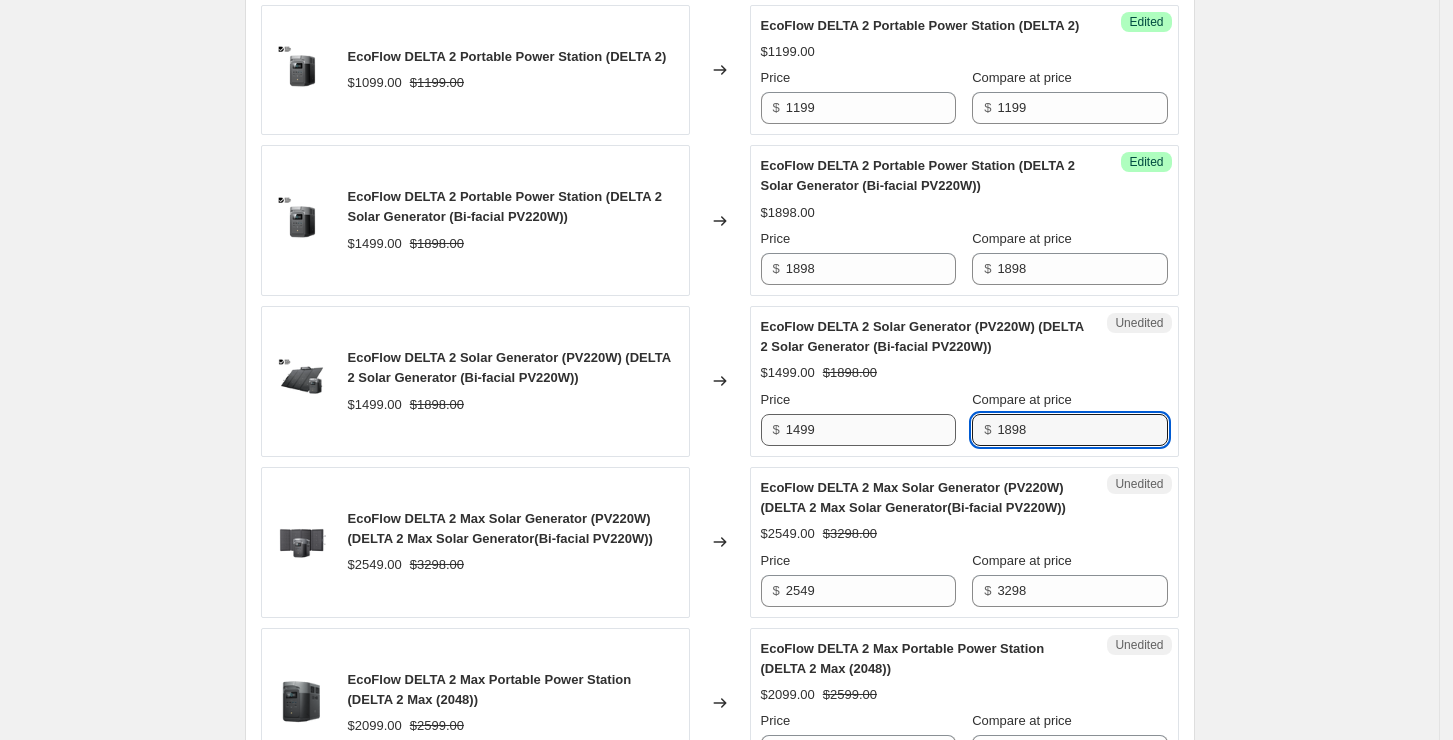 drag, startPoint x: 1089, startPoint y: 489, endPoint x: 956, endPoint y: 488, distance: 133.00375 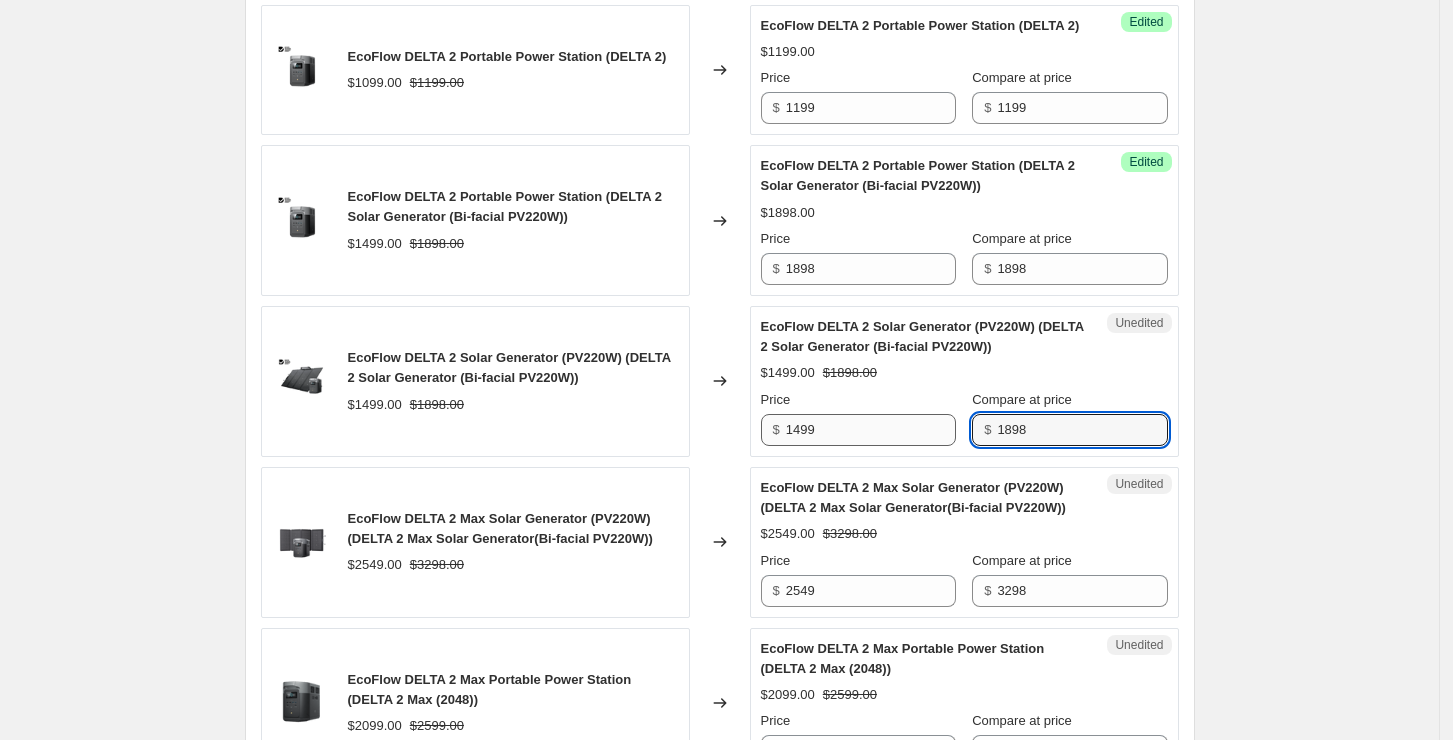 click on "Price $ [PRICE] Compare at price $ [PRICE]" at bounding box center [964, 418] 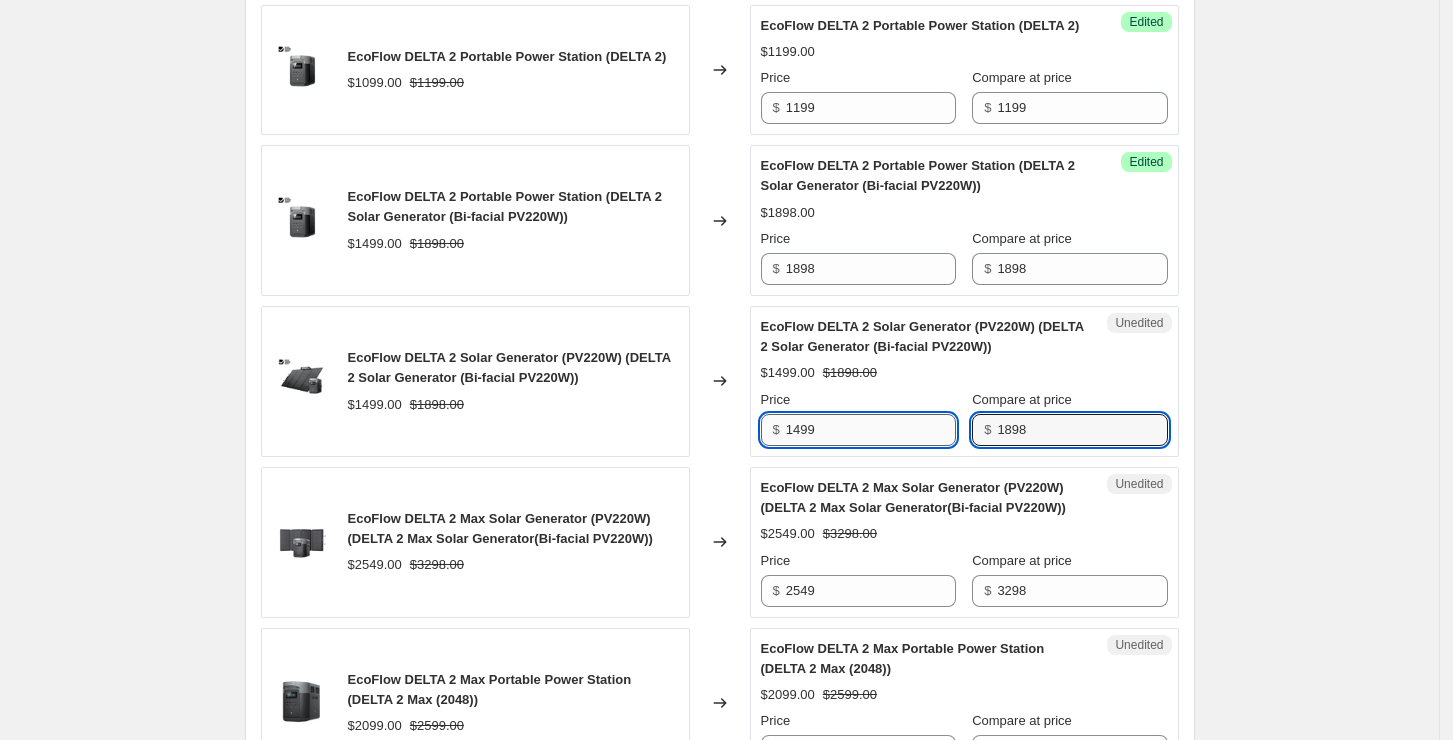 click on "1499" at bounding box center [871, 430] 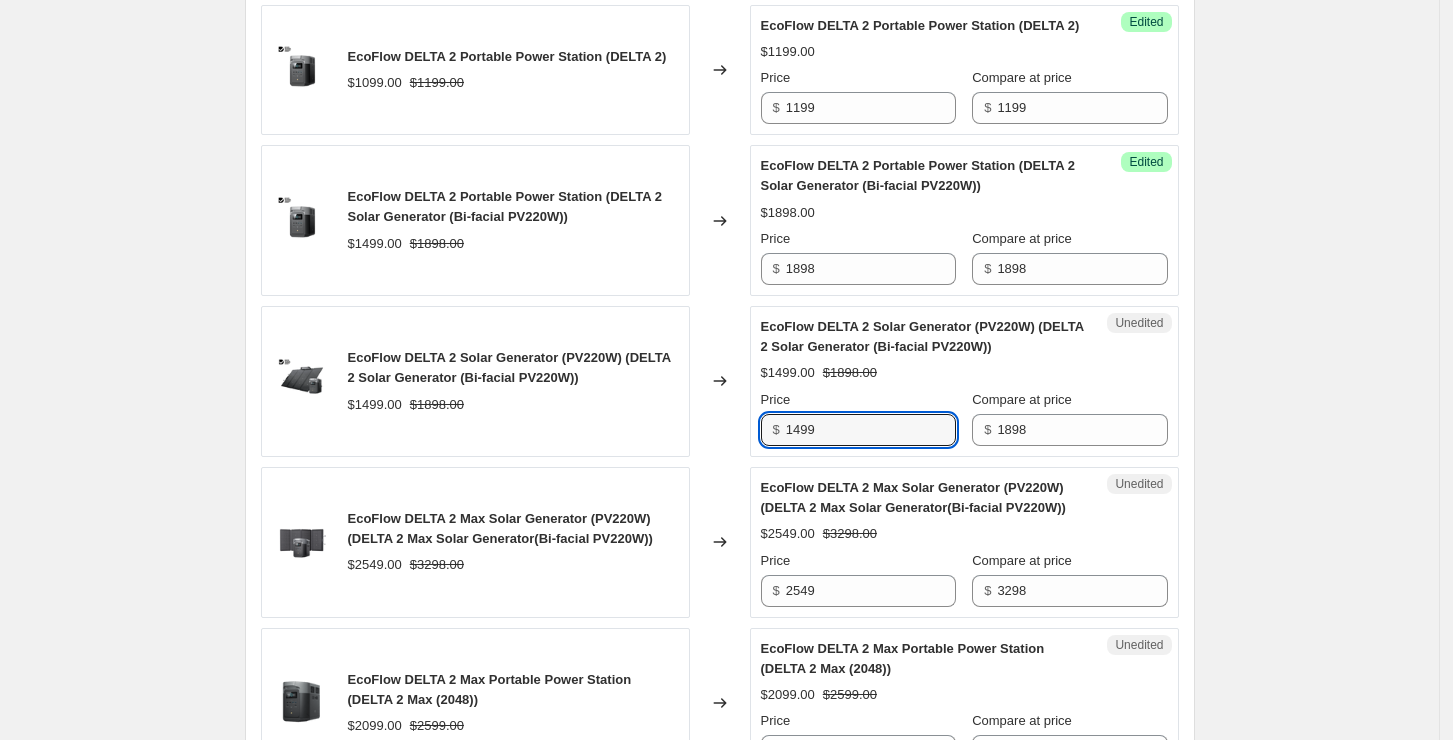 paste on "898" 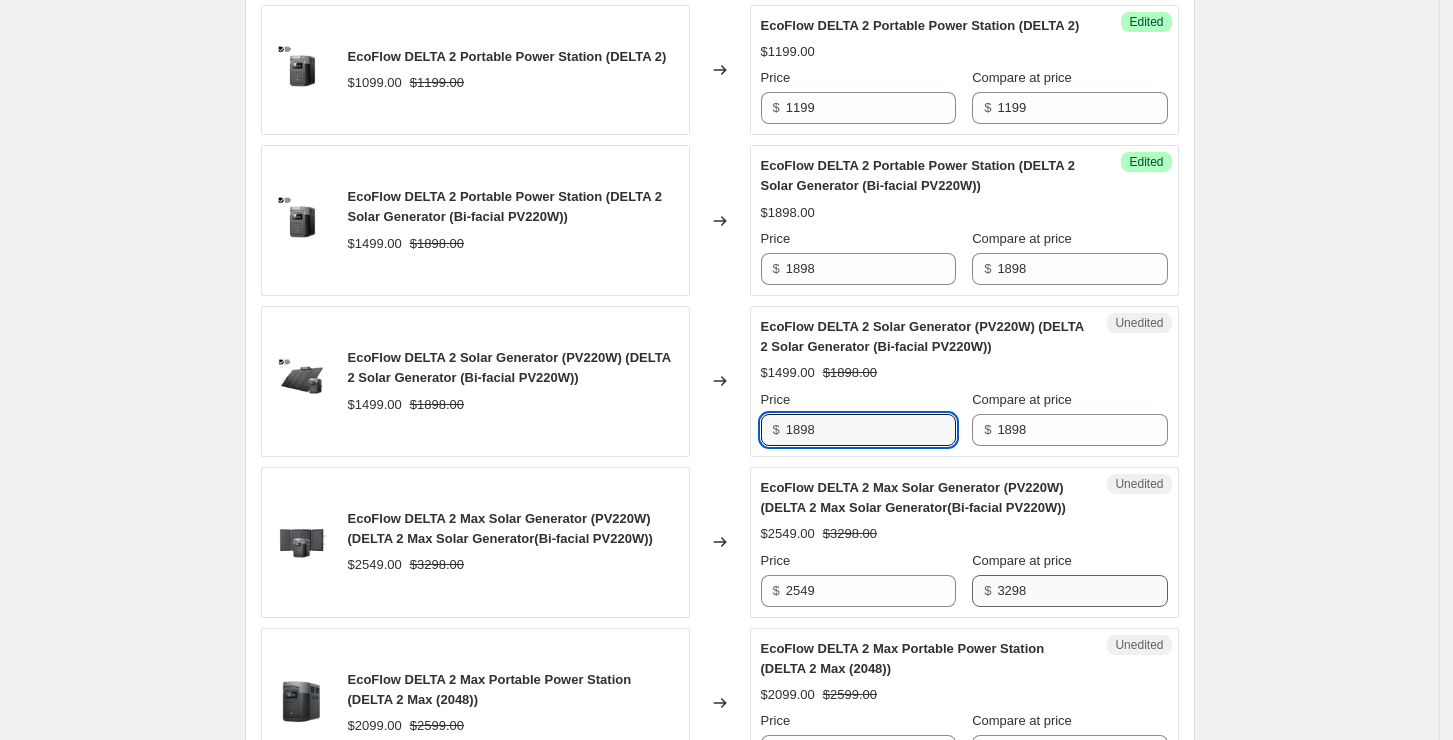 type on "1898" 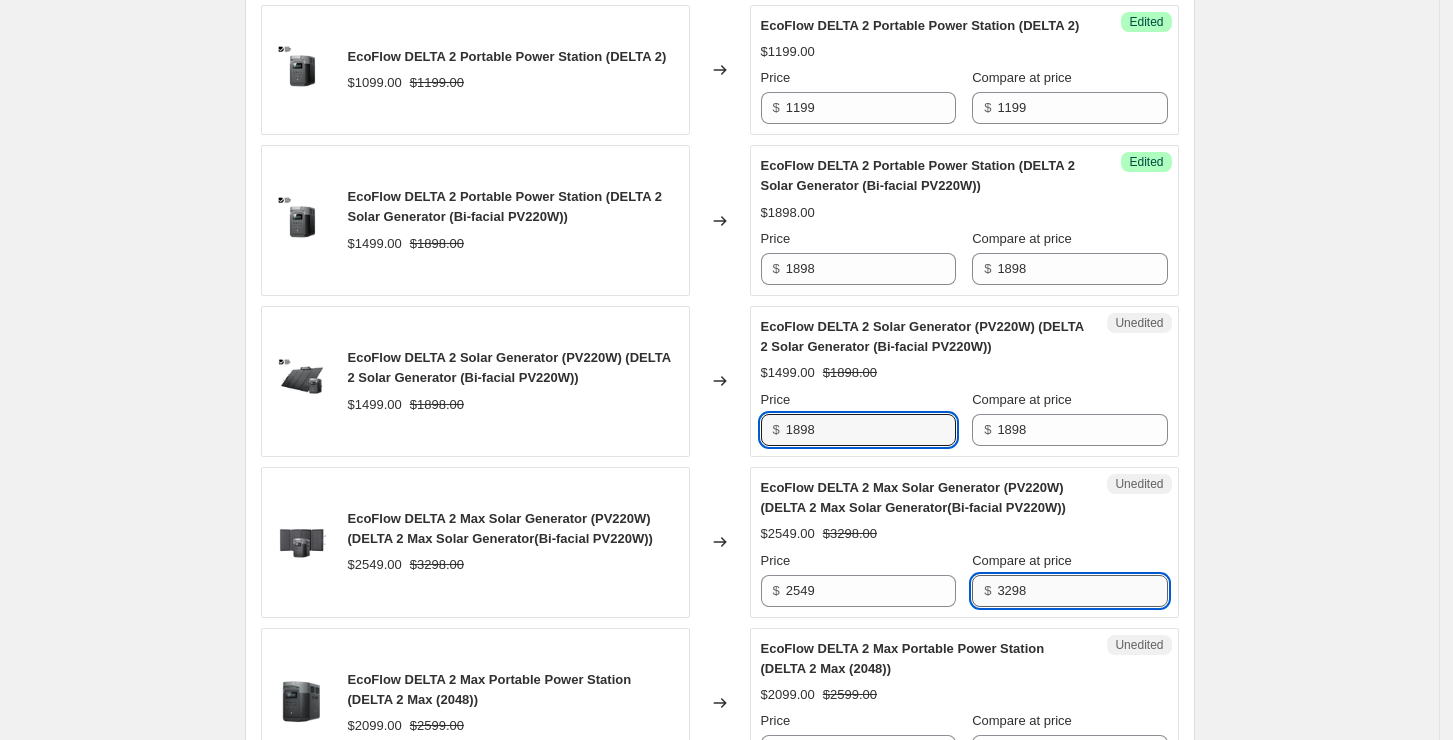 click on "3298" at bounding box center [1082, 591] 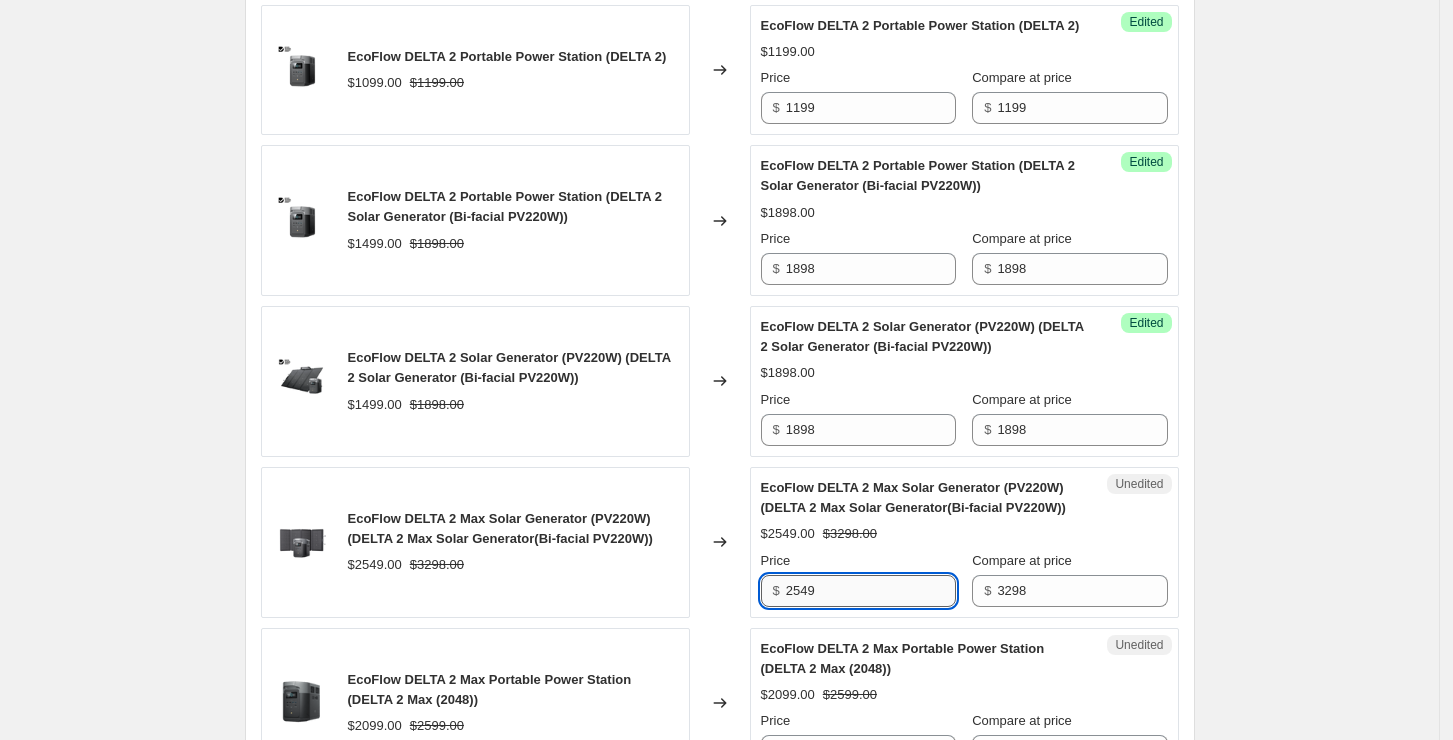 click on "2549" at bounding box center (871, 591) 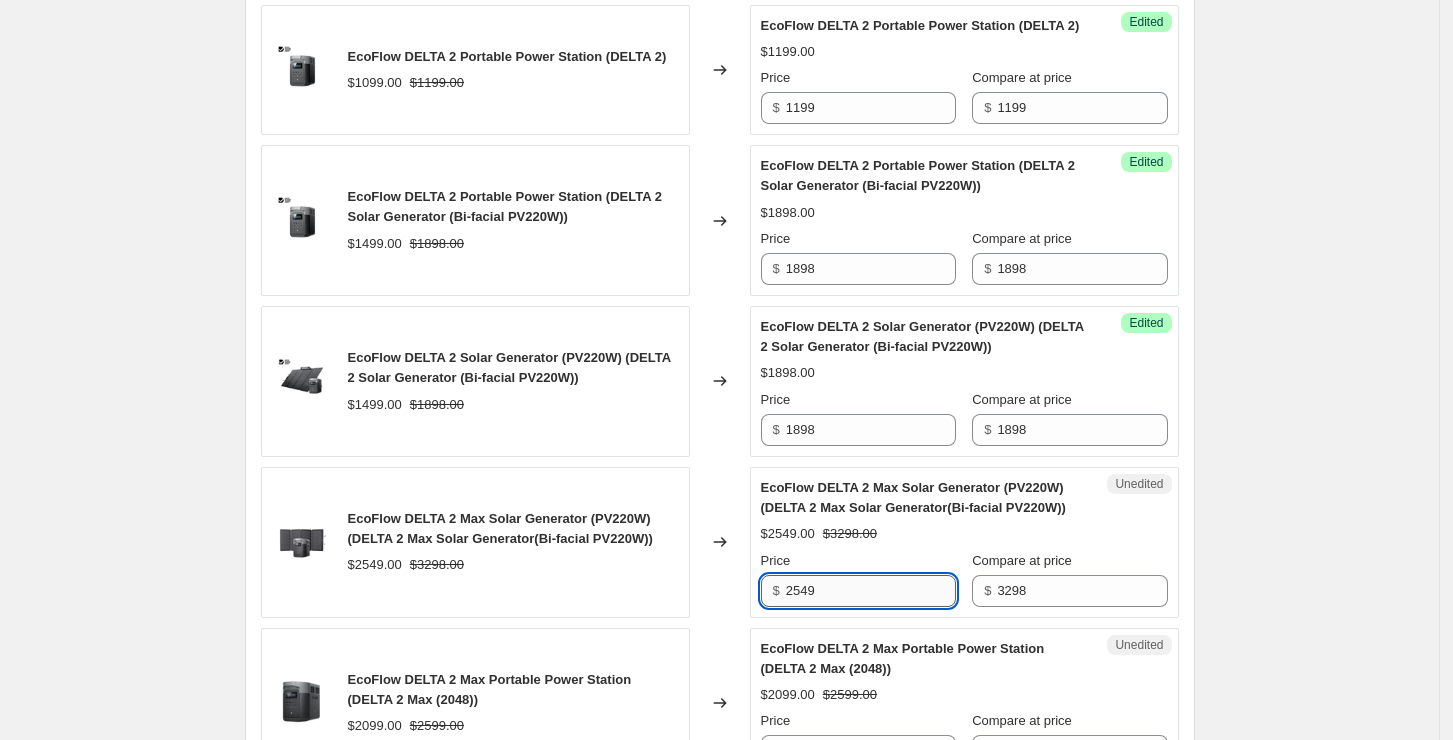 paste on "3298" 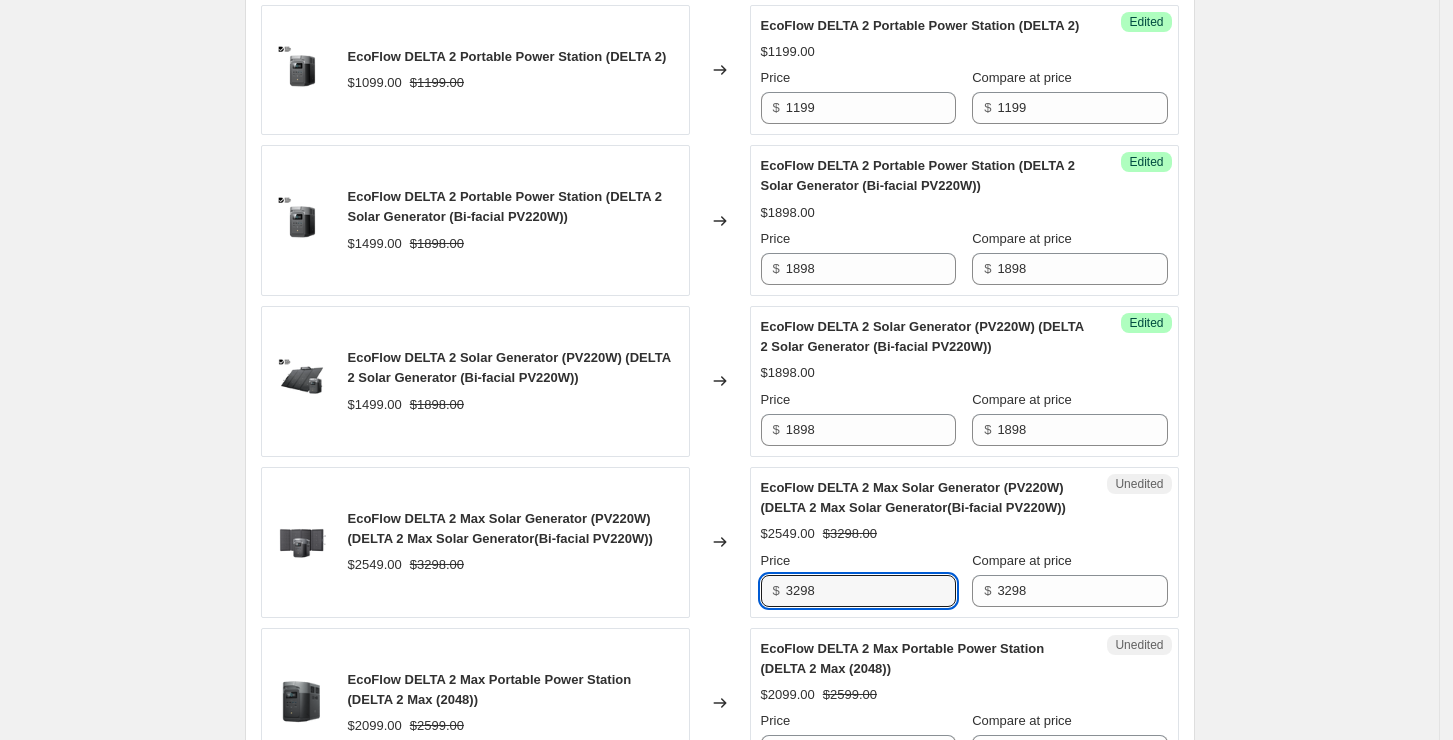 type on "3298" 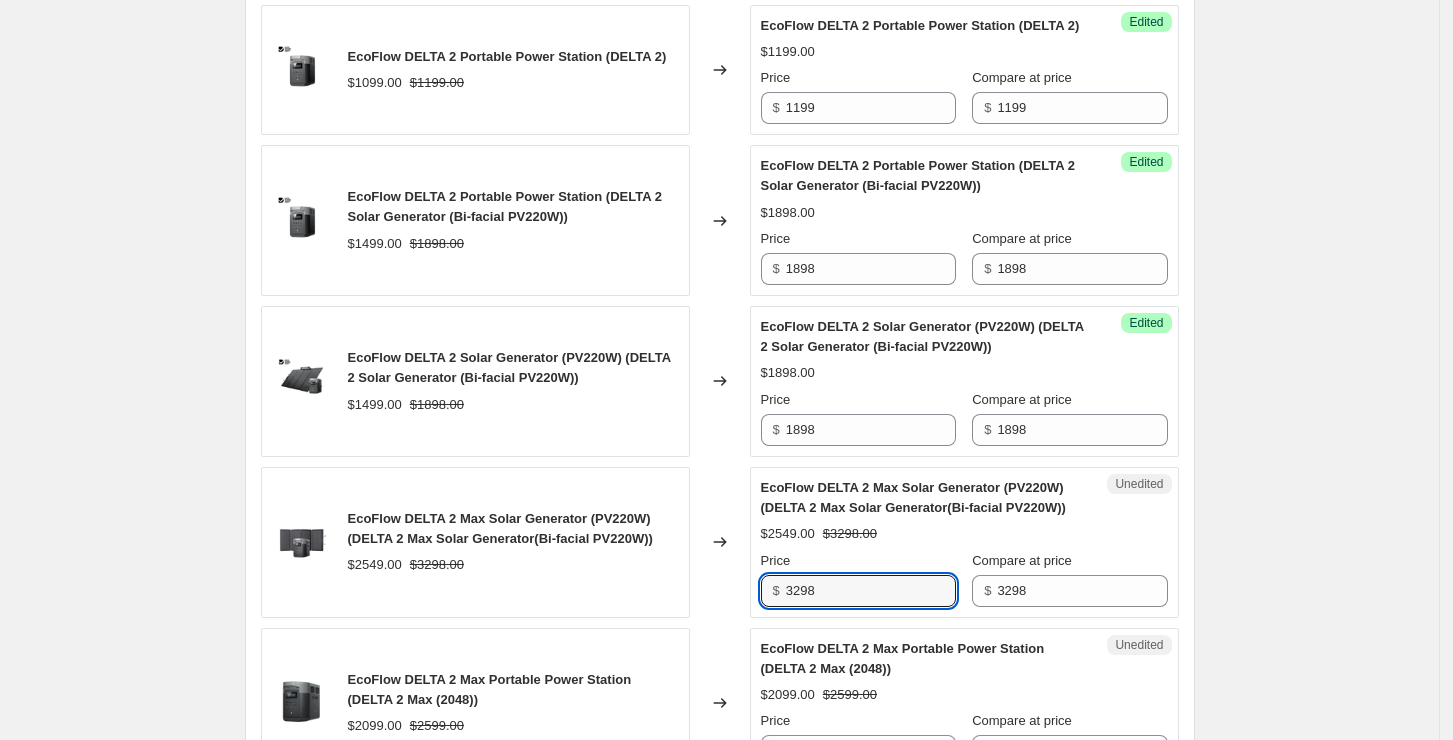 click on "PRICE CHANGE PREVIEW 55 product variants selected. 7 product prices edited: EcoFlow RIVER 2 Portable Power Station (RIVER 2) $[PRICE] $[PRICE] Changed to Success Edited EcoFlow RIVER 2 Portable Power Station (RIVER 2) $[PRICE] Price $ $" at bounding box center [719, 999] 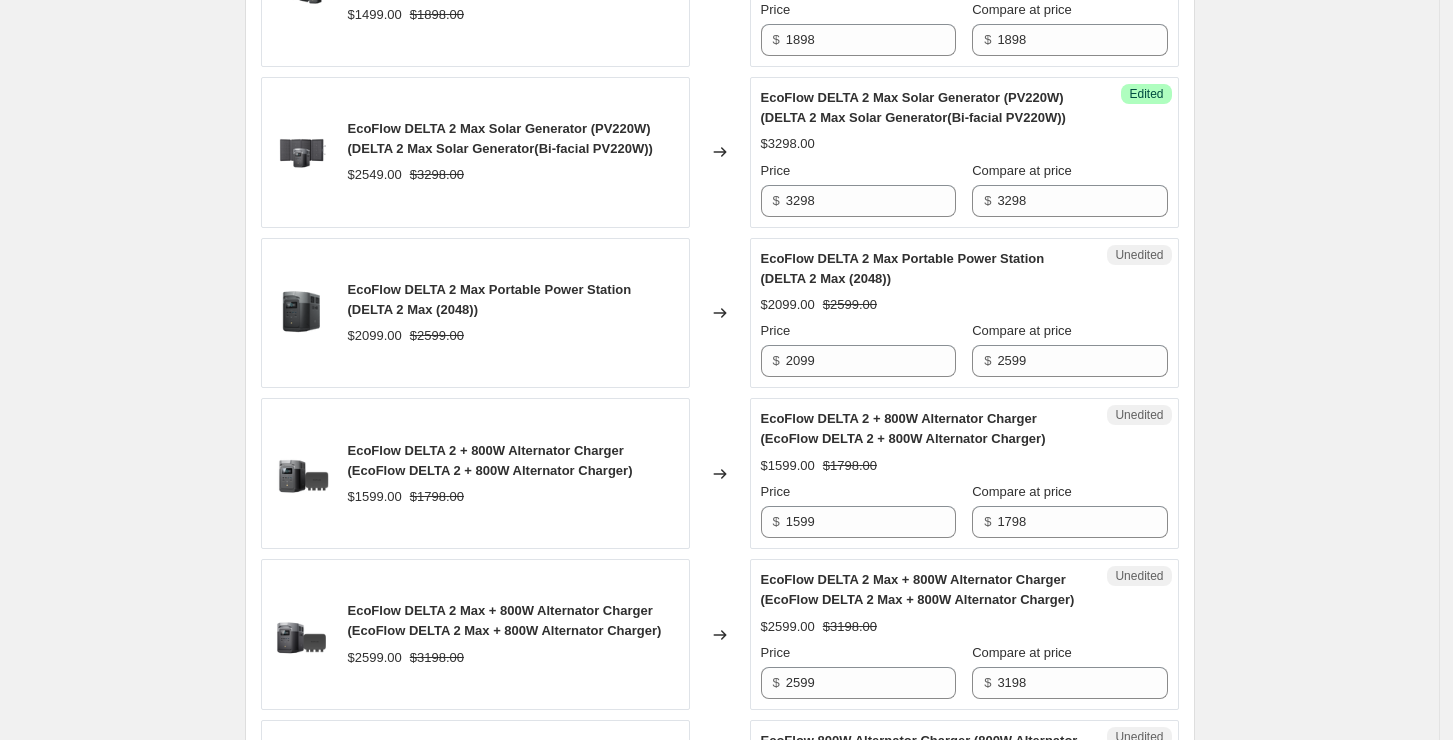 scroll, scrollTop: 1733, scrollLeft: 0, axis: vertical 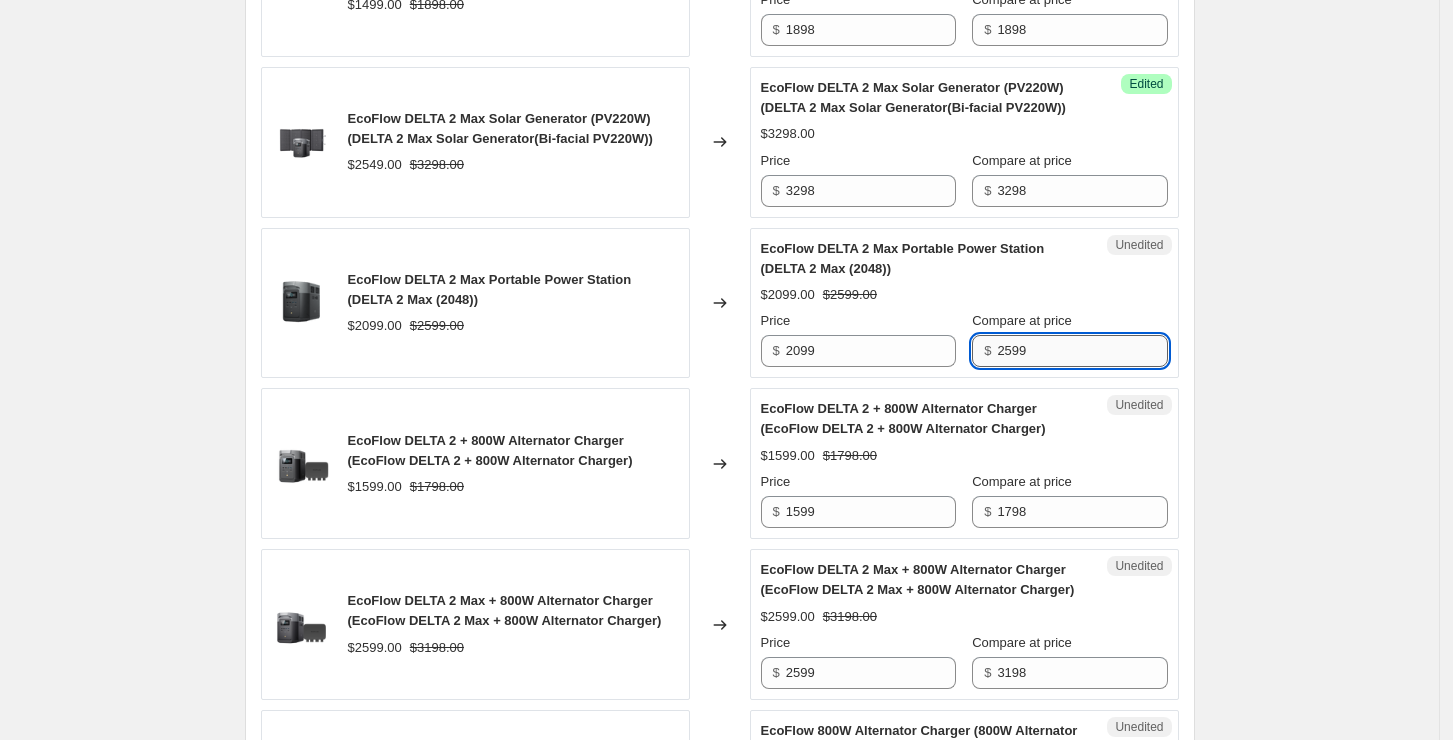 click on "2599" at bounding box center [1082, 351] 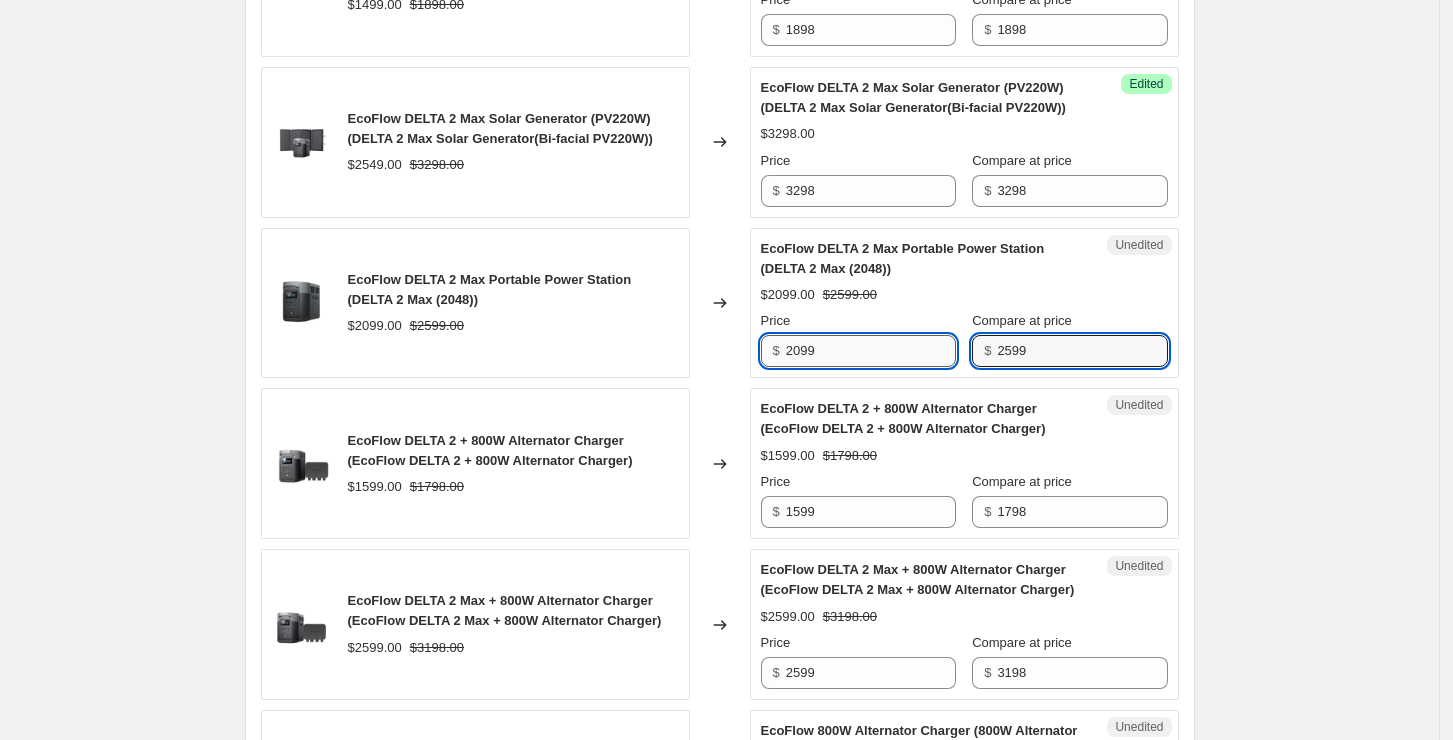 click on "2099" at bounding box center [871, 351] 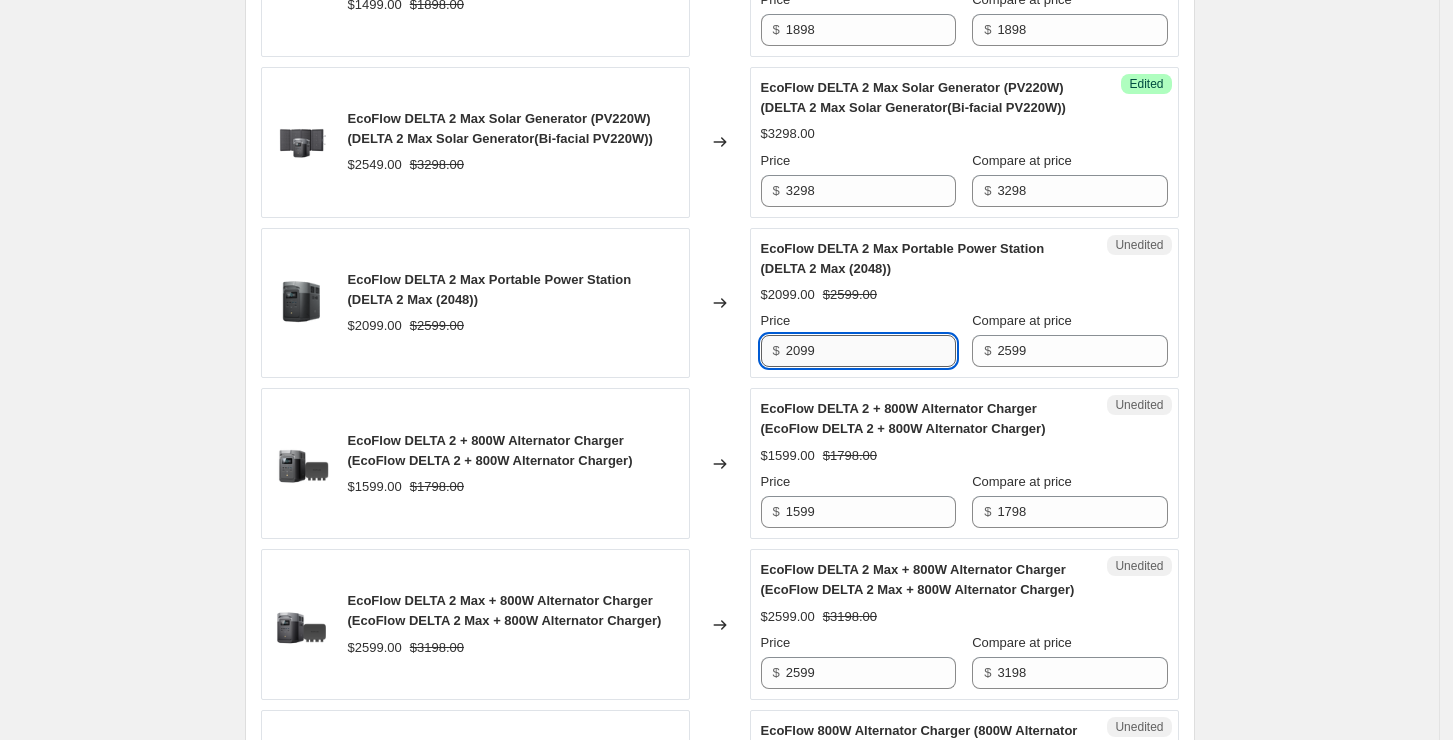 paste on "5" 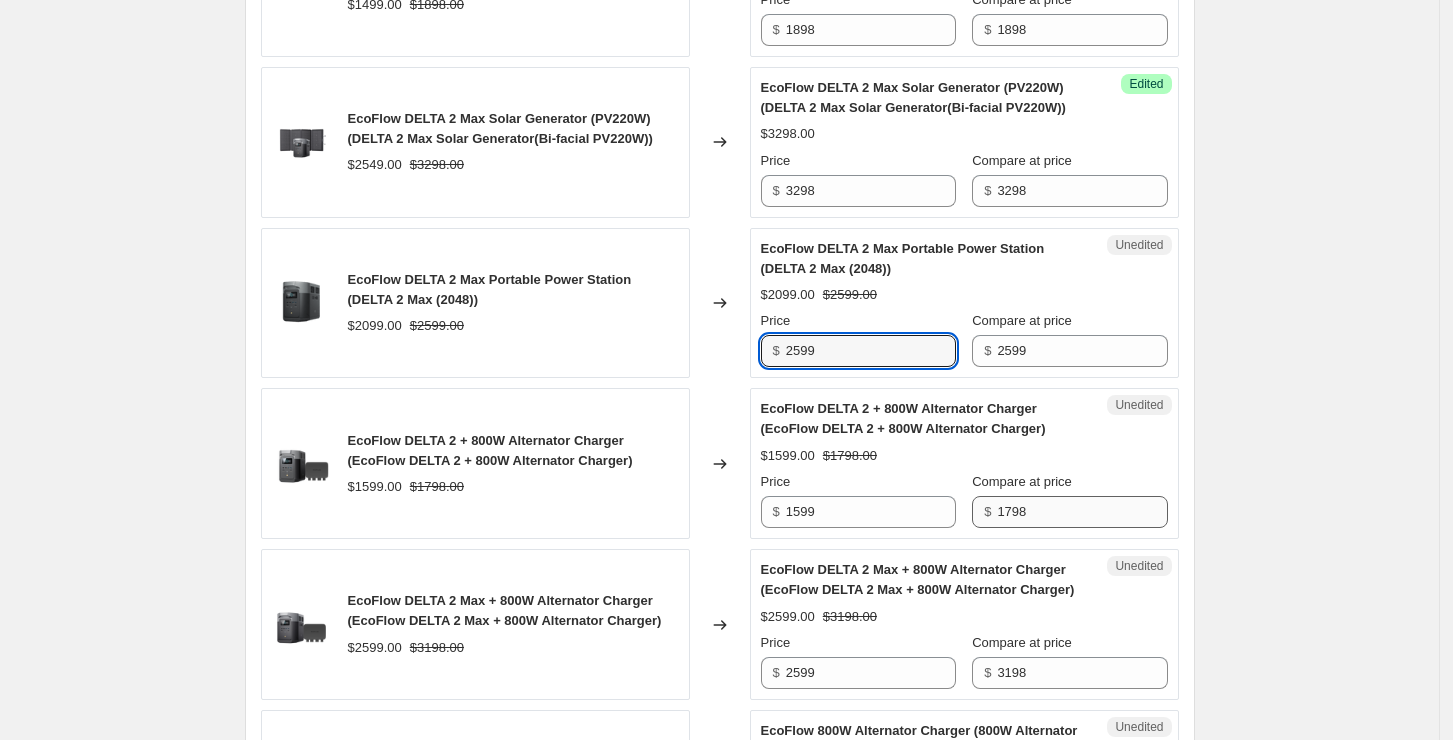 type on "2599" 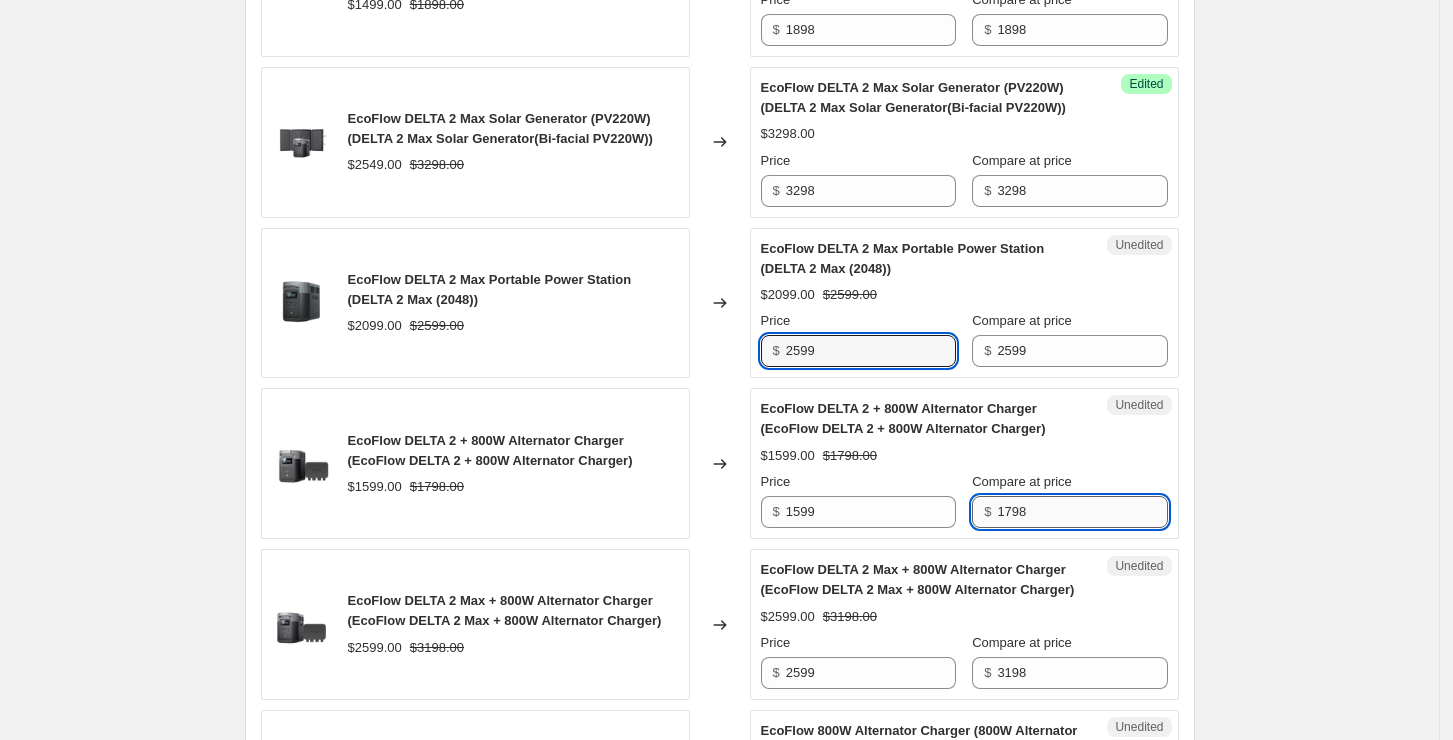 click on "1798" at bounding box center [1082, 512] 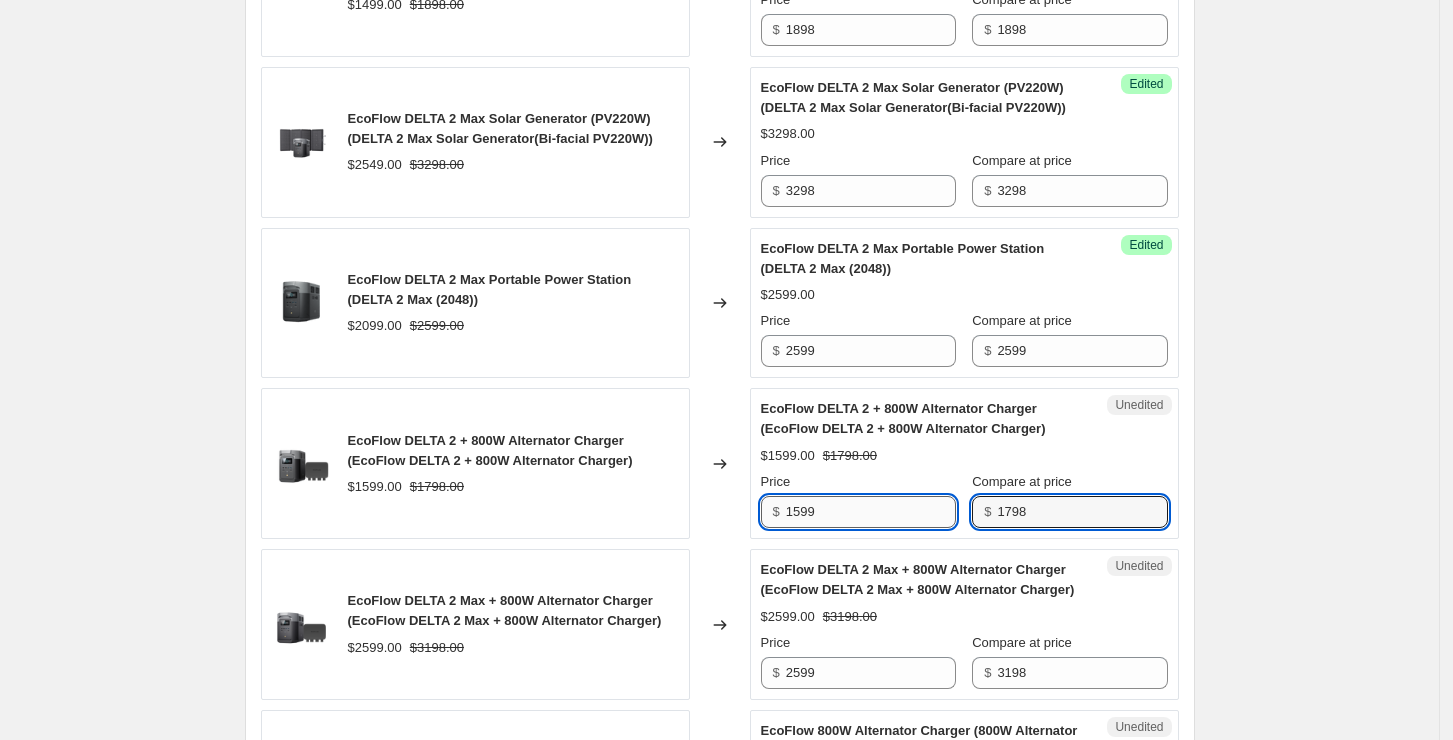 click on "1599" at bounding box center (871, 512) 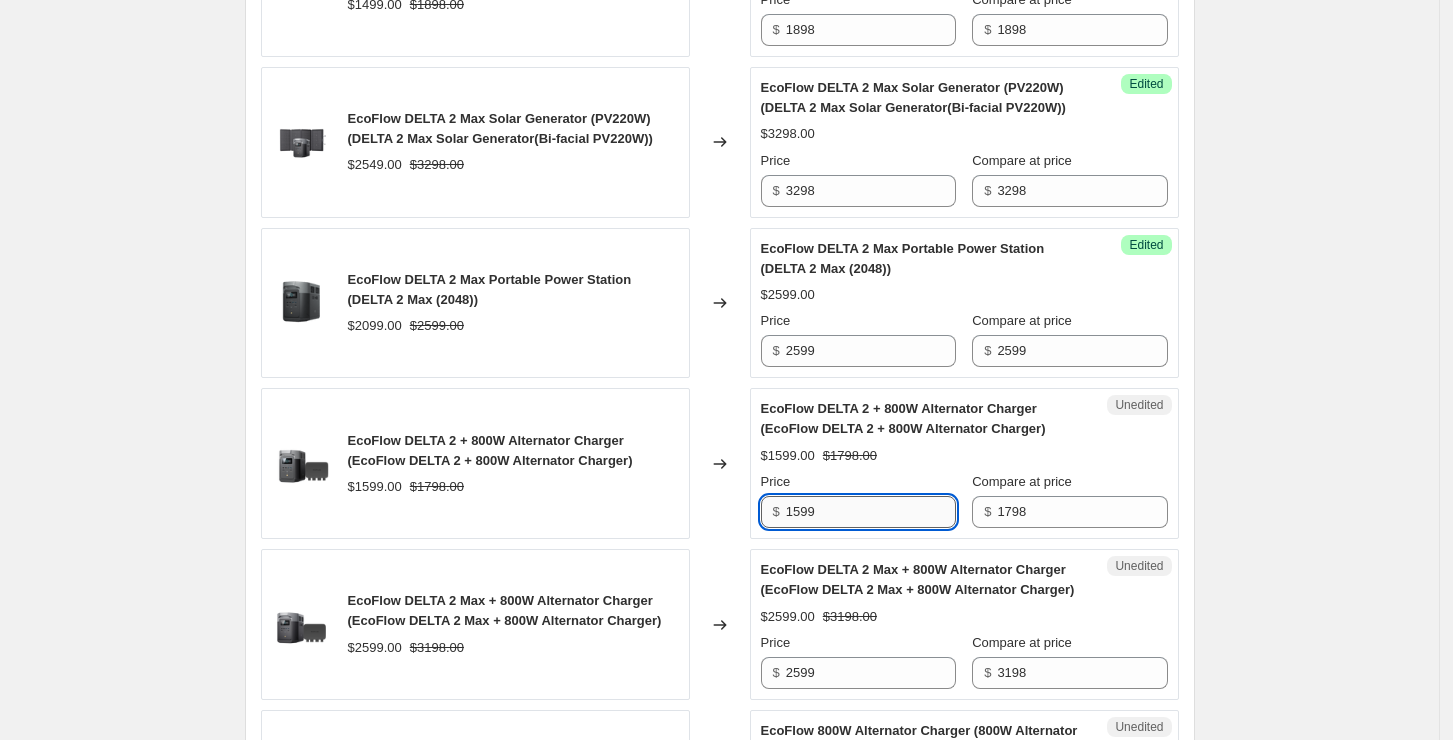 click on "1599" at bounding box center [871, 512] 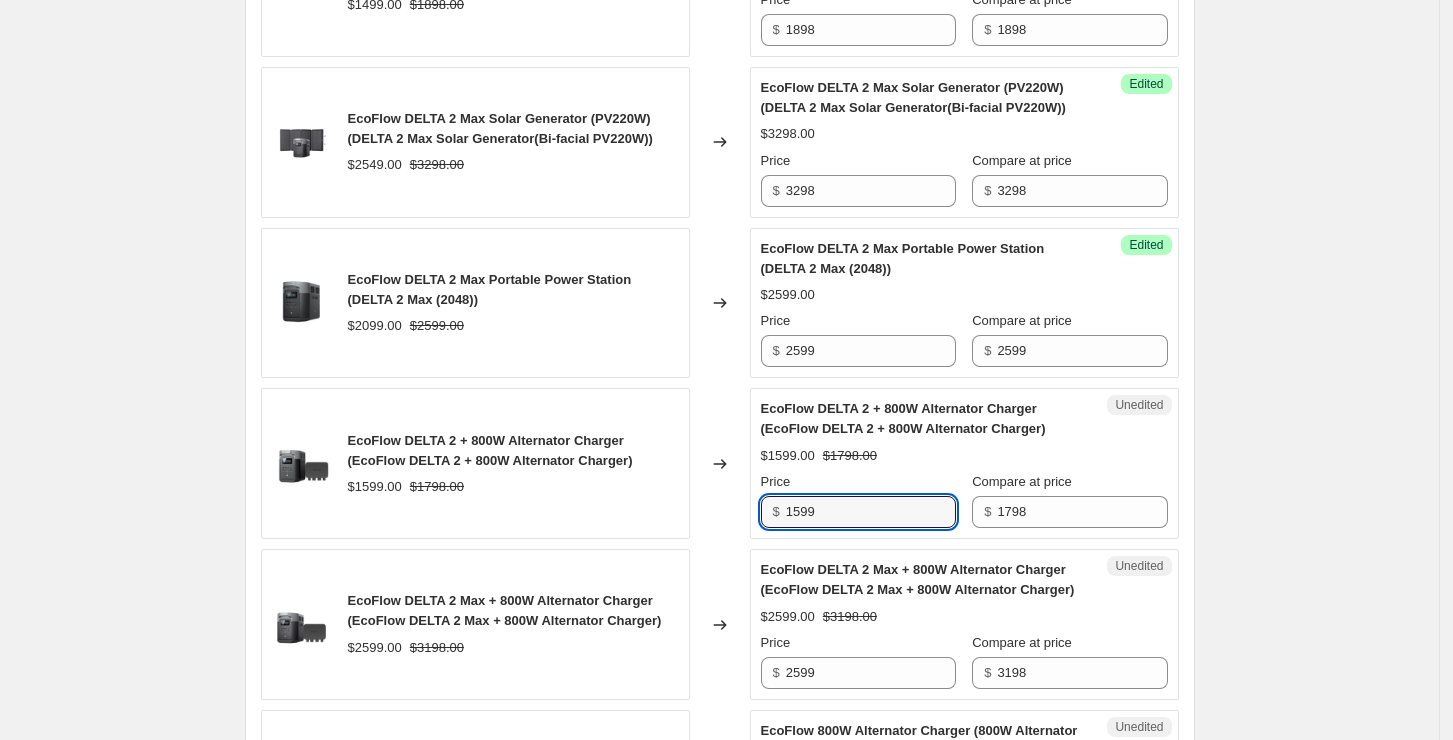 paste on "798" 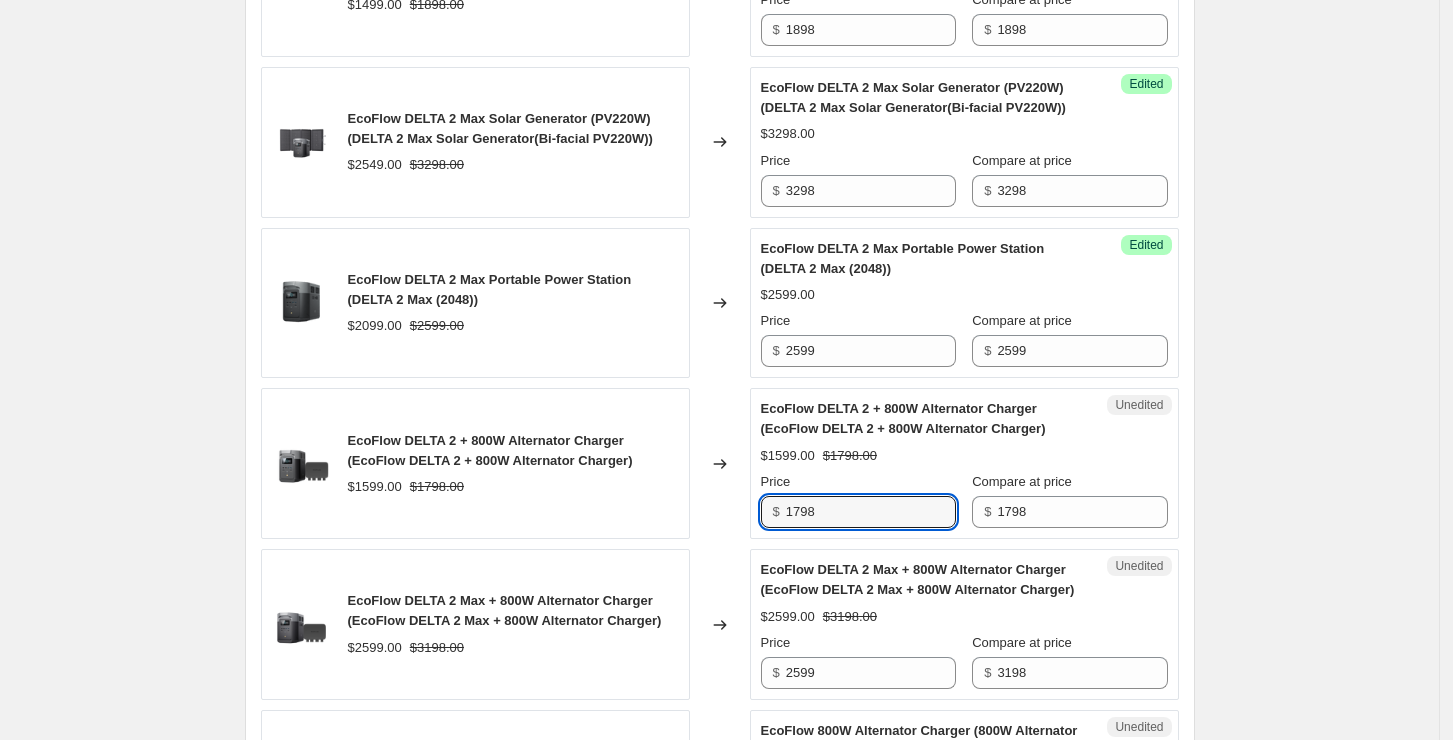 type on "1798" 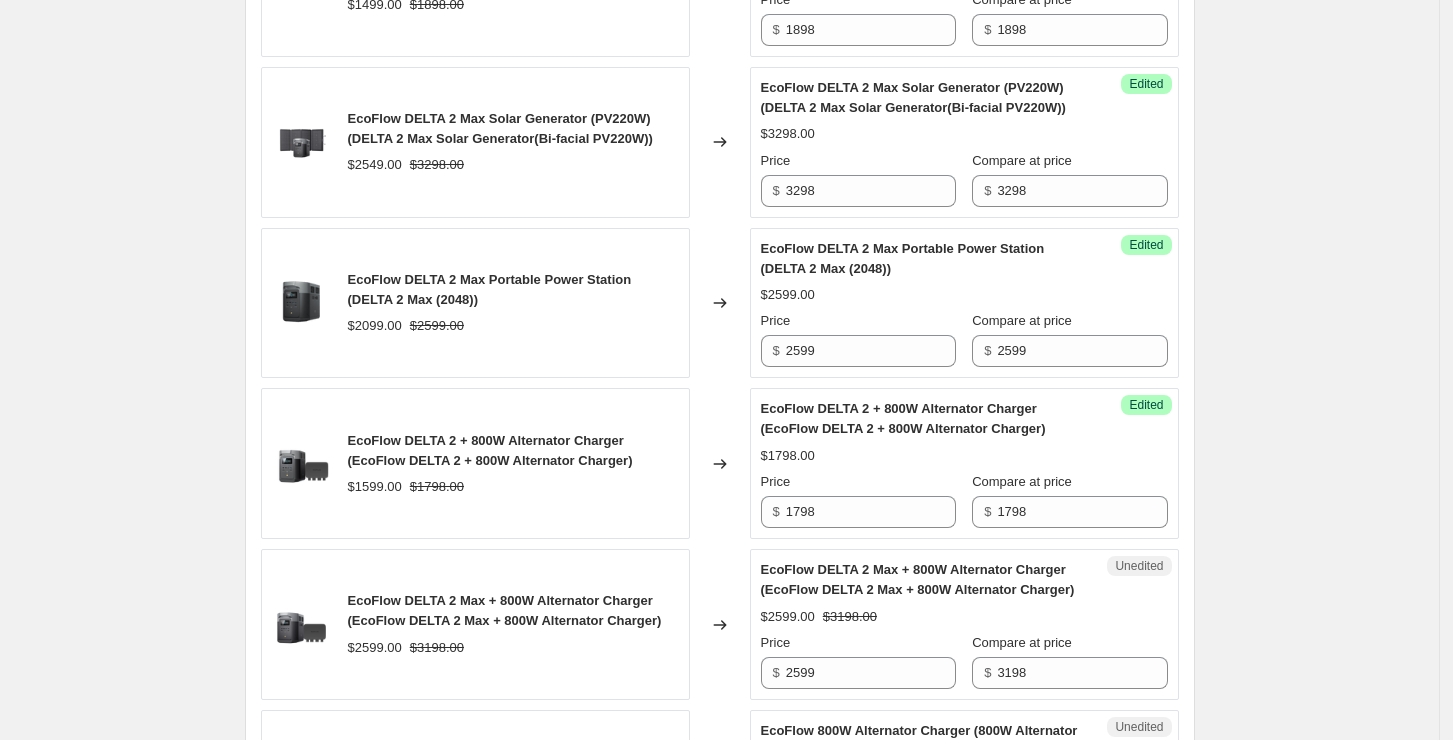 click on "Create new price change job. This page is ready Create new price change job Draft Step 1. Optionally give your price change job a title (eg "March 30% off sale on boots") prime day原价回归 This title is just for internal use, customers won't see it Step 2. Select how the prices should change Use bulk price change rules Set product prices individually Use CSV upload Select tags to add while price change is active Select tags to remove while price change is active Step 3. Select which products should change in price Select all products, use filters, or select products variants individually All products Filter by product, collection, tag, vendor, product type, variant title, or inventory Select product variants individually Select product variants 55   product variants selected PRICE CHANGE PREVIEW 55 product variants selected. 10 product prices edited: EcoFlow RIVER 2 Portable Power Station (RIVER 2) $[PRICE] $[PRICE] Changed to Success Edited EcoFlow RIVER 2 Portable Power Station (RIVER 2) $[PRICE] Price $ $" at bounding box center (719, 599) 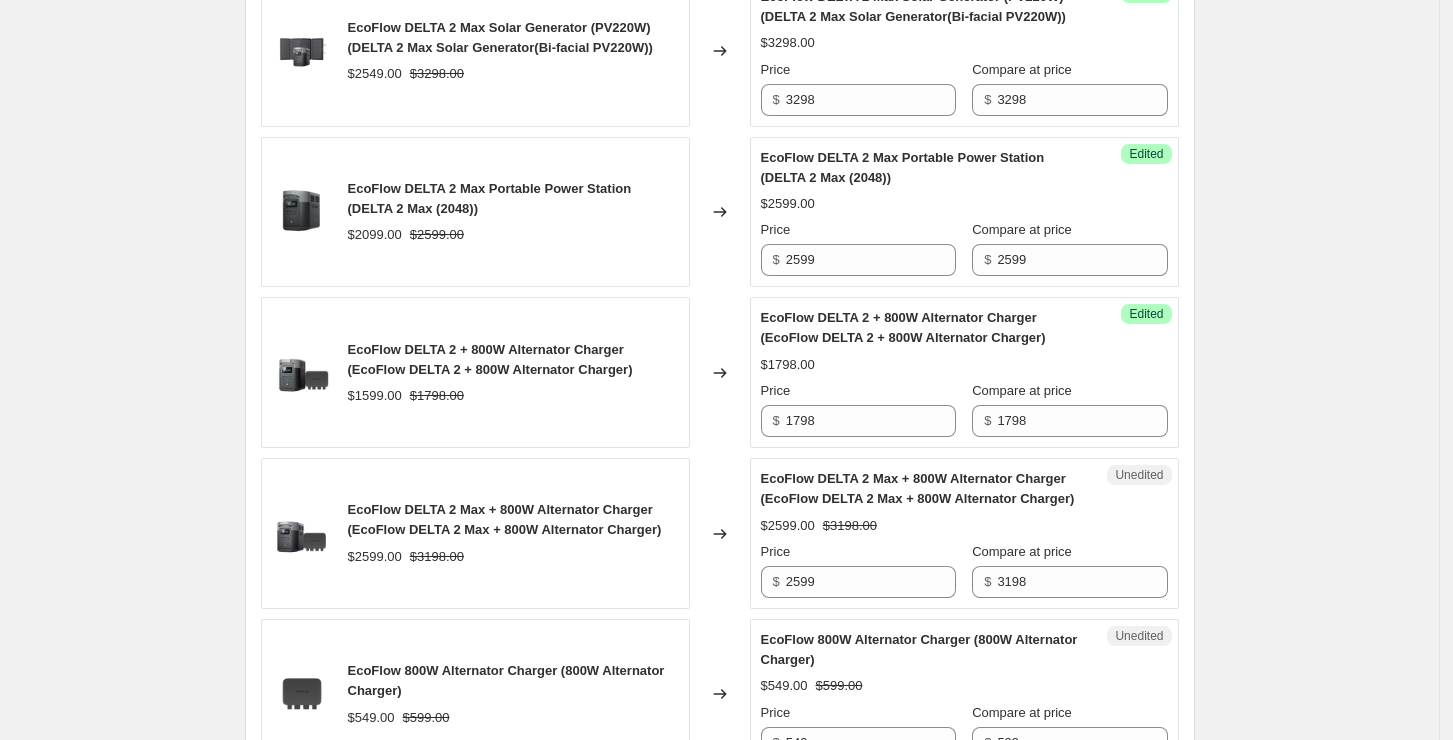 scroll, scrollTop: 2000, scrollLeft: 0, axis: vertical 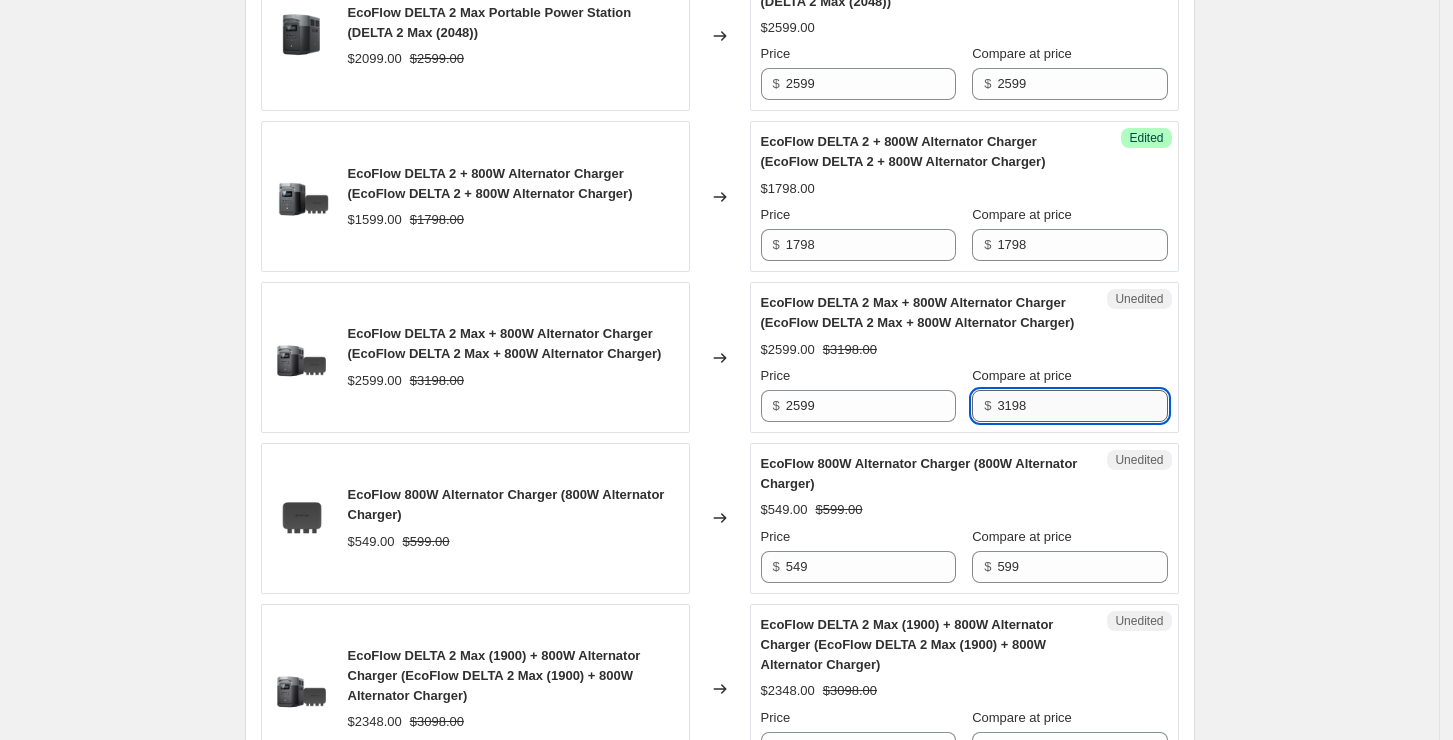 click on "3198" at bounding box center (1082, 406) 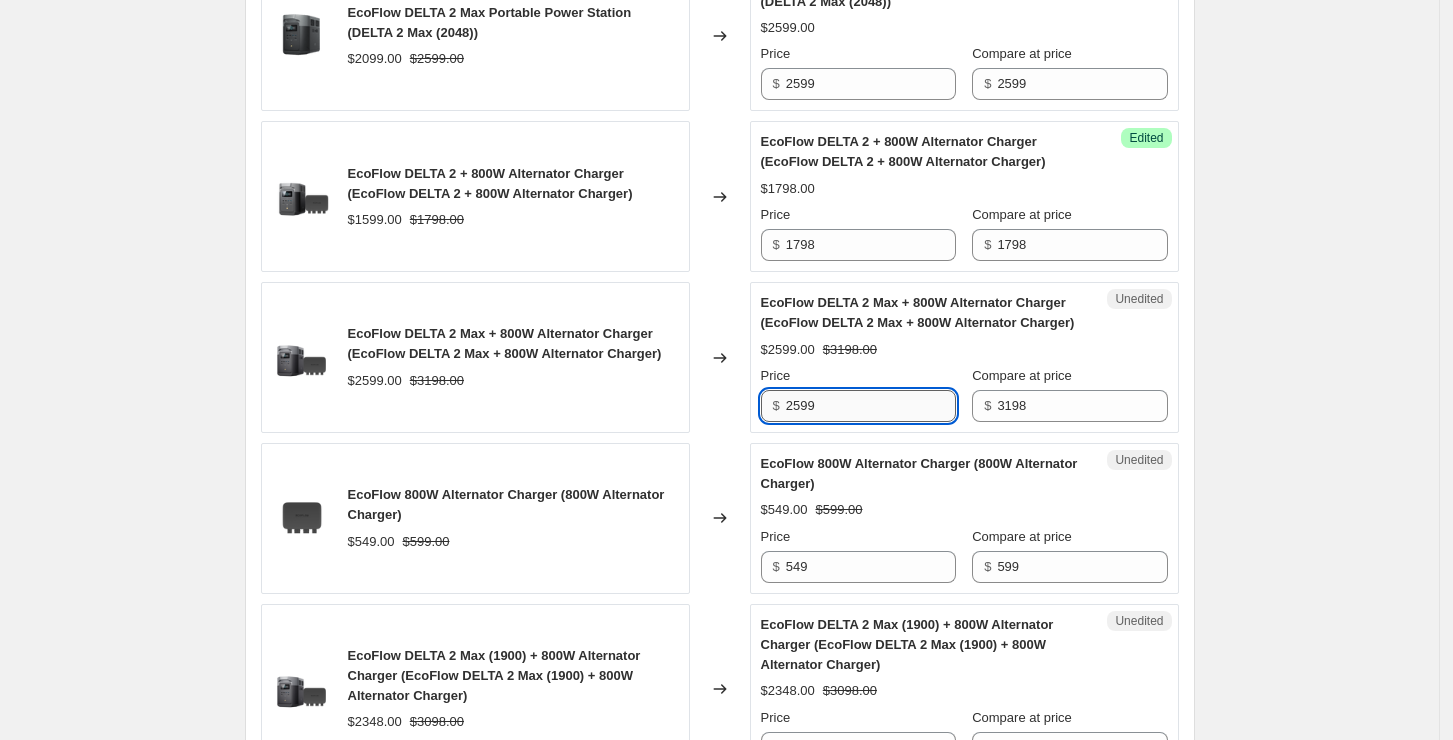click on "2599" at bounding box center [871, 406] 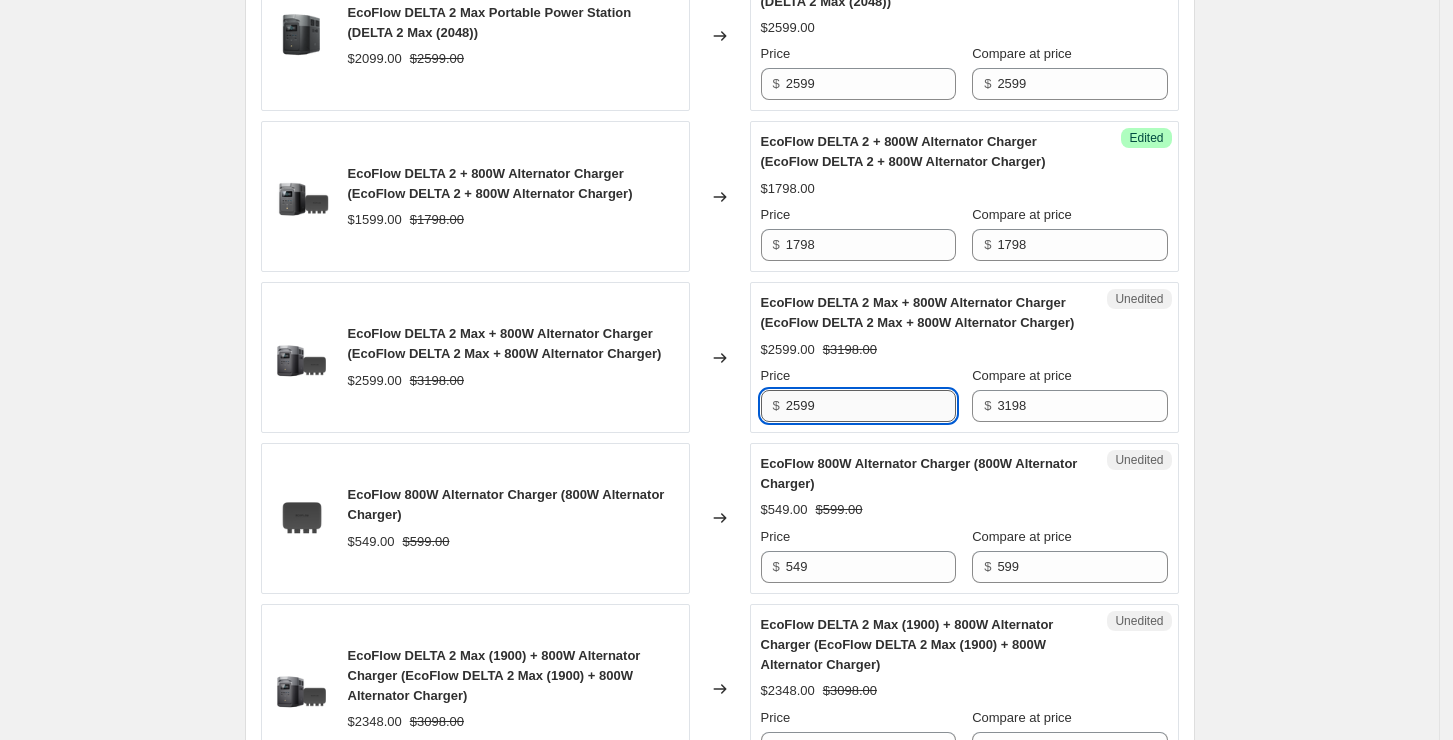 paste on "3198" 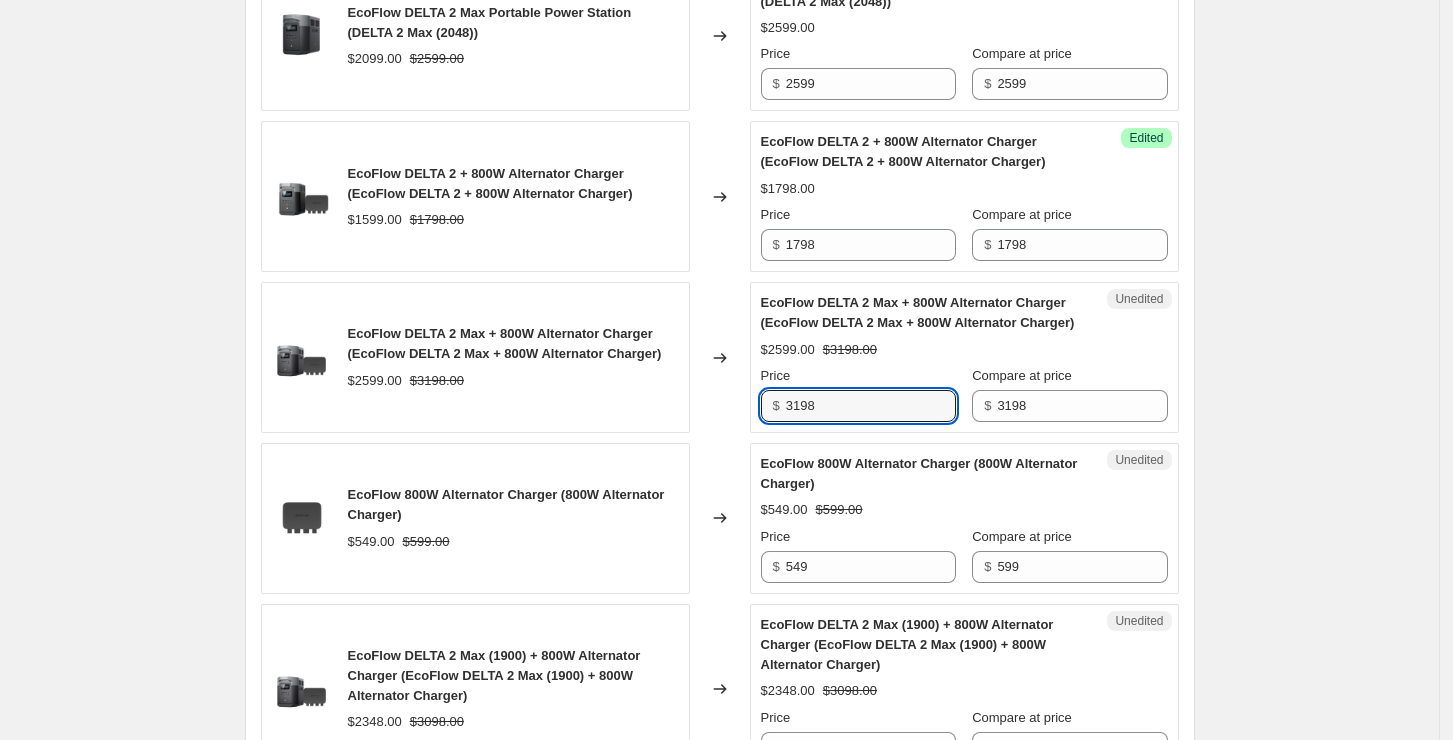 type on "3198" 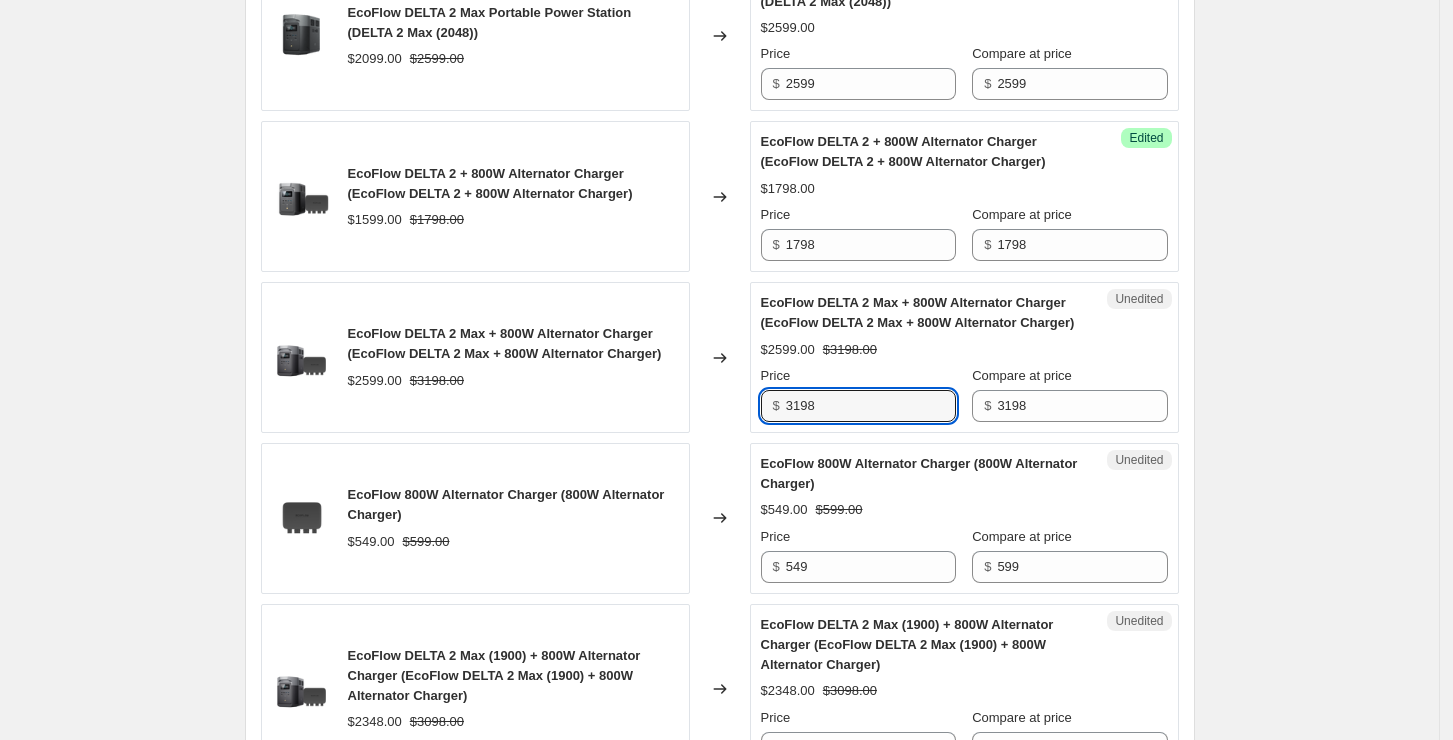 click on "Create new price change job. This page is ready Create new price change job Draft Step 1. Optionally give your price change job a title (eg "March 30% off sale on boots") prime day原价回归 This title is just for internal use, customers won't see it Step 2. Select how the prices should change Use bulk price change rules Set product prices individually Use CSV upload Select tags to add while price change is active Select tags to remove while price change is active Step 3. Select which products should change in price Select all products, use filters, or select products variants individually All products Filter by product, collection, tag, vendor, product type, variant title, or inventory Select product variants individually Select product variants 55   product variants selected PRICE CHANGE PREVIEW 55 product variants selected. 10 product prices edited: EcoFlow RIVER 2 Portable Power Station (RIVER 2) $[PRICE] $[PRICE] Changed to Success Edited EcoFlow RIVER 2 Portable Power Station (RIVER 2) $[PRICE] Price $ $" at bounding box center [719, 332] 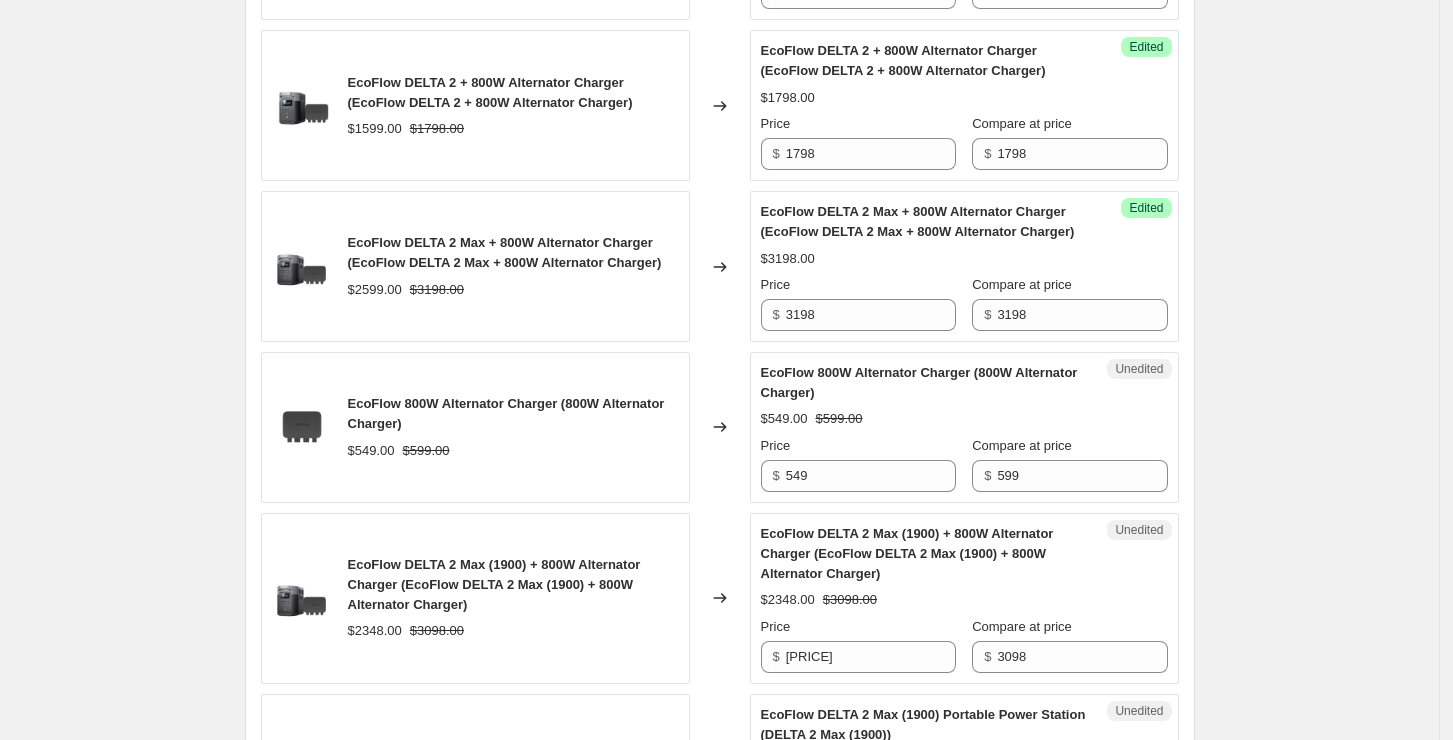 scroll, scrollTop: 2133, scrollLeft: 0, axis: vertical 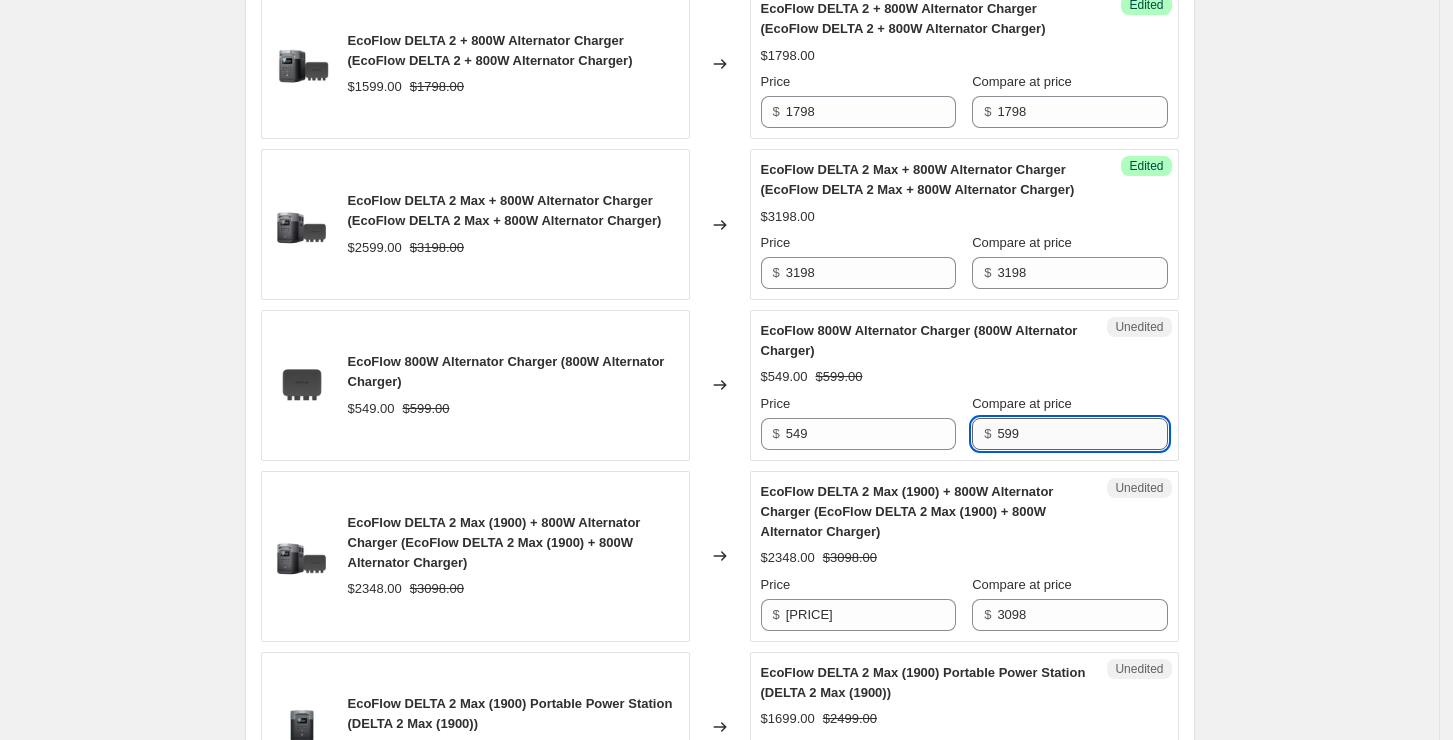 click on "599" at bounding box center [1082, 434] 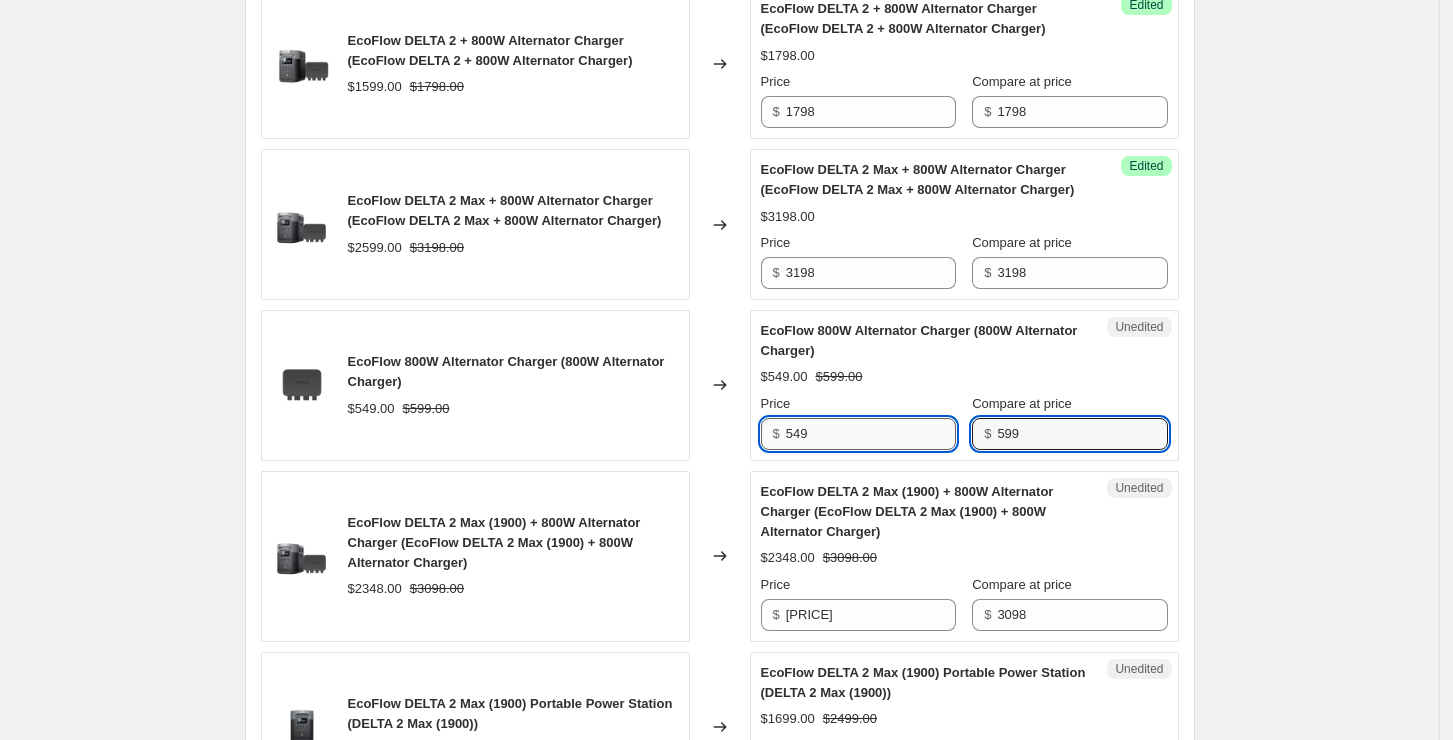 click on "549" at bounding box center [871, 434] 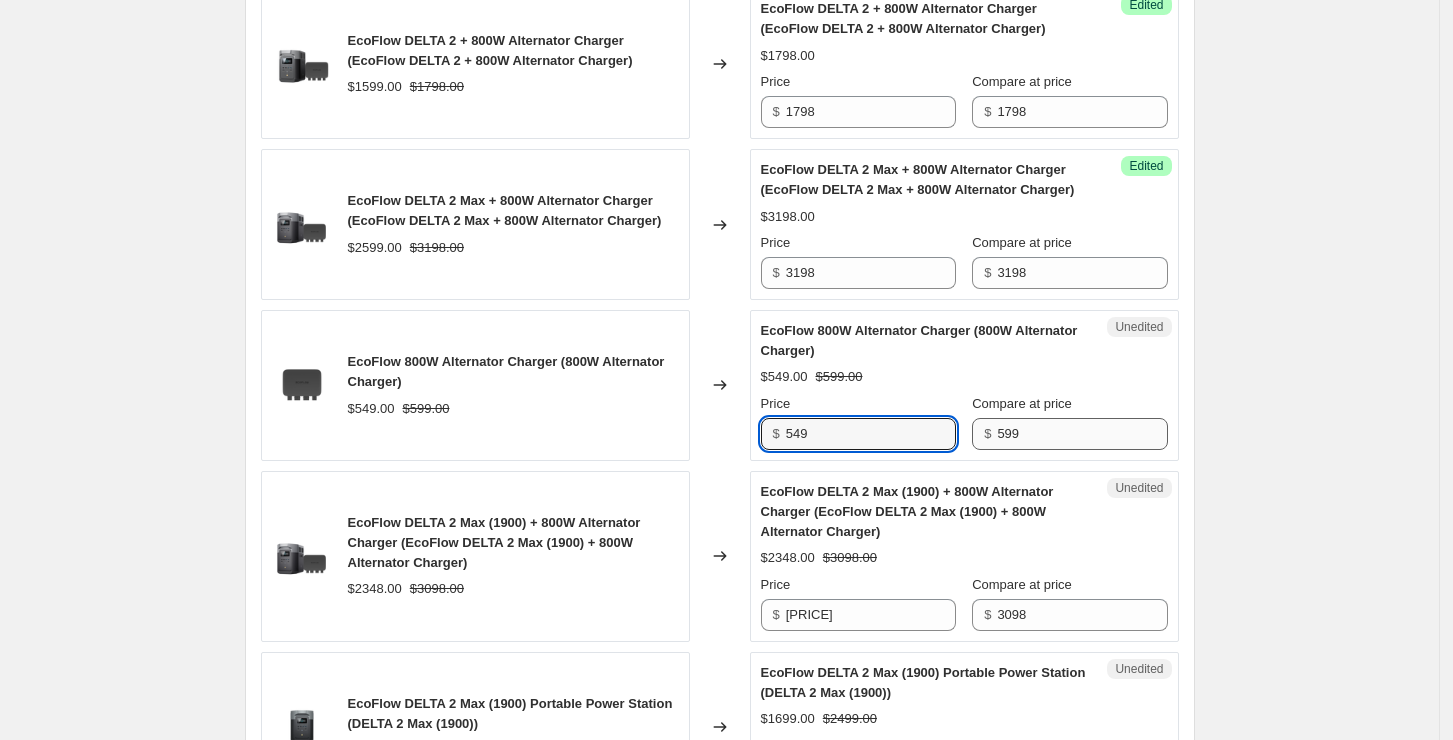 paste on "9" 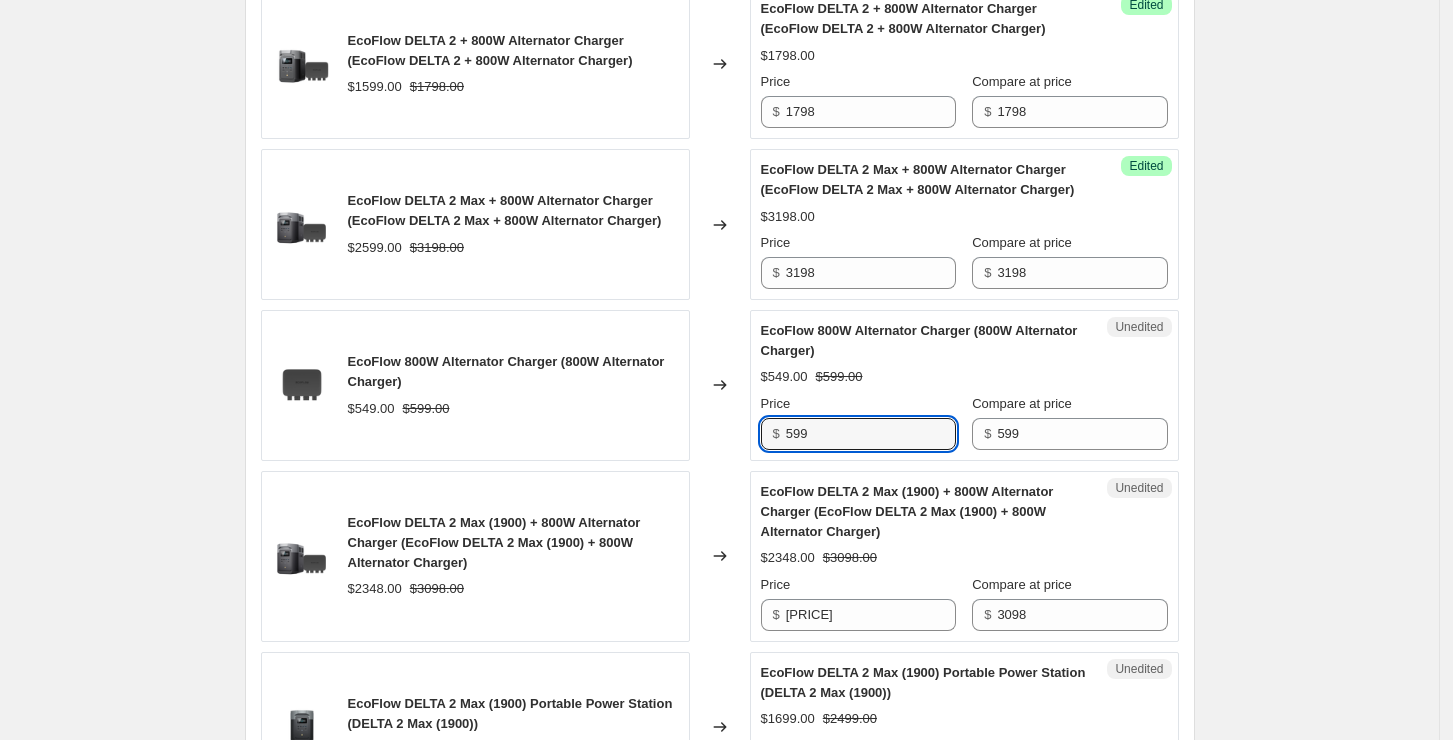 type on "599" 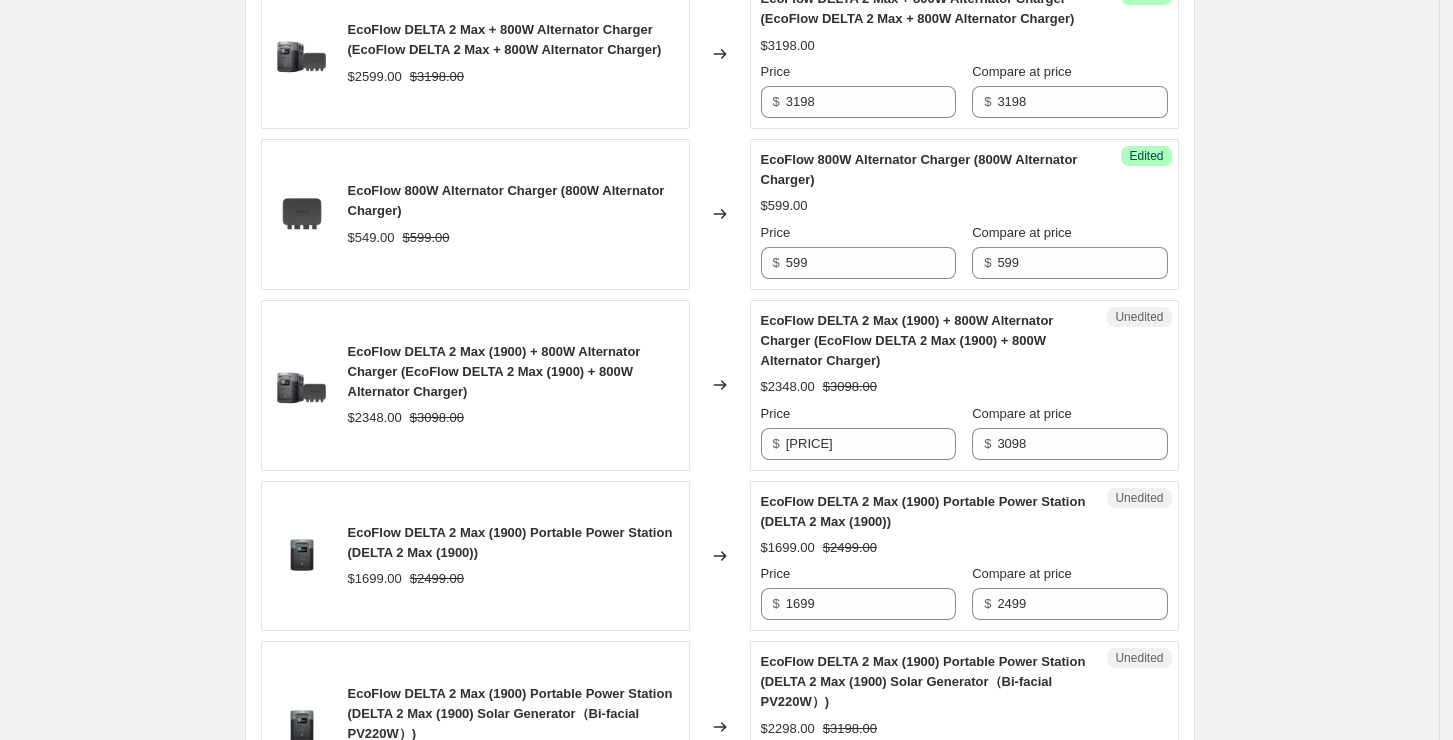 scroll, scrollTop: 2400, scrollLeft: 0, axis: vertical 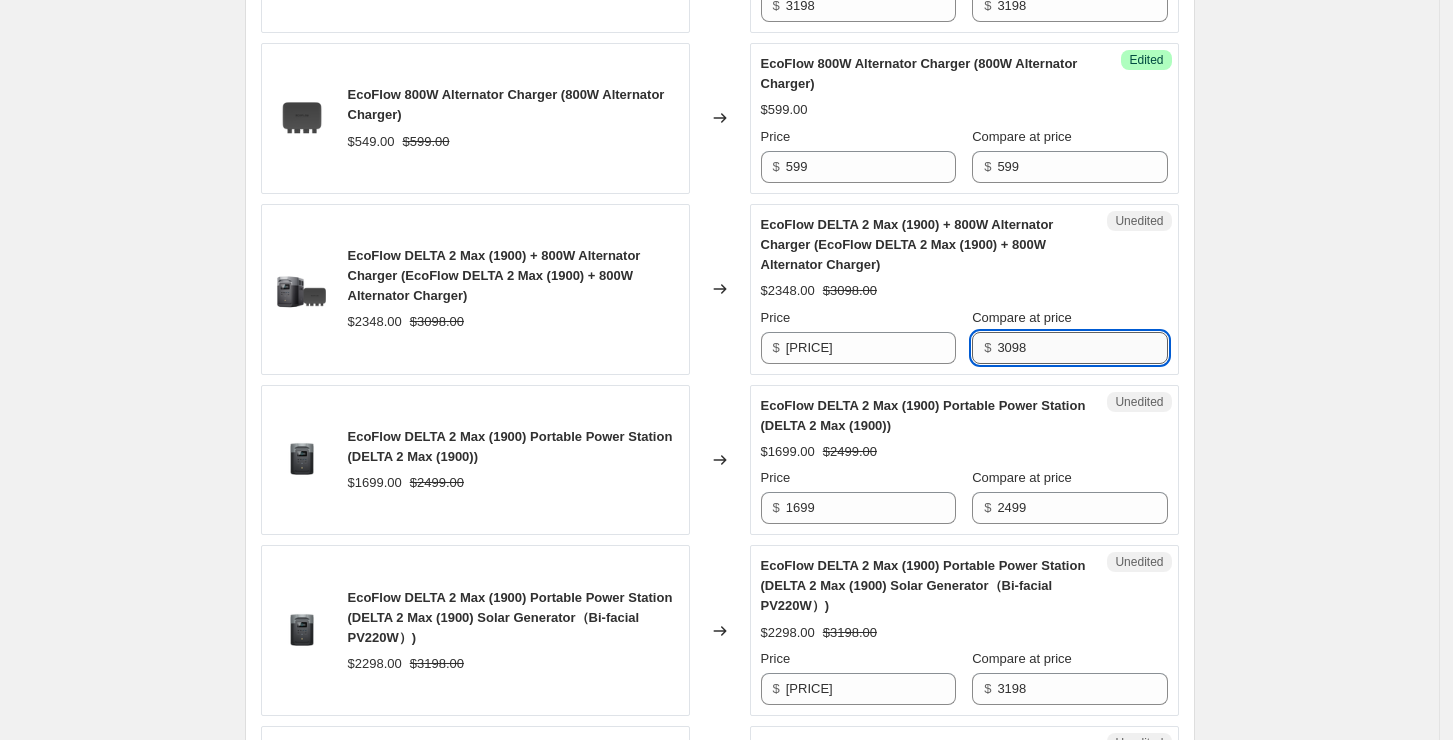 click on "3098" at bounding box center [1082, 348] 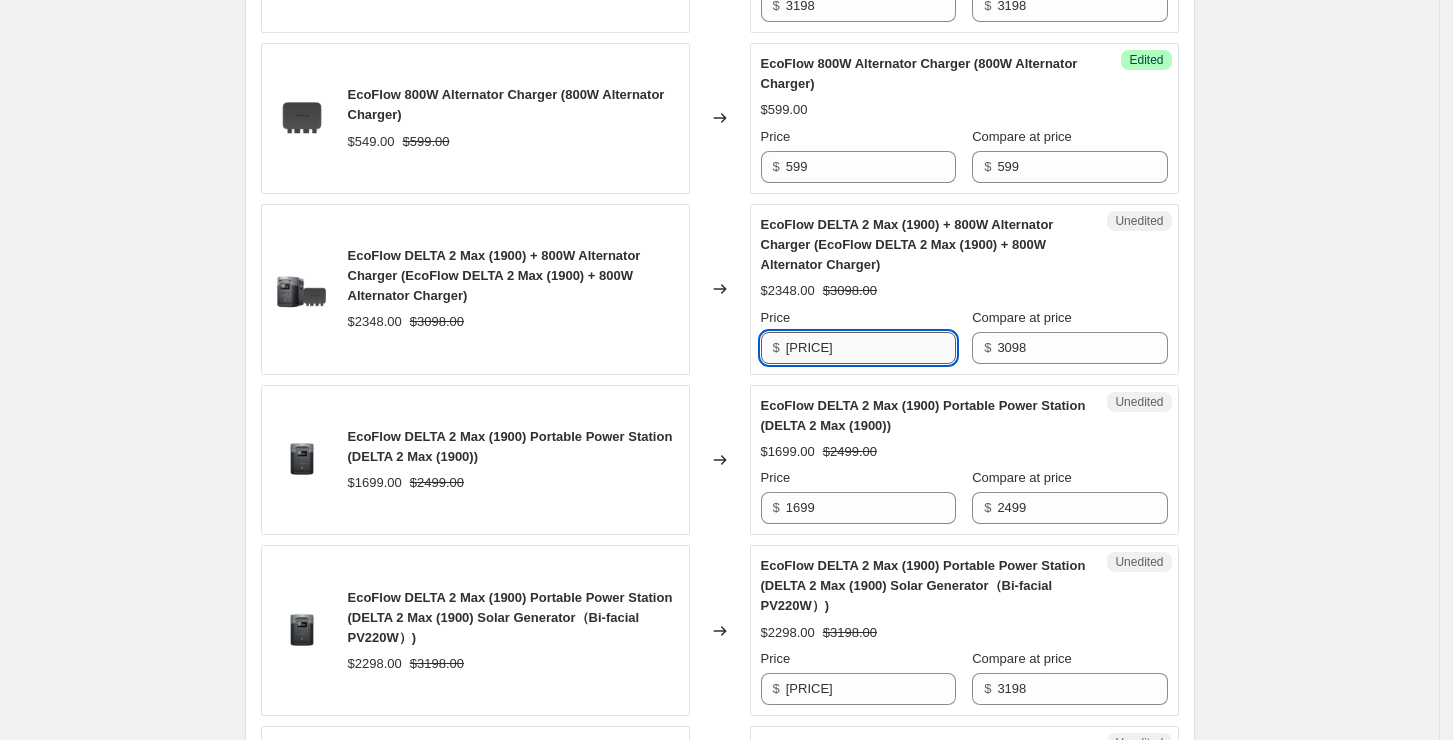 click on "[PRICE]" at bounding box center (871, 348) 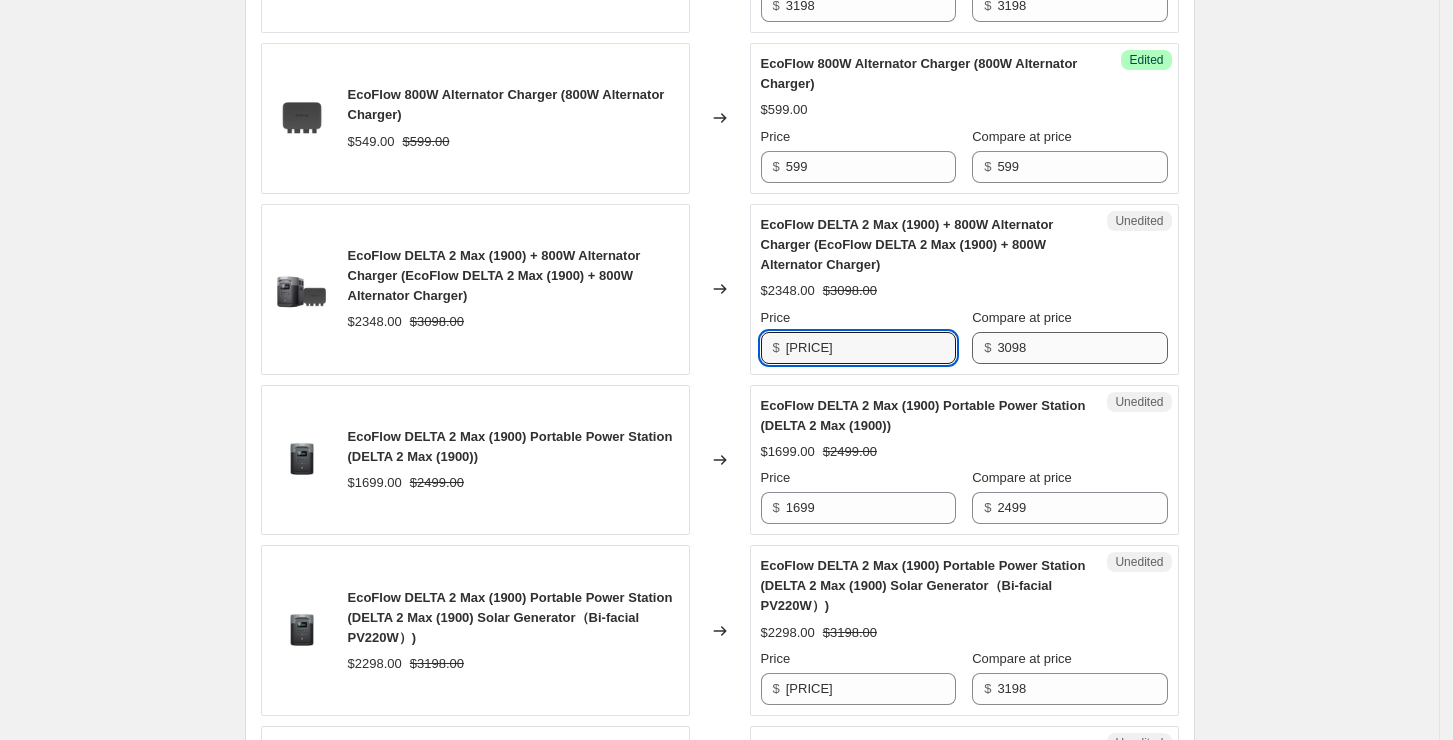 paste on "309" 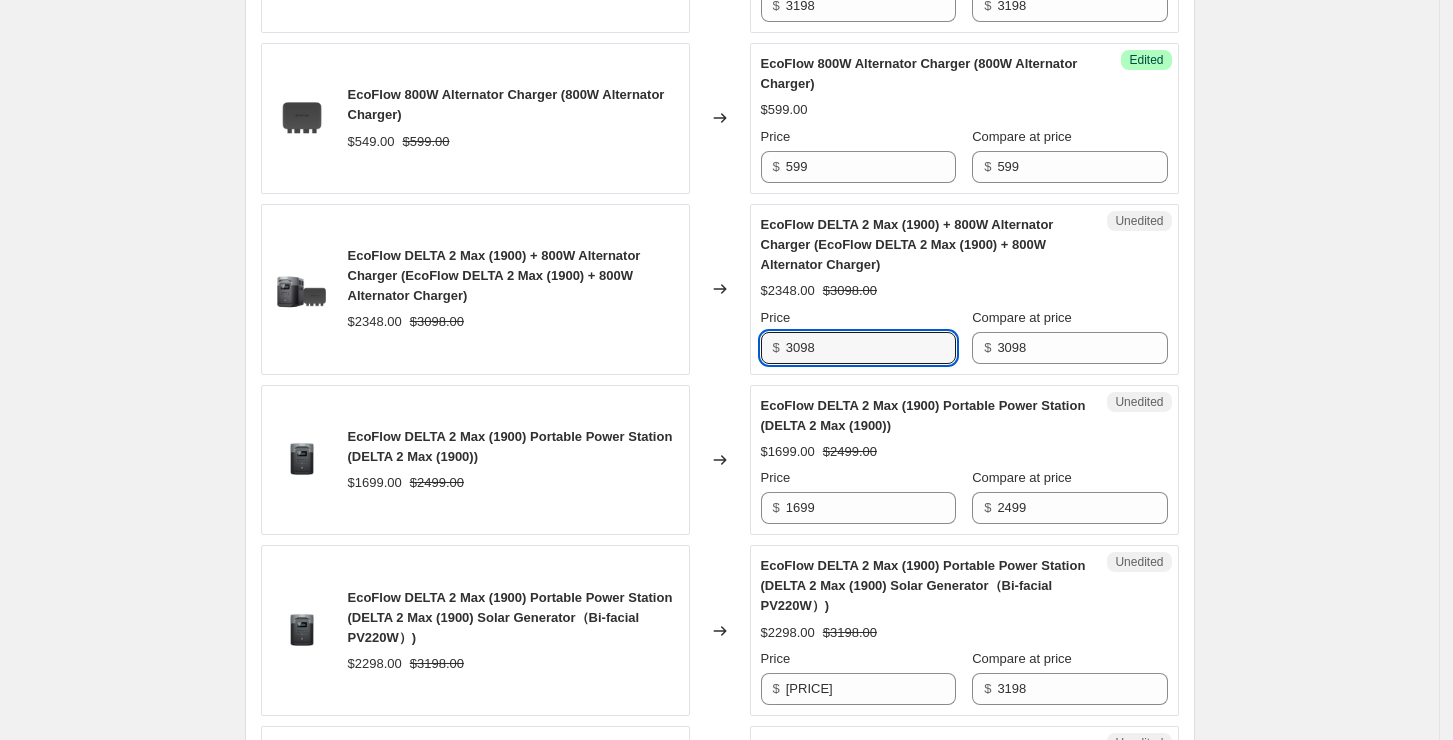 type on "3098" 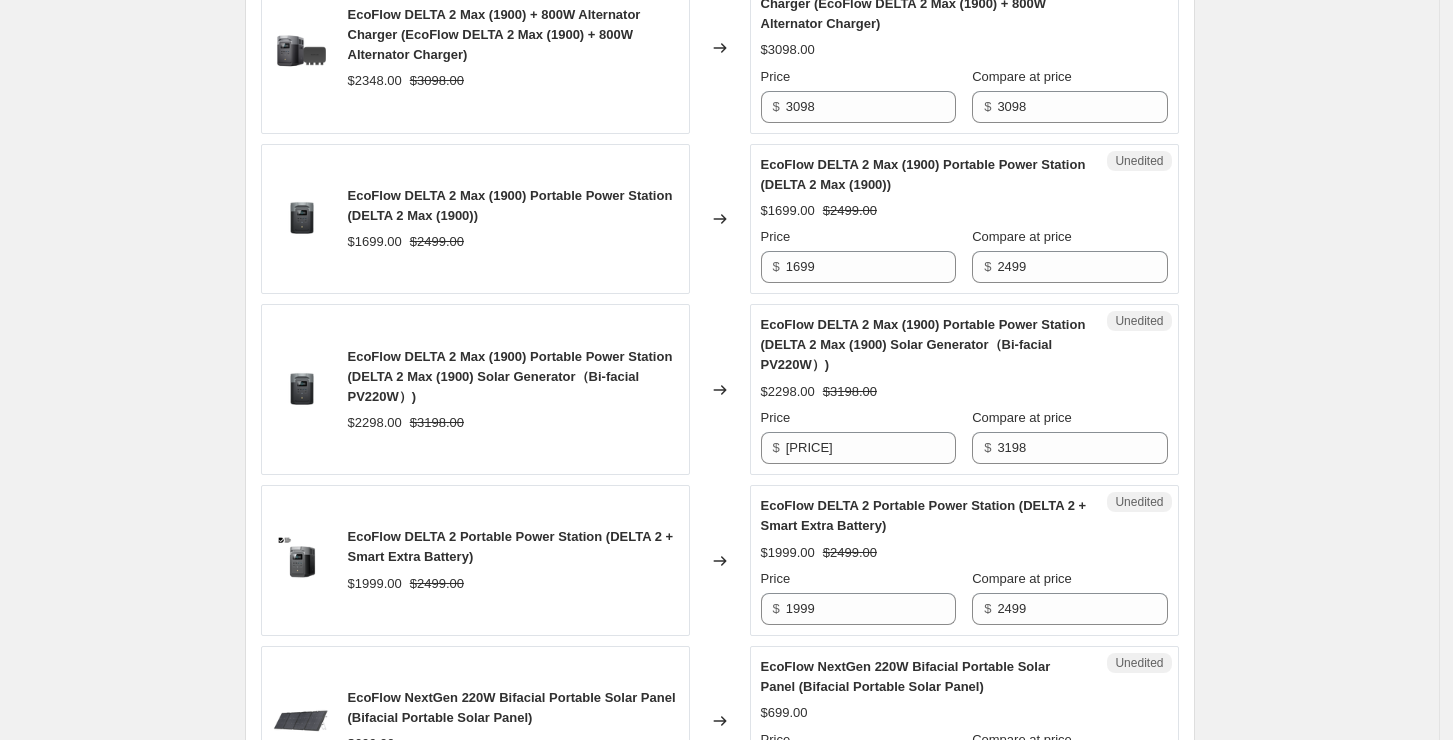 scroll, scrollTop: 2666, scrollLeft: 0, axis: vertical 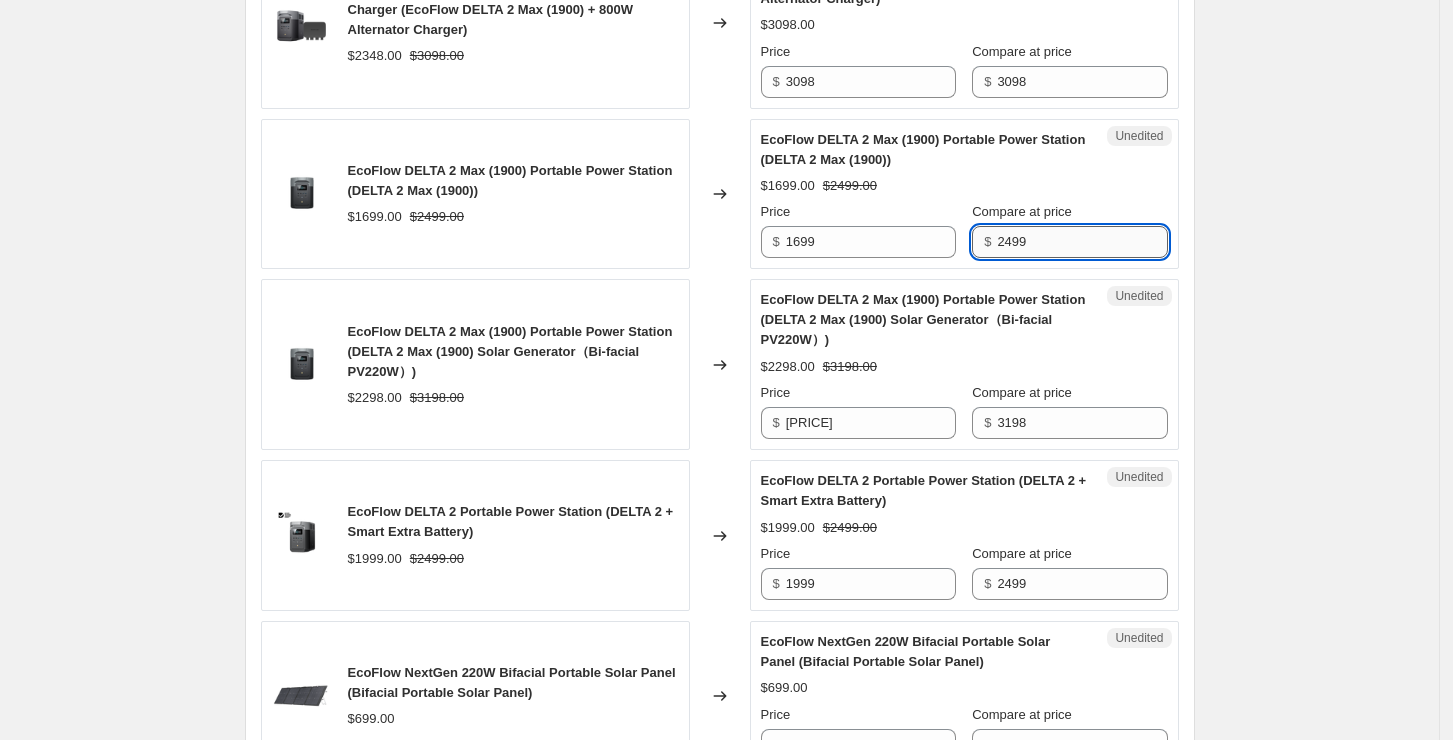 click on "2499" at bounding box center [1082, 242] 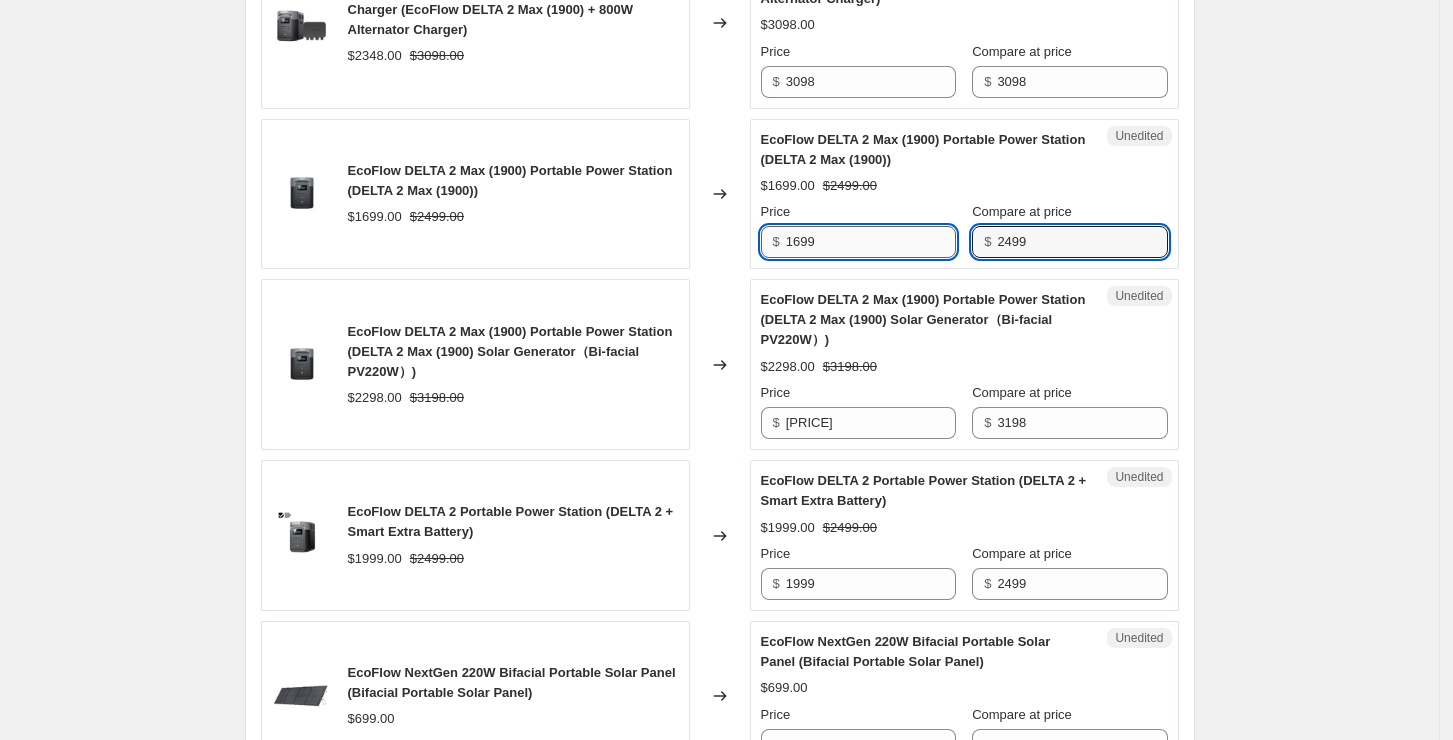 click on "1699" at bounding box center (871, 242) 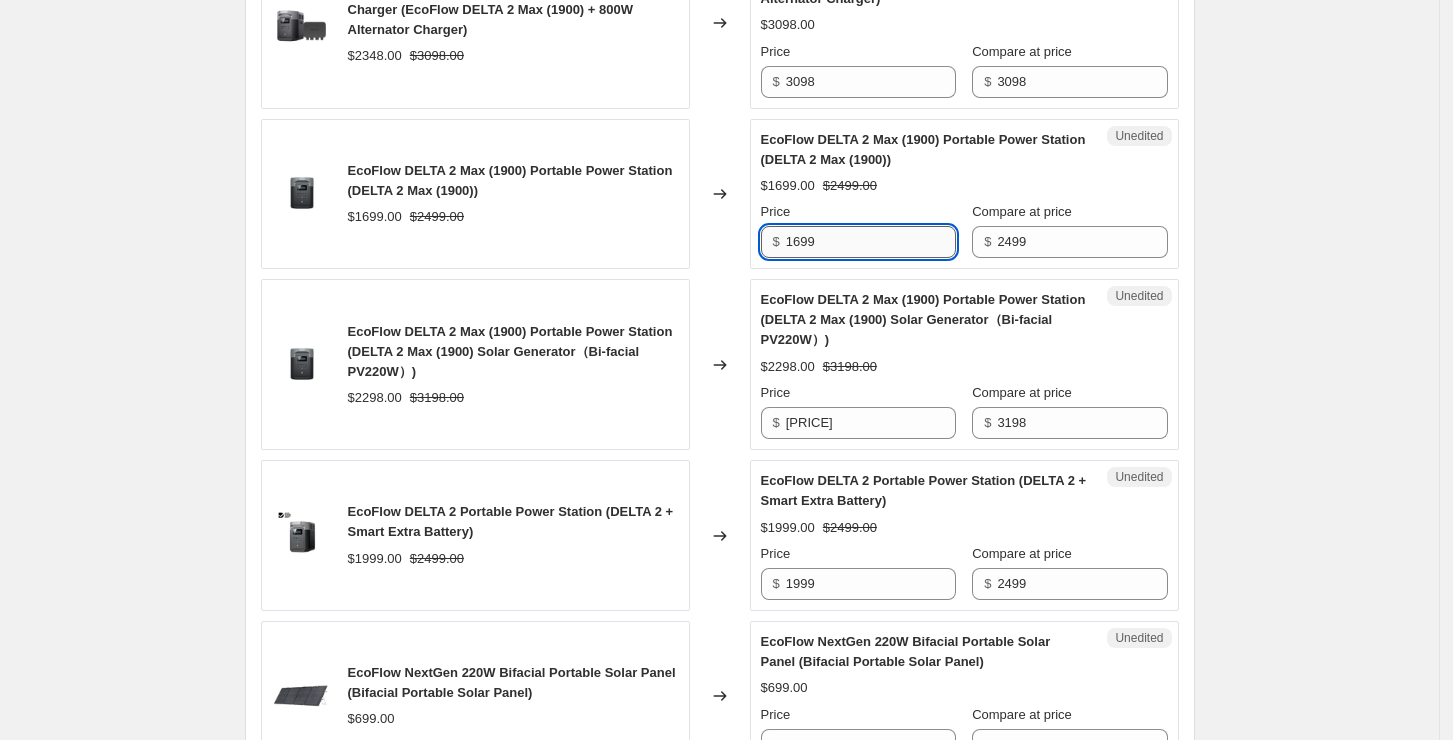 paste on "24" 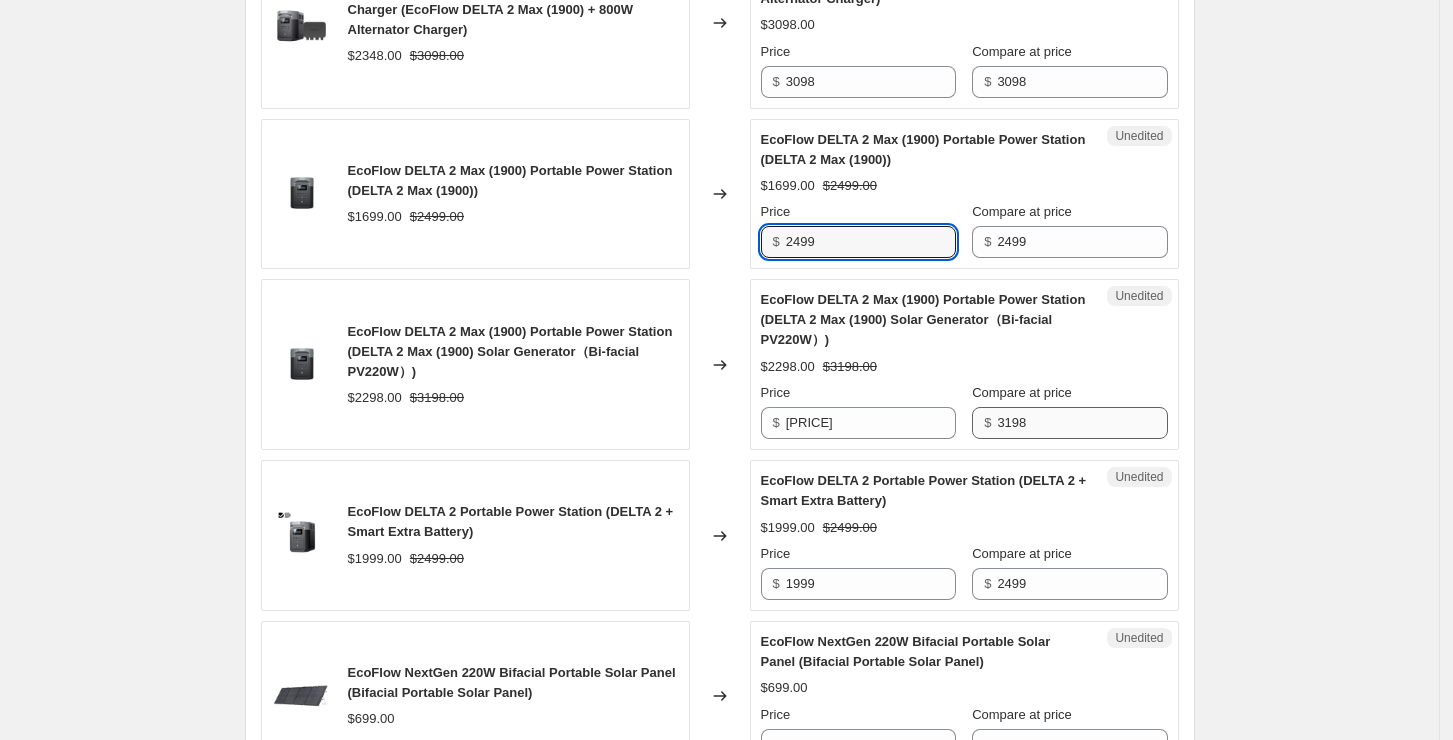 type on "2499" 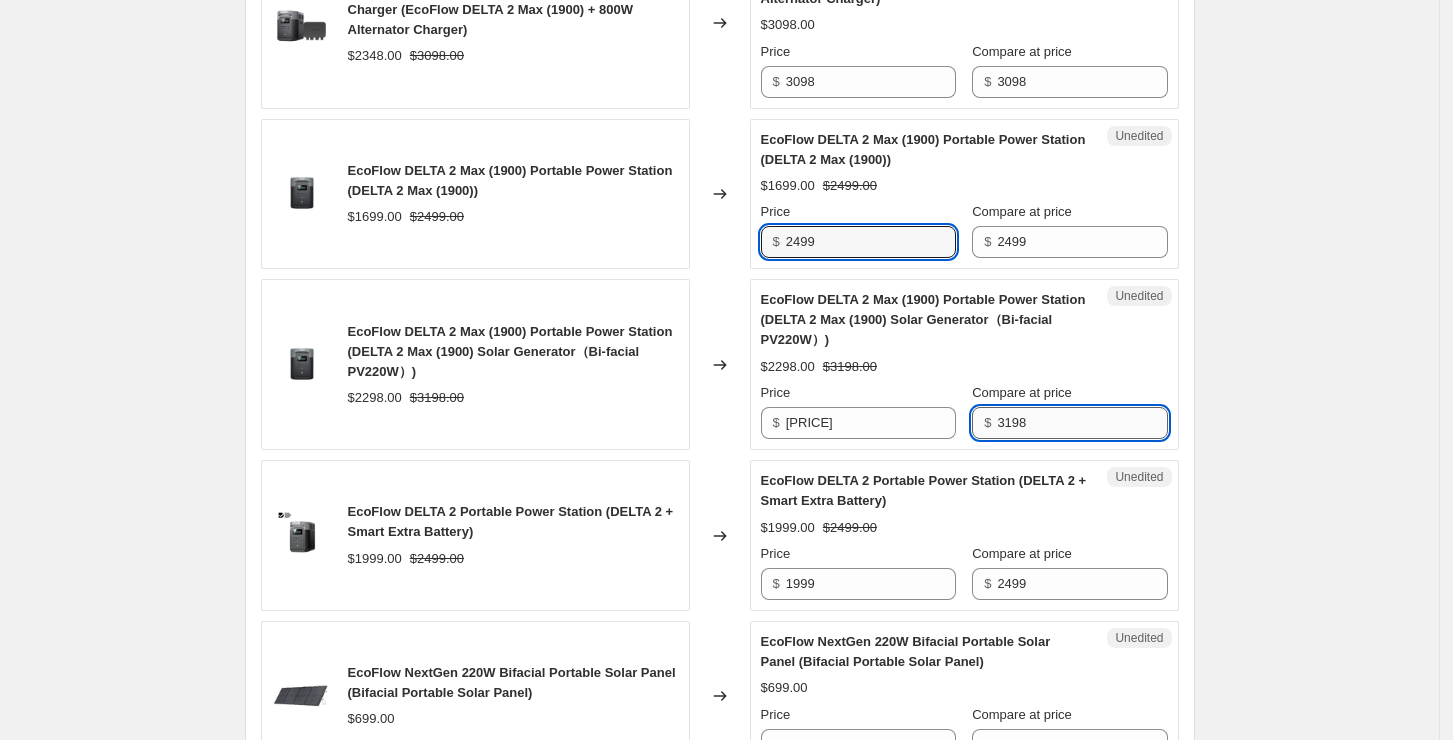 click on "3198" at bounding box center [1082, 423] 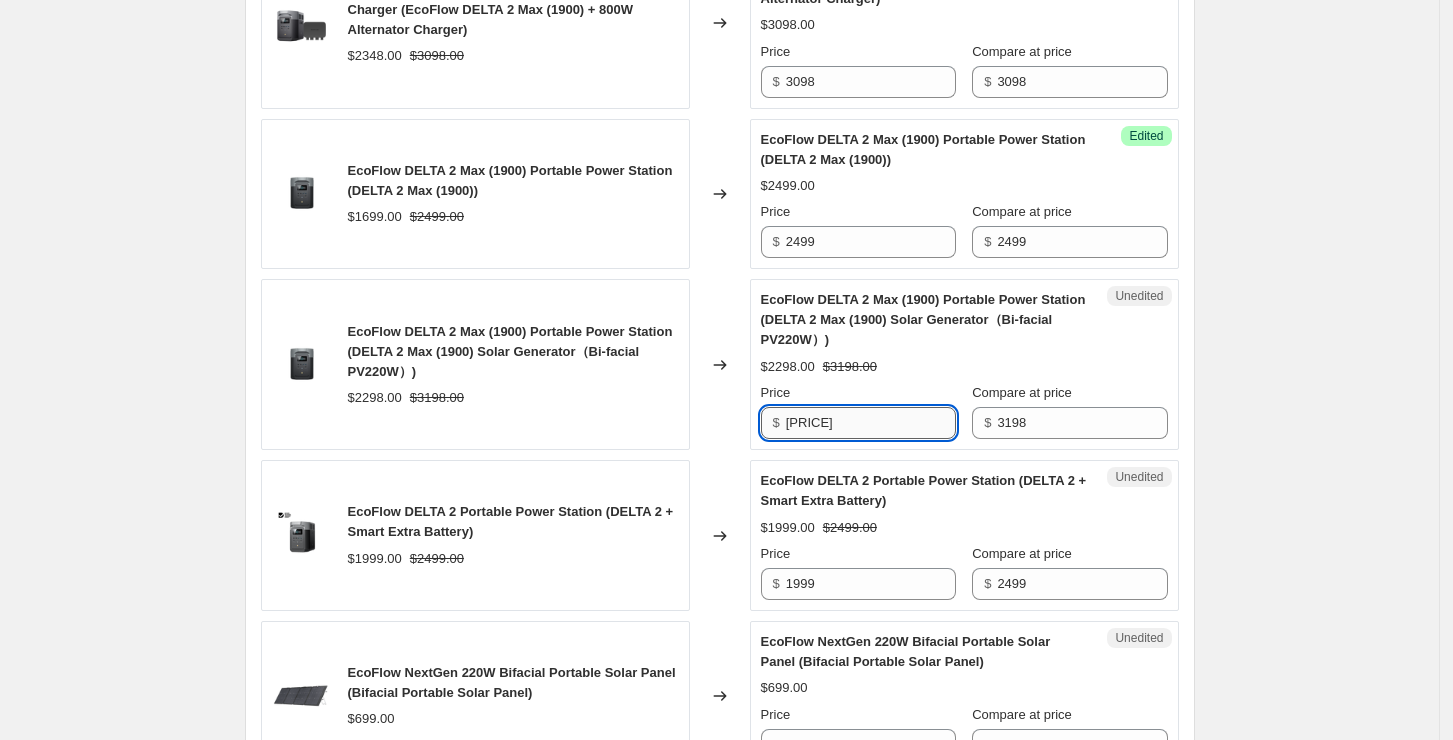 click on "[PRICE]" at bounding box center (871, 423) 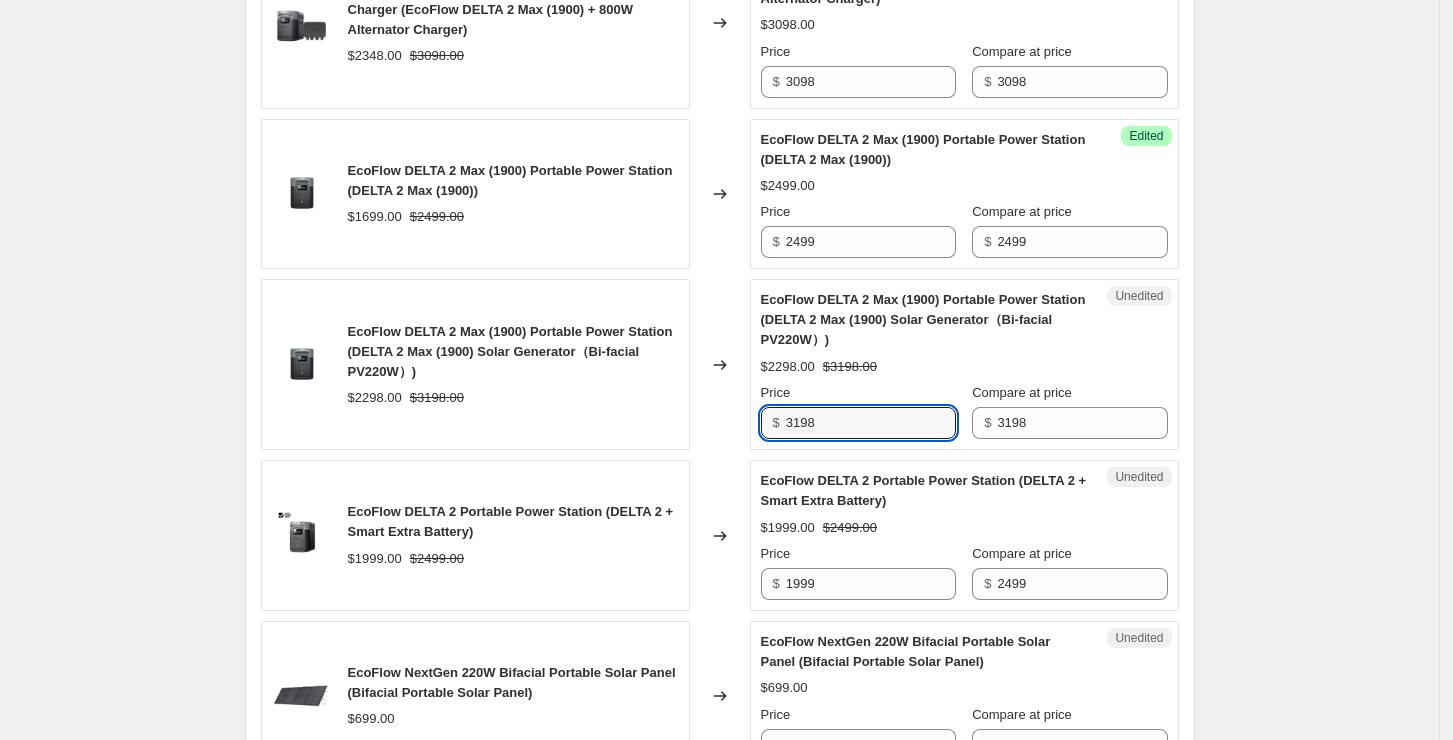 type on "3198" 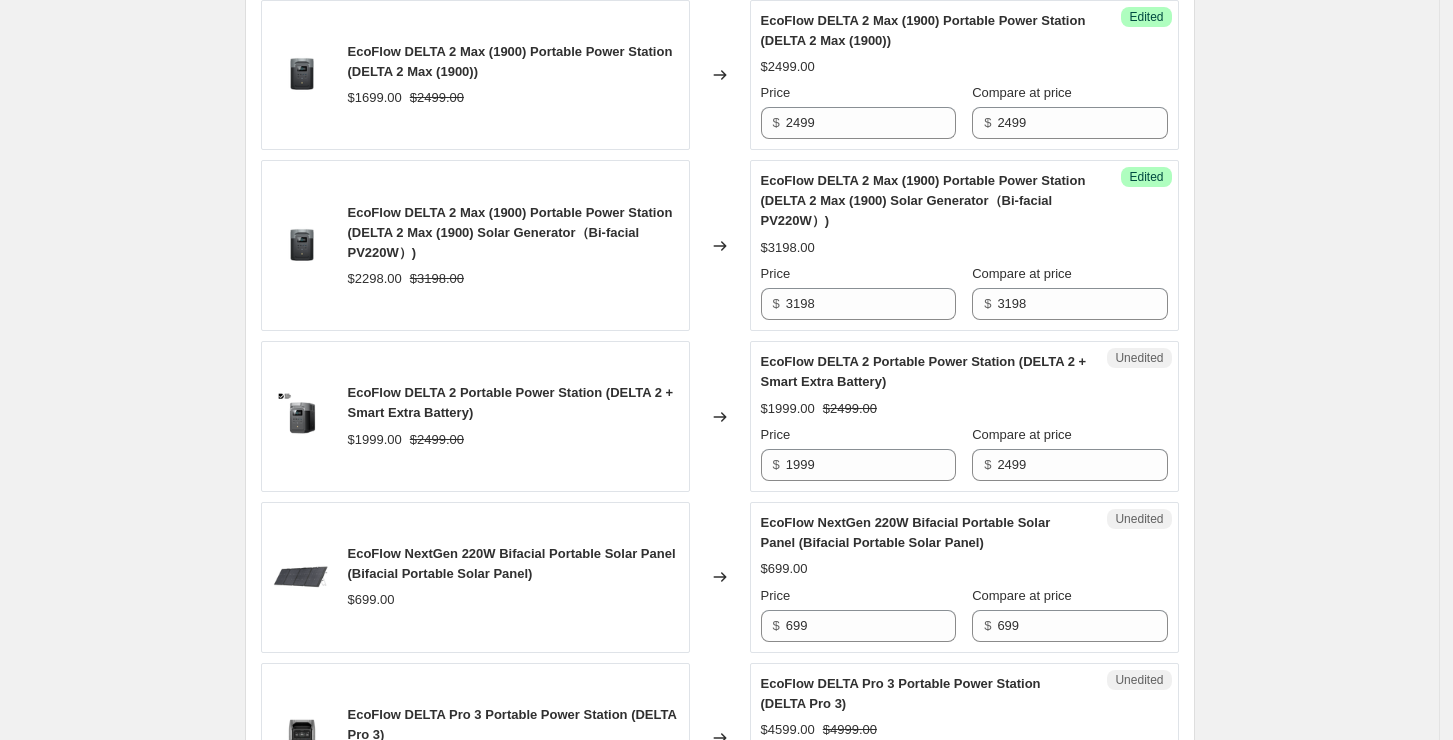 scroll, scrollTop: 2933, scrollLeft: 0, axis: vertical 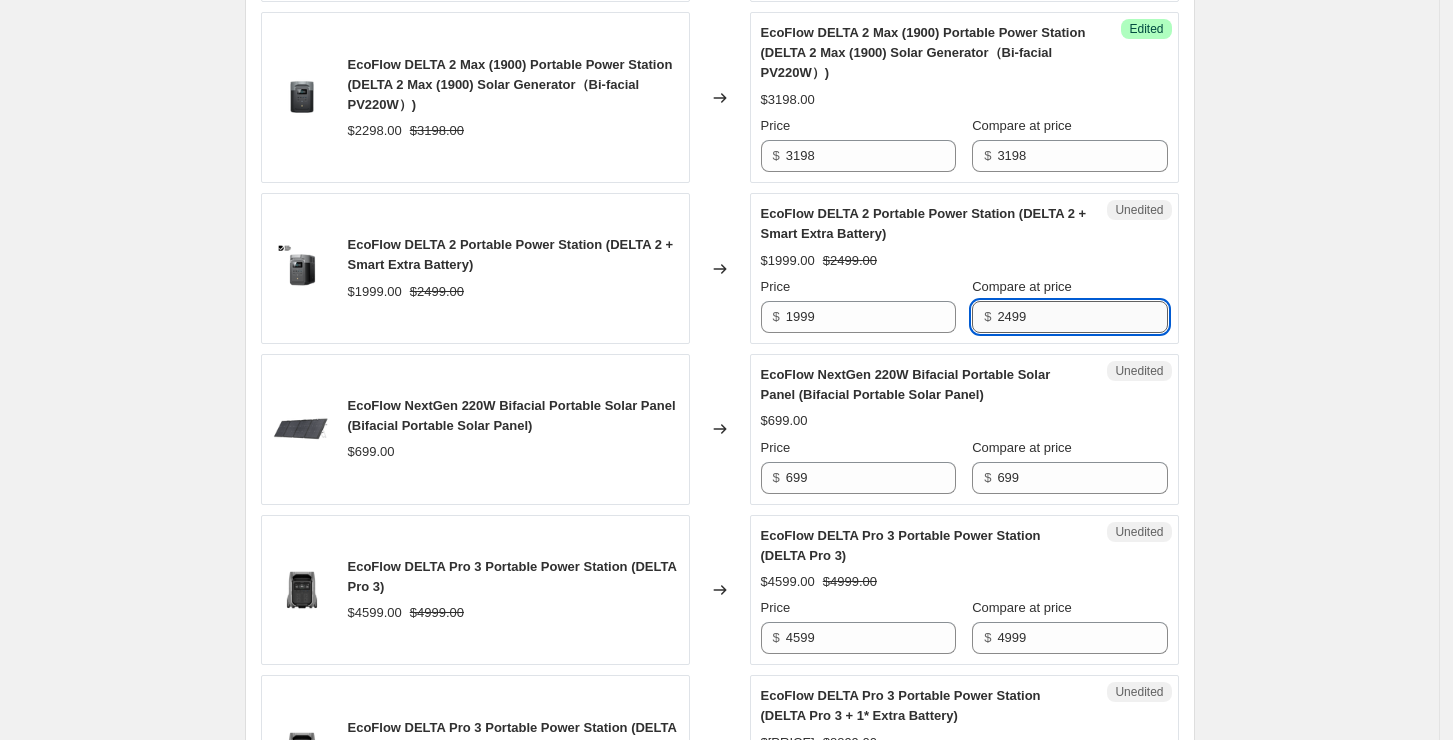 click on "2499" at bounding box center [1082, 317] 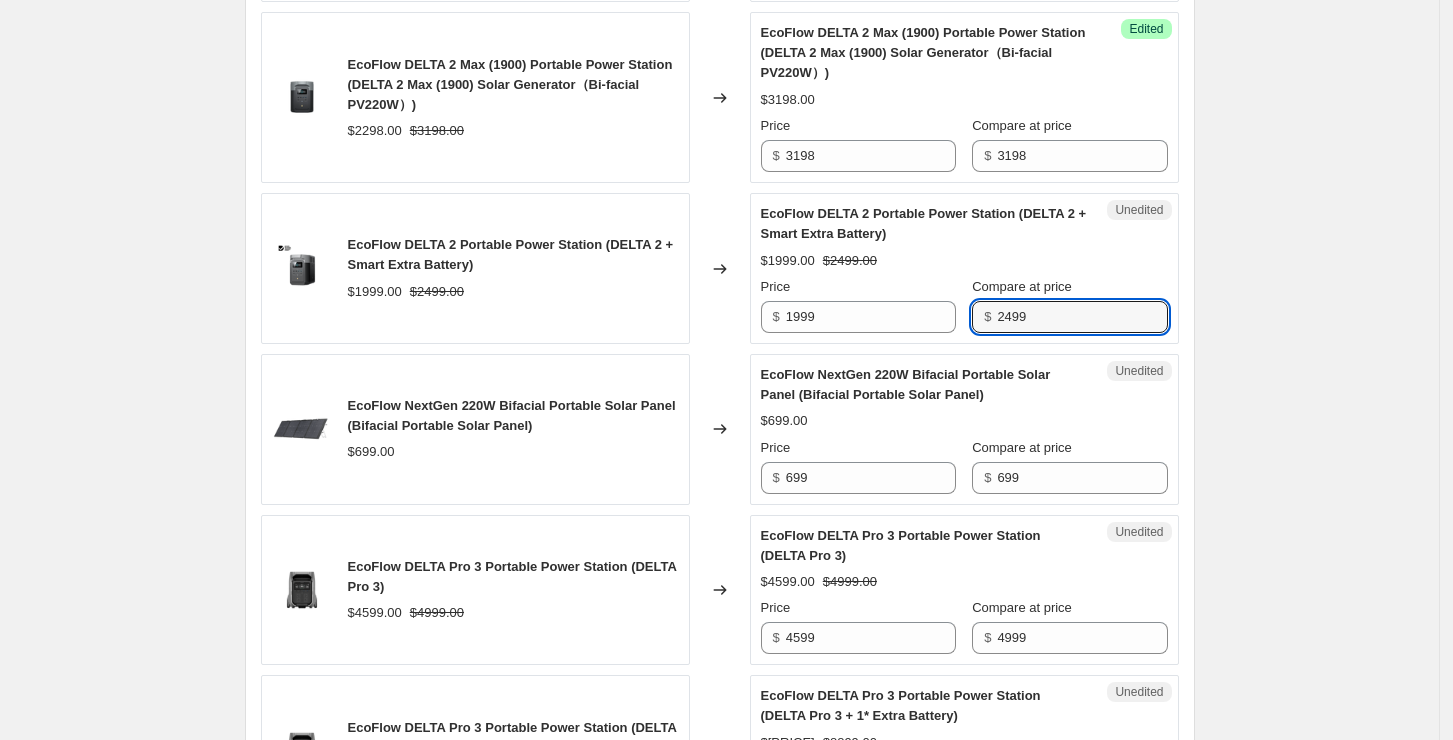 click on "Unedited EcoFlow DELTA 2 Portable Power Station (DELTA 2 + Smart Extra Battery) $[PRICE] $[PRICE] Price $ [PRICE] Compare at price $ [PRICE]" at bounding box center [964, 268] 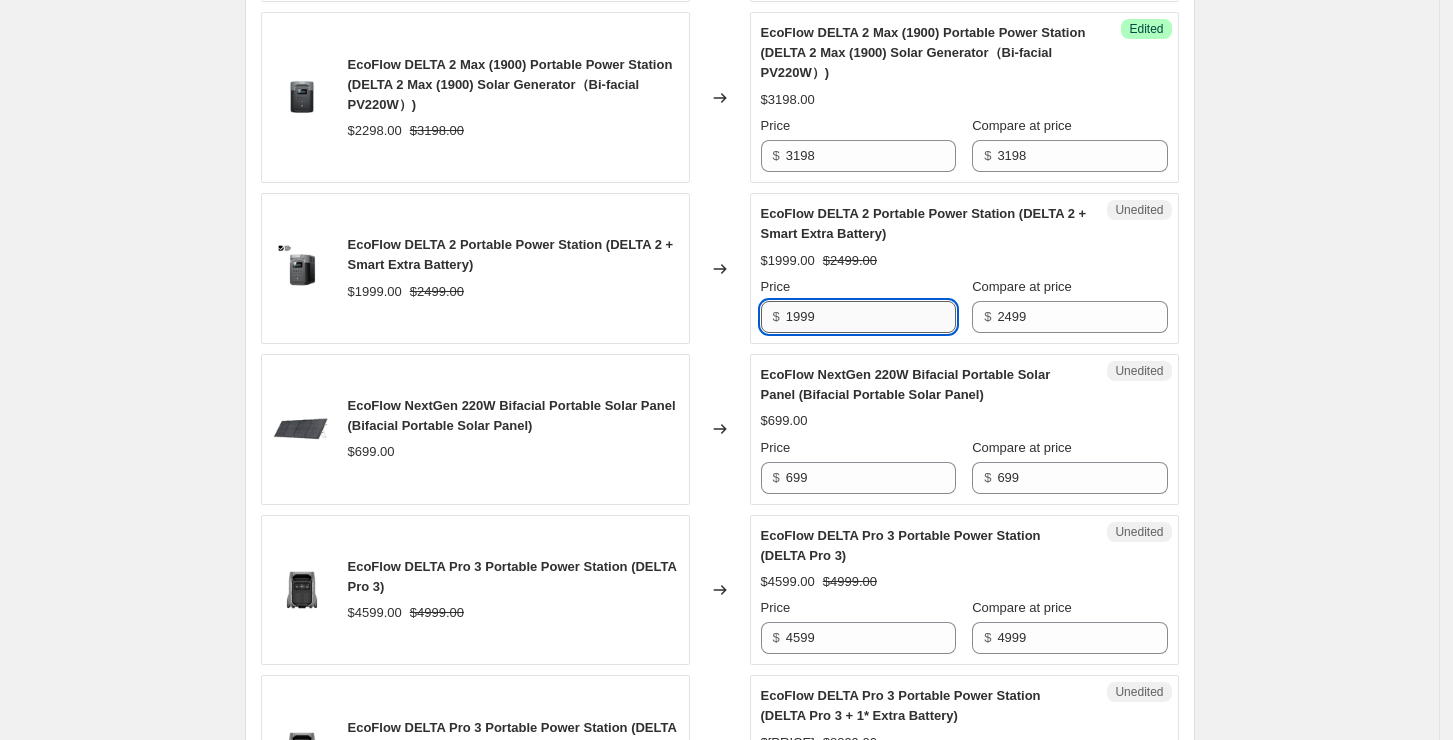 click on "1999" at bounding box center (871, 317) 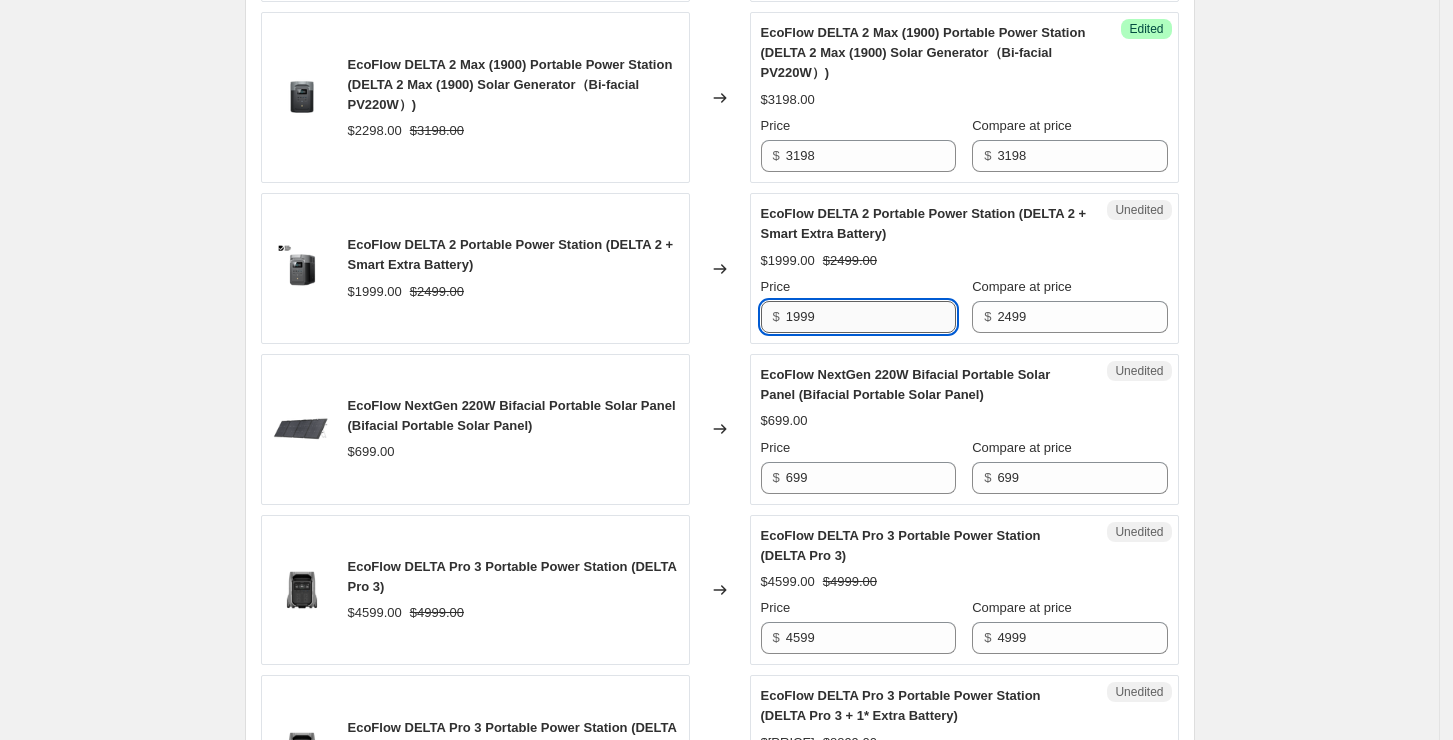 paste on "24" 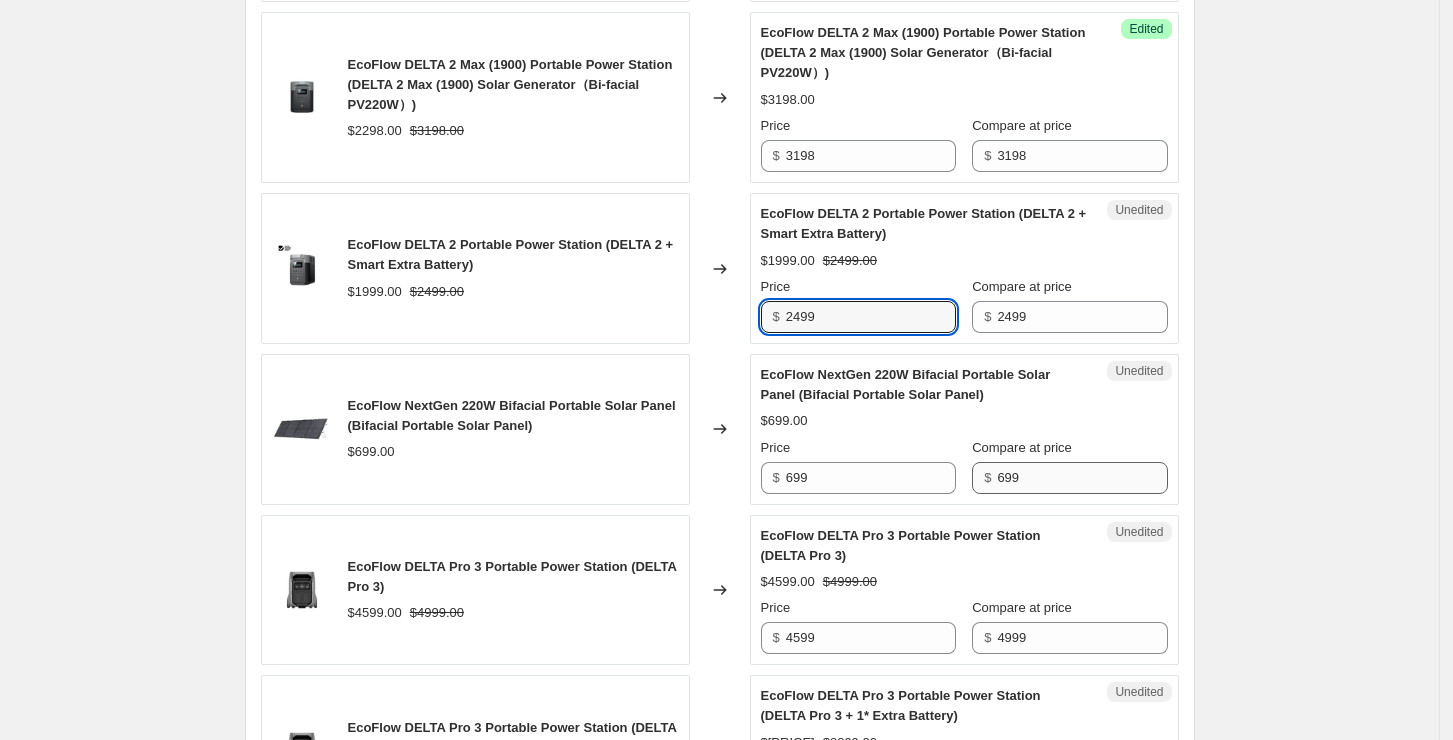 type on "2499" 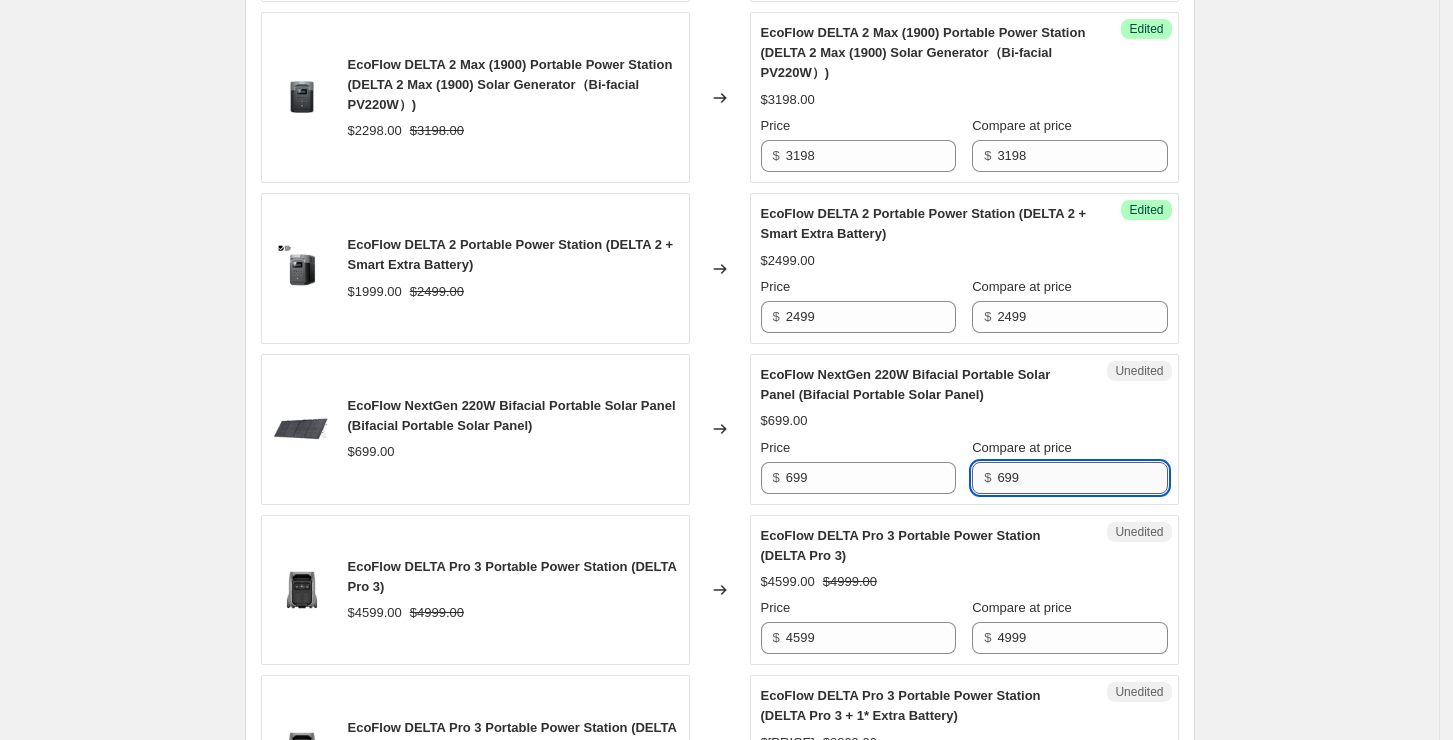 click on "699" at bounding box center [1082, 478] 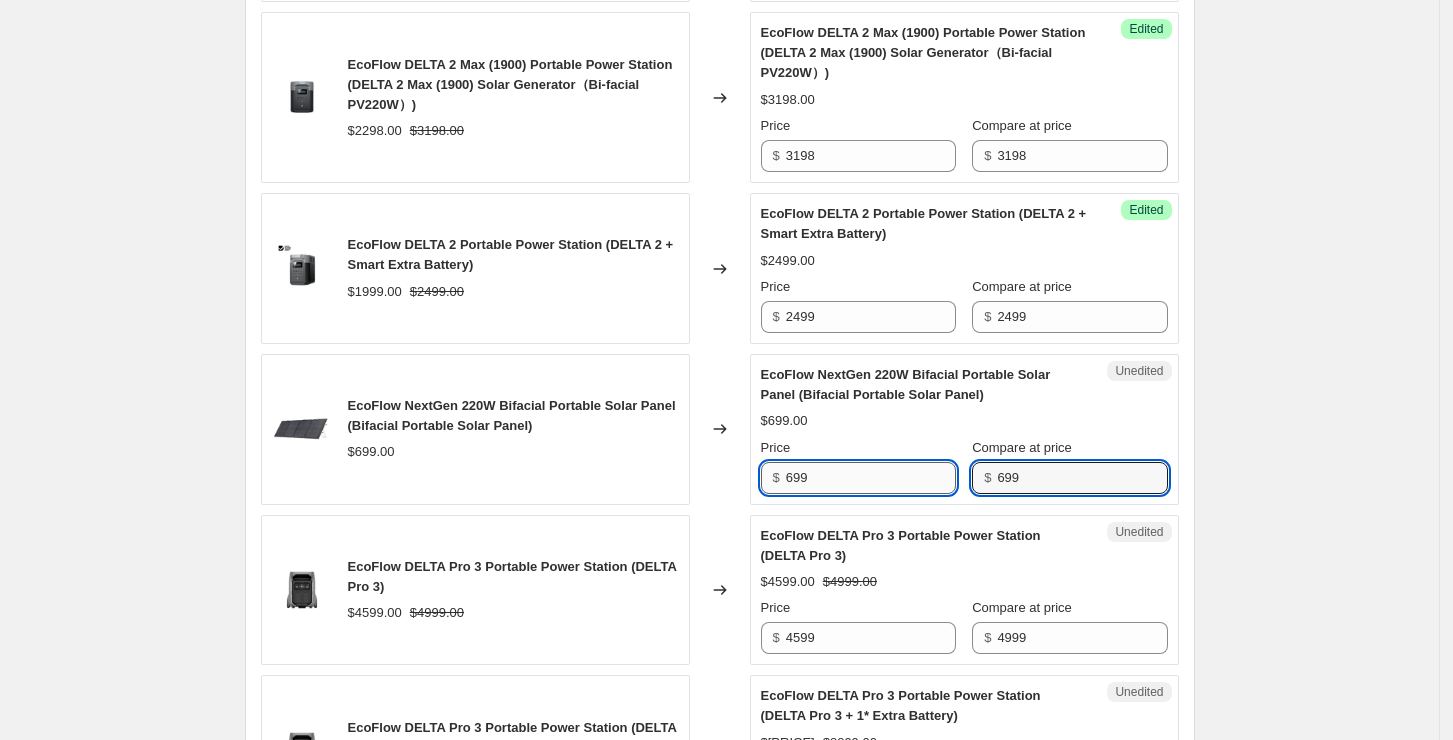 click on "699" at bounding box center (871, 478) 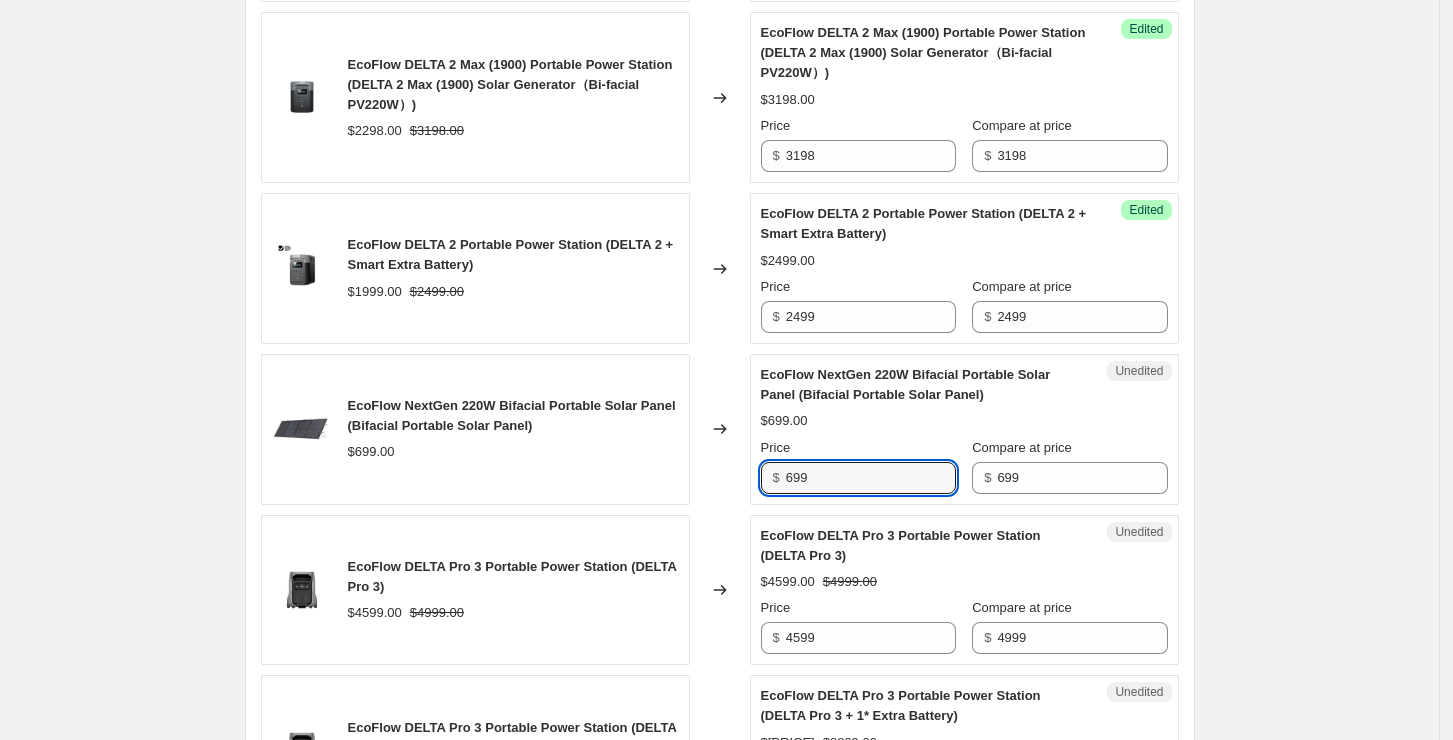 click on "Create new price change job. This page is ready Create new price change job Draft Step 1. Optionally give your price change job a title (eg "March 30% off sale on boots") prime day原价回归 This title is just for internal use, customers won't see it Step 2. Select how the prices should change Use bulk price change rules Set product prices individually Use CSV upload Select tags to add while price change is active Select tags to remove while price change is active Step 3. Select which products should change in price Select all products, use filters, or select products variants individually All products Filter by product, collection, tag, vendor, product type, variant title, or inventory Select product variants individually Select product variants 55   product variants selected PRICE CHANGE PREVIEW 55 product variants selected. 16 product prices edited: EcoFlow RIVER 2 Portable Power Station (RIVER 2) $299.00 $349.00 Changed to Success Edited EcoFlow RIVER 2 Portable Power Station (RIVER 2) $349.00 Price $ $" at bounding box center [719, -601] 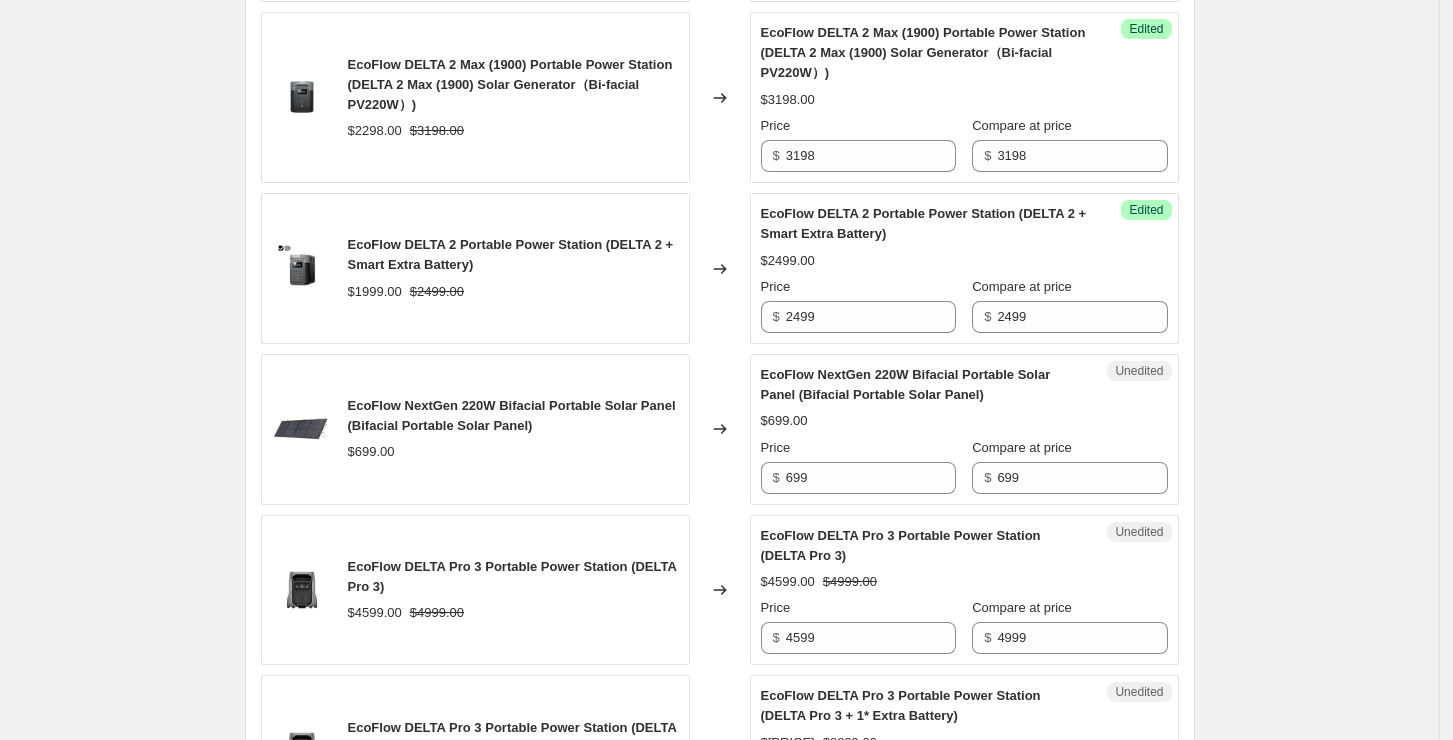 scroll, scrollTop: 3200, scrollLeft: 0, axis: vertical 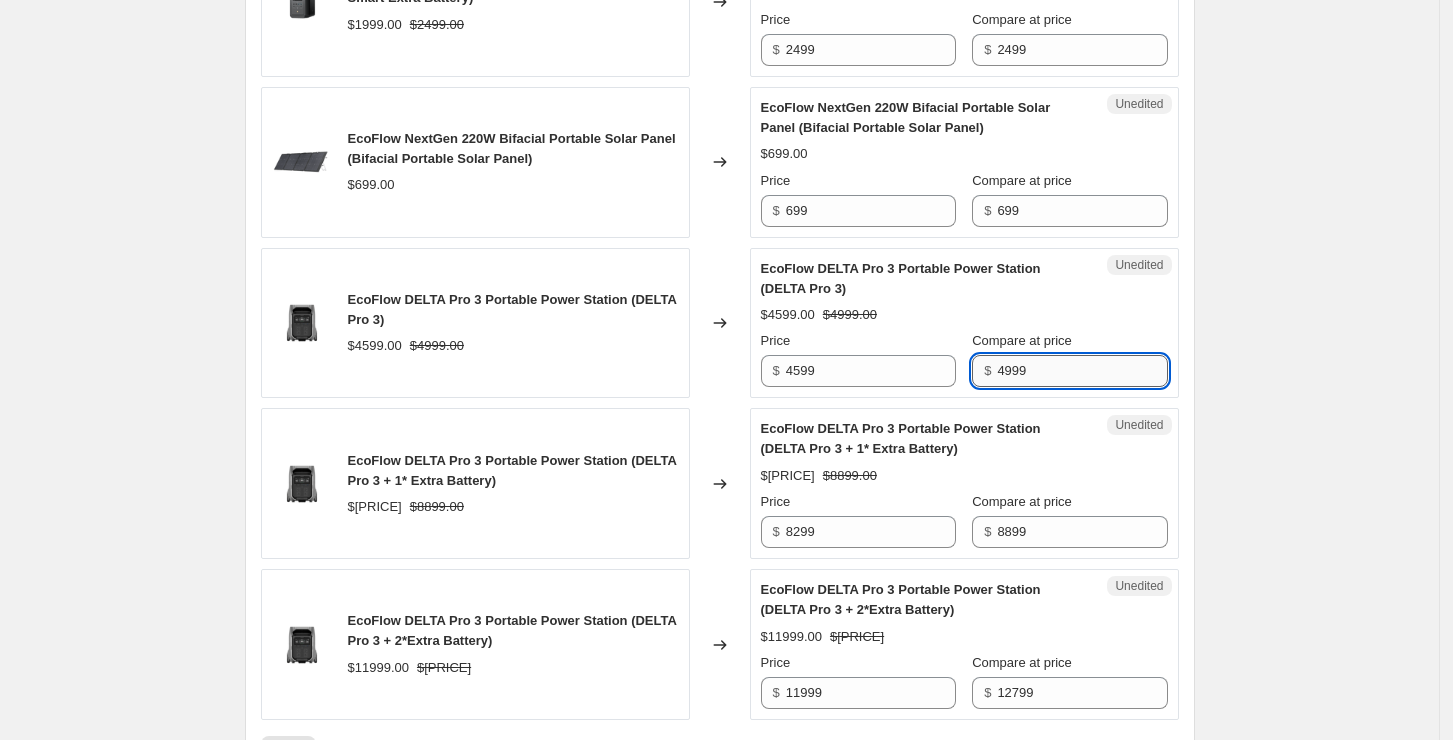 click on "4999" at bounding box center [1082, 371] 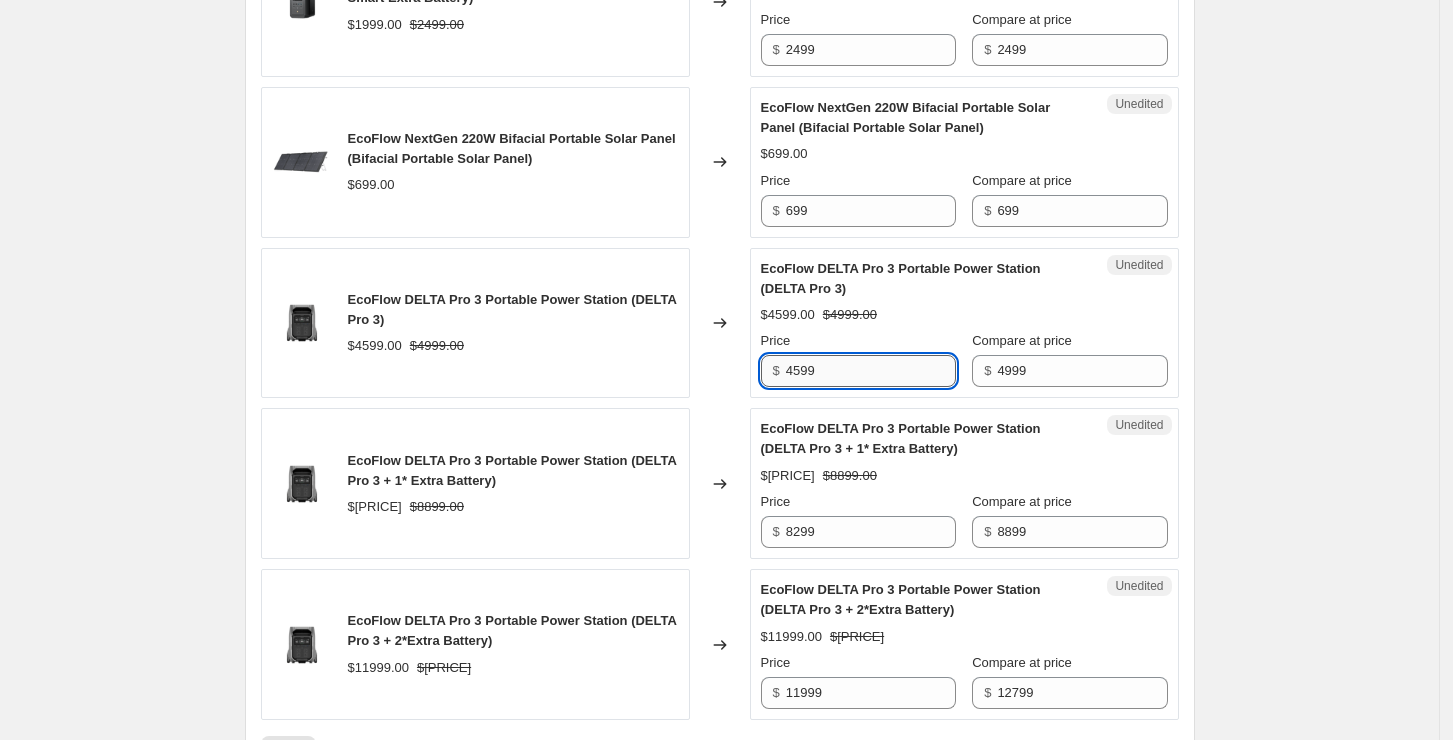 click on "4599" at bounding box center [871, 371] 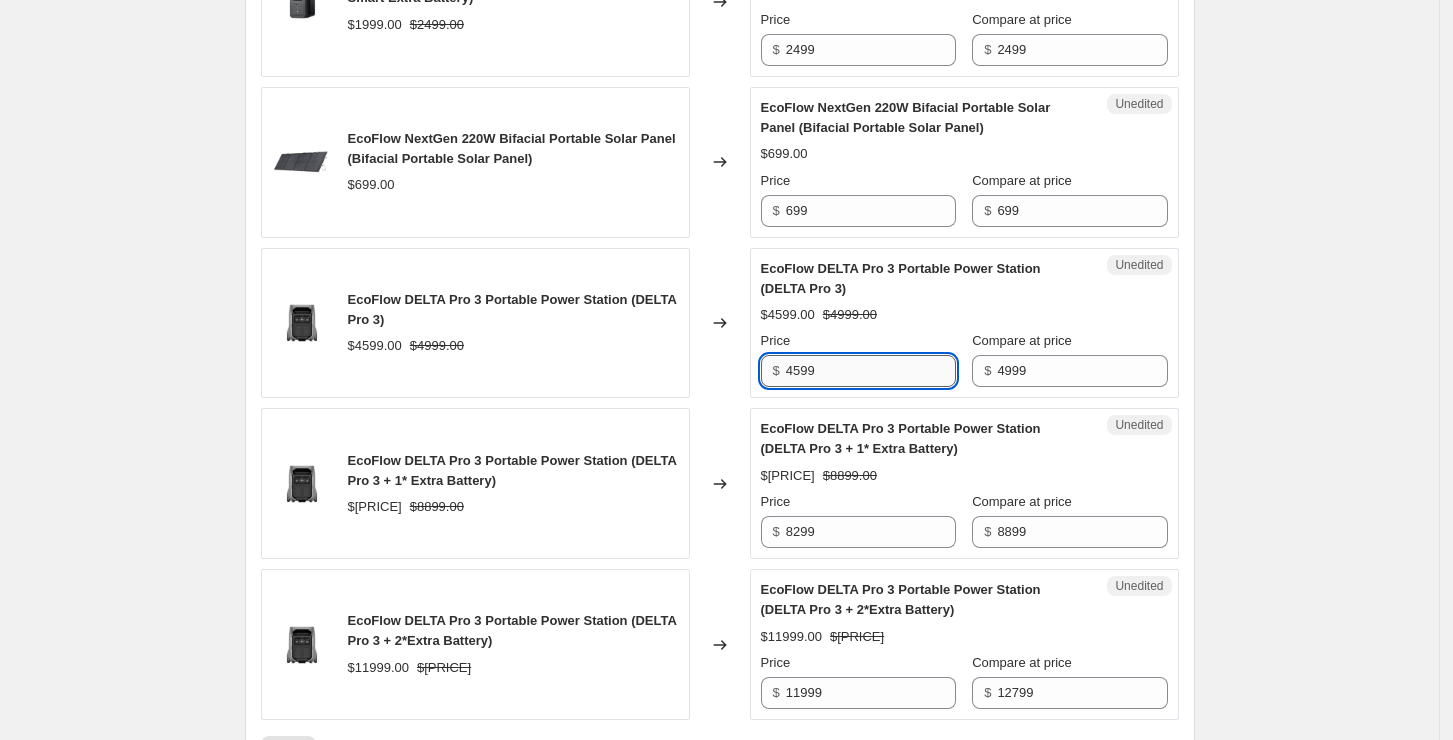 paste on "9" 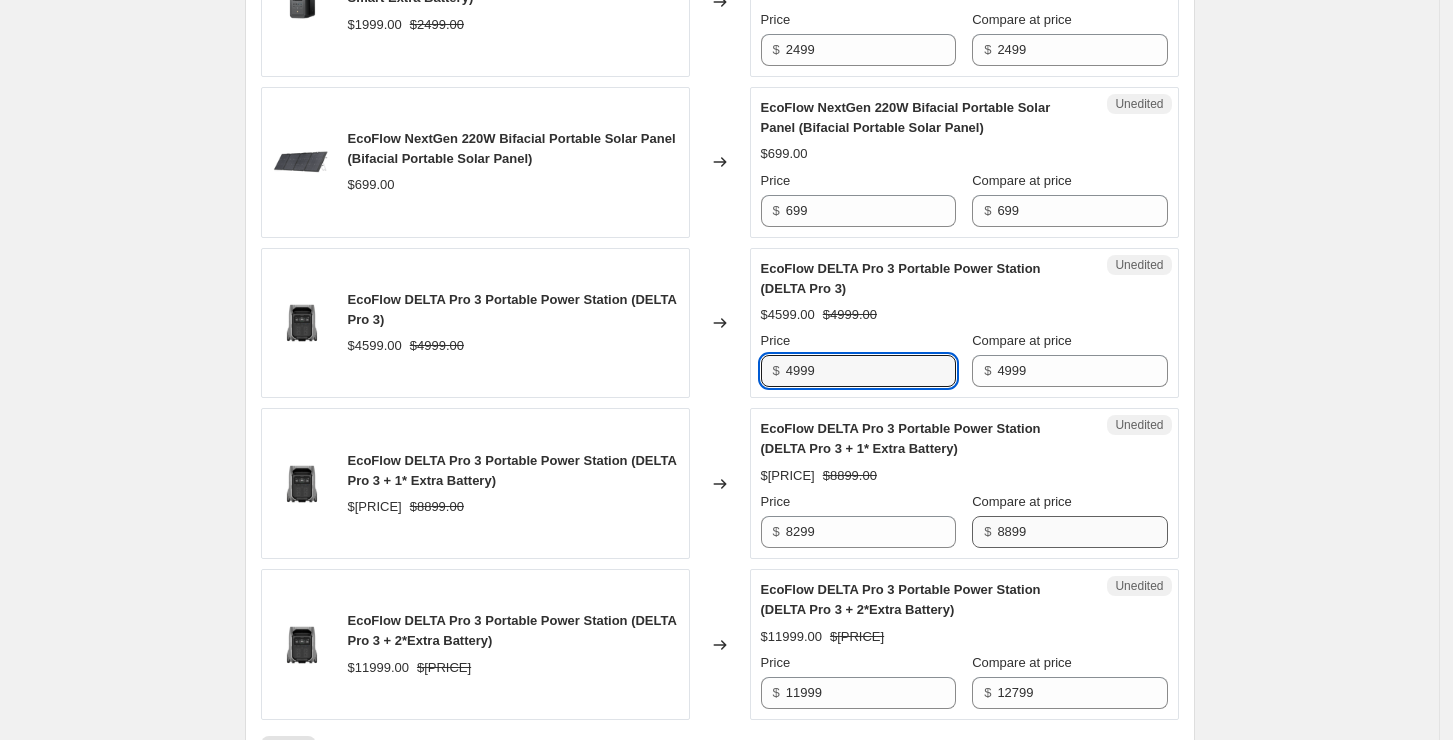 type on "4999" 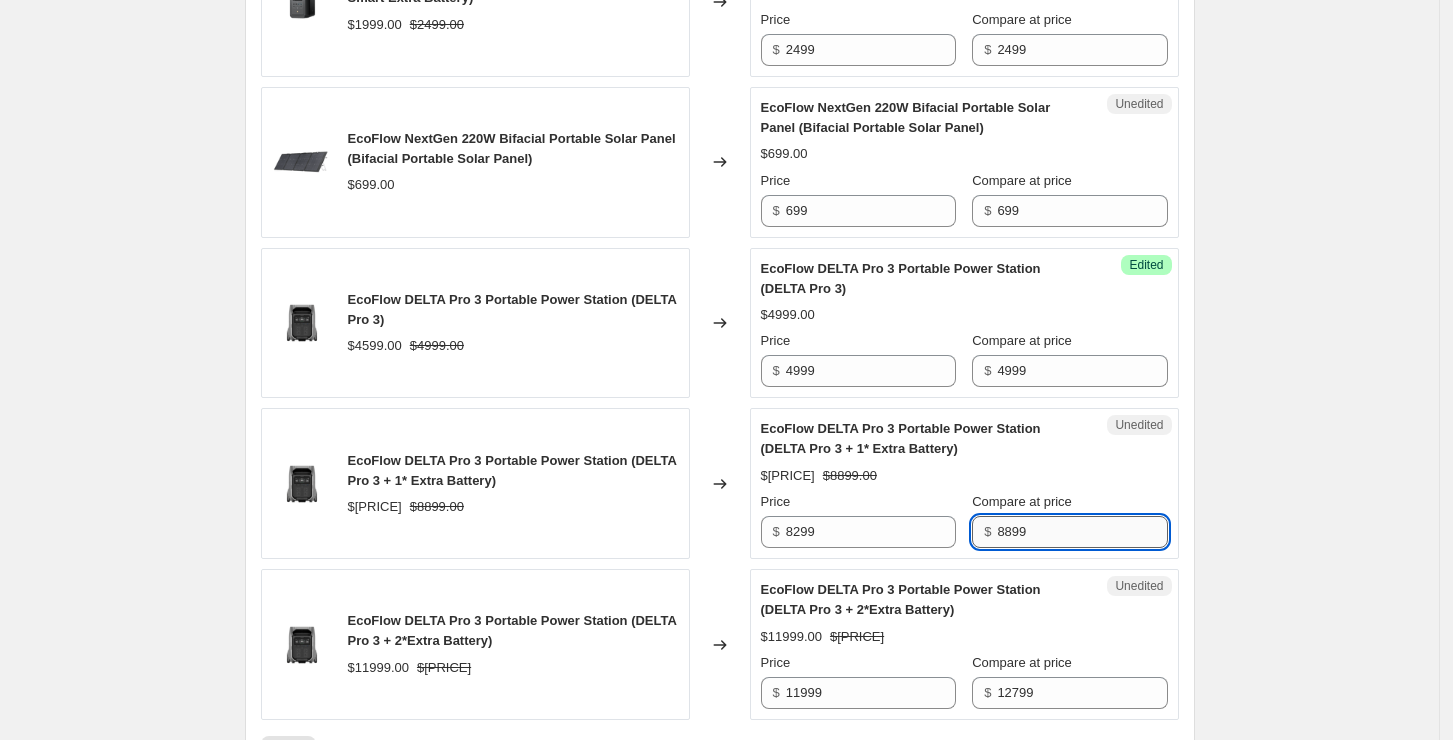 click on "8899" at bounding box center [1082, 532] 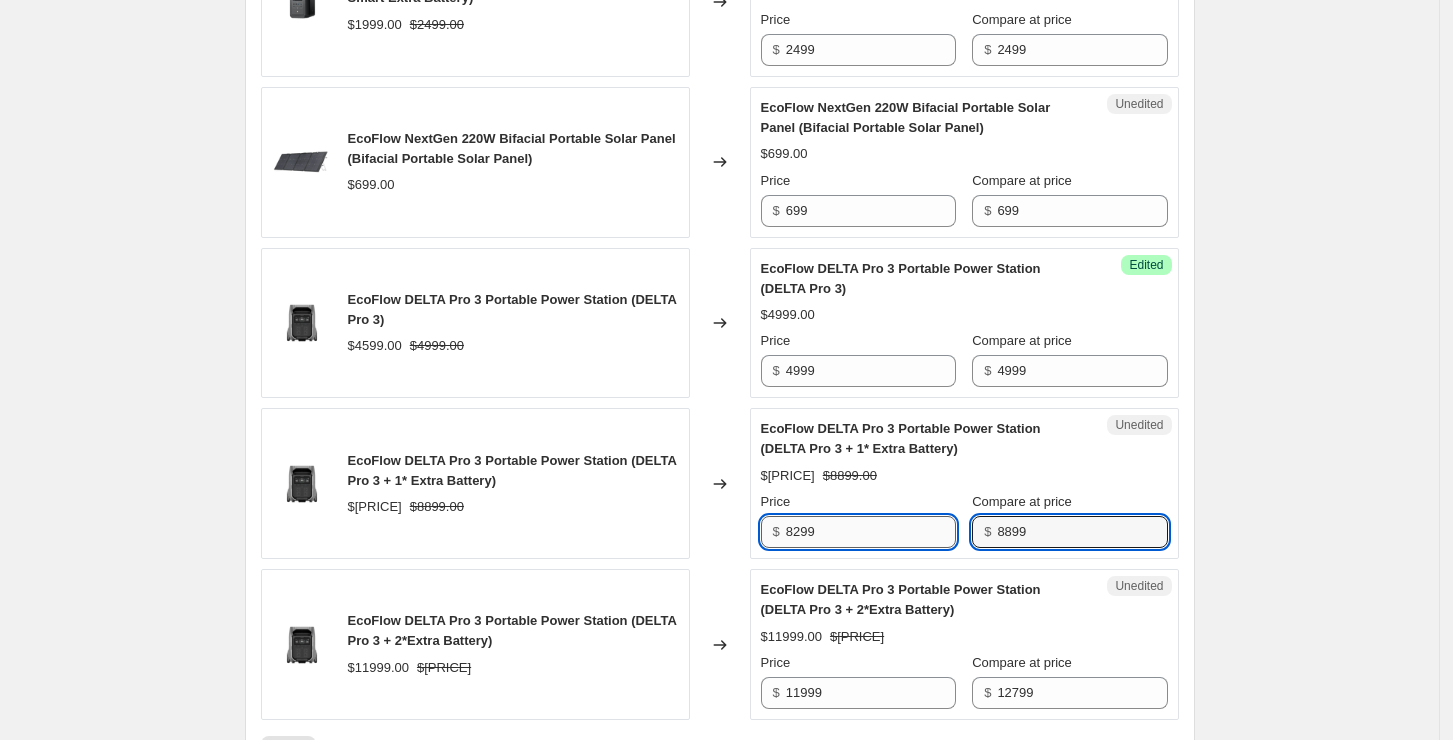 click on "8299" at bounding box center [871, 532] 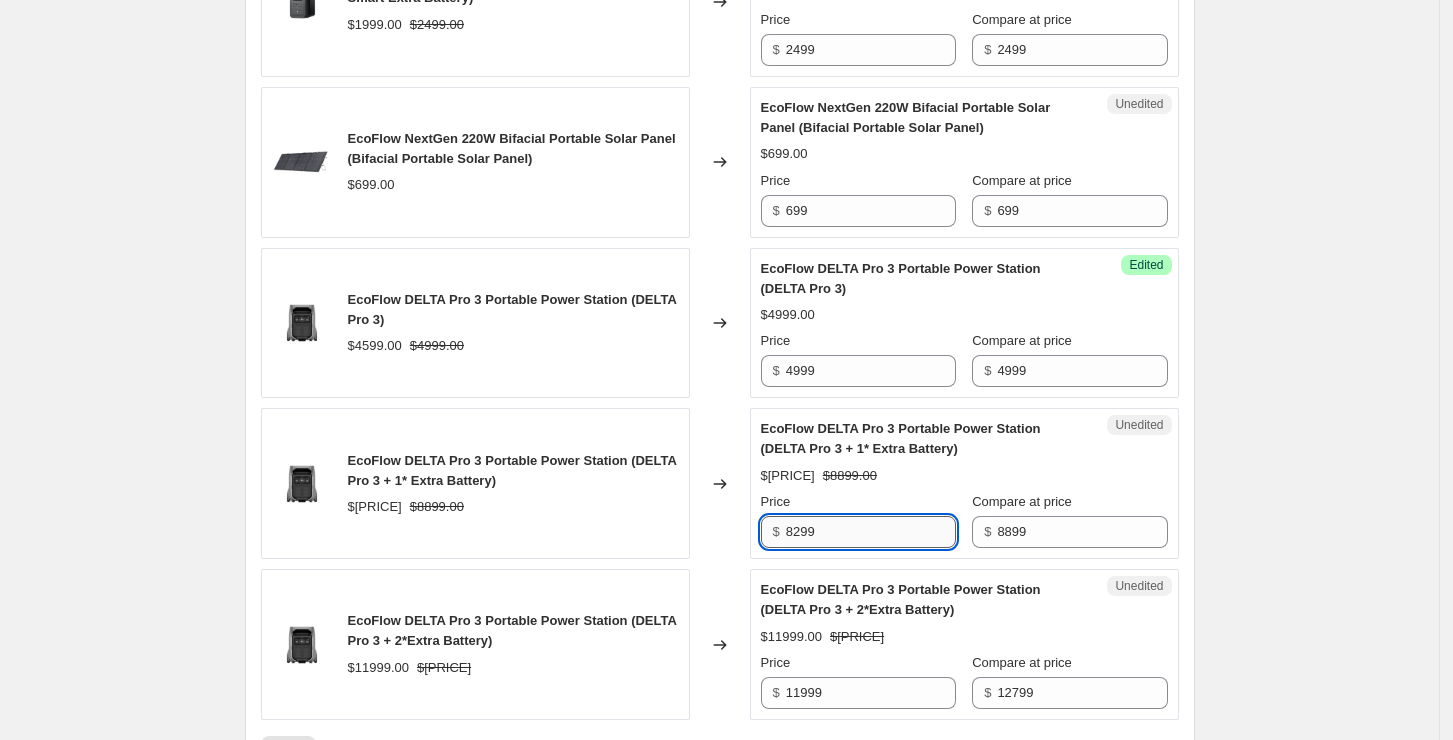 paste on "8" 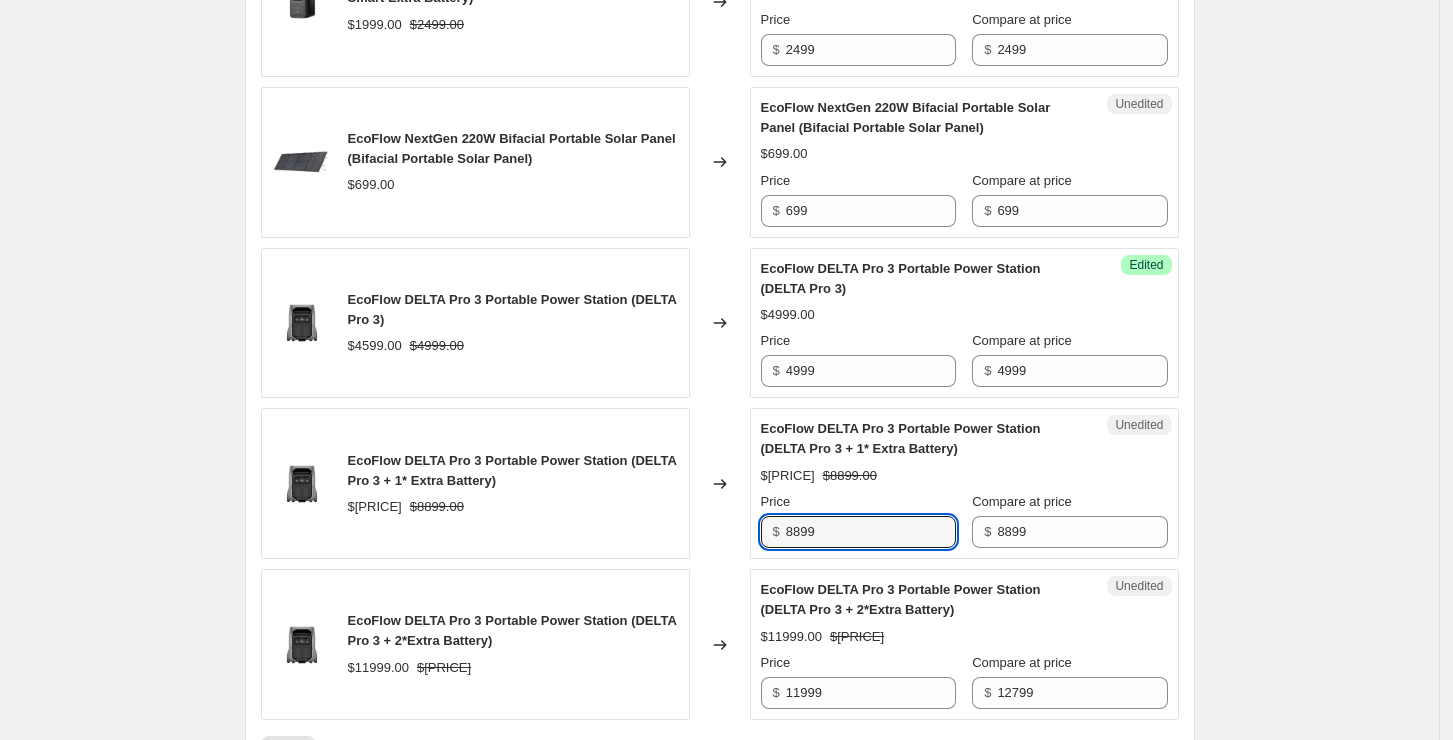 type on "8899" 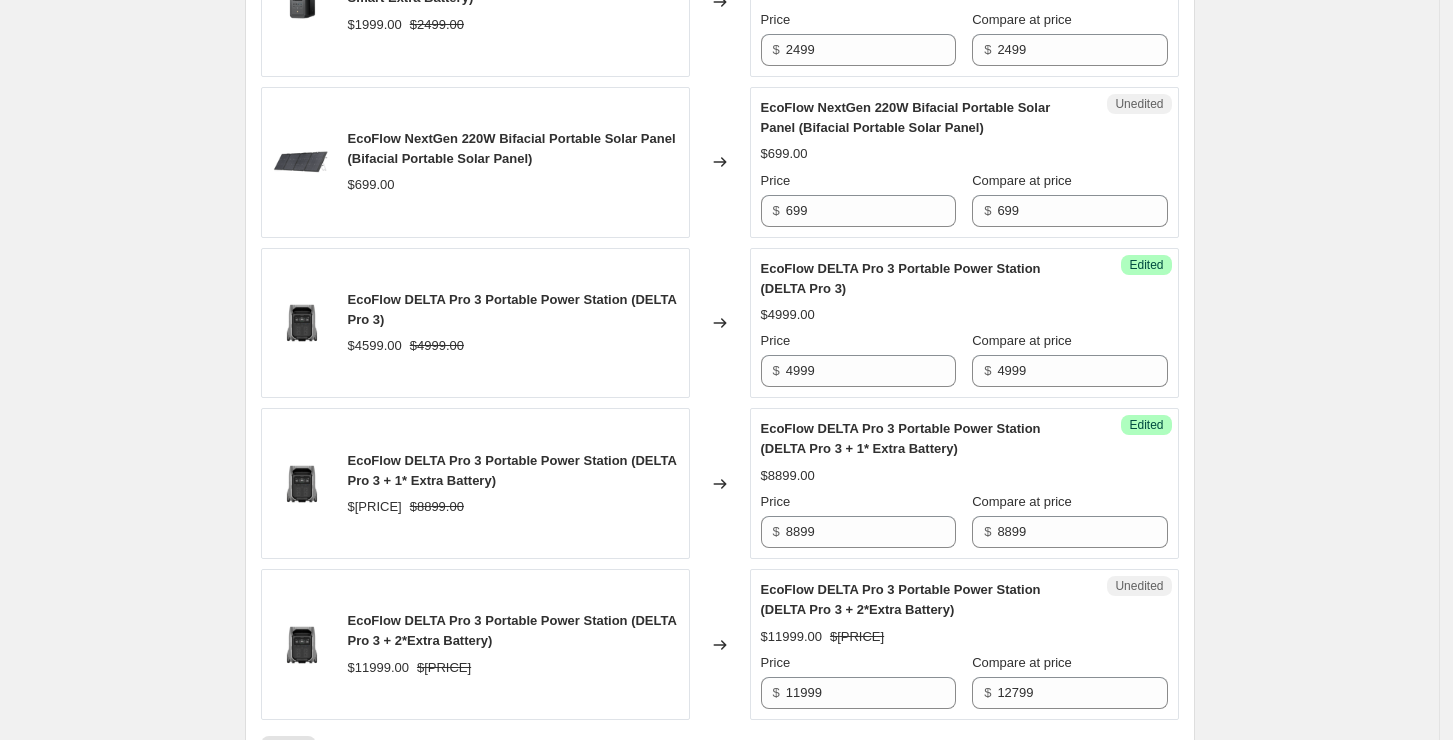 click on "Create new price change job. This page is ready Create new price change job Draft Step 1. Optionally give your price change job a title (eg "March 30% off sale on boots") prime day原价回归 This title is just for internal use, customers won't see it Step 2. Select how the prices should change Use bulk price change rules Set product prices individually Use CSV upload Select tags to add while price change is active Select tags to remove while price change is active Step 3. Select which products should change in price Select all products, use filters, or select products variants individually All products Filter by product, collection, tag, vendor, product type, variant title, or inventory Select product variants individually Select product variants 55   product variants selected PRICE CHANGE PREVIEW 55 product variants selected. 18 product prices edited: EcoFlow RIVER 2 Portable Power Station (RIVER 2) $[PRICE] $[PRICE] Changed to Success Edited EcoFlow RIVER 2 Portable Power Station (RIVER 2) $[PRICE] Price $ $" at bounding box center [719, -868] 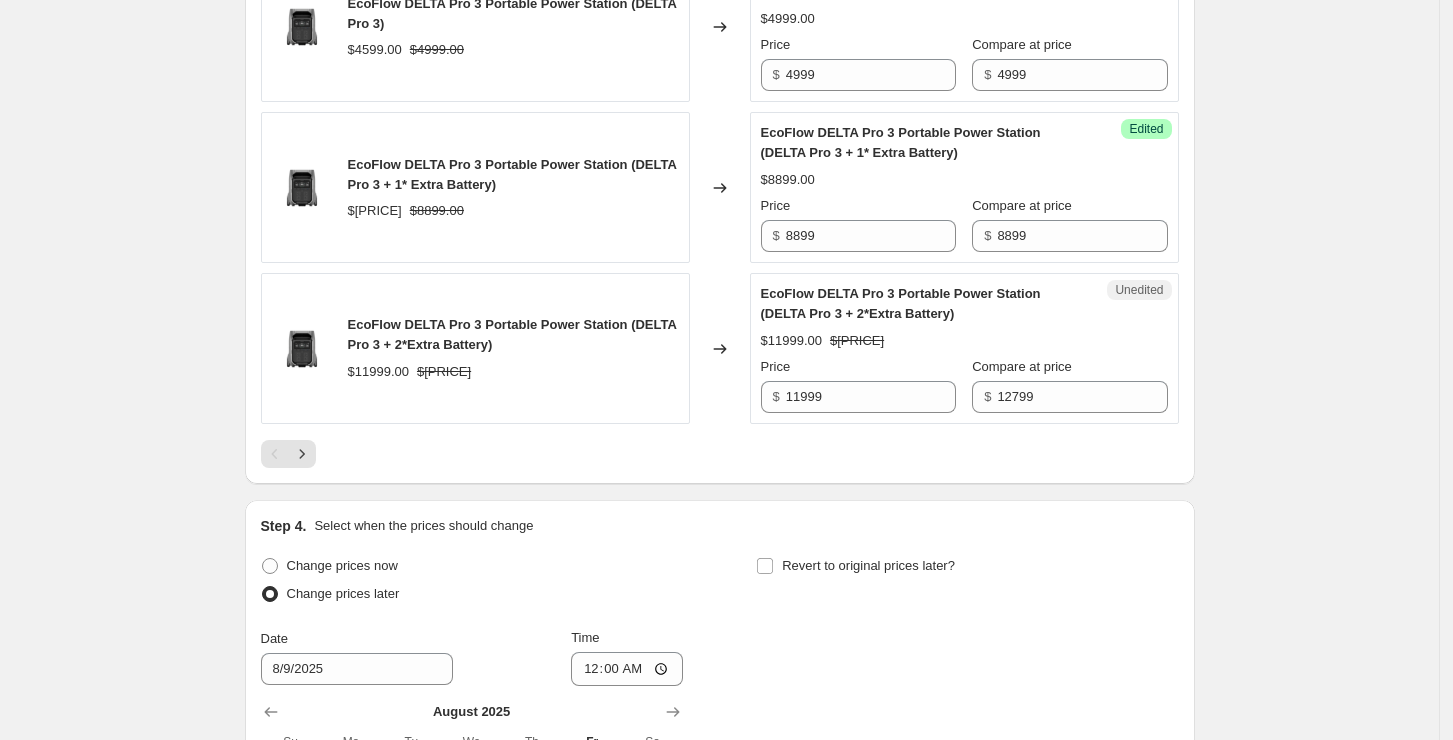 scroll, scrollTop: 3466, scrollLeft: 0, axis: vertical 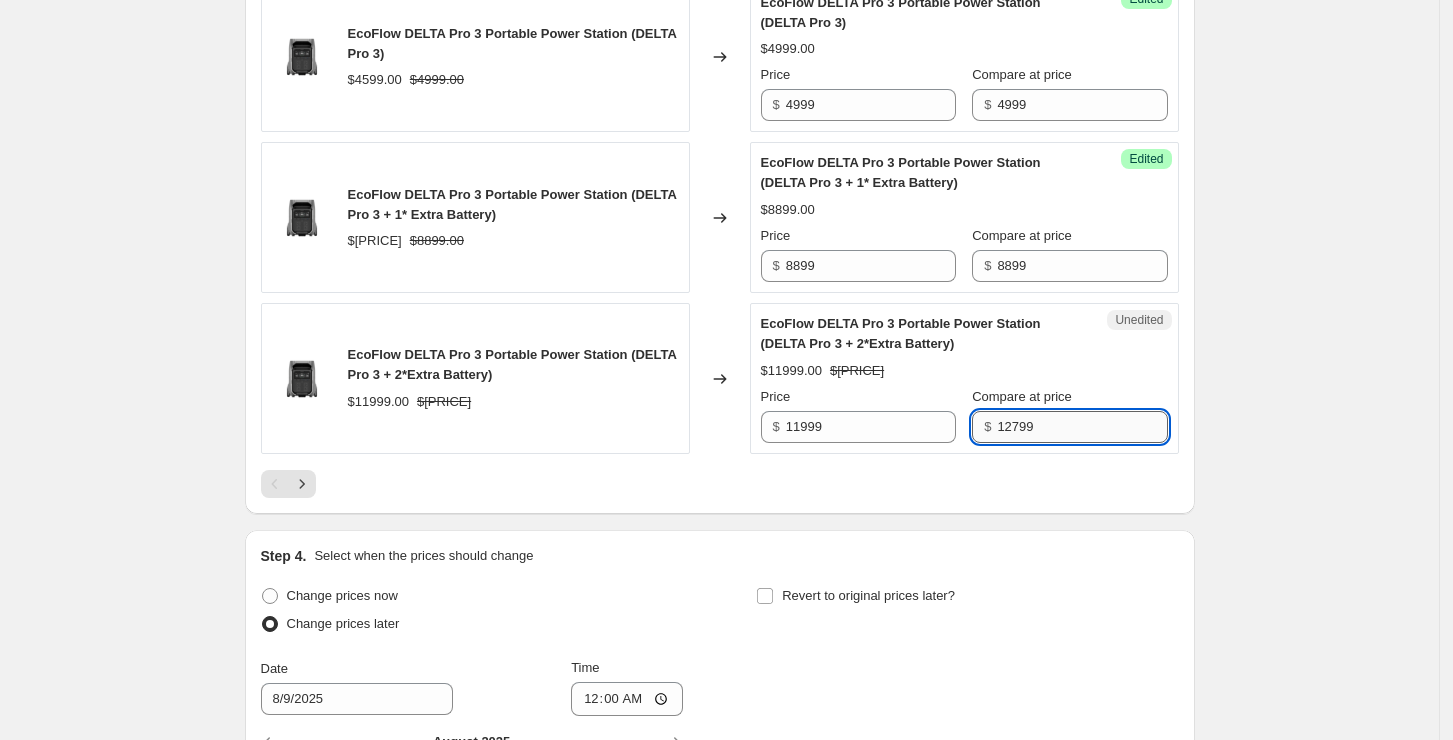 click on "12799" at bounding box center [1082, 427] 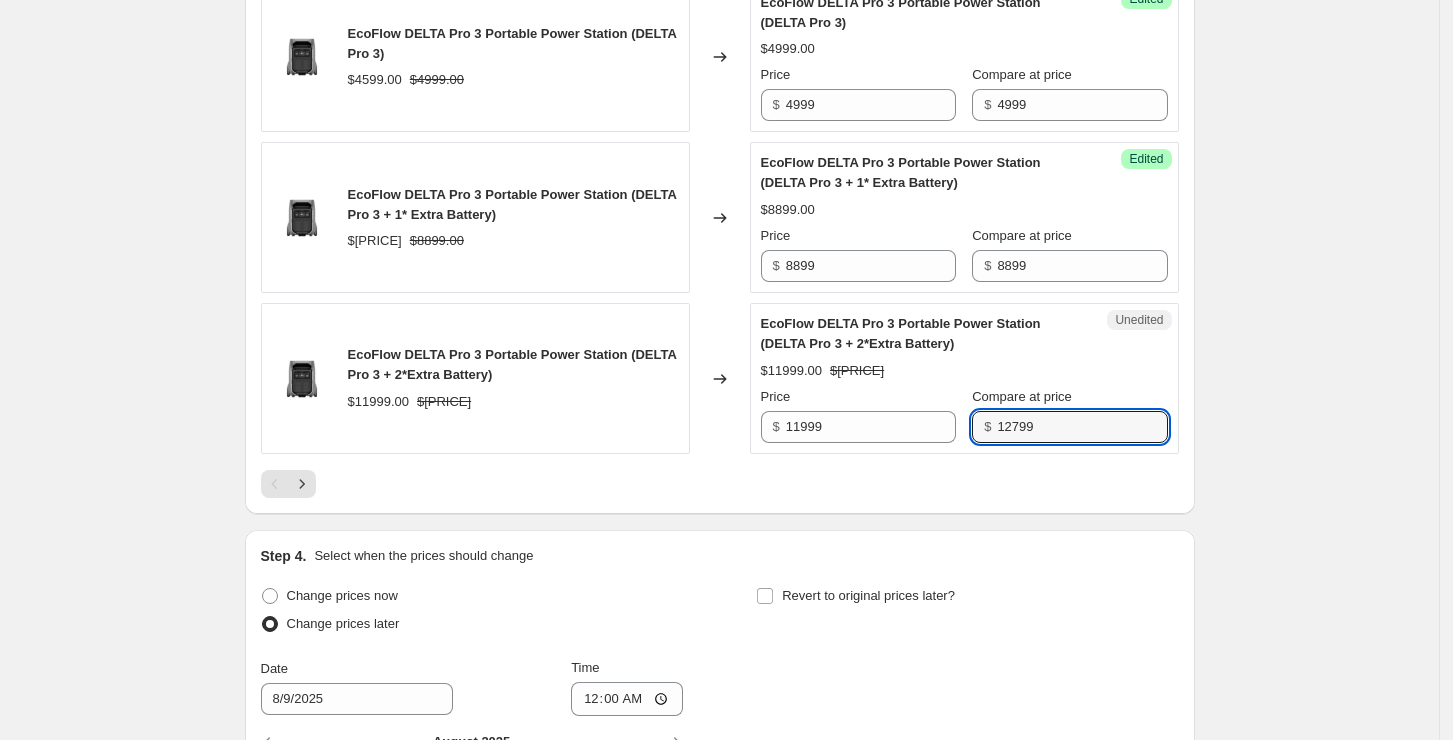 click on "Unedited EcoFlow DELTA Pro 3 Portable Power Station (DELTA Pro 3 + 2*Extra Battery) $11999.00 $12799.00 Price $ 11999 Compare at price $ 12799" at bounding box center [964, 378] 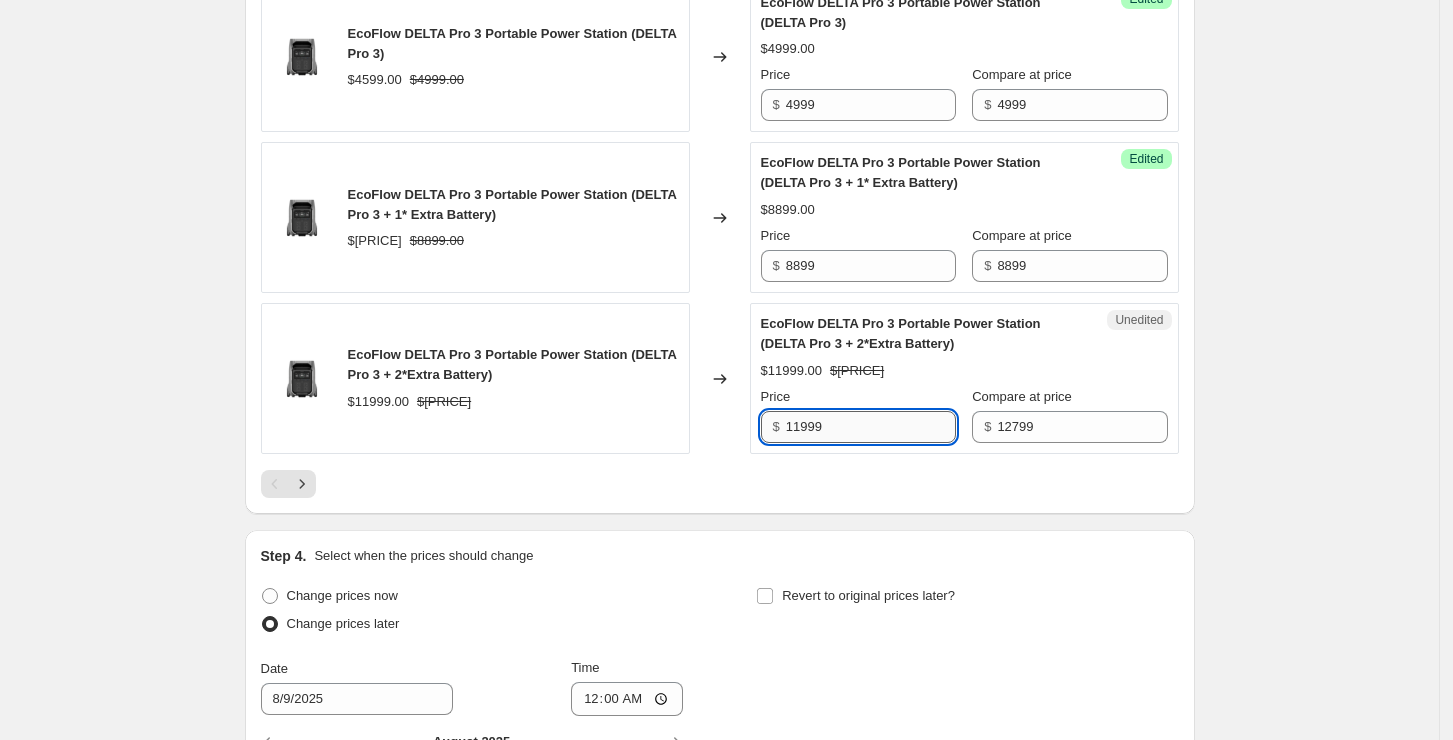 click on "11999" at bounding box center [871, 427] 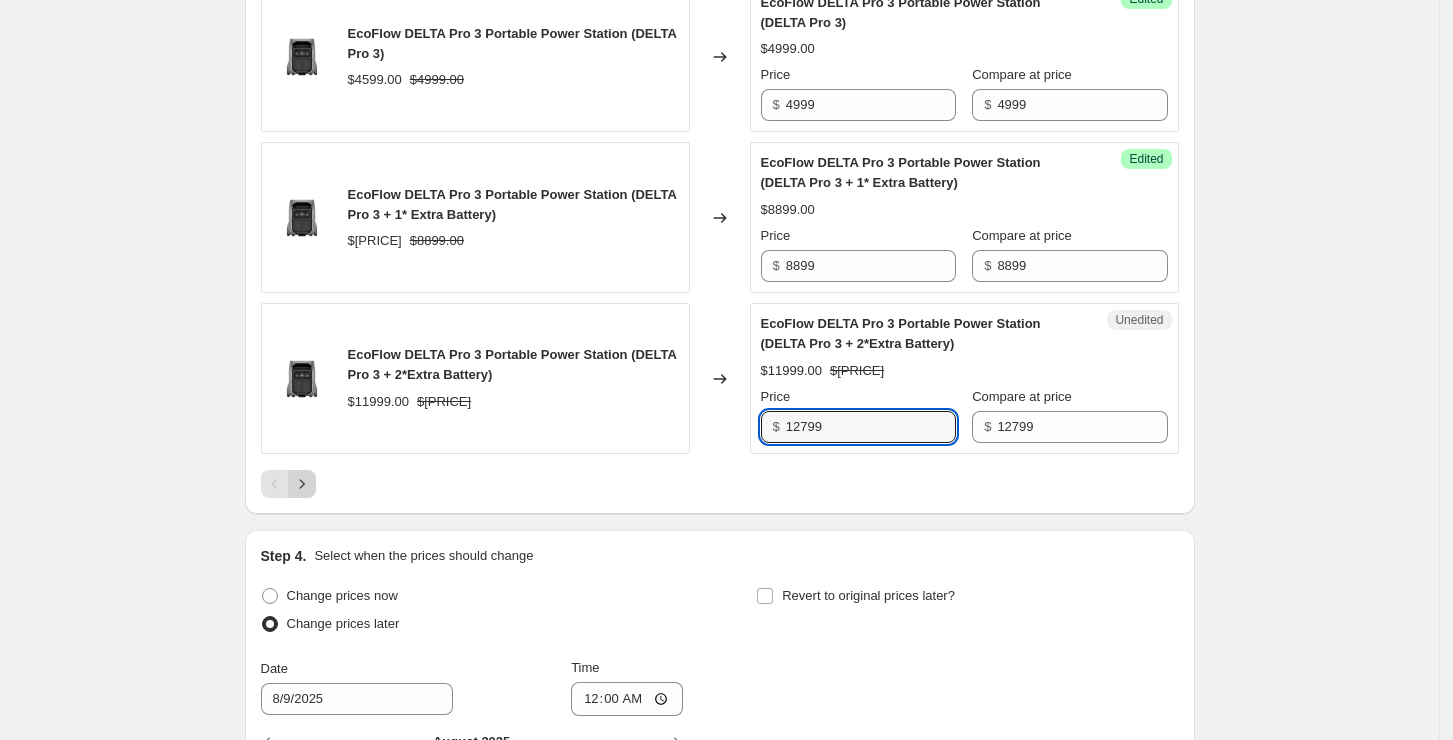 type on "12799" 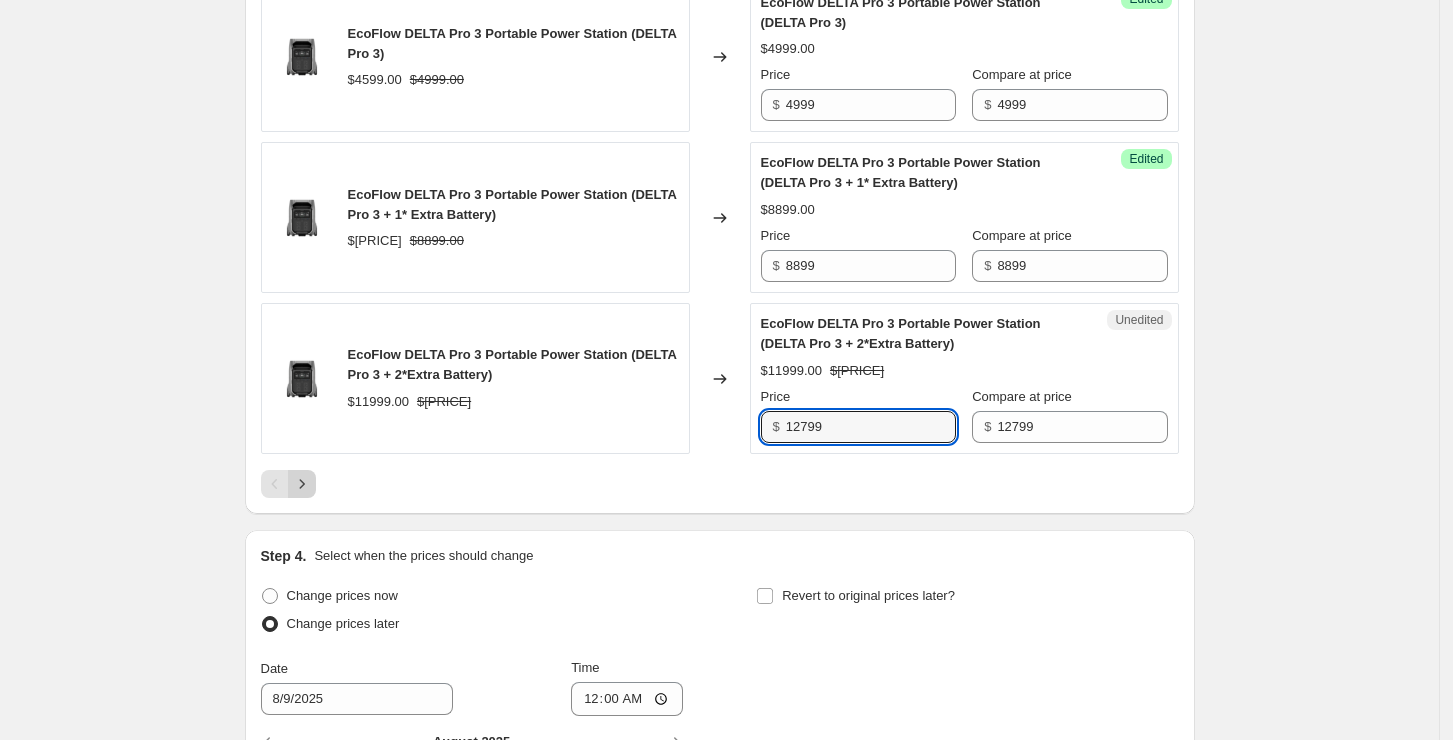 click 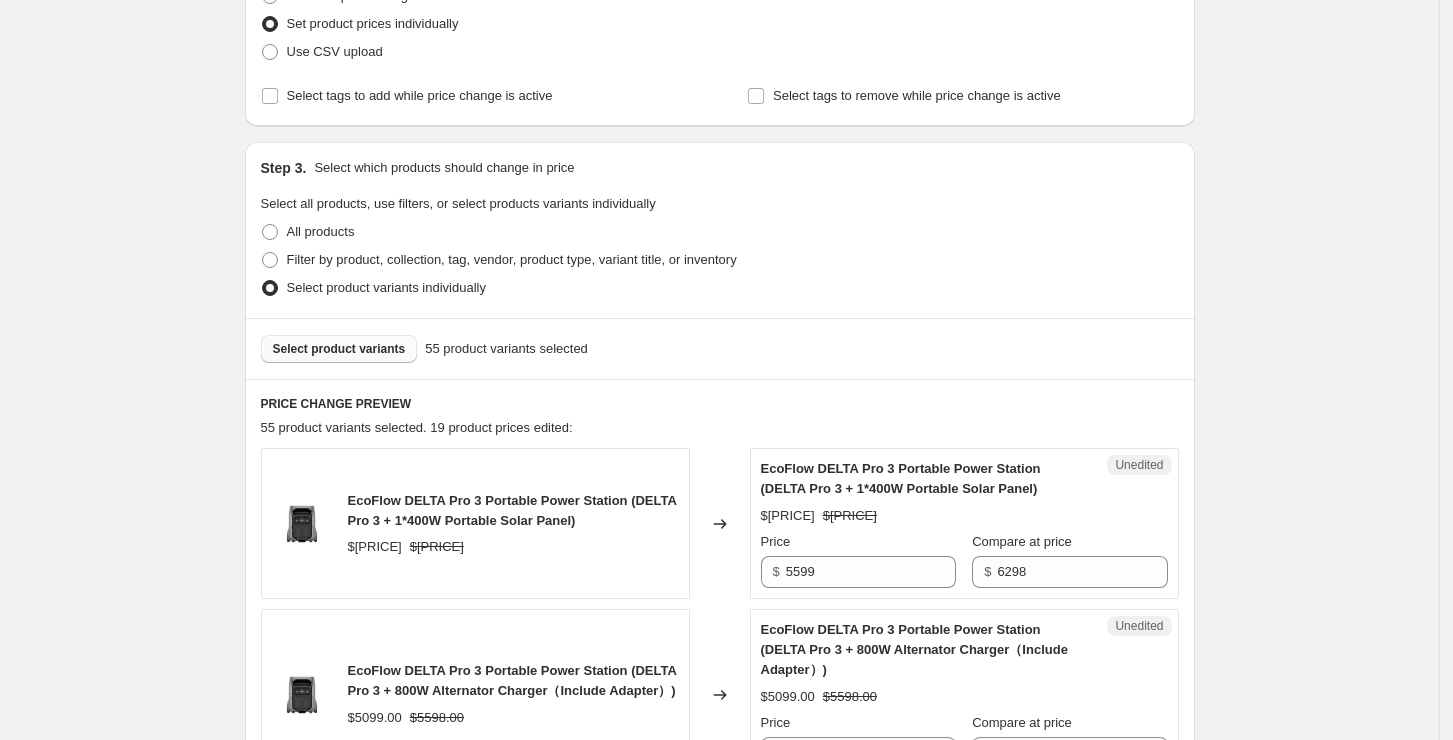 scroll, scrollTop: 400, scrollLeft: 0, axis: vertical 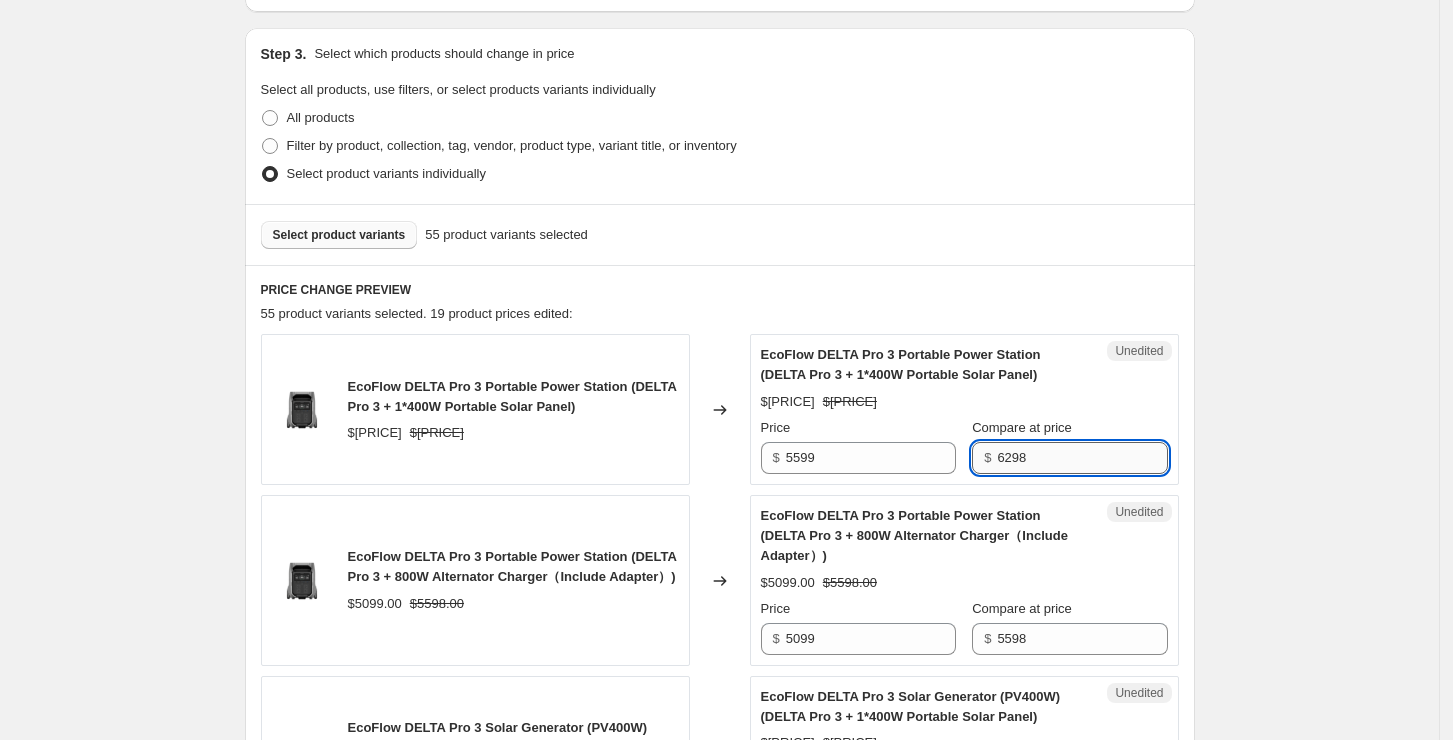 click on "6298" at bounding box center [1082, 458] 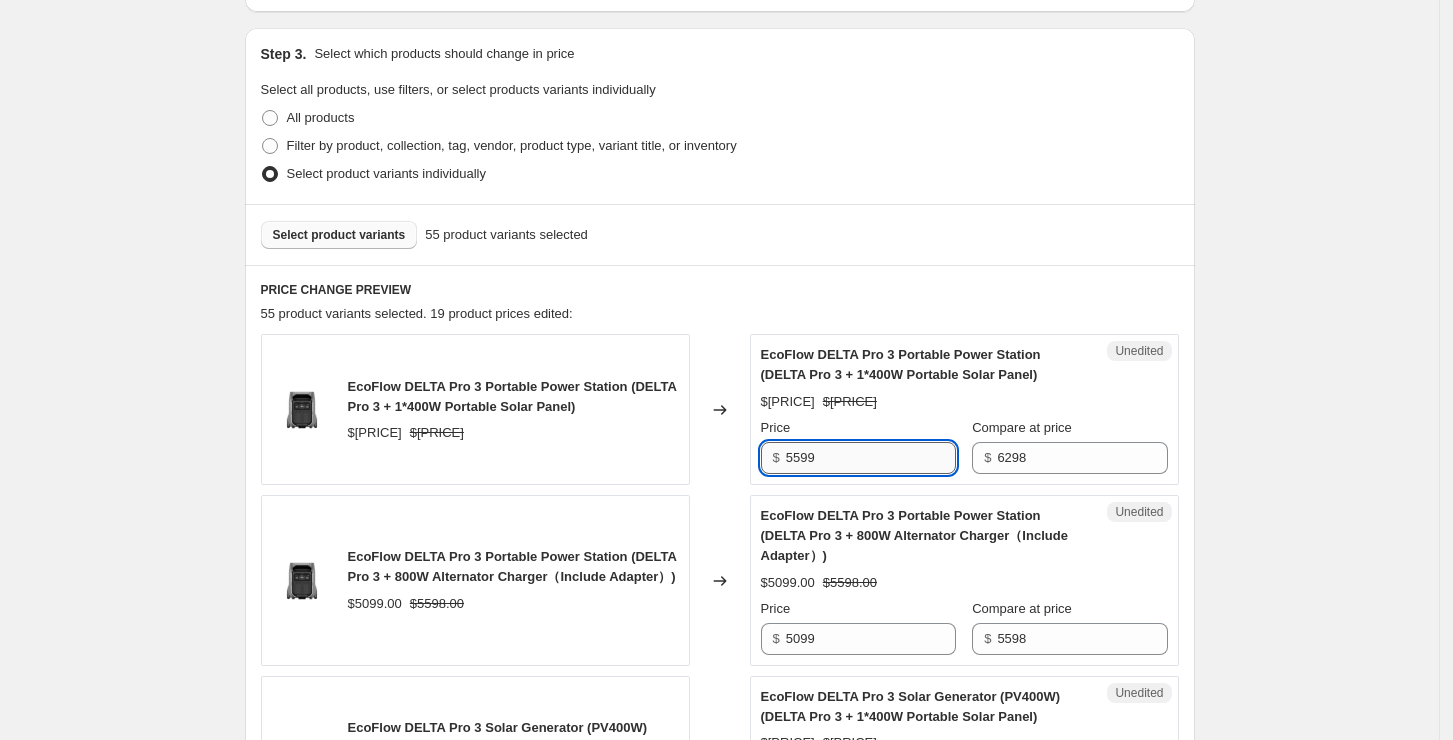 click on "5599" at bounding box center (871, 458) 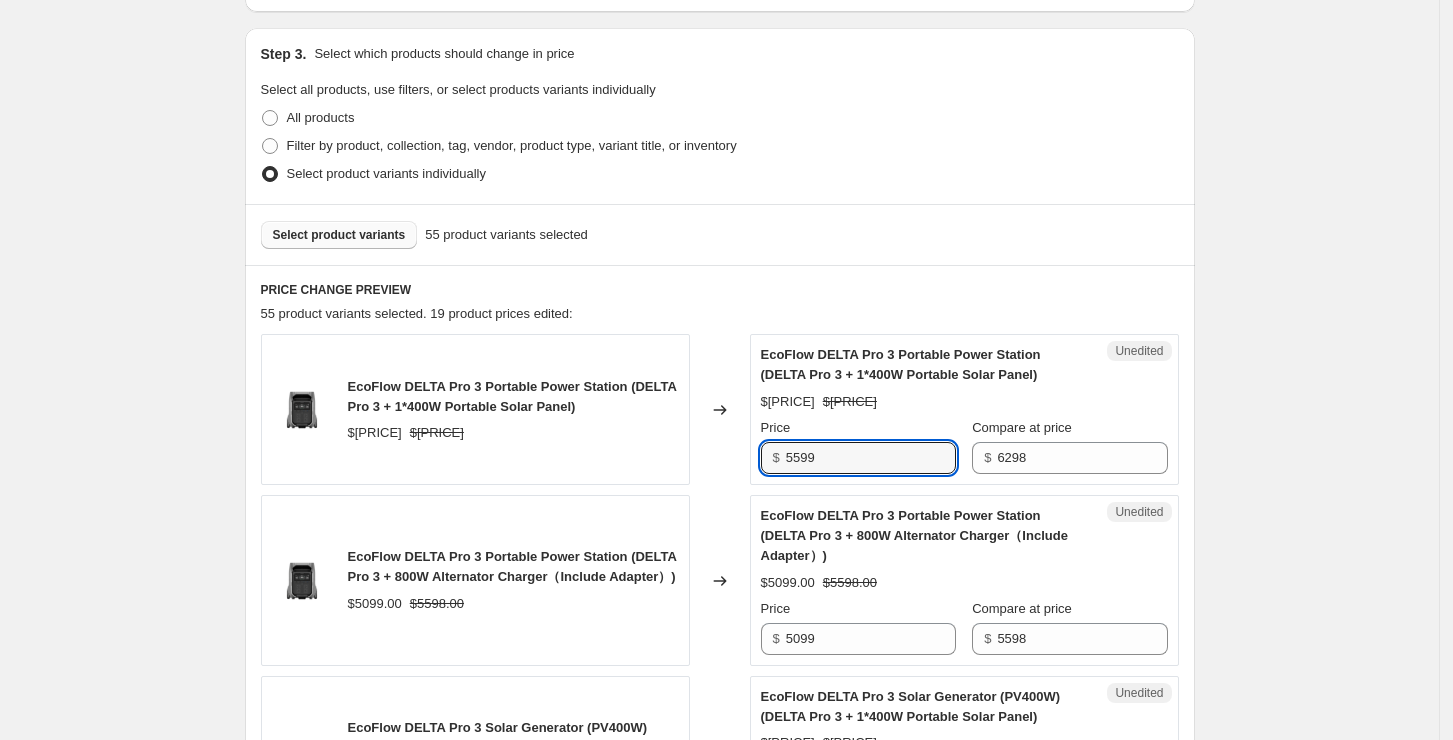 paste on "6298" 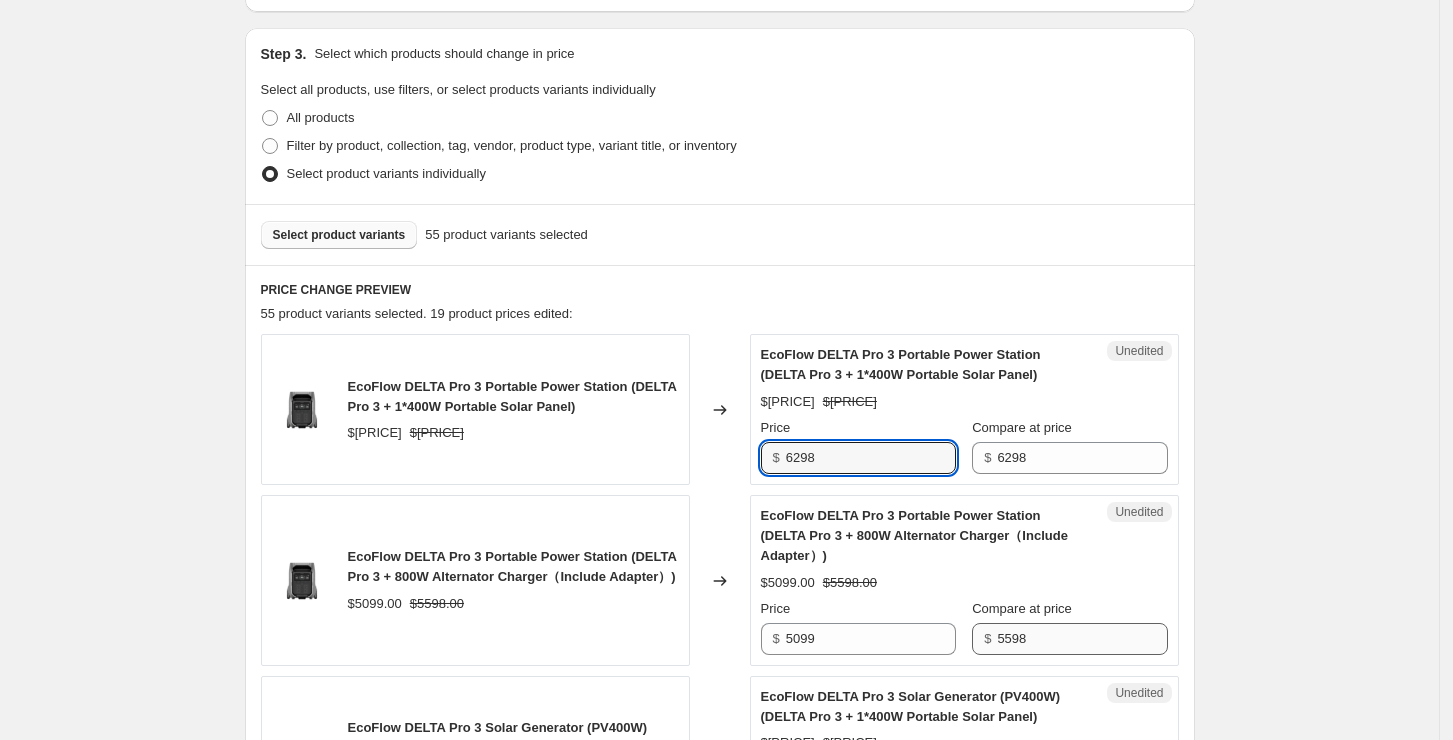 type on "6298" 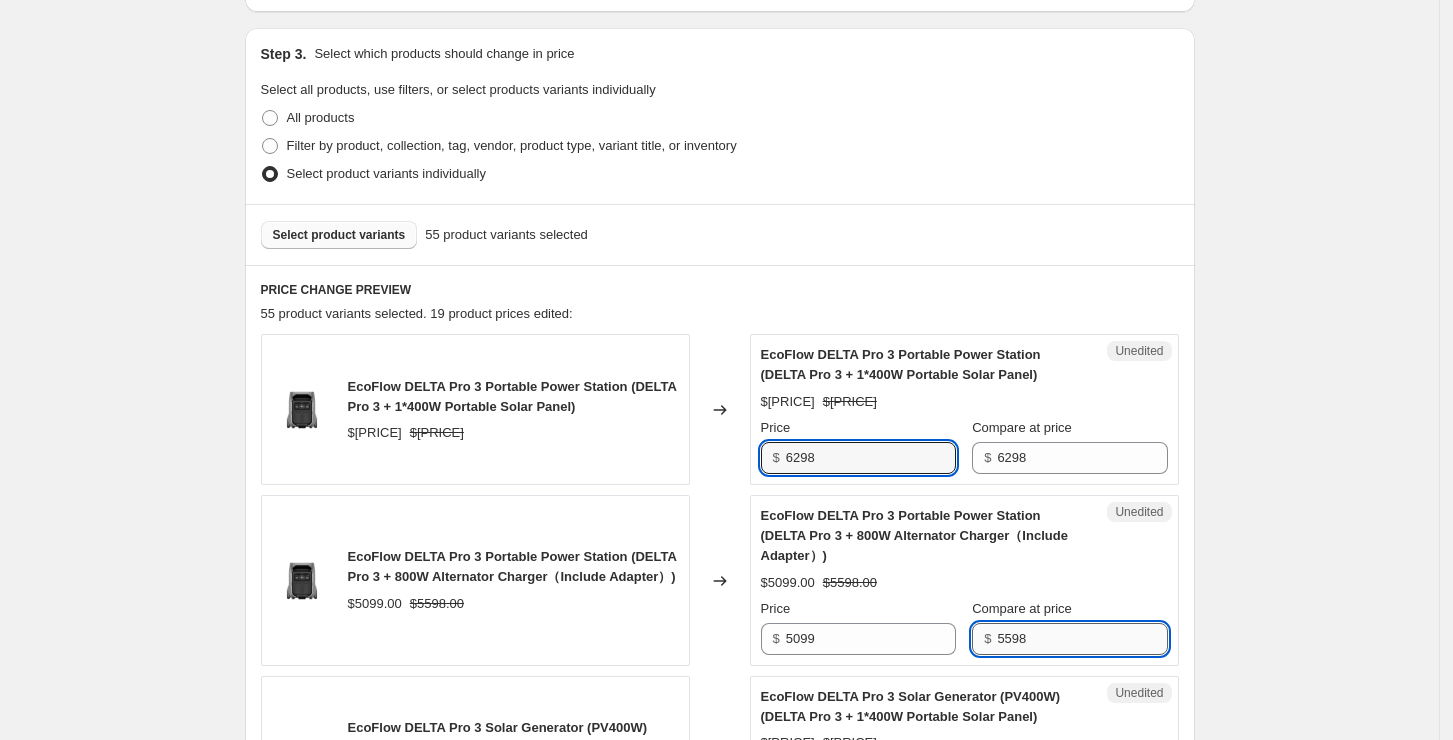 click on "5598" at bounding box center [1082, 639] 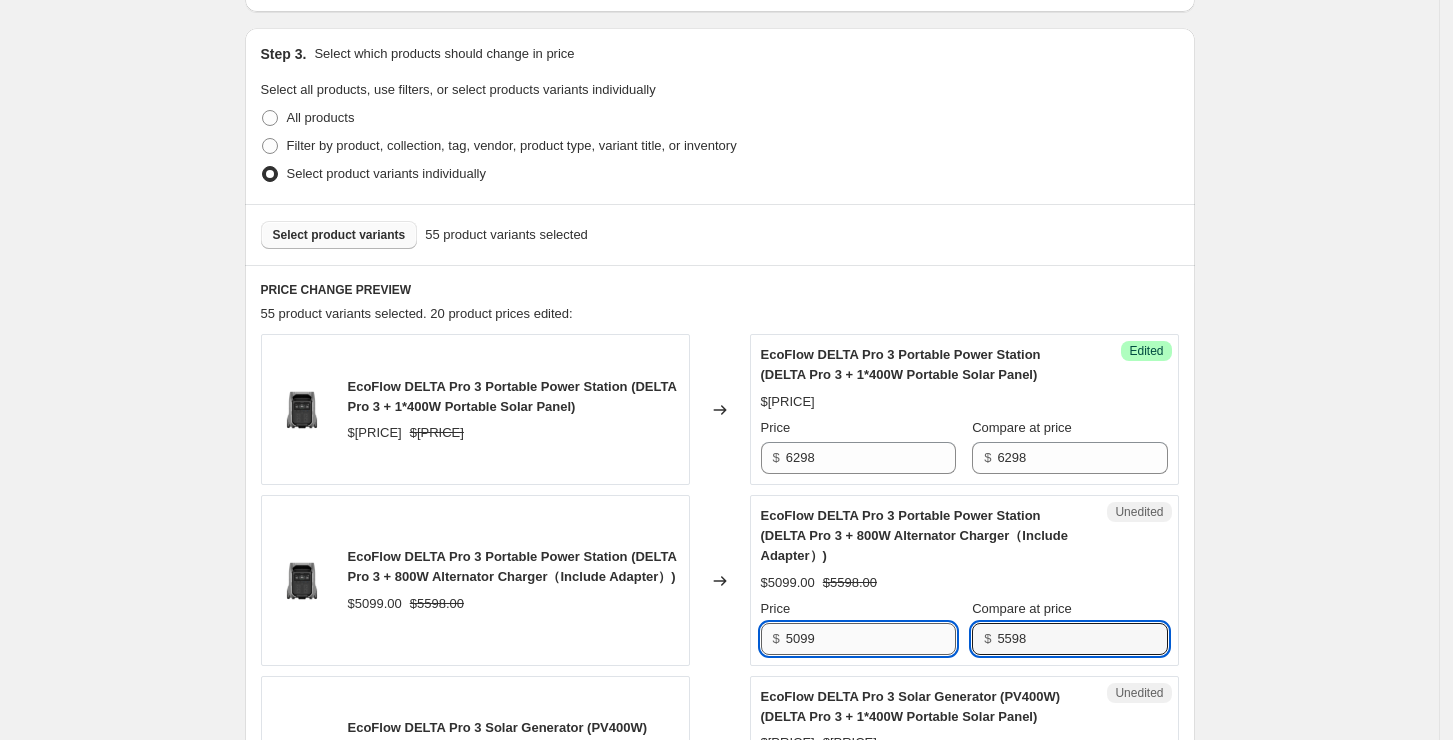 click on "5099" at bounding box center (871, 639) 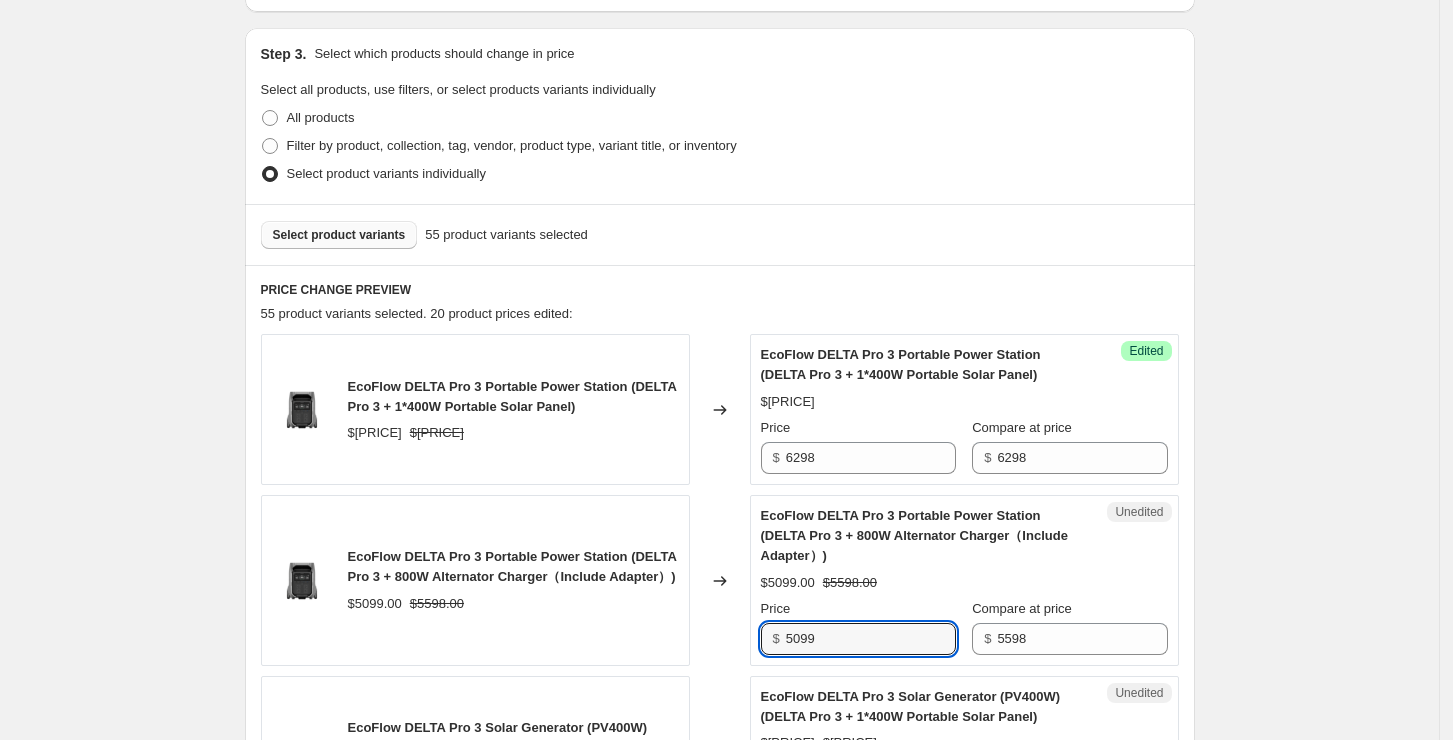 paste on "598" 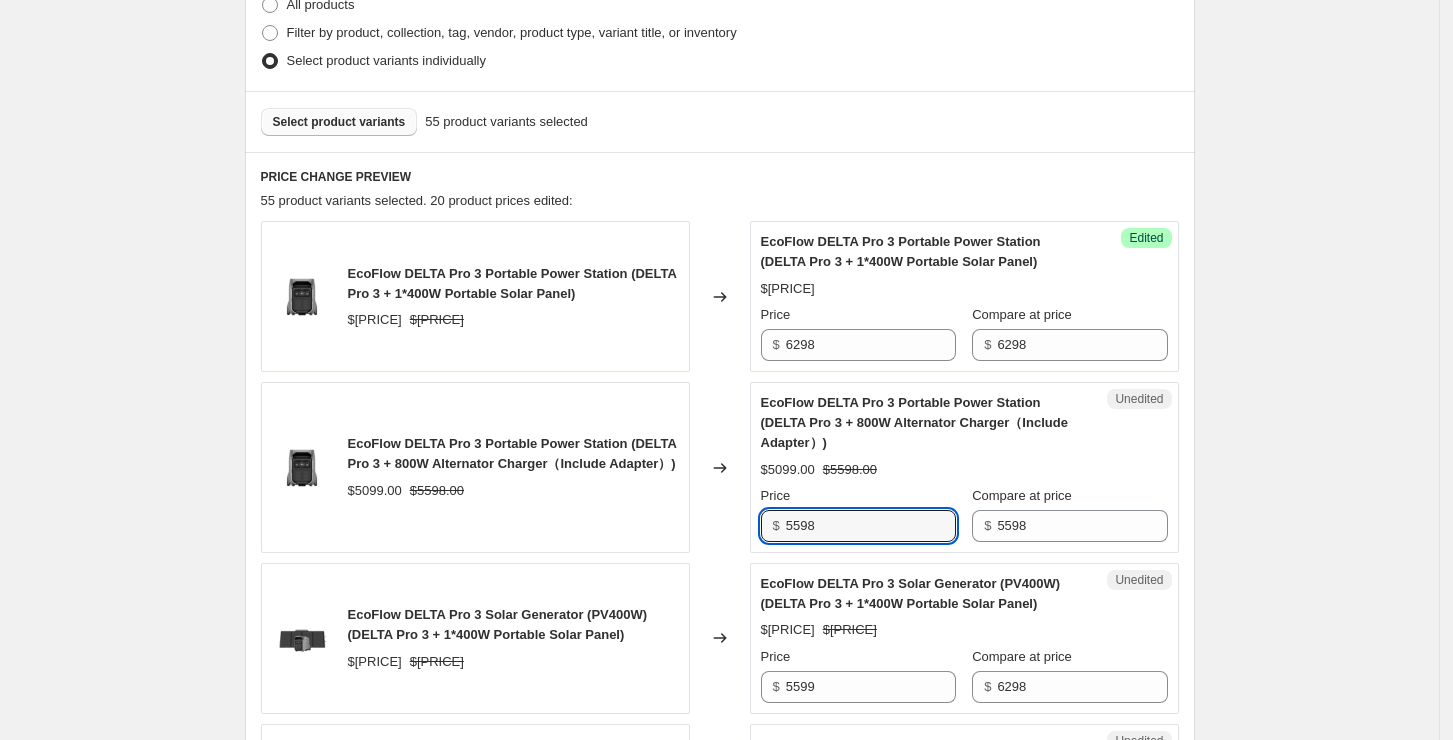 scroll, scrollTop: 666, scrollLeft: 0, axis: vertical 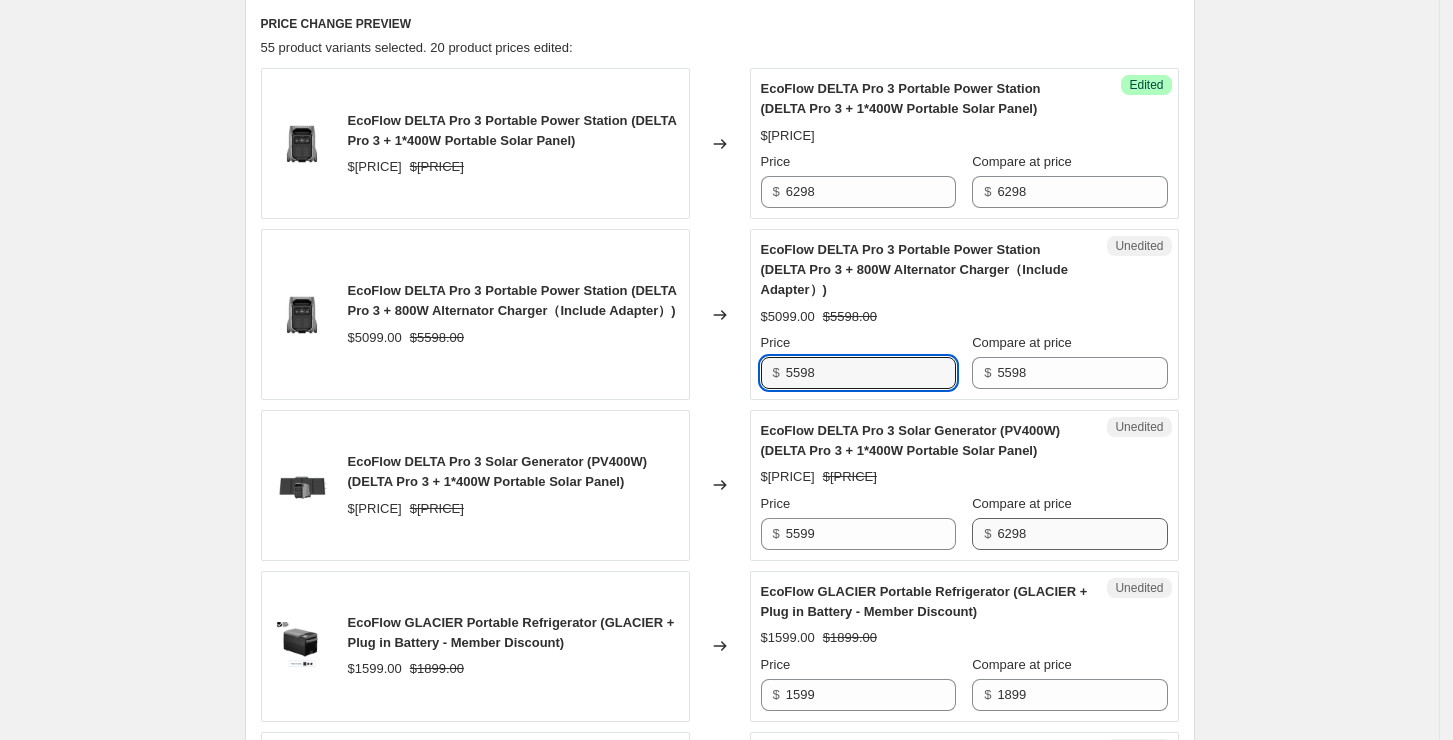 type on "5598" 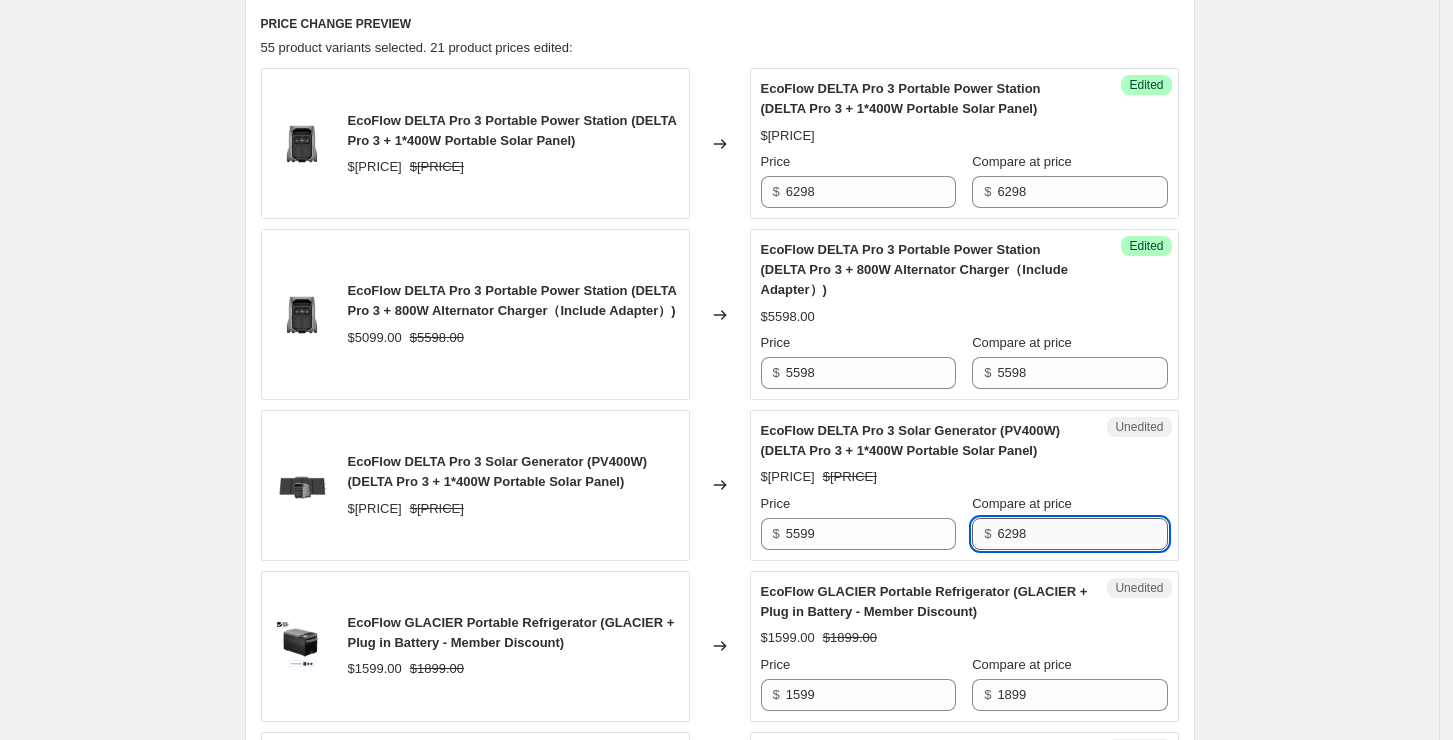 click on "6298" at bounding box center (1082, 534) 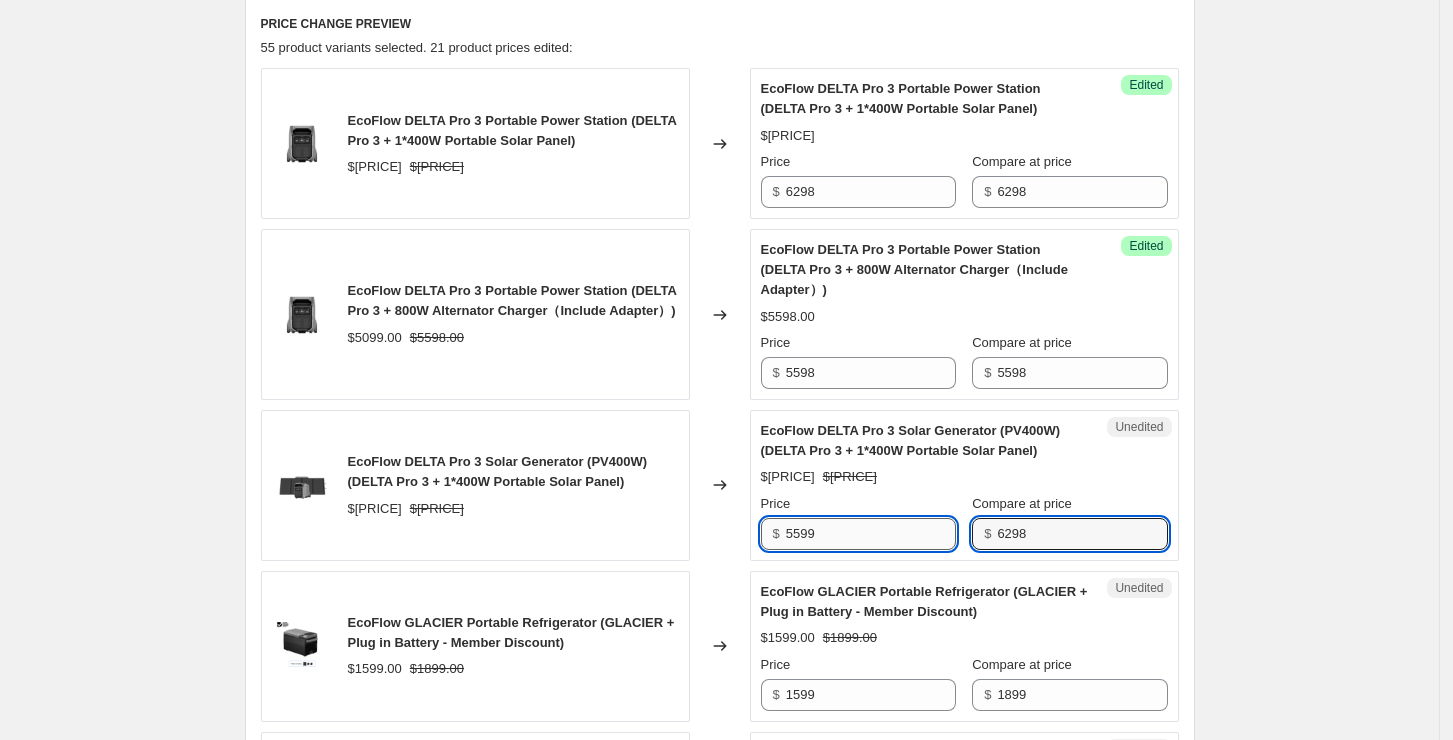 click on "5599" at bounding box center (871, 534) 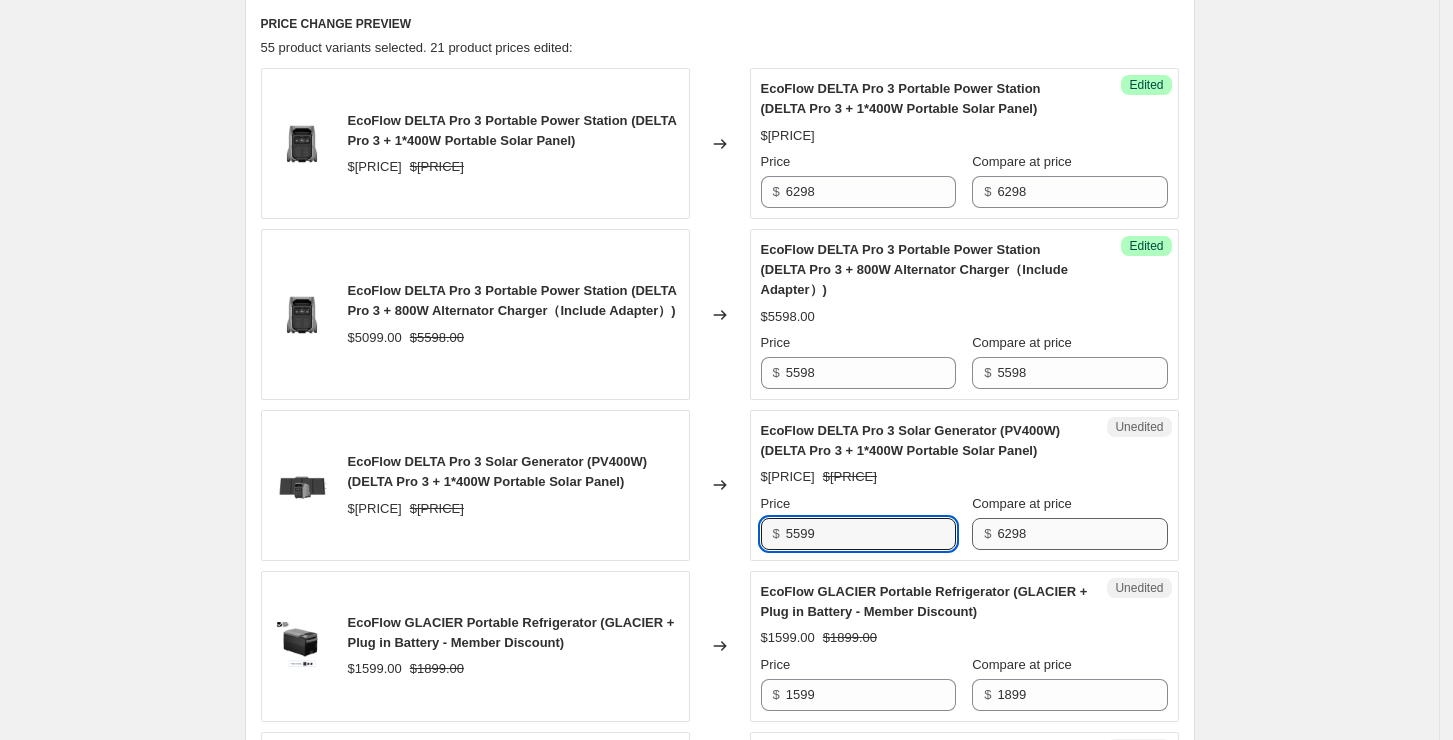 paste on "6298" 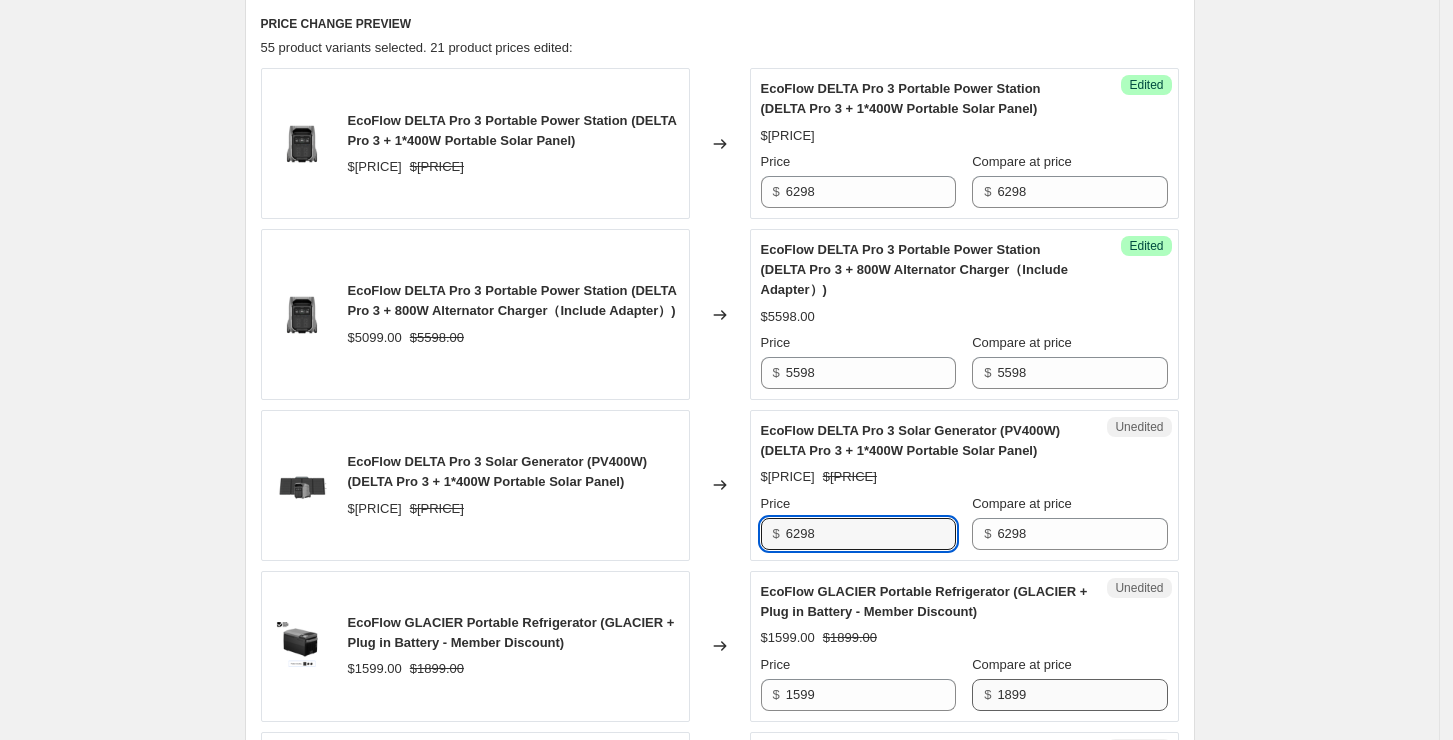 type on "6298" 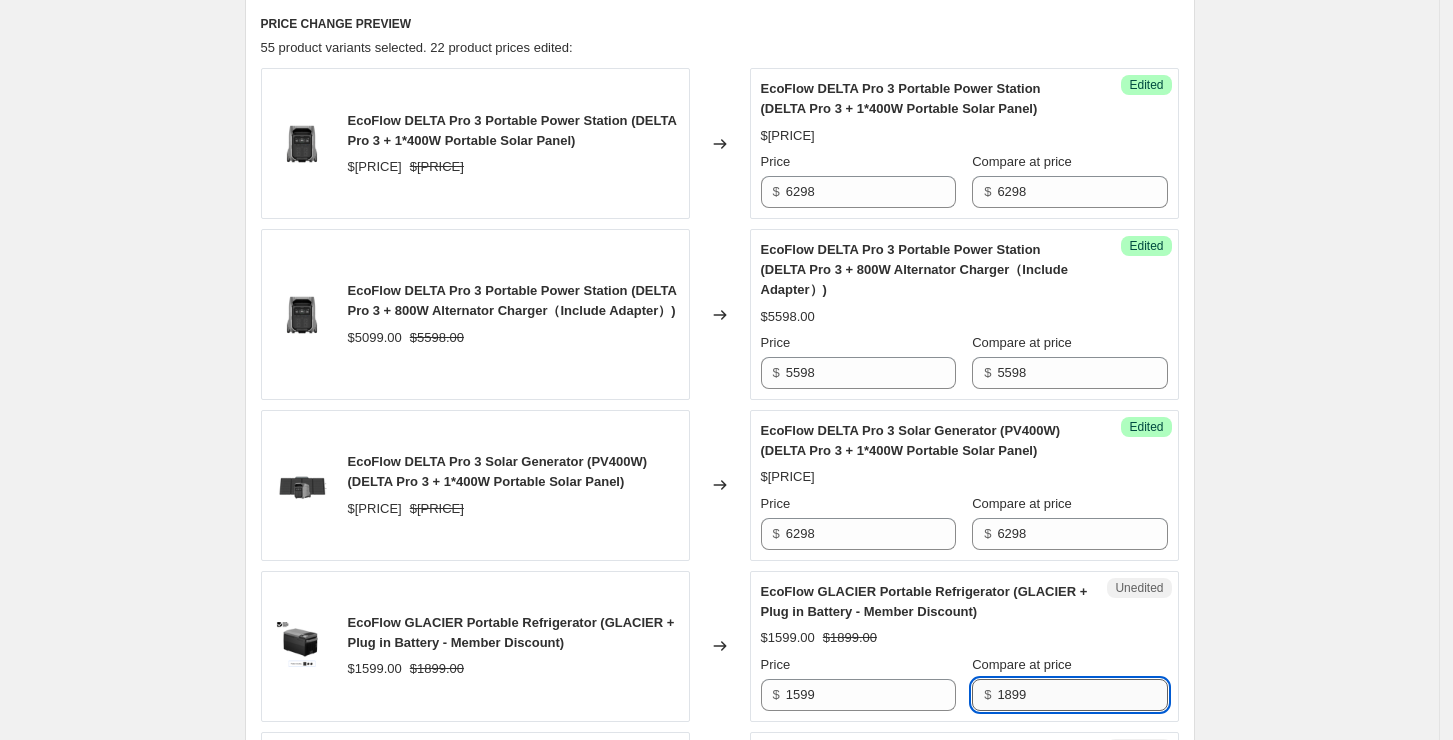 click on "1899" at bounding box center [1082, 695] 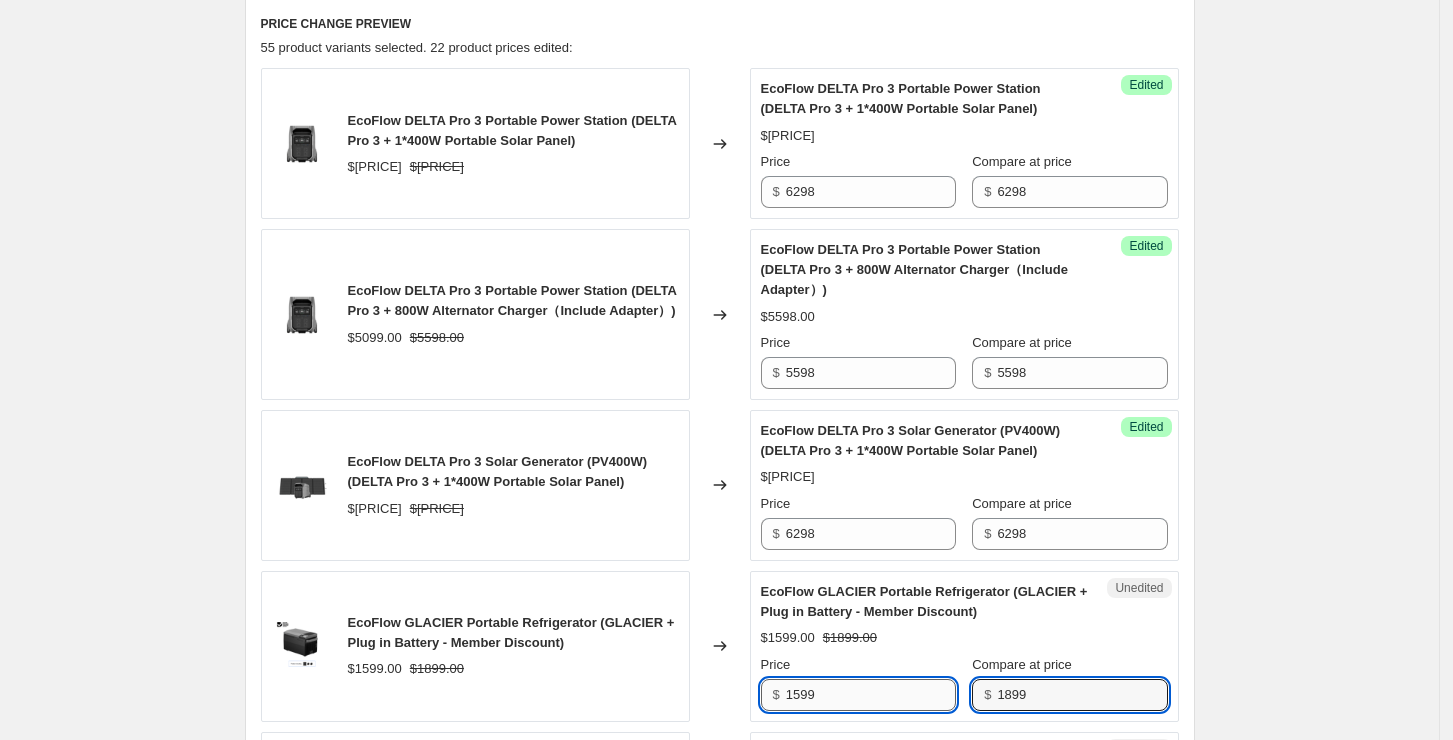 click on "1599" at bounding box center (871, 695) 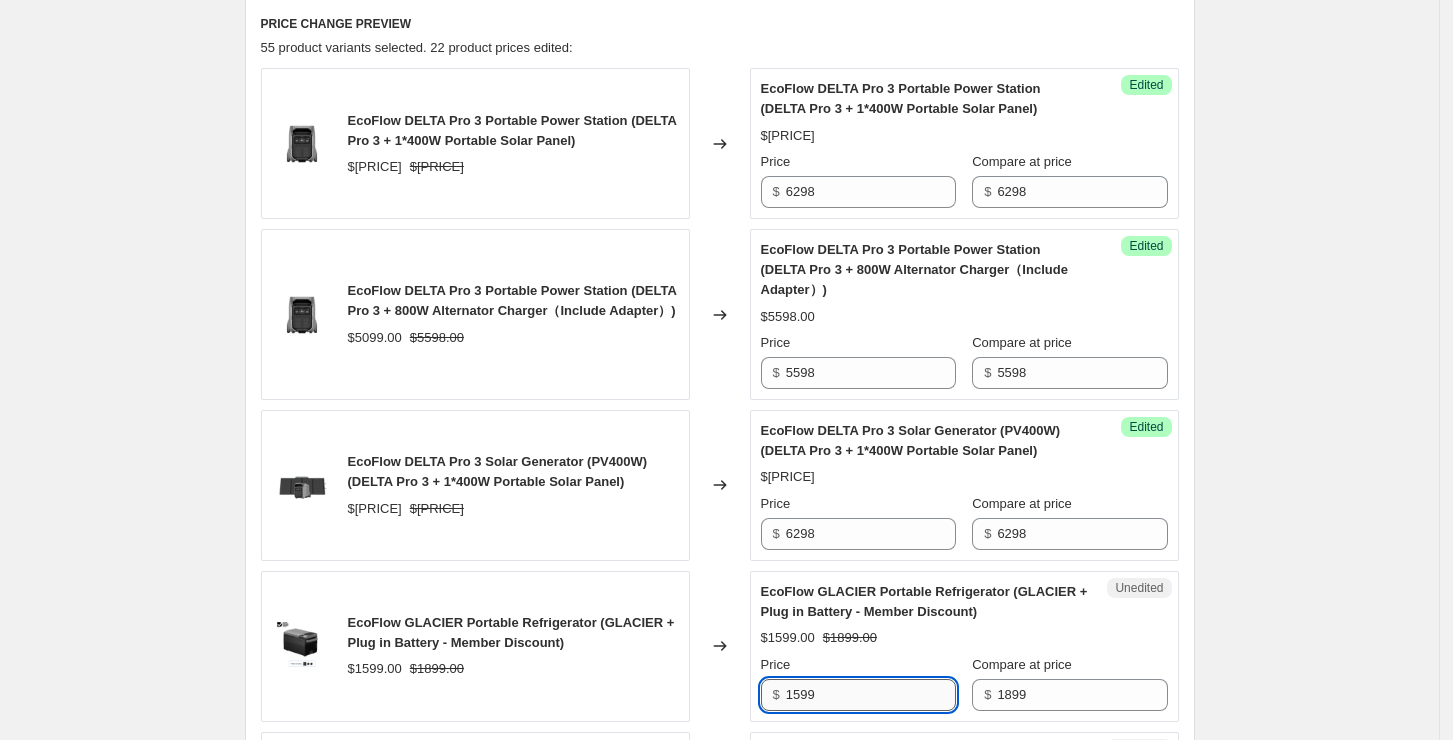 paste on "8" 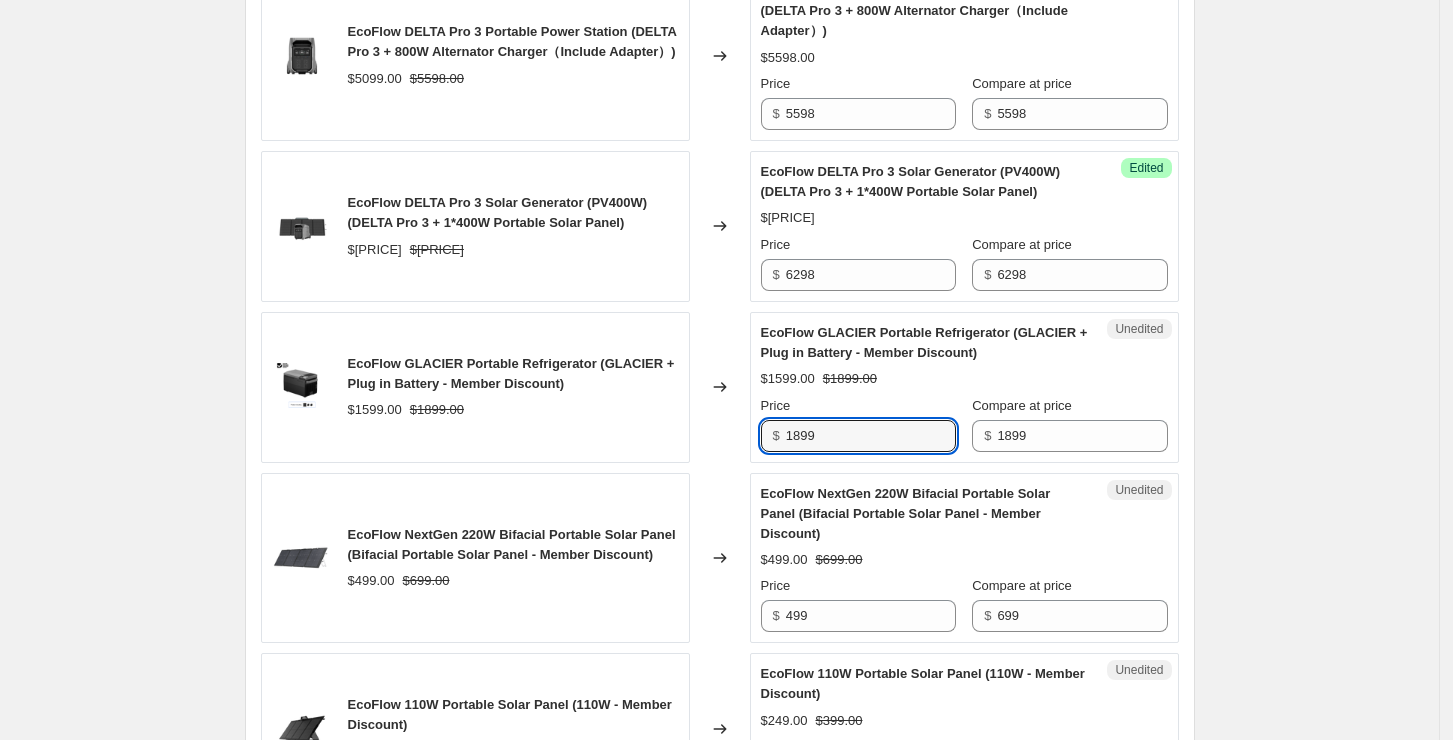 scroll, scrollTop: 933, scrollLeft: 0, axis: vertical 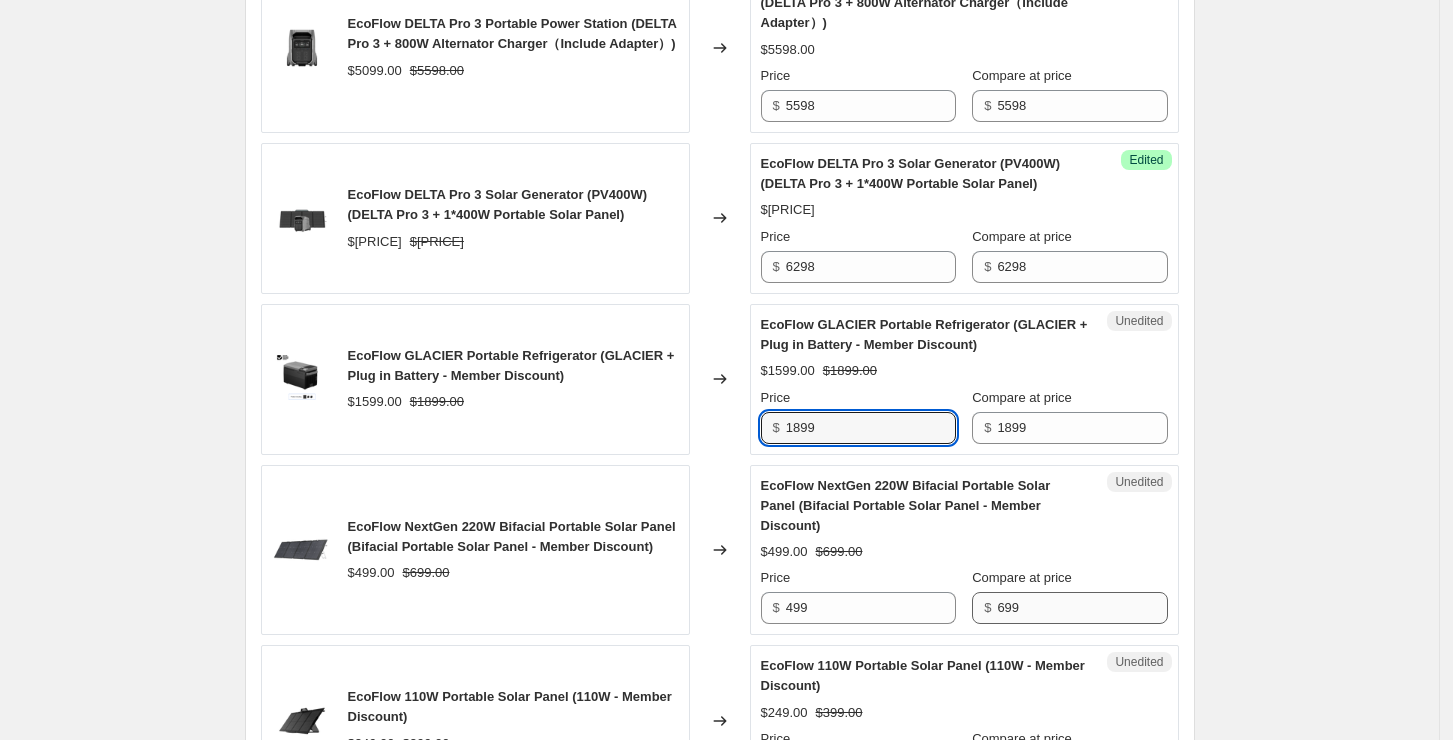 type on "1899" 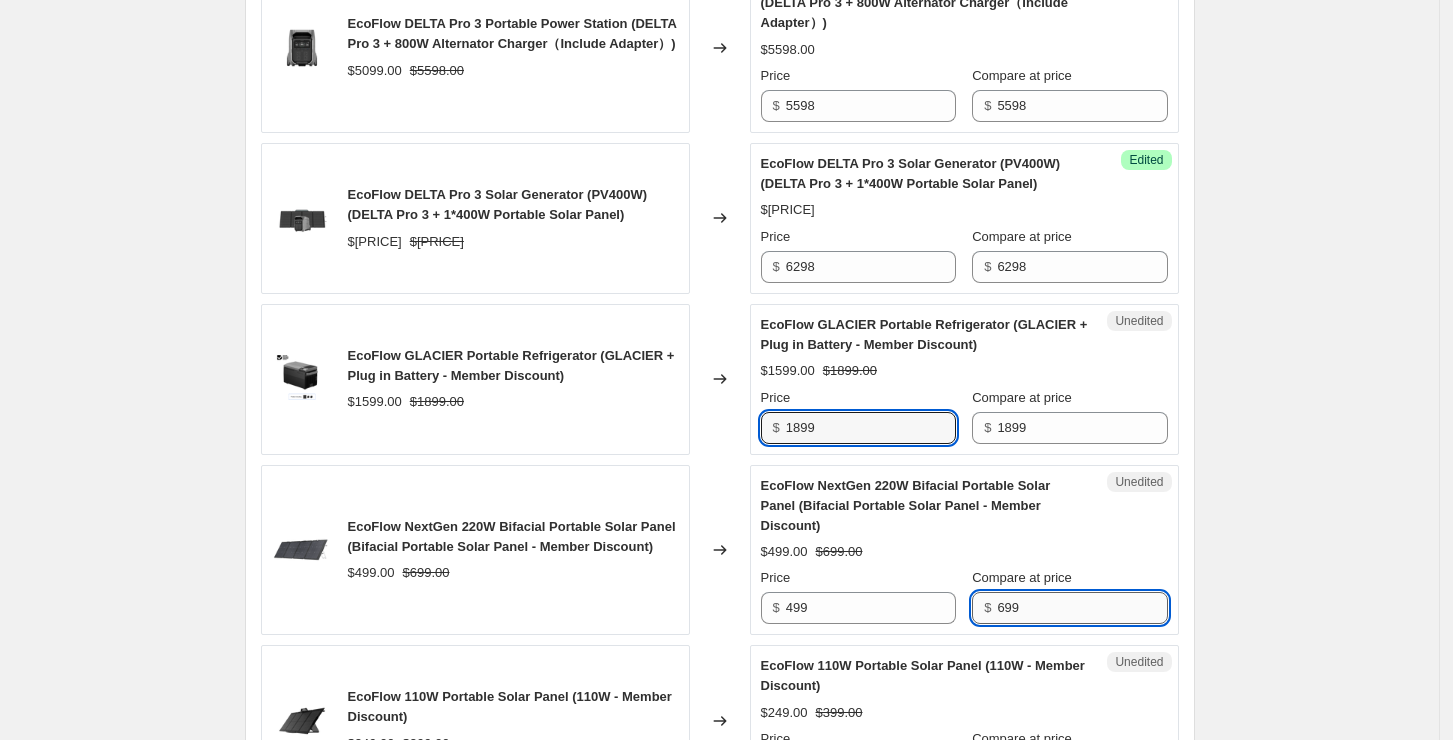 click on "699" at bounding box center (1082, 608) 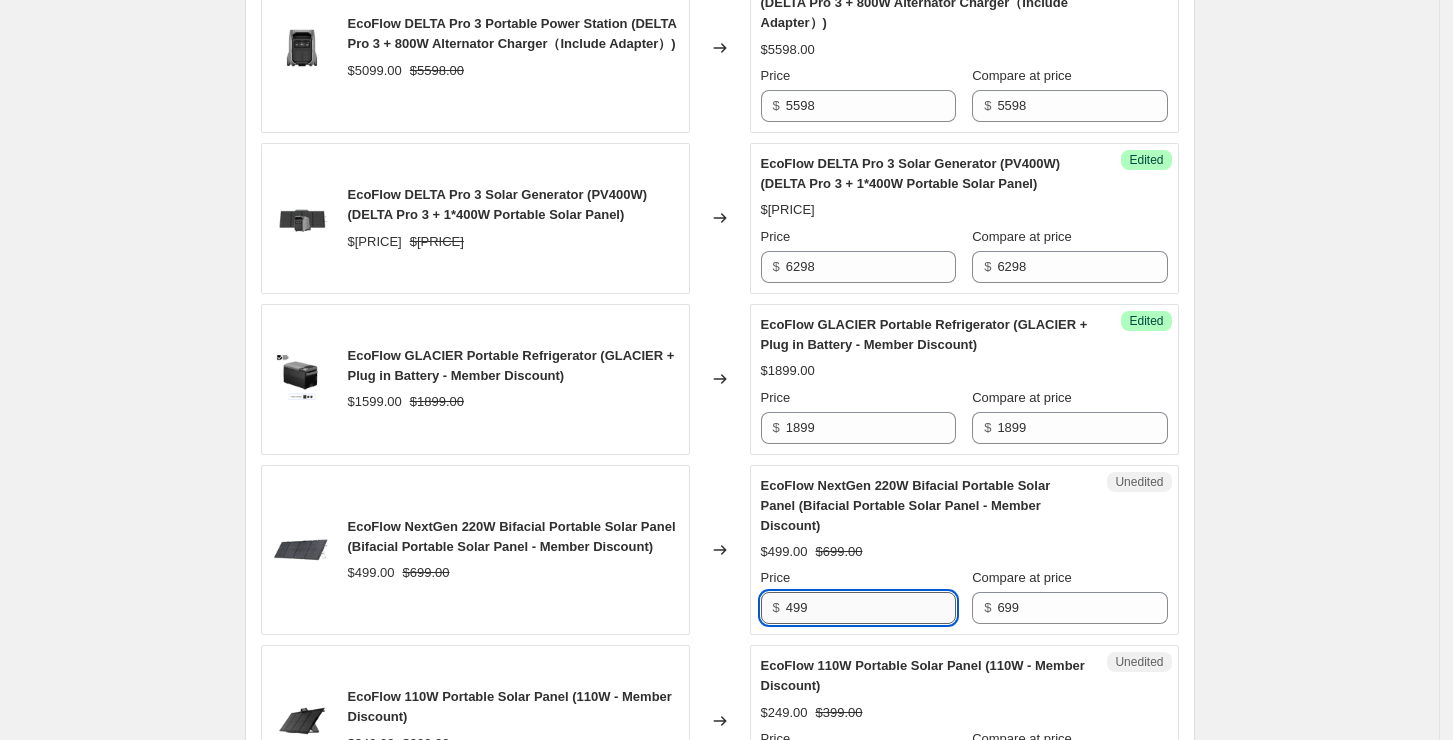click on "499" at bounding box center (871, 608) 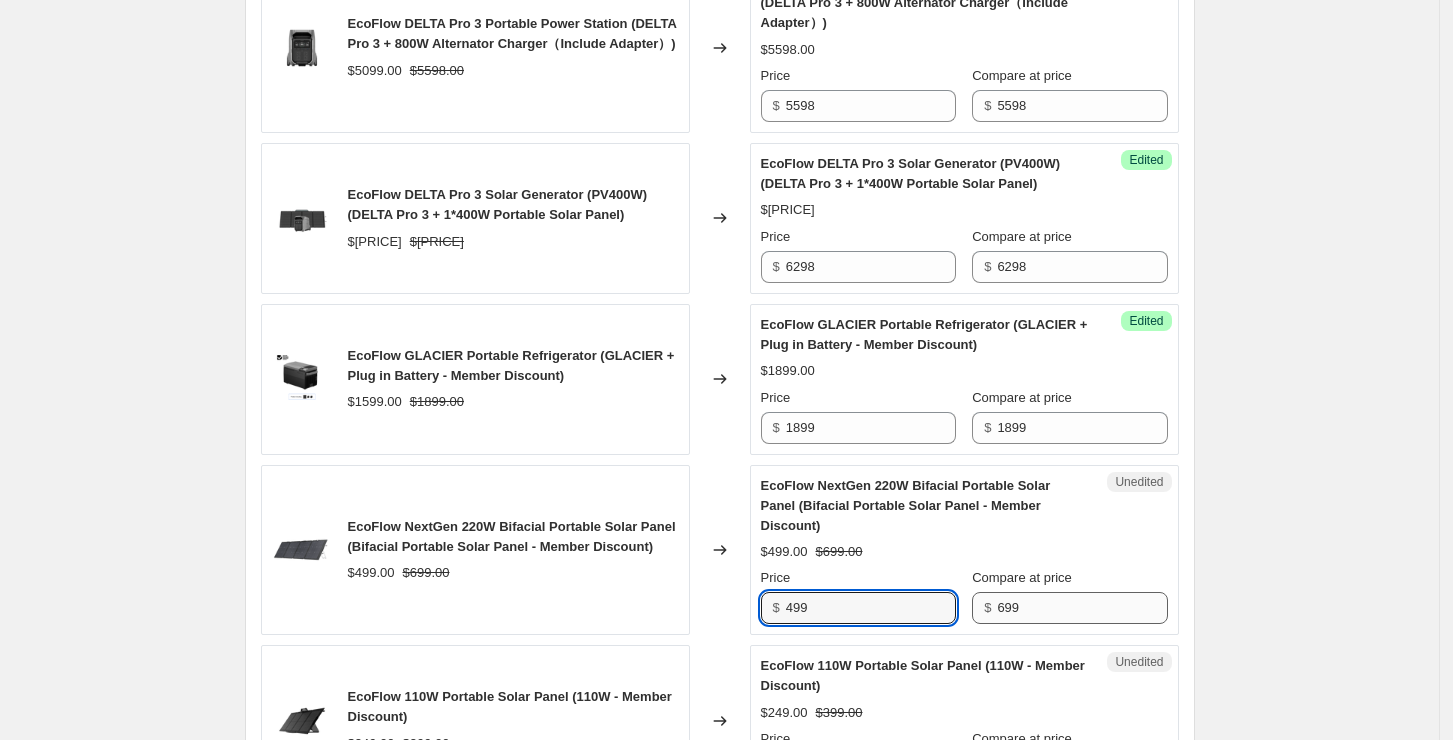 paste on "6" 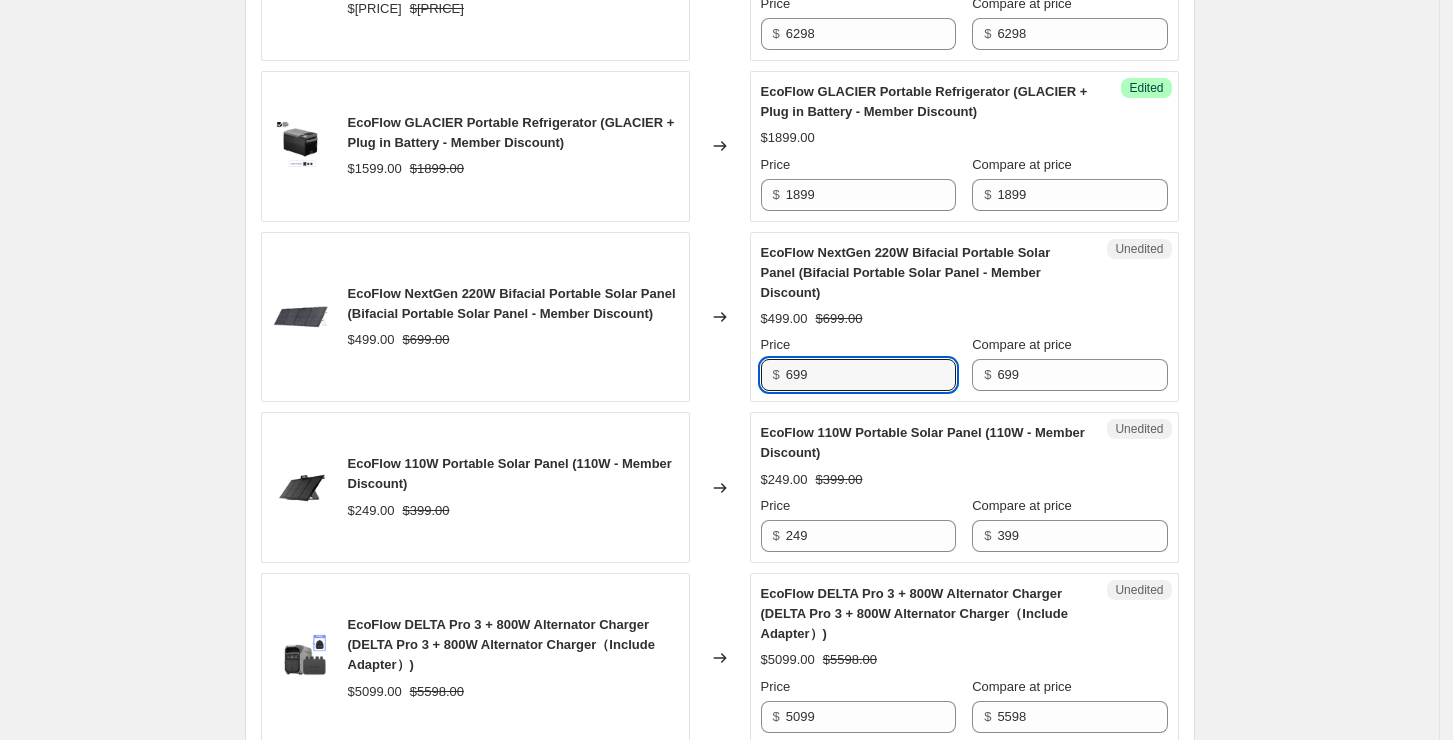 scroll, scrollTop: 1200, scrollLeft: 0, axis: vertical 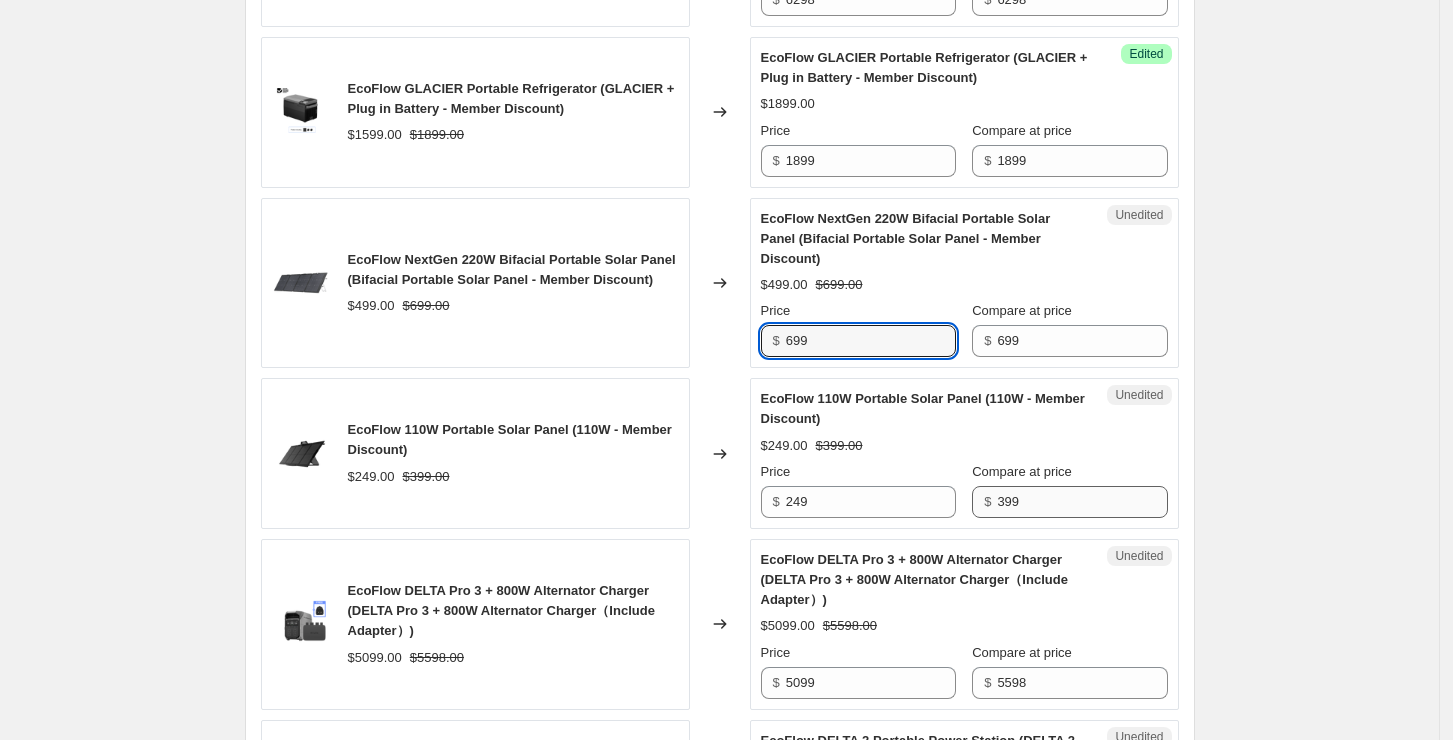 type on "699" 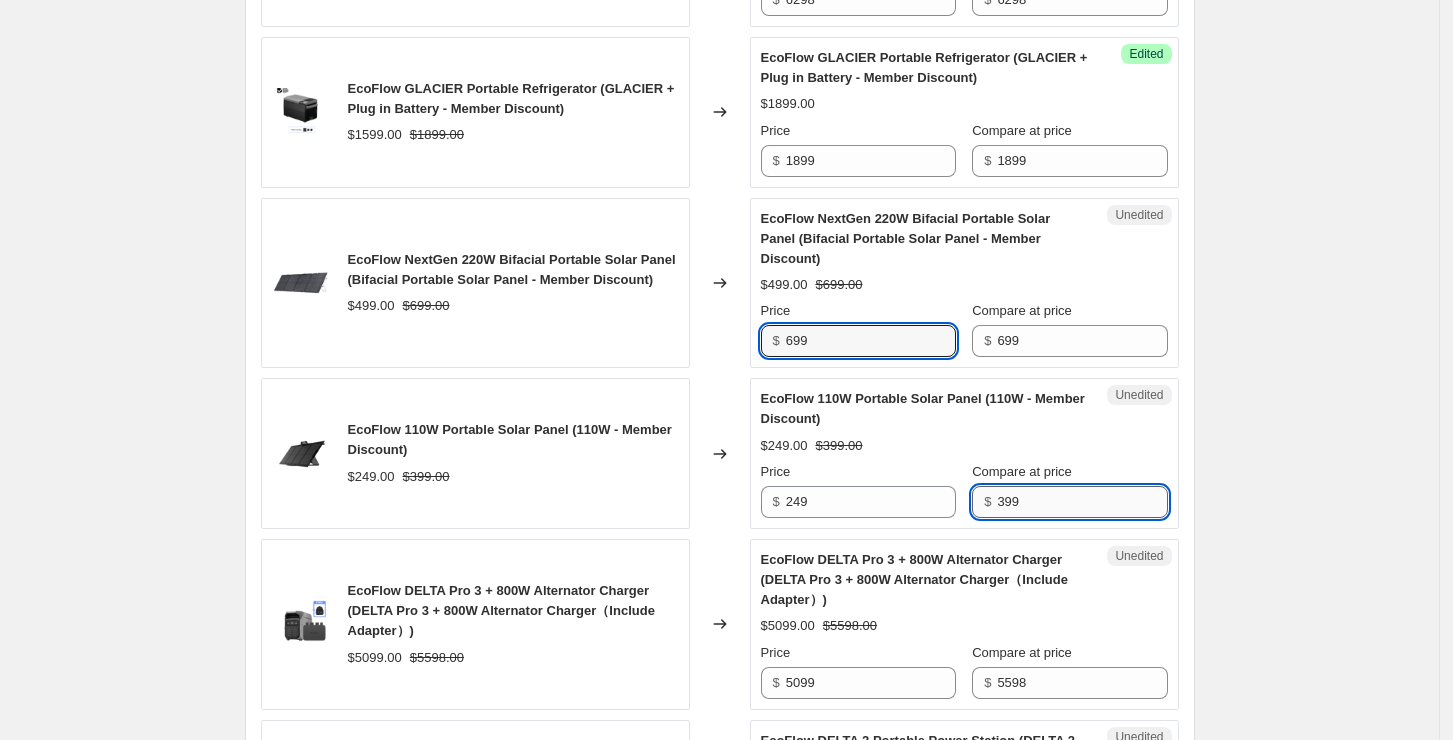 click on "399" at bounding box center [1082, 502] 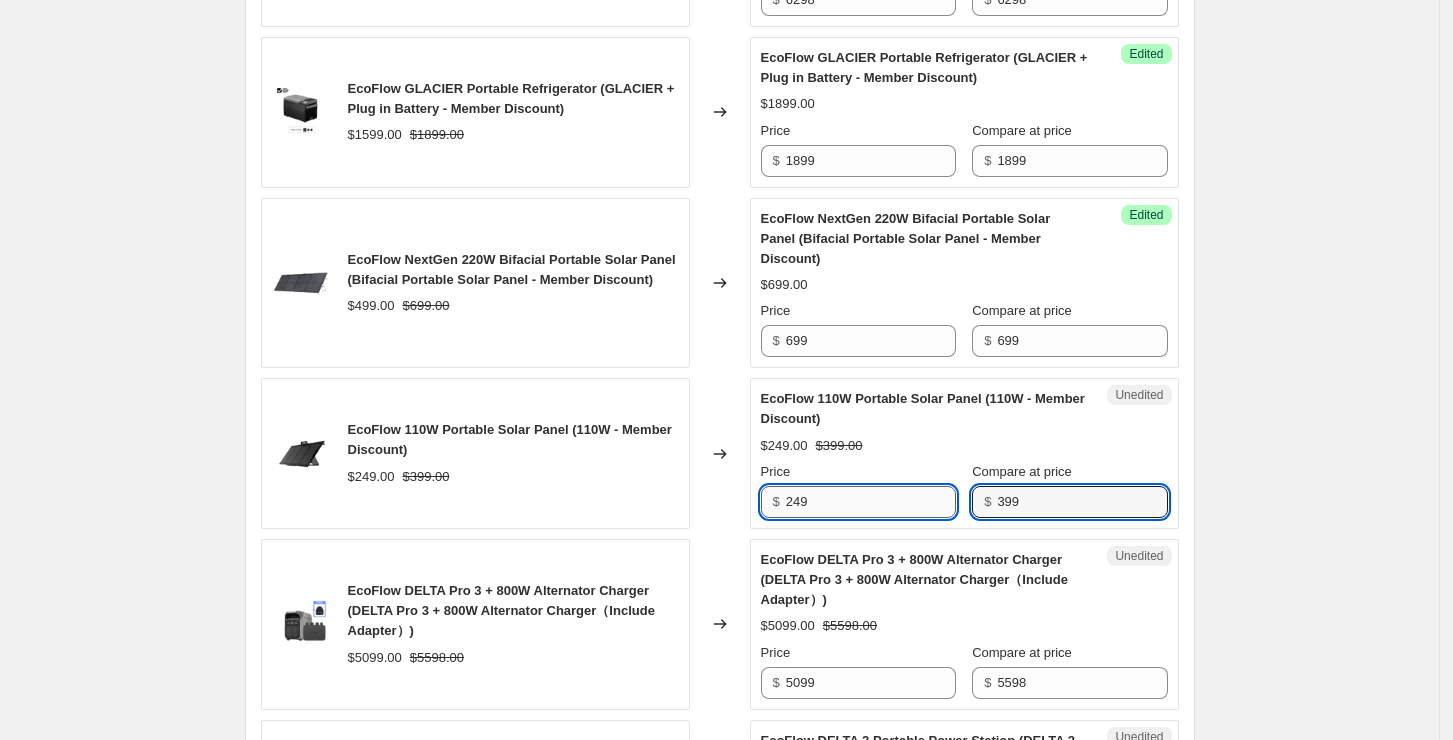 click on "249" at bounding box center (871, 502) 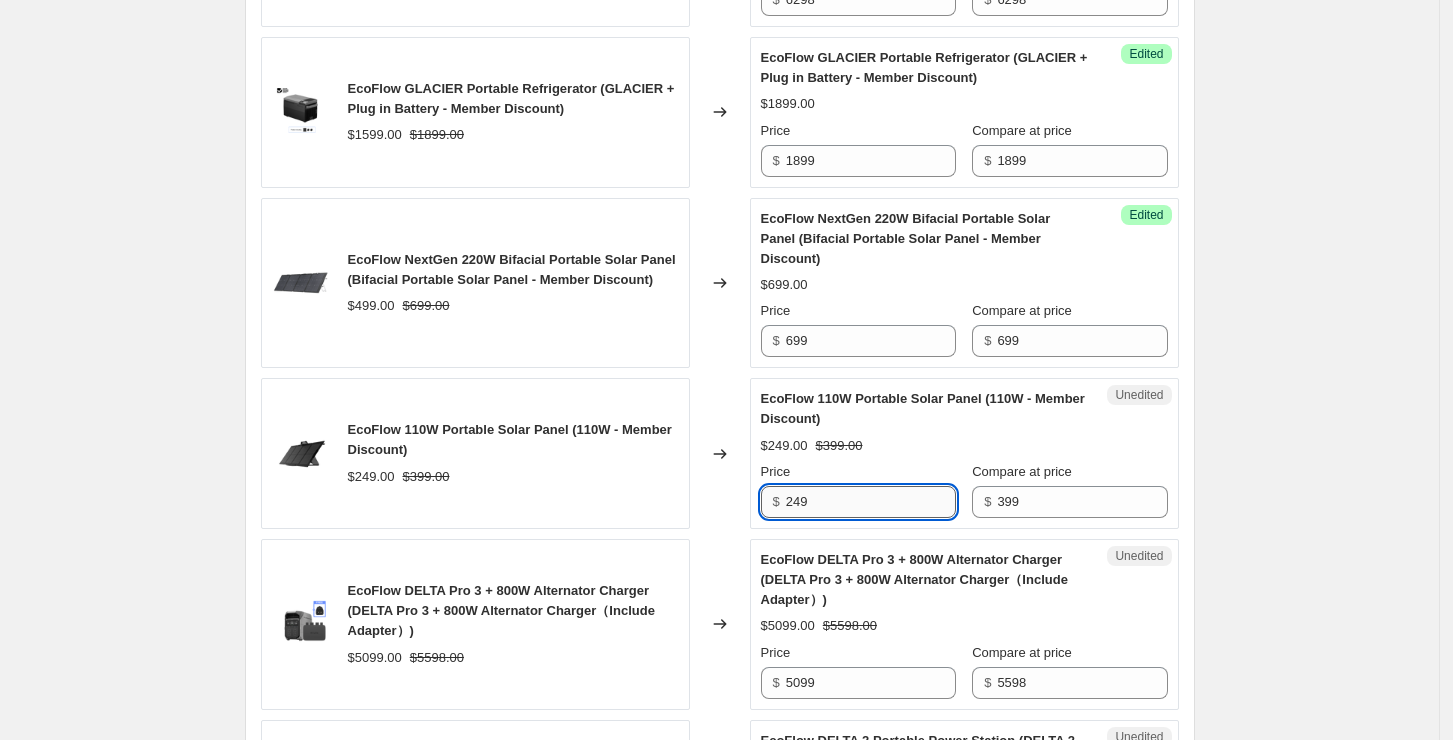paste on "39" 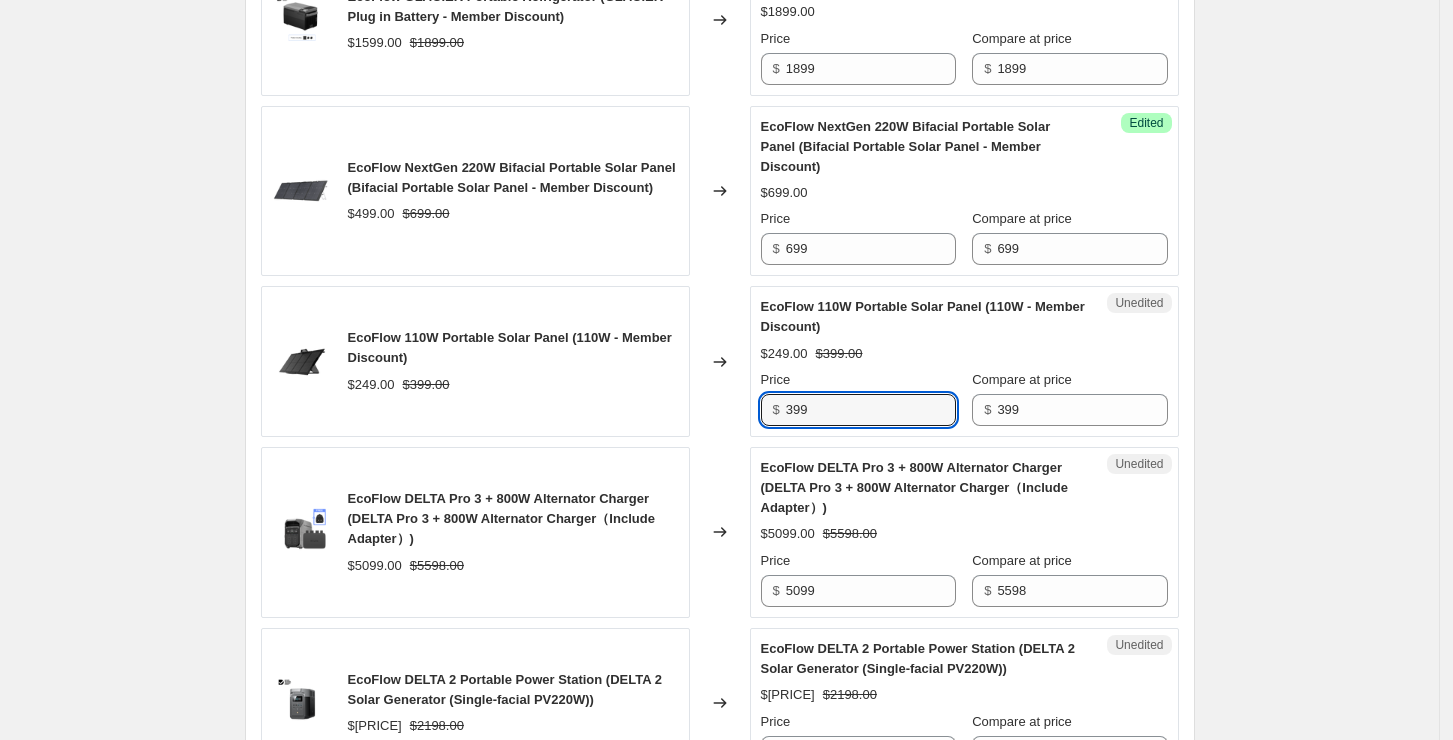 scroll, scrollTop: 1333, scrollLeft: 0, axis: vertical 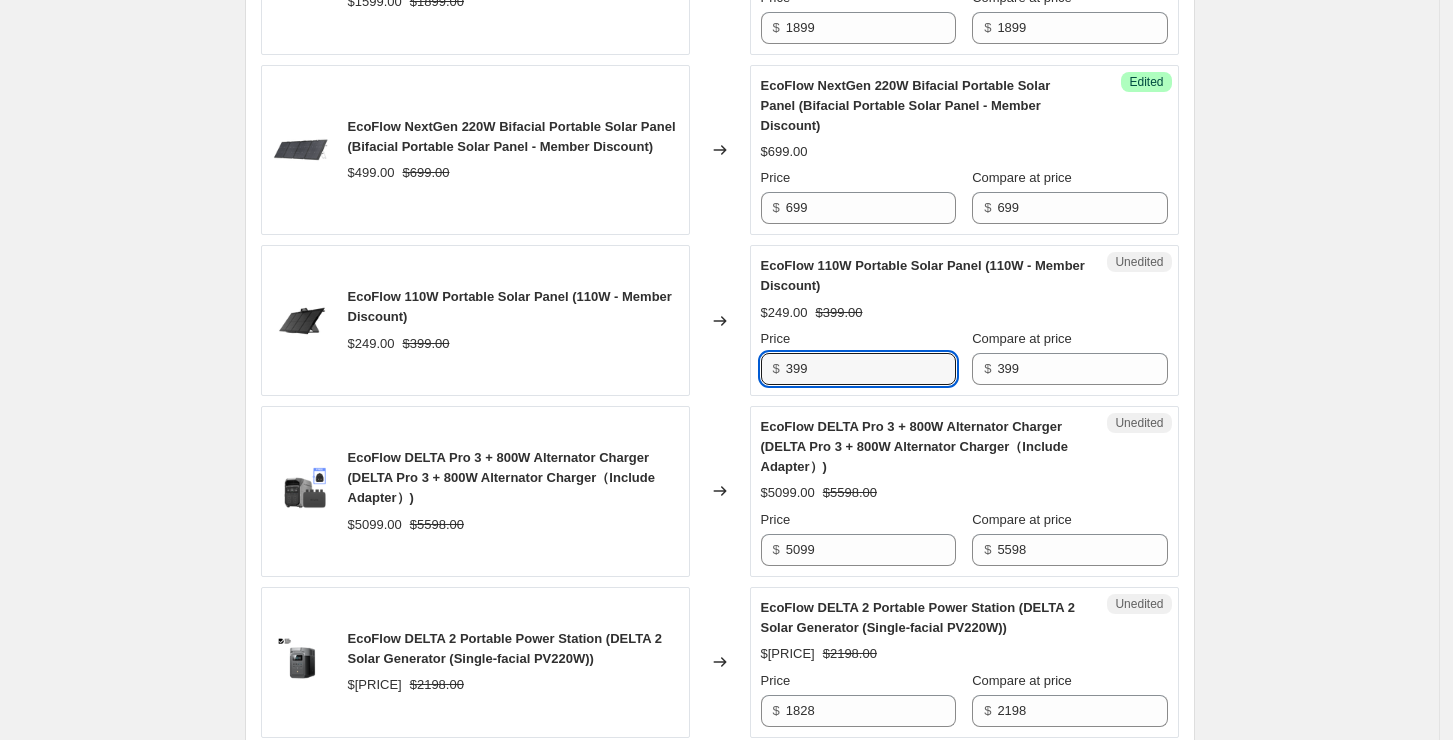 type on "399" 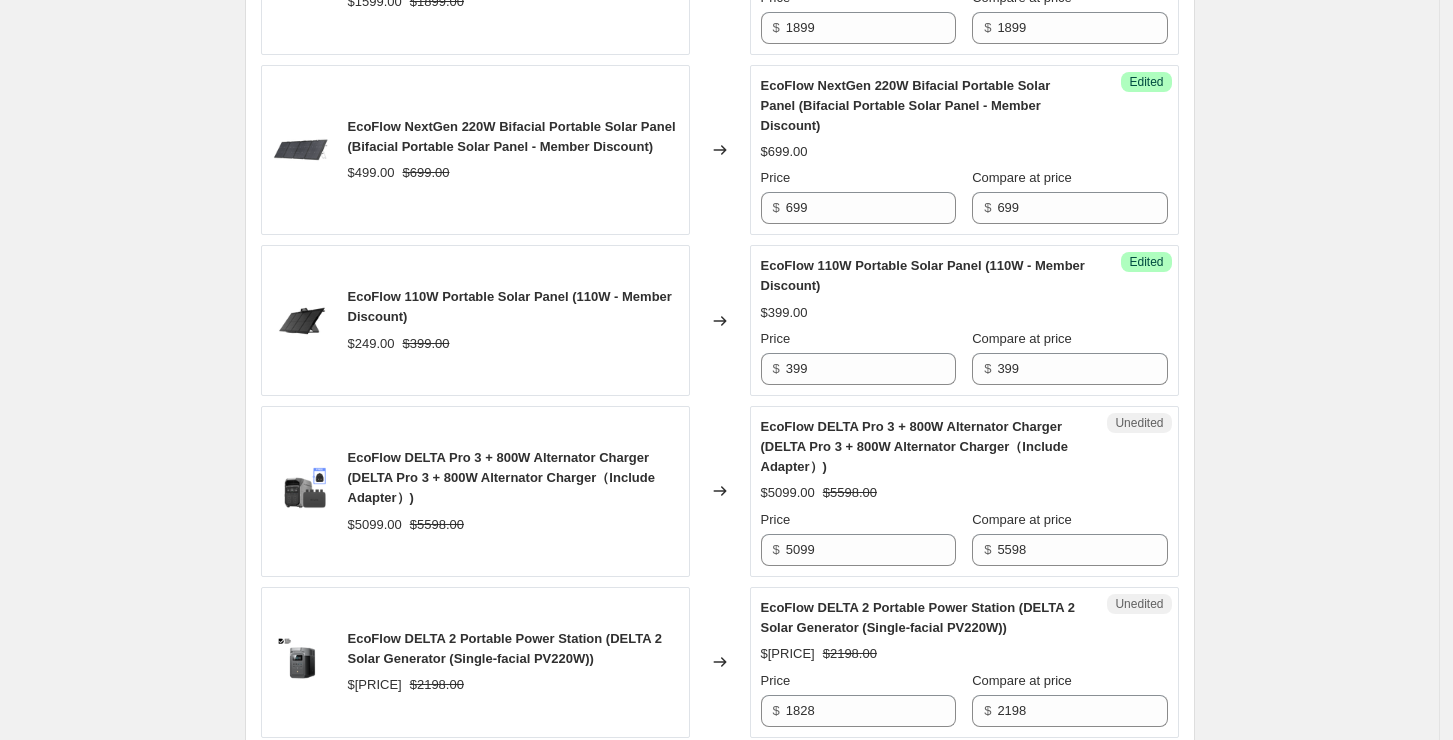 click on "Price $ [PRICE] Compare at price $ [PRICE]" at bounding box center [964, 491] 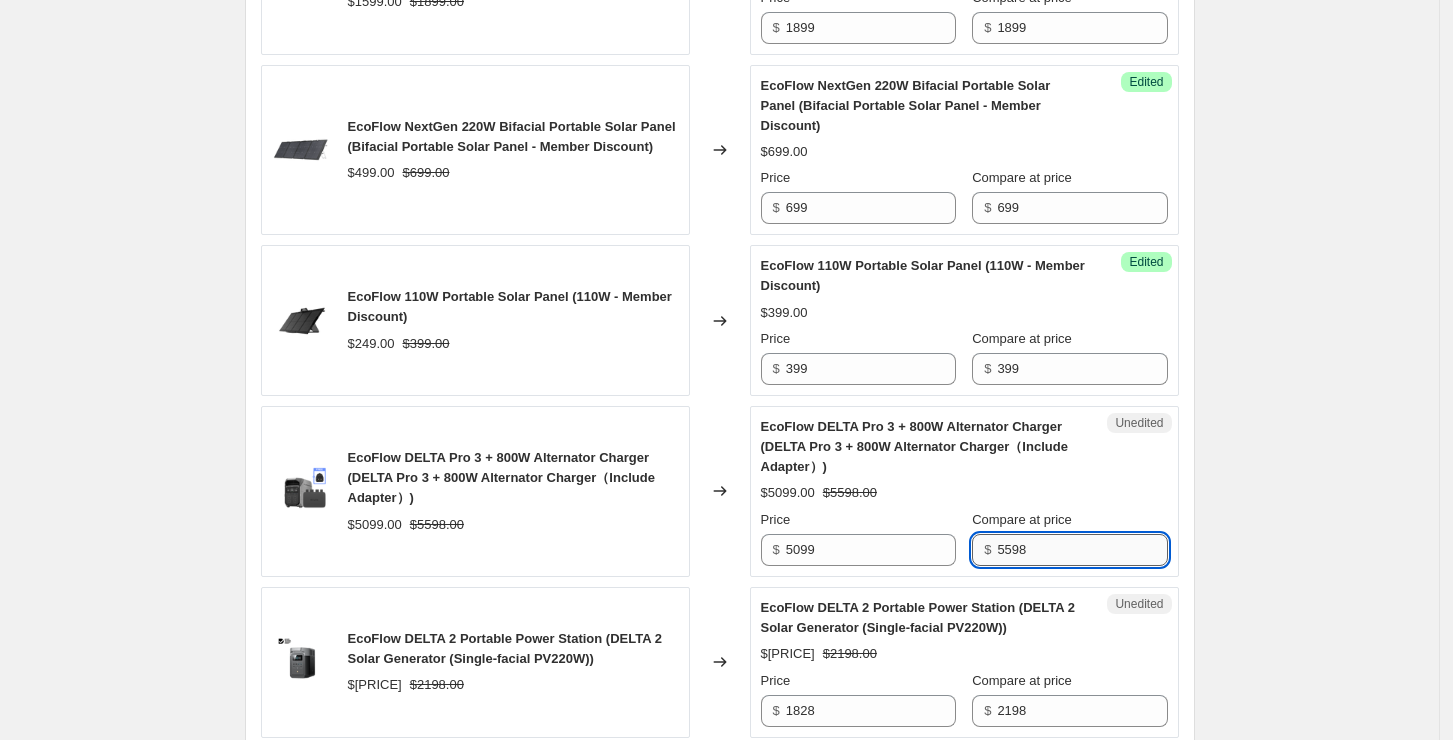 click on "5598" at bounding box center (1082, 550) 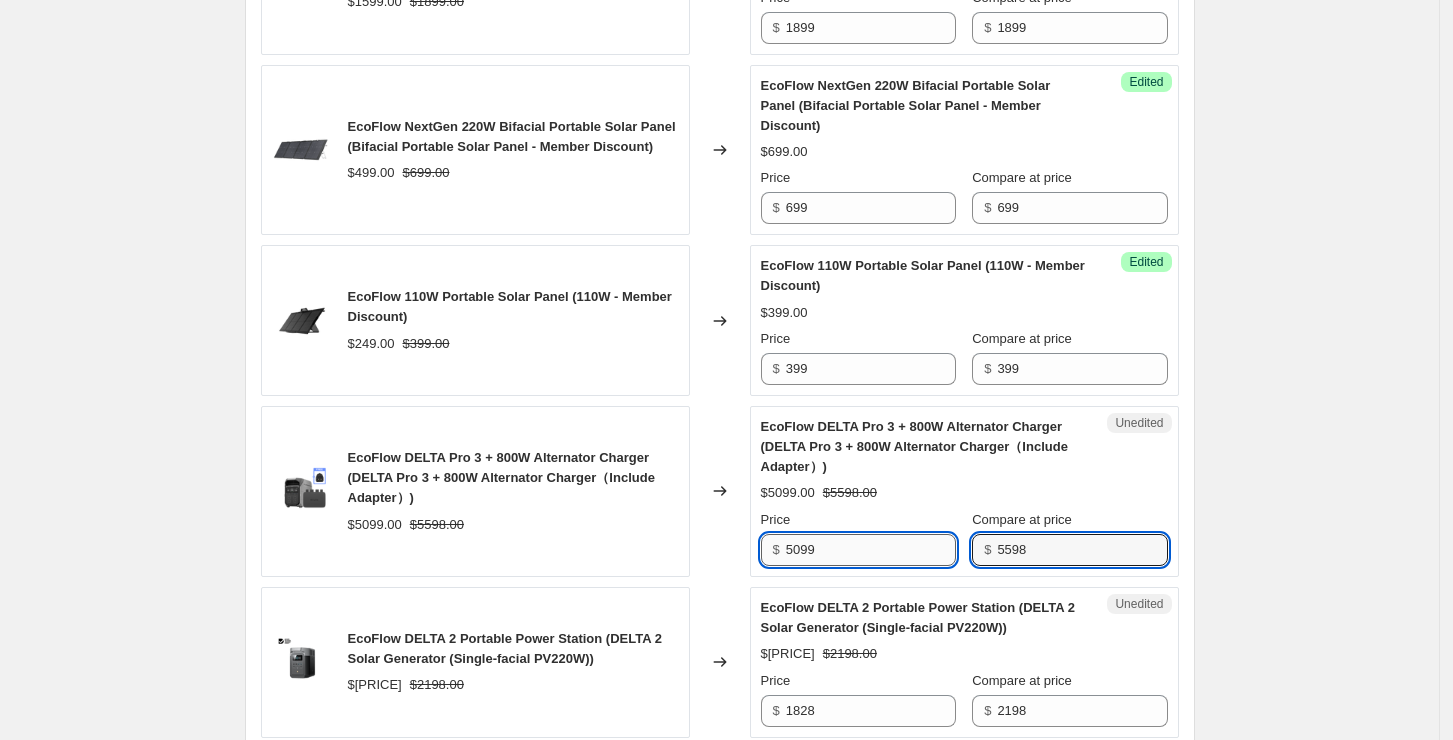 click on "5099" at bounding box center (871, 550) 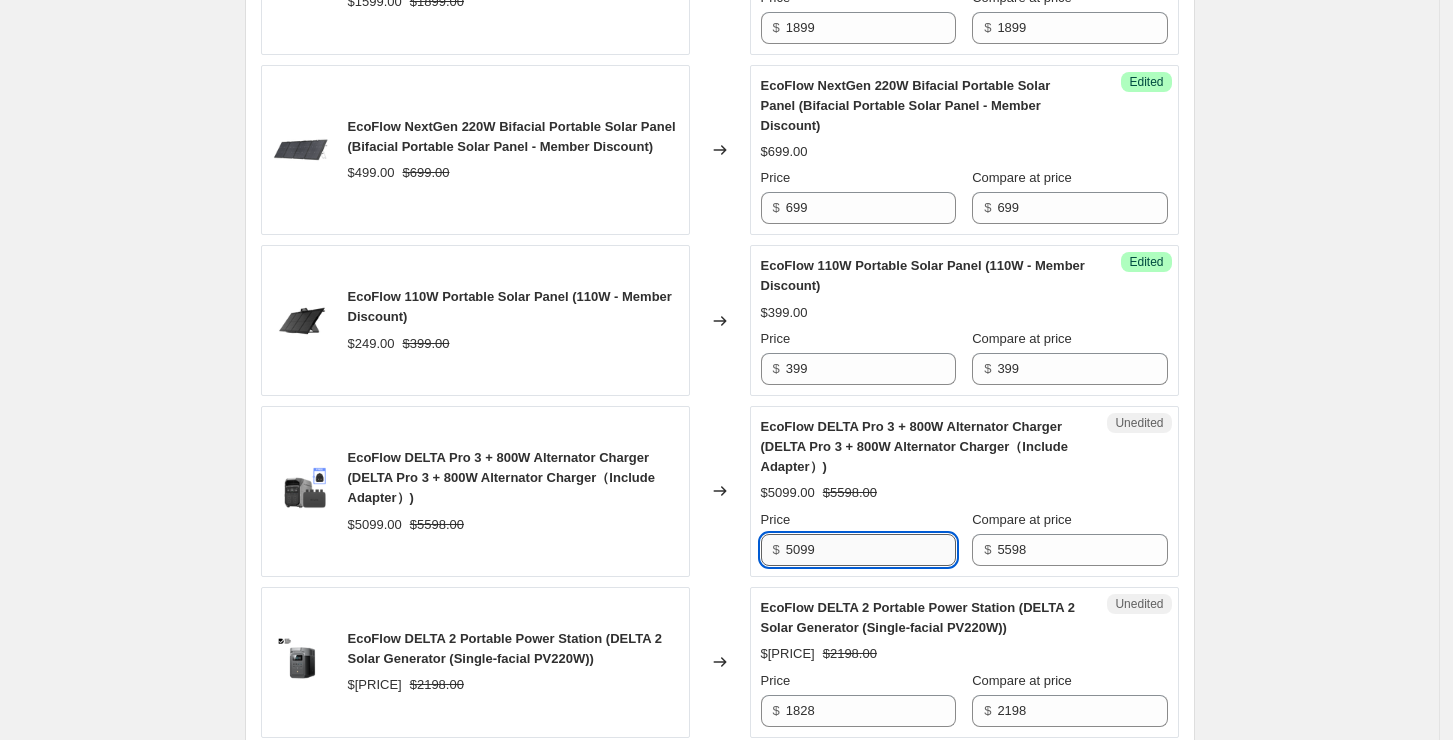 paste on "598" 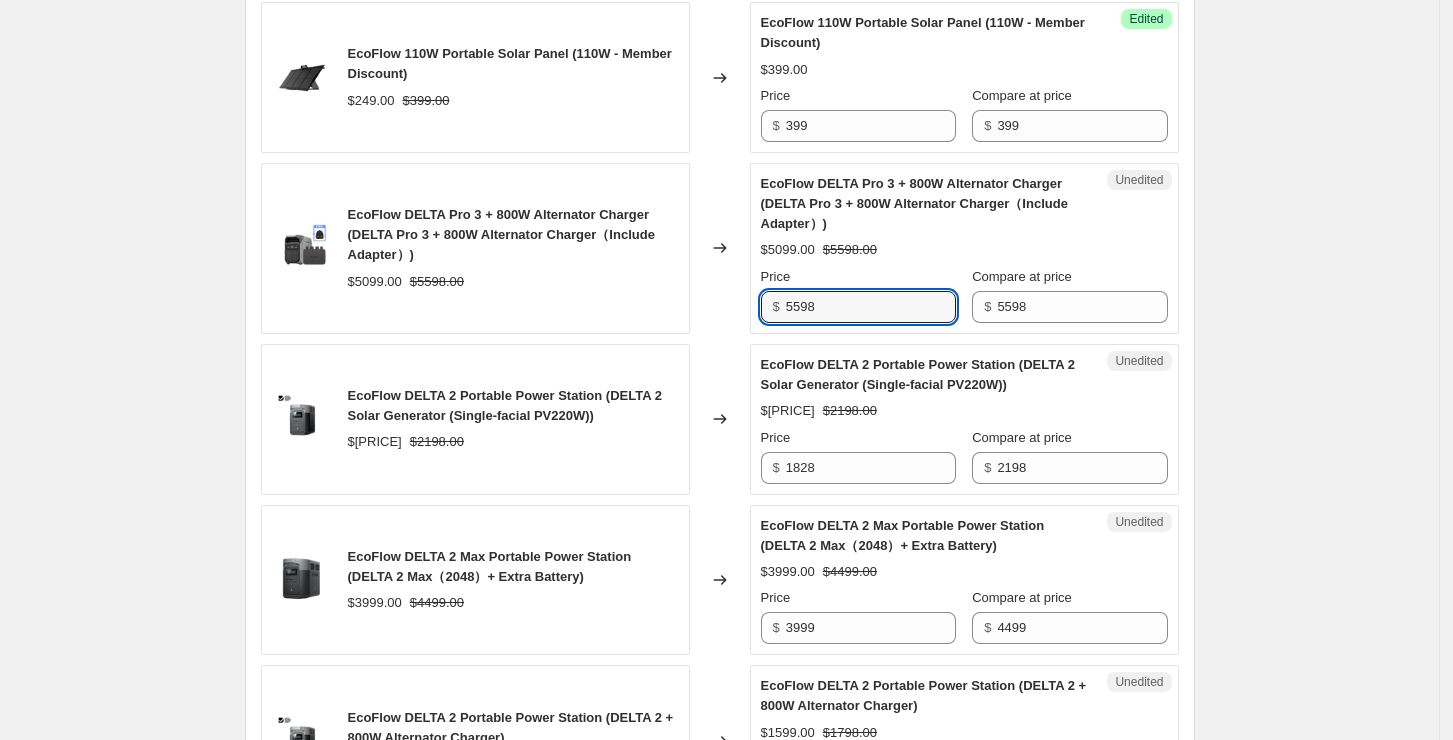 scroll, scrollTop: 1600, scrollLeft: 0, axis: vertical 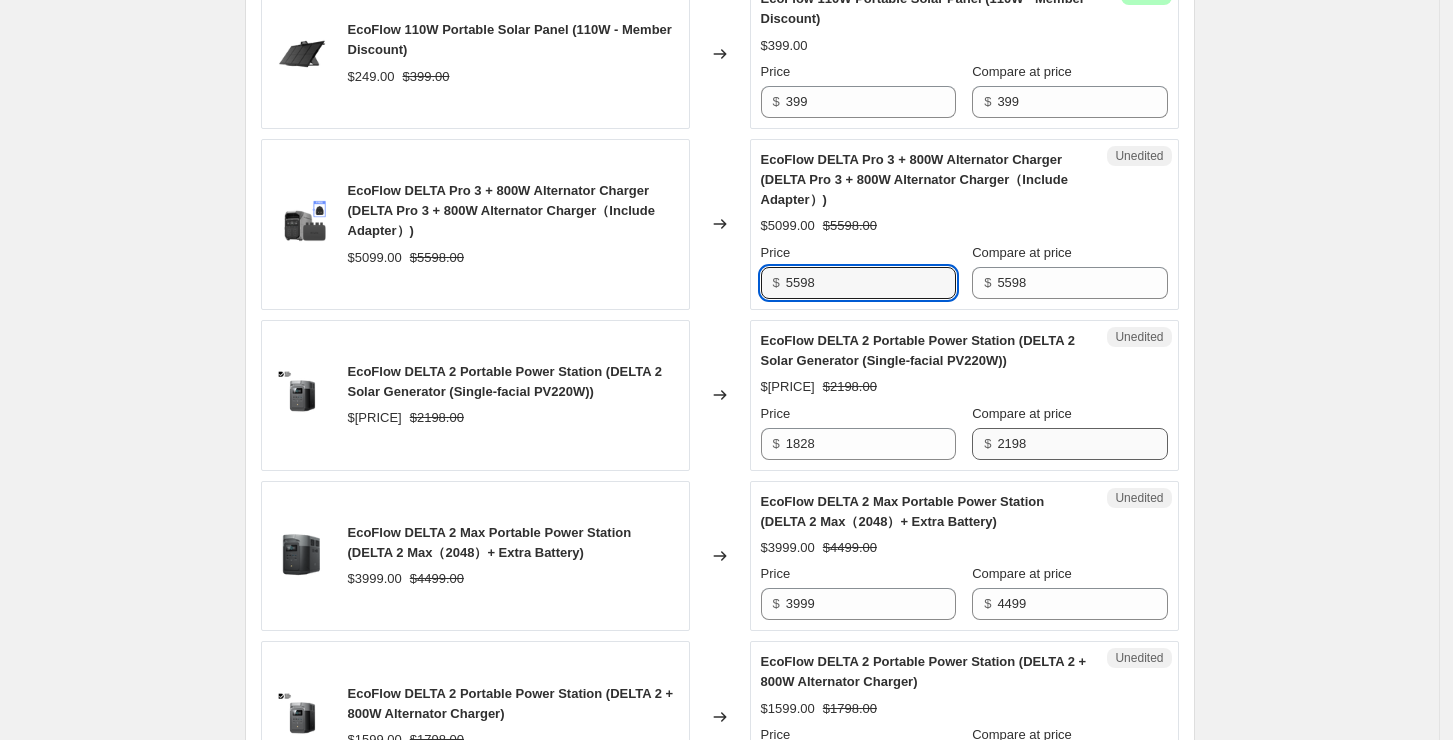 type on "5598" 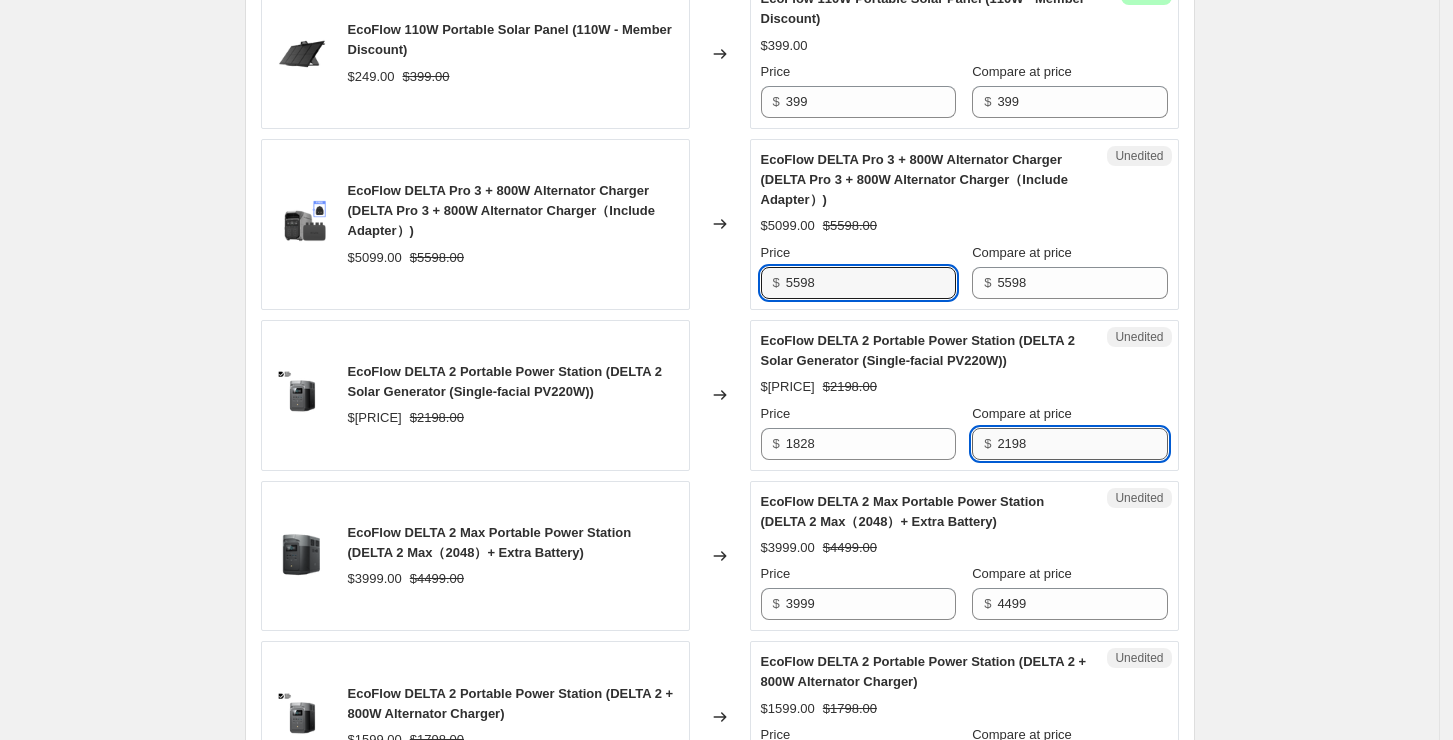 click on "2198" at bounding box center (1082, 444) 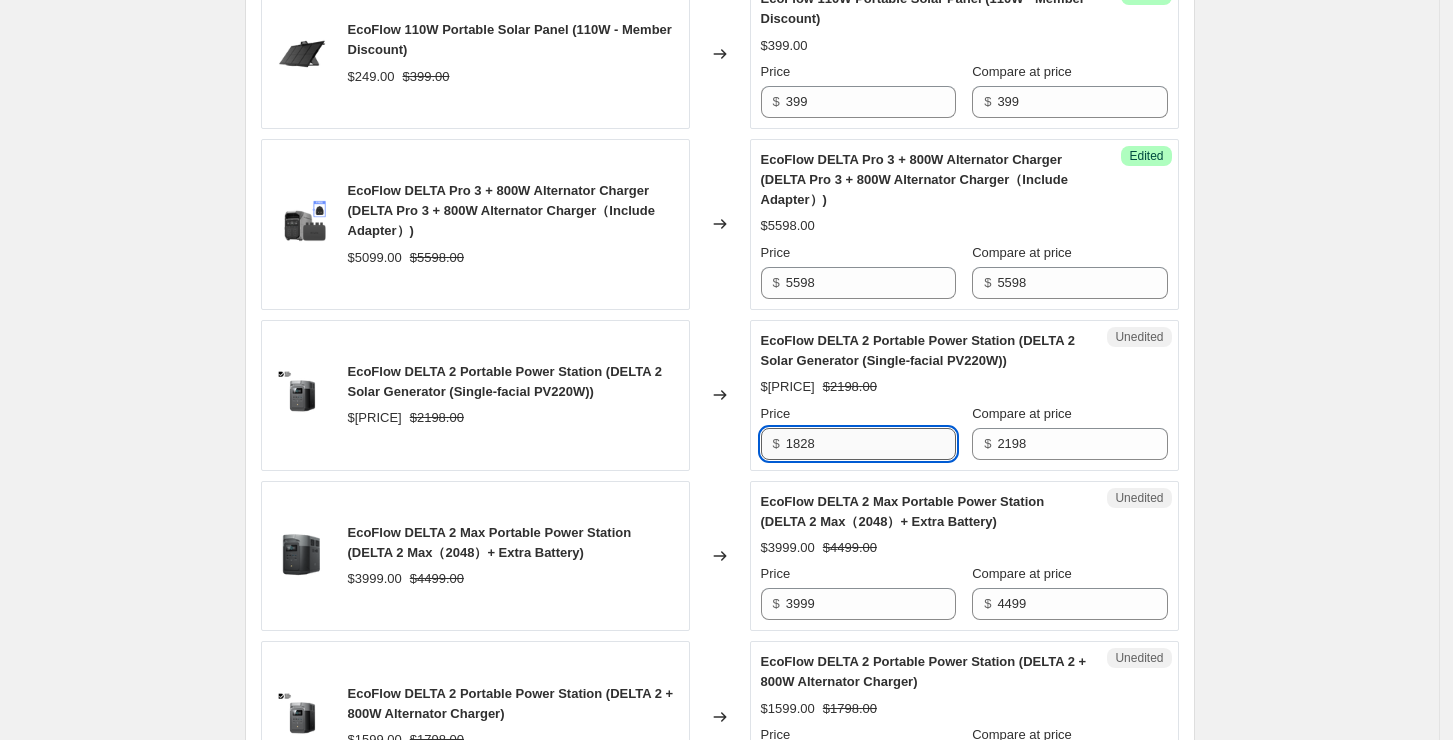 click on "1828" at bounding box center [871, 444] 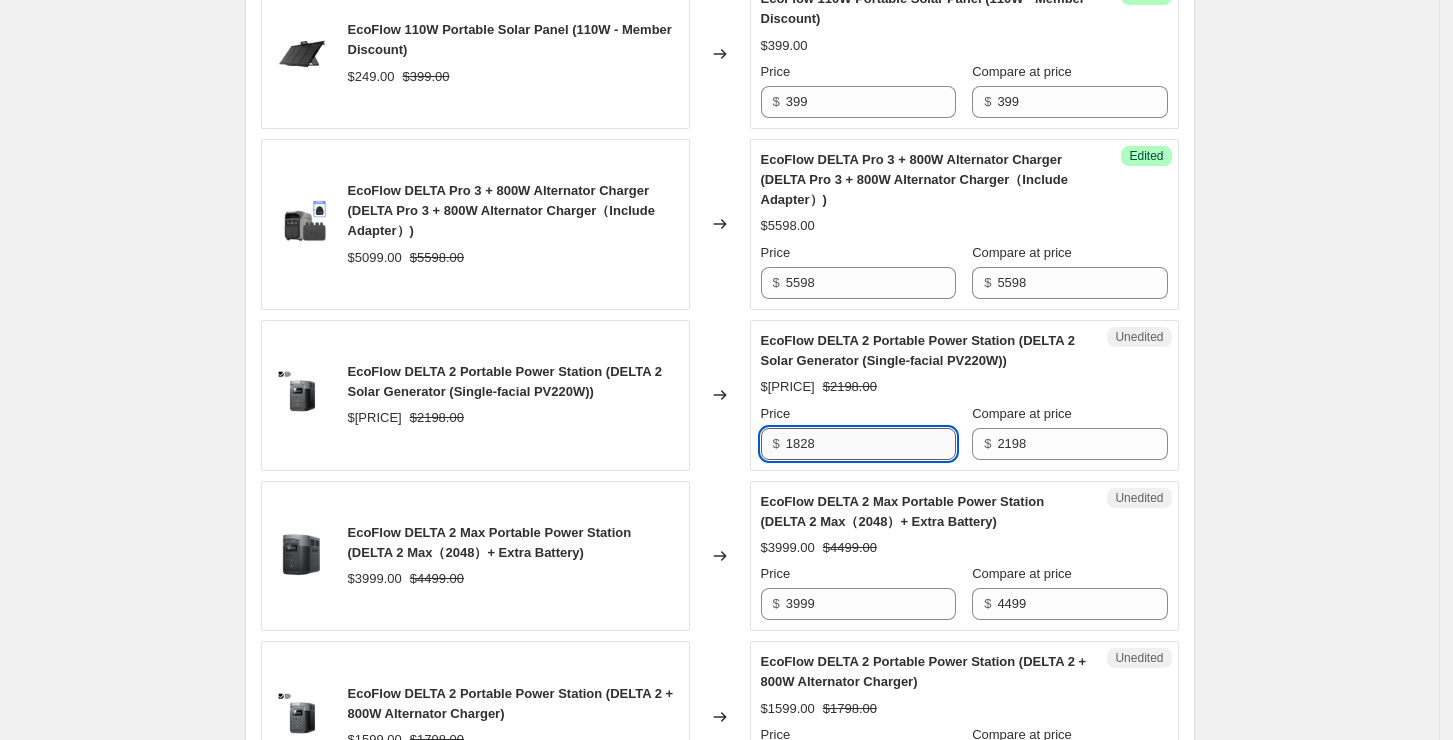 paste on "219" 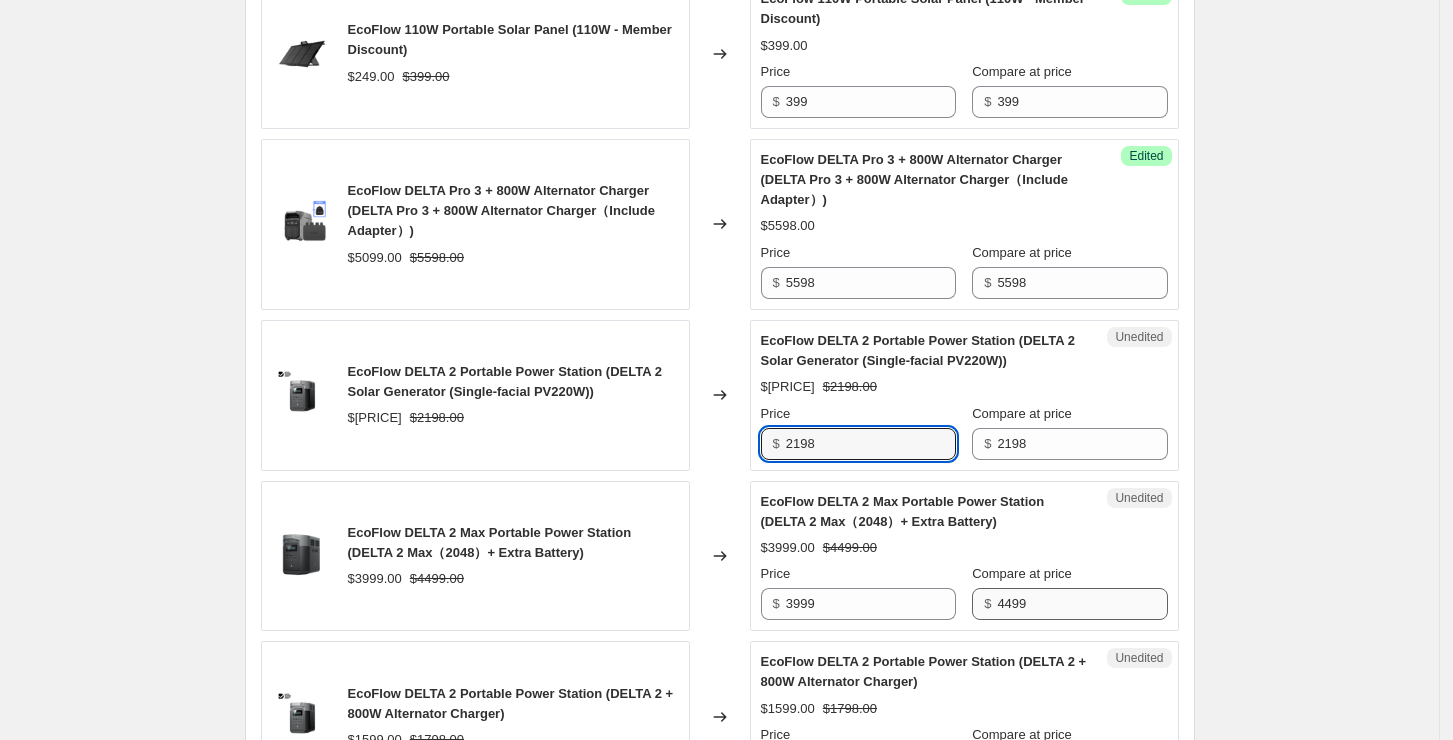 type on "2198" 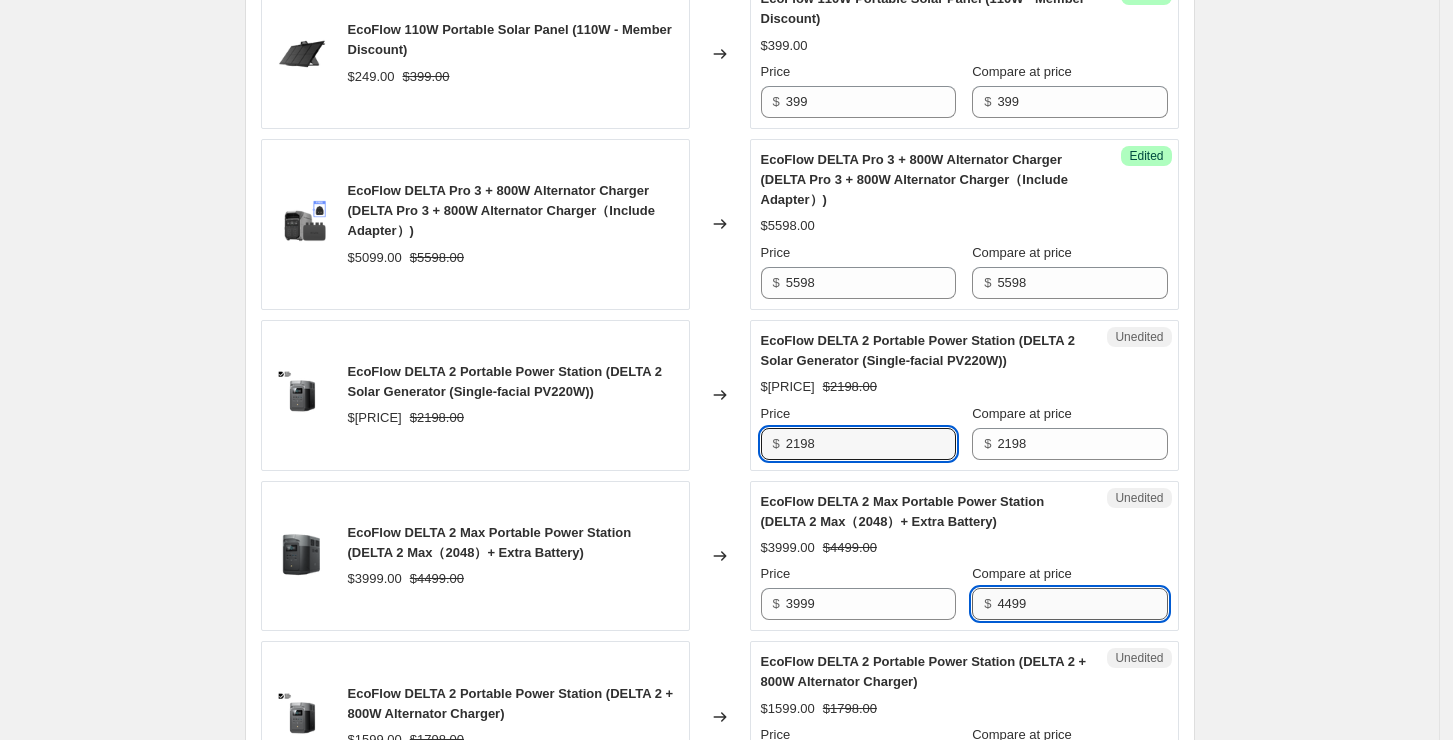 click on "4499" at bounding box center [1082, 604] 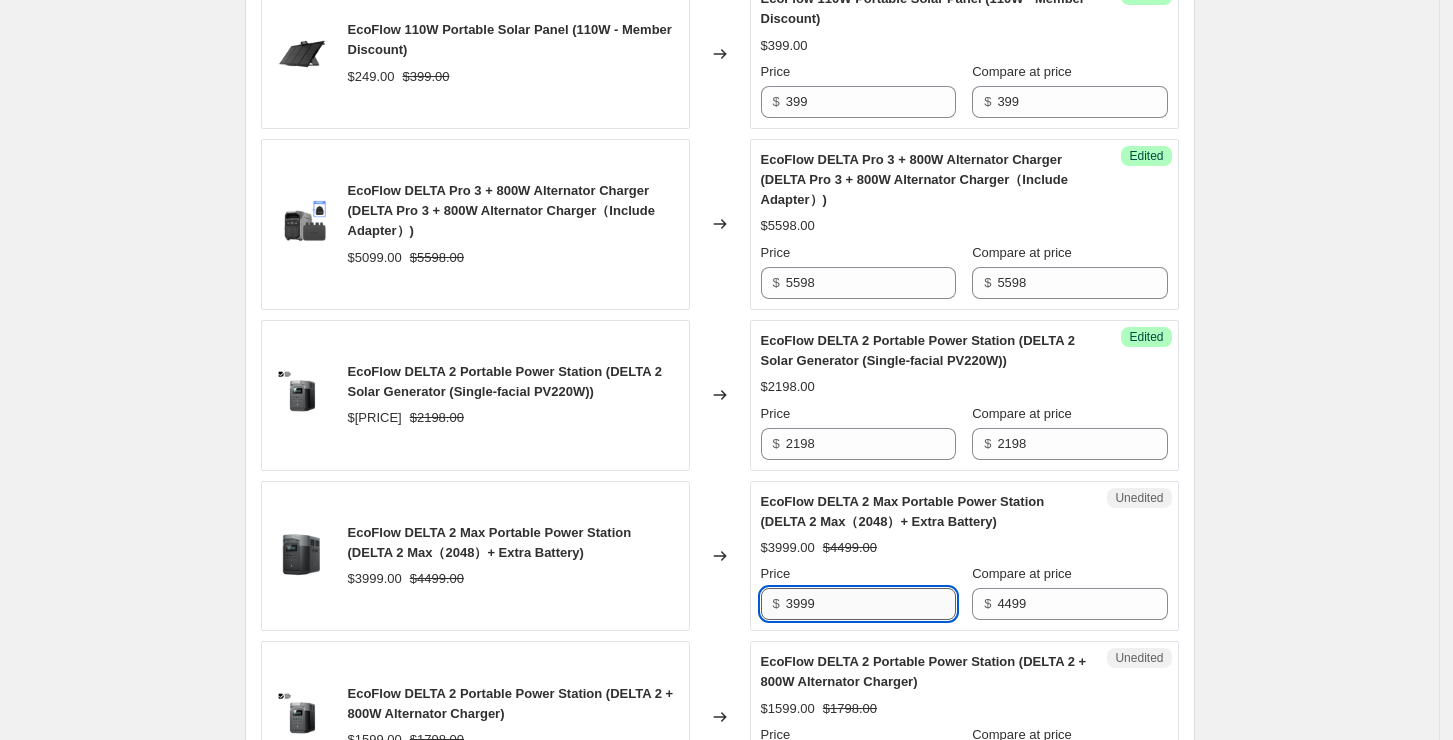 click on "3999" at bounding box center [871, 604] 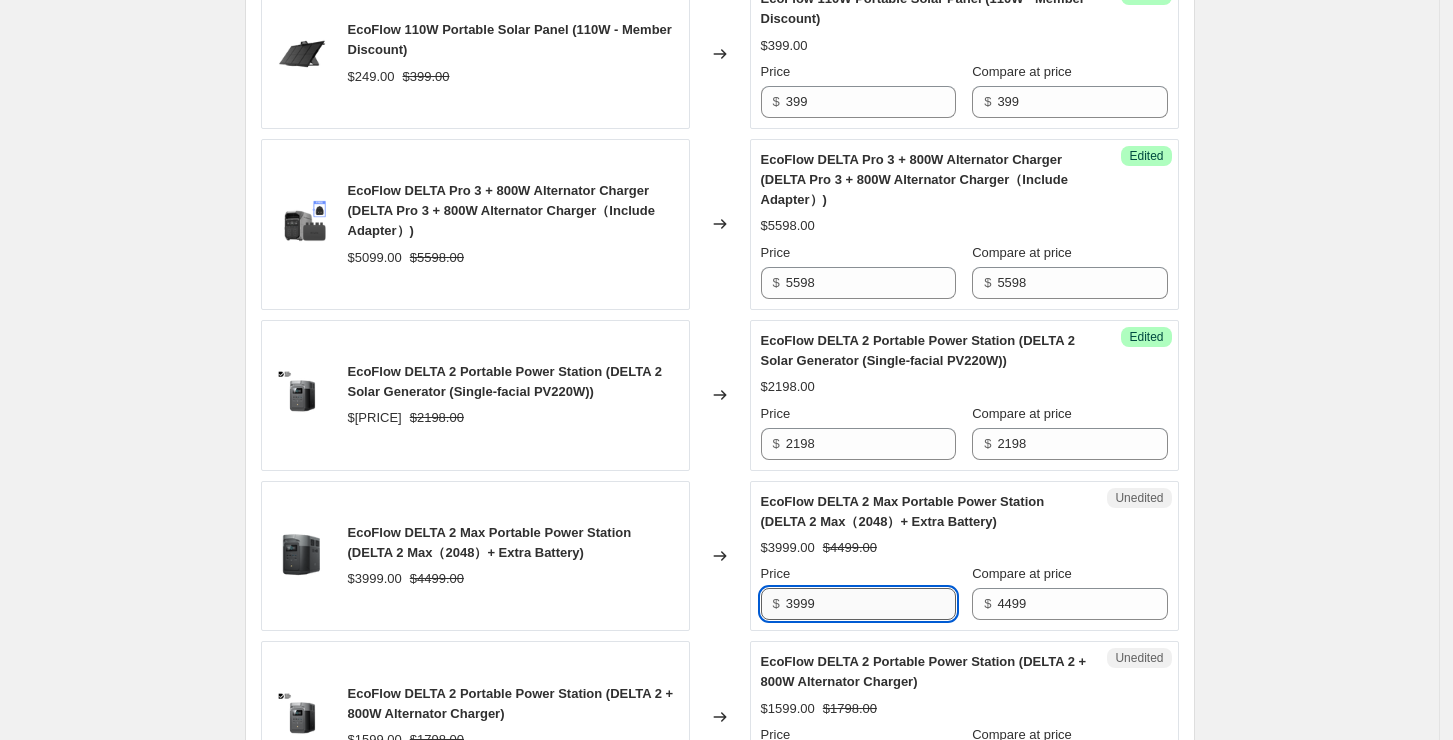 paste on "44" 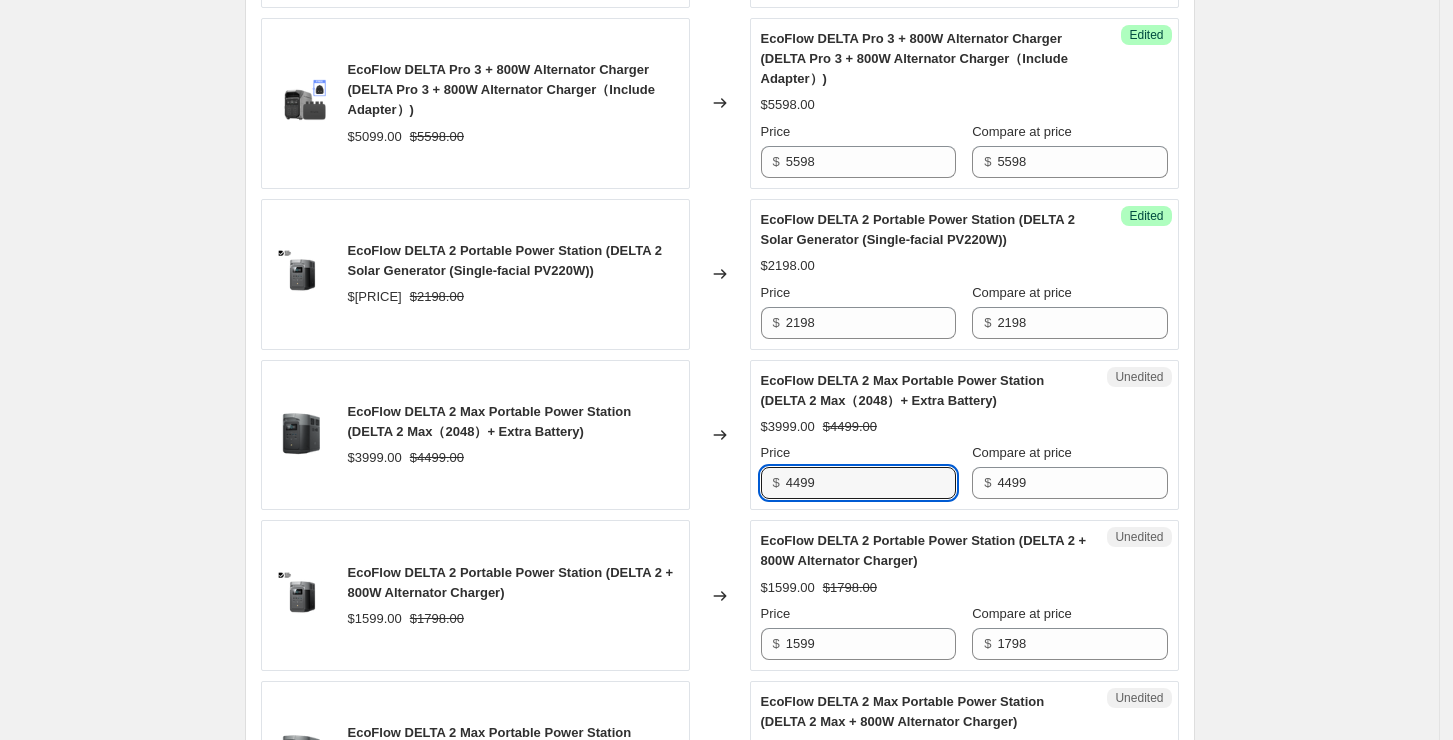 scroll, scrollTop: 1866, scrollLeft: 0, axis: vertical 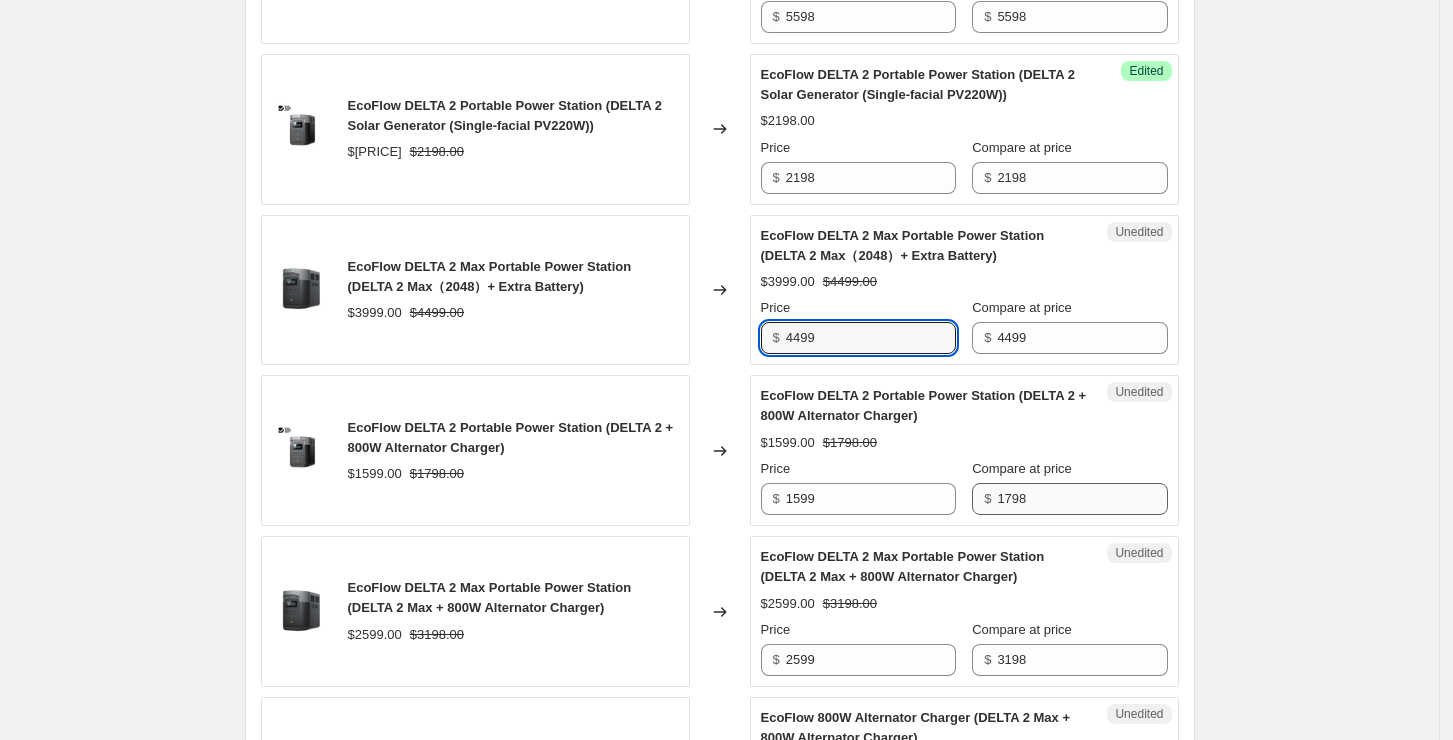 type on "4499" 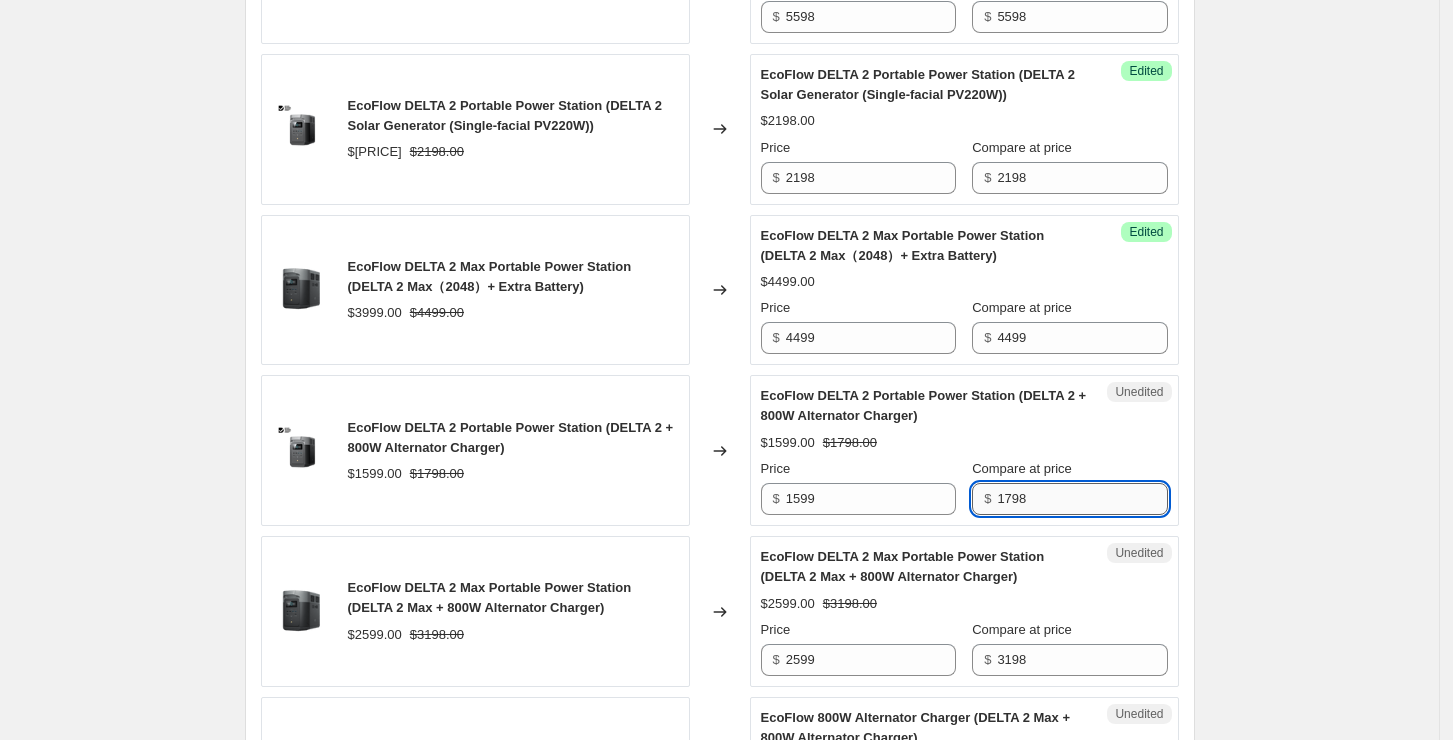 click on "1798" at bounding box center (1082, 499) 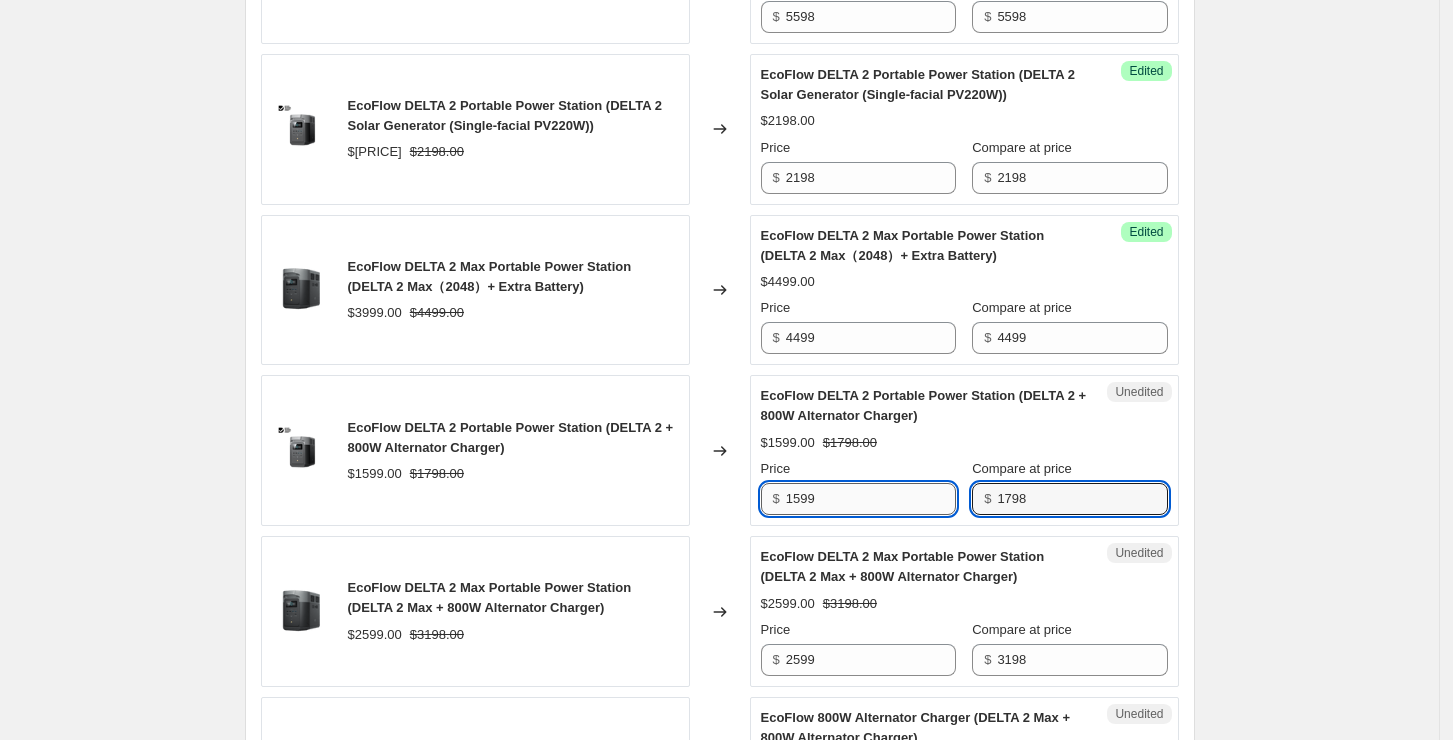 click on "1599" at bounding box center (871, 499) 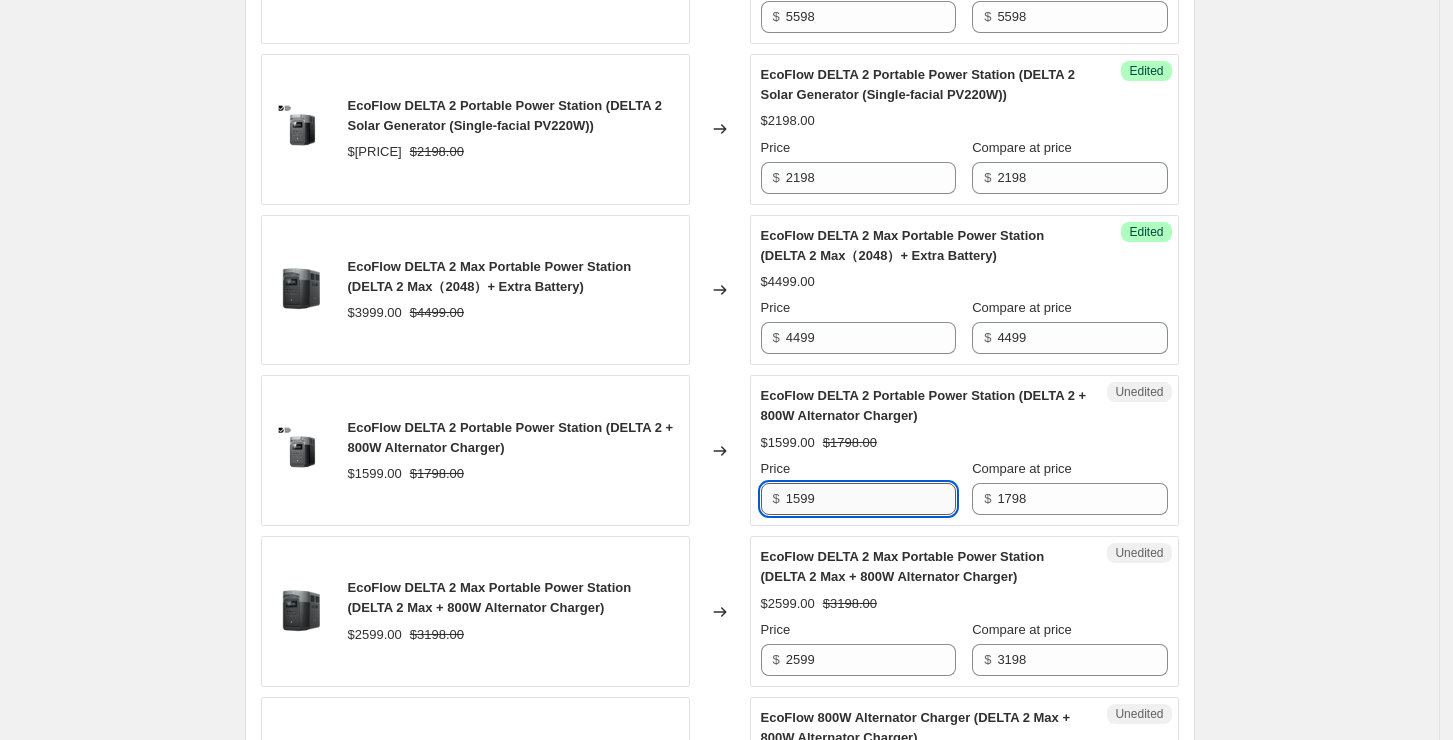 paste on "798" 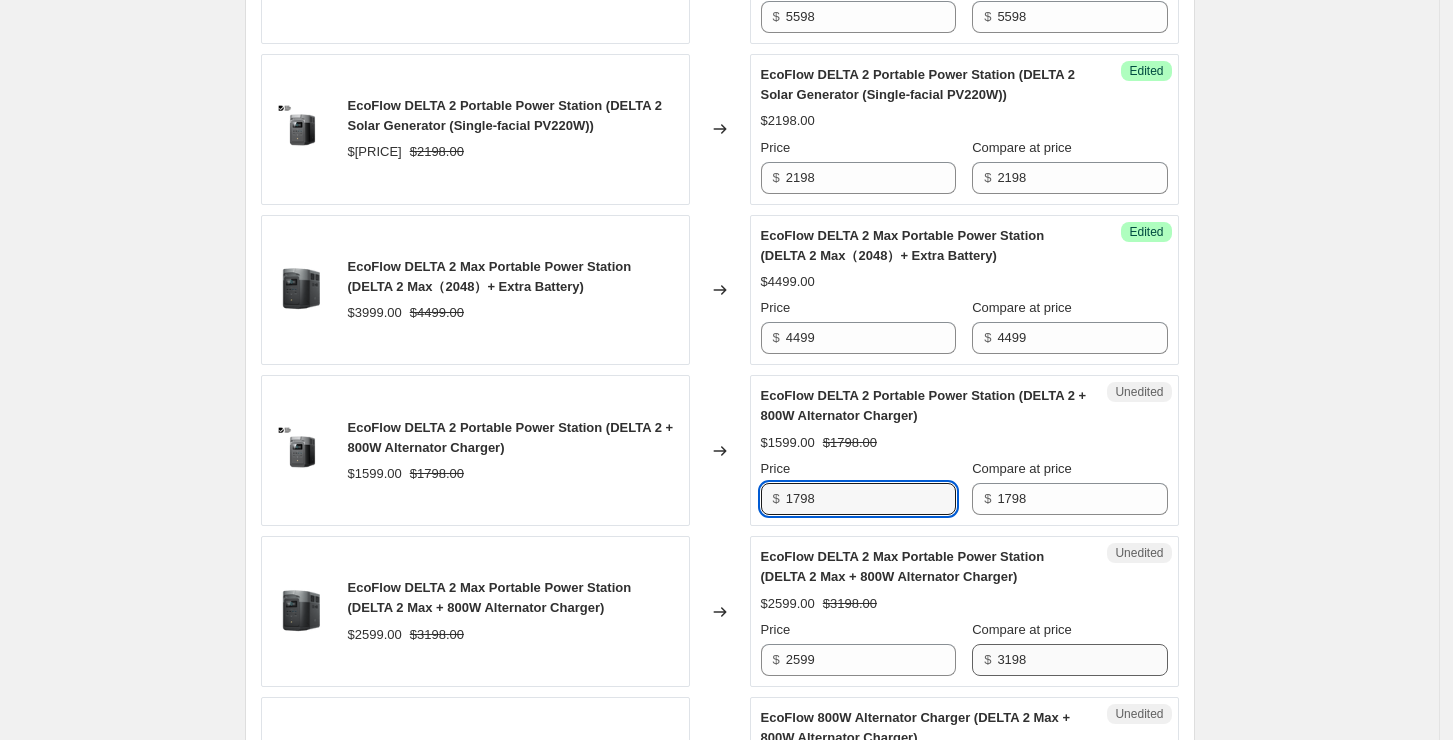type on "1798" 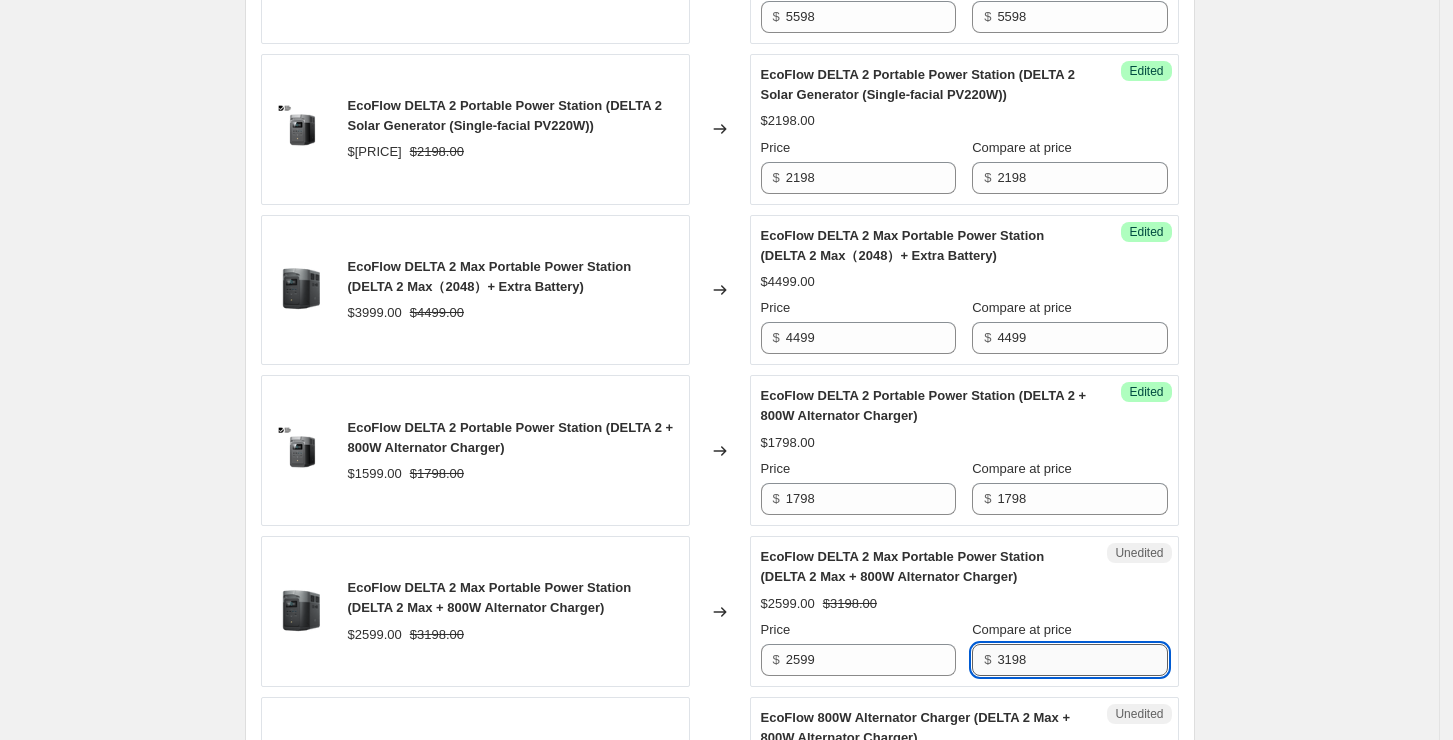 click on "3198" at bounding box center [1082, 660] 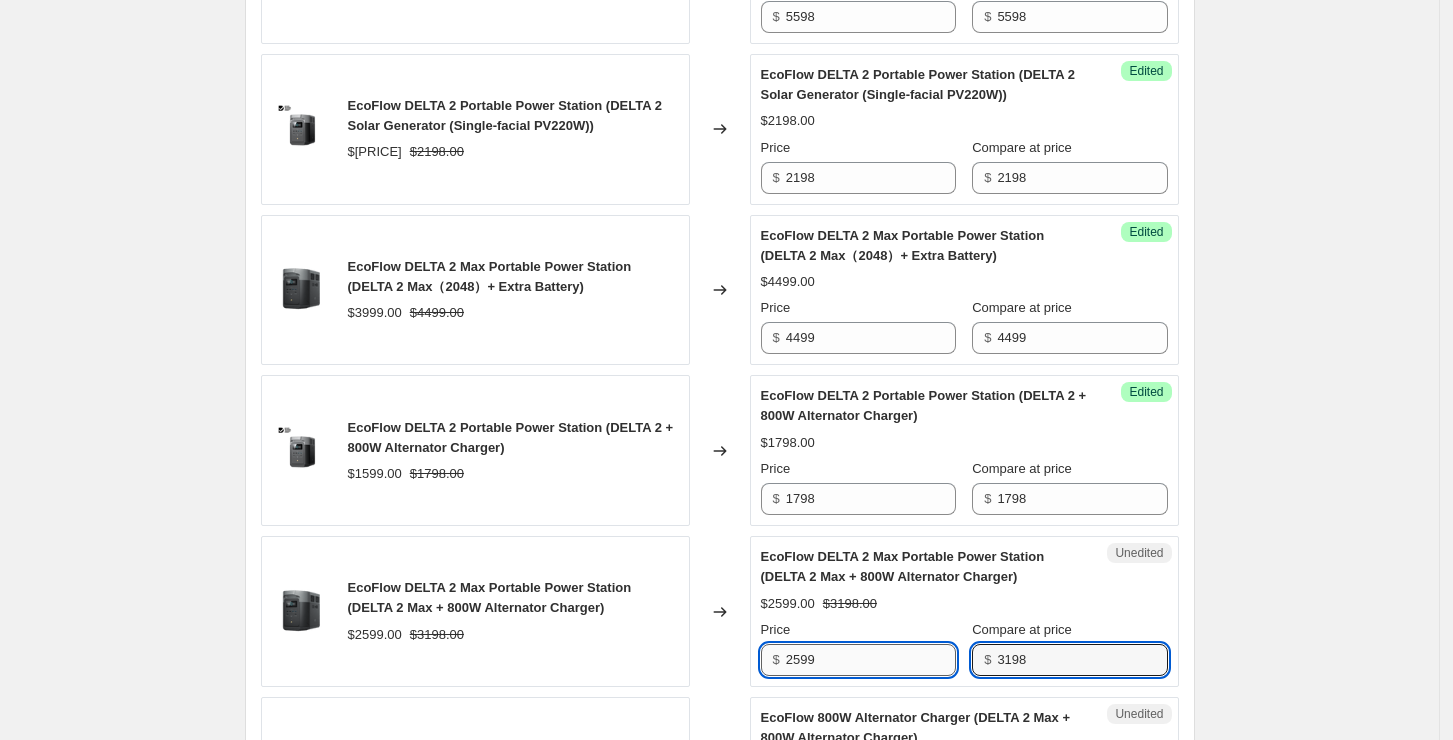 click on "2599" at bounding box center [871, 660] 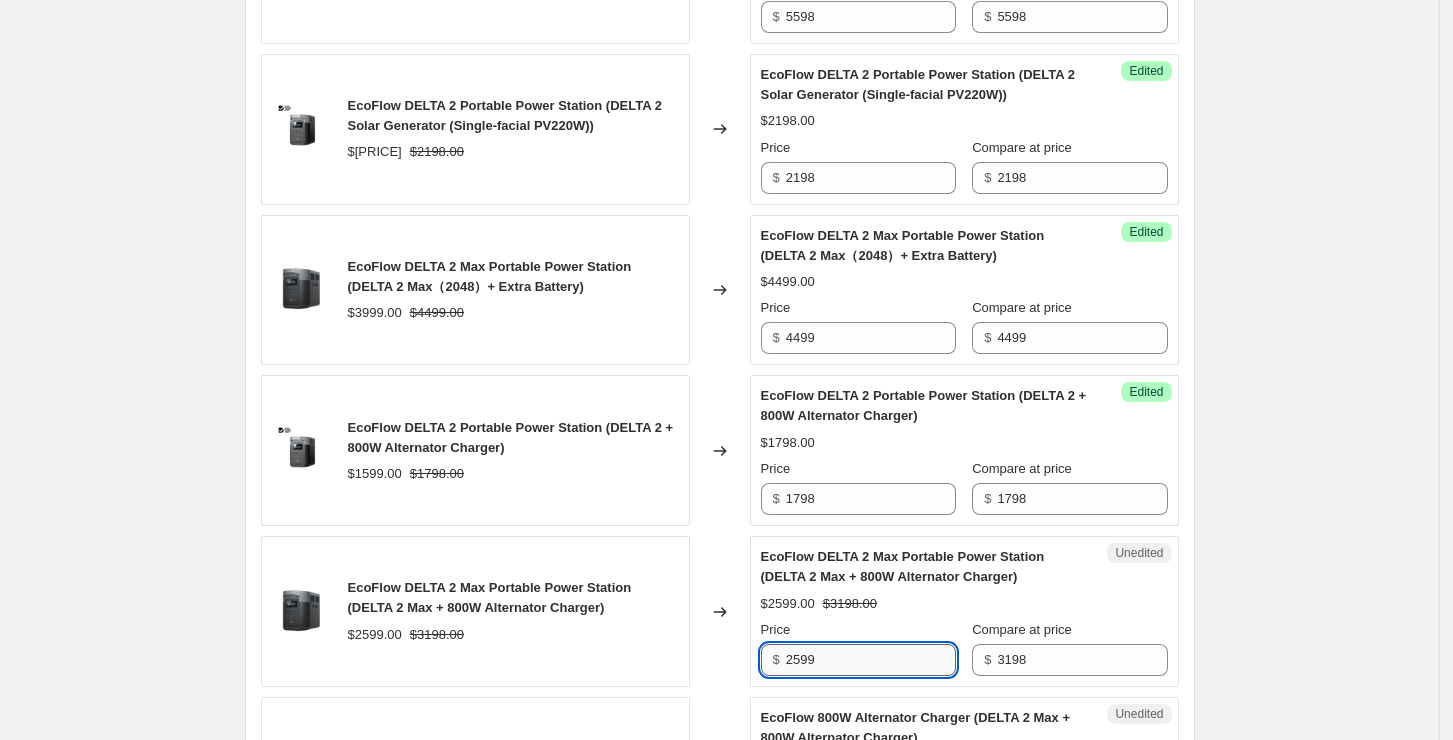 paste on "3198" 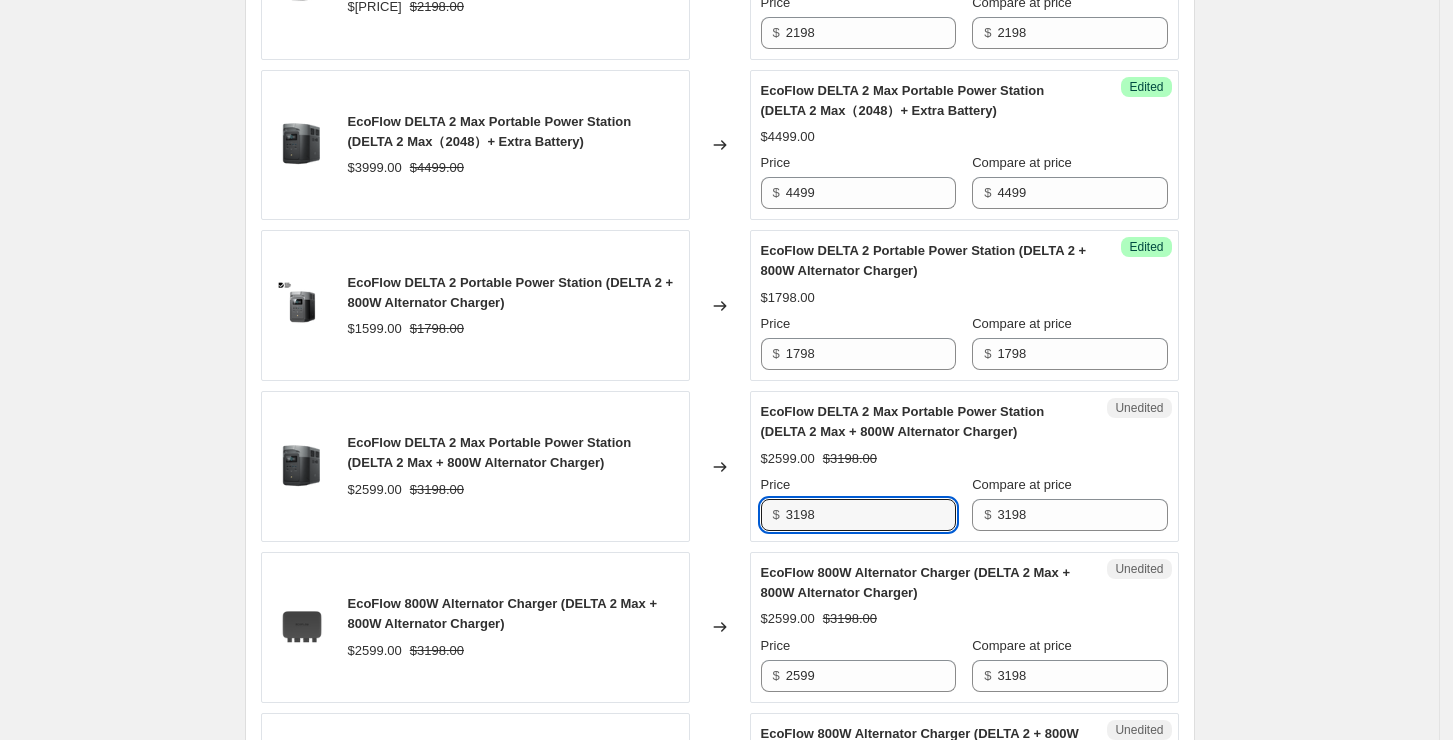 scroll, scrollTop: 2133, scrollLeft: 0, axis: vertical 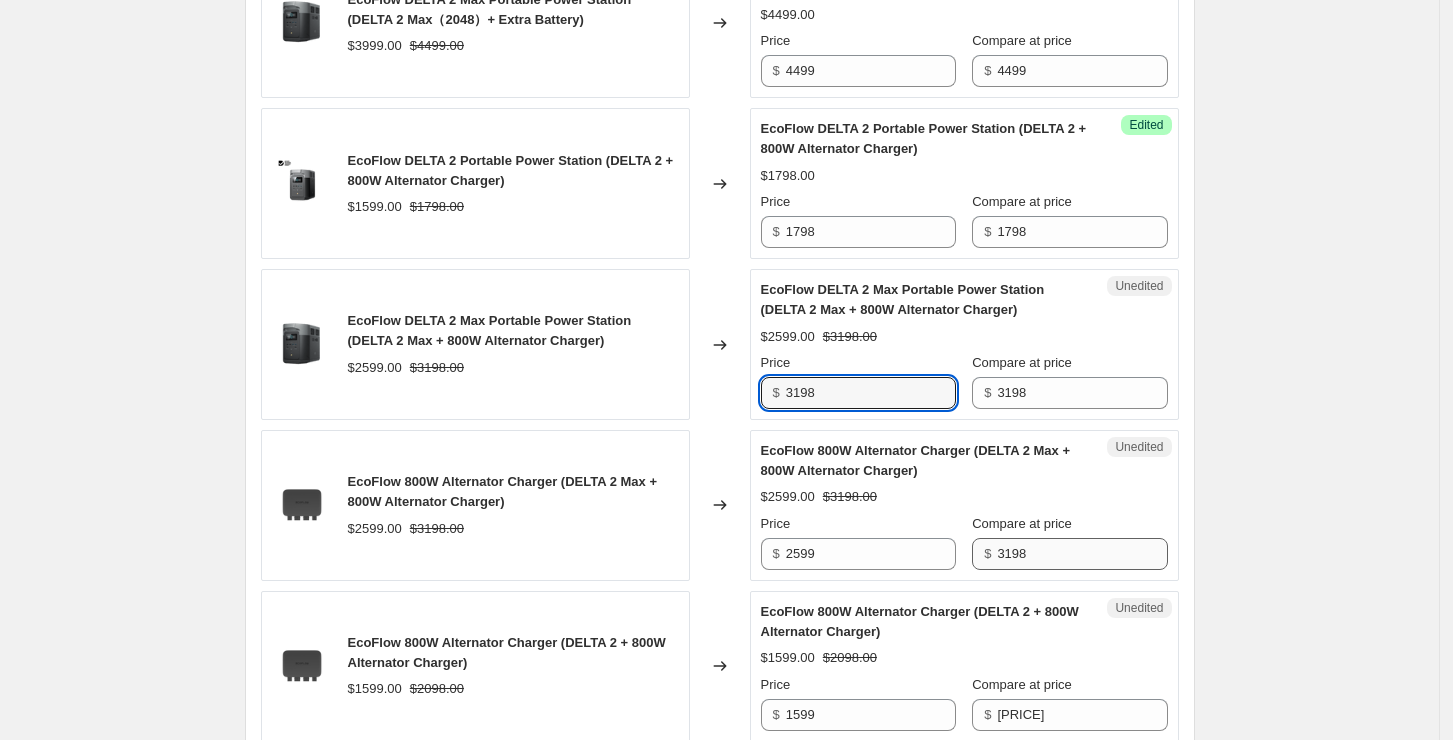 type on "3198" 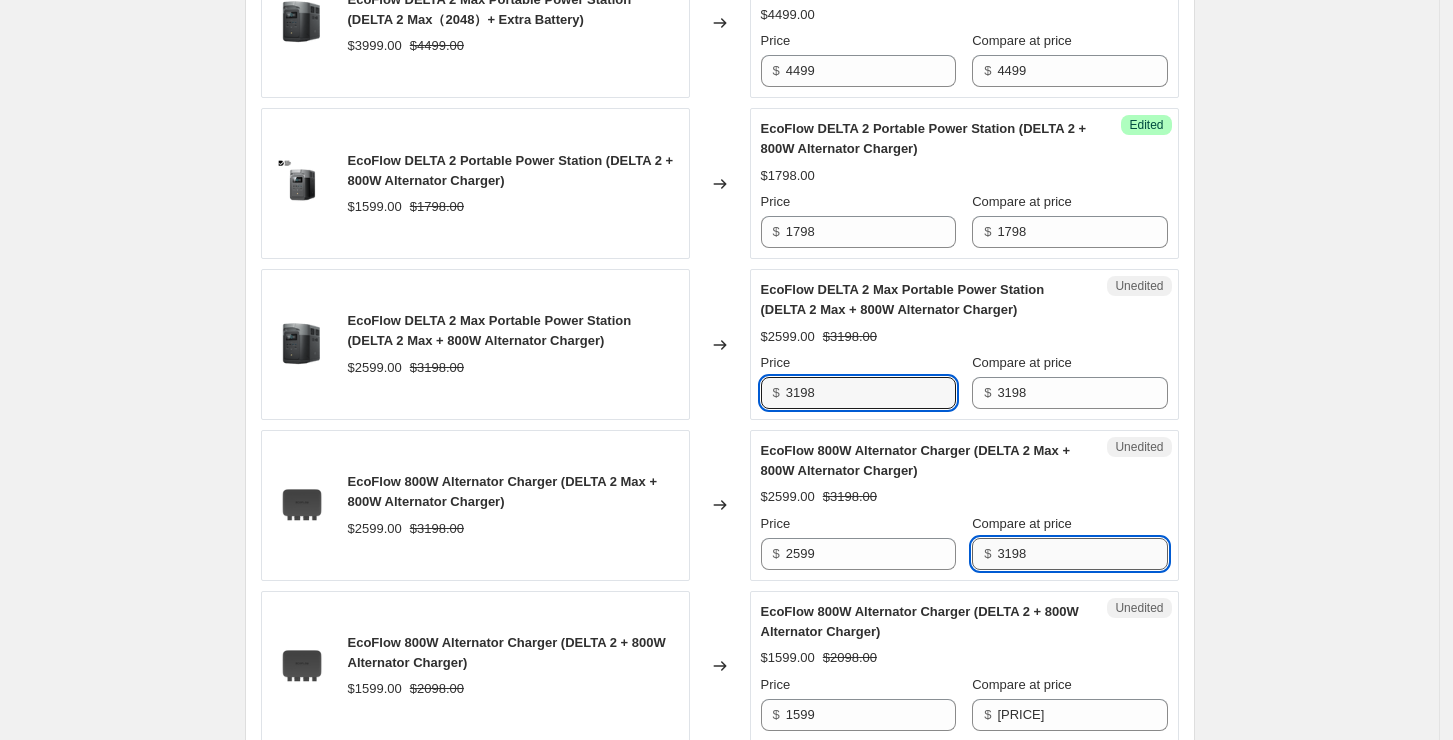 click on "3198" at bounding box center [1082, 554] 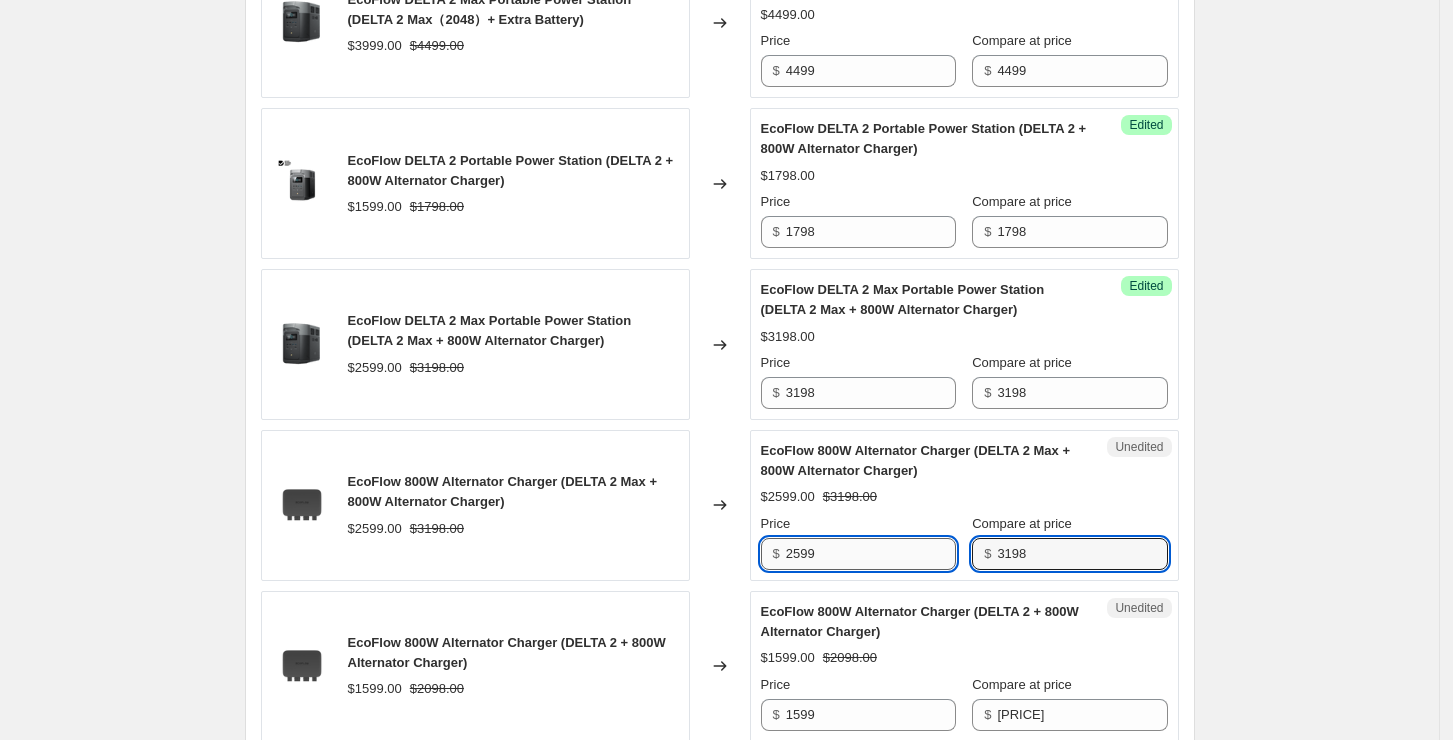 click on "2599" at bounding box center (871, 554) 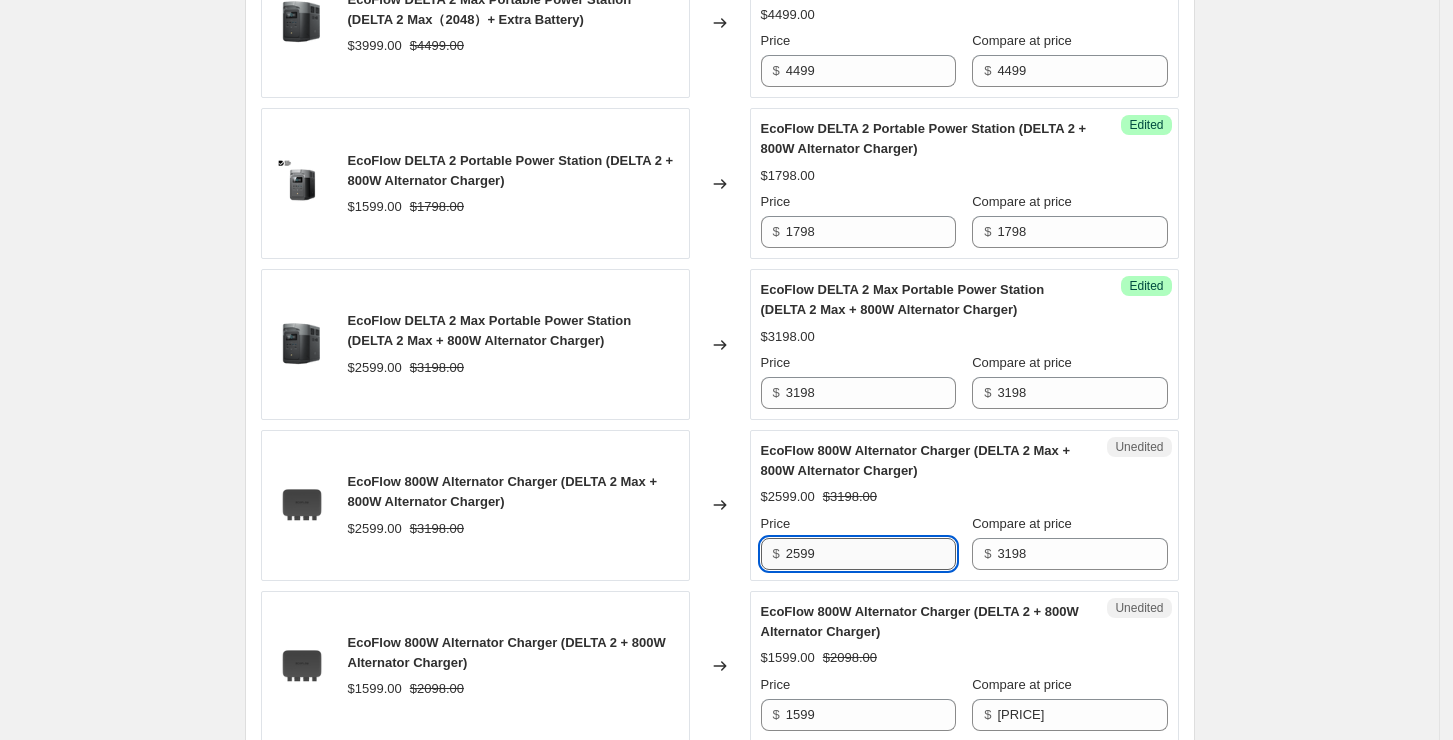 paste on "3198" 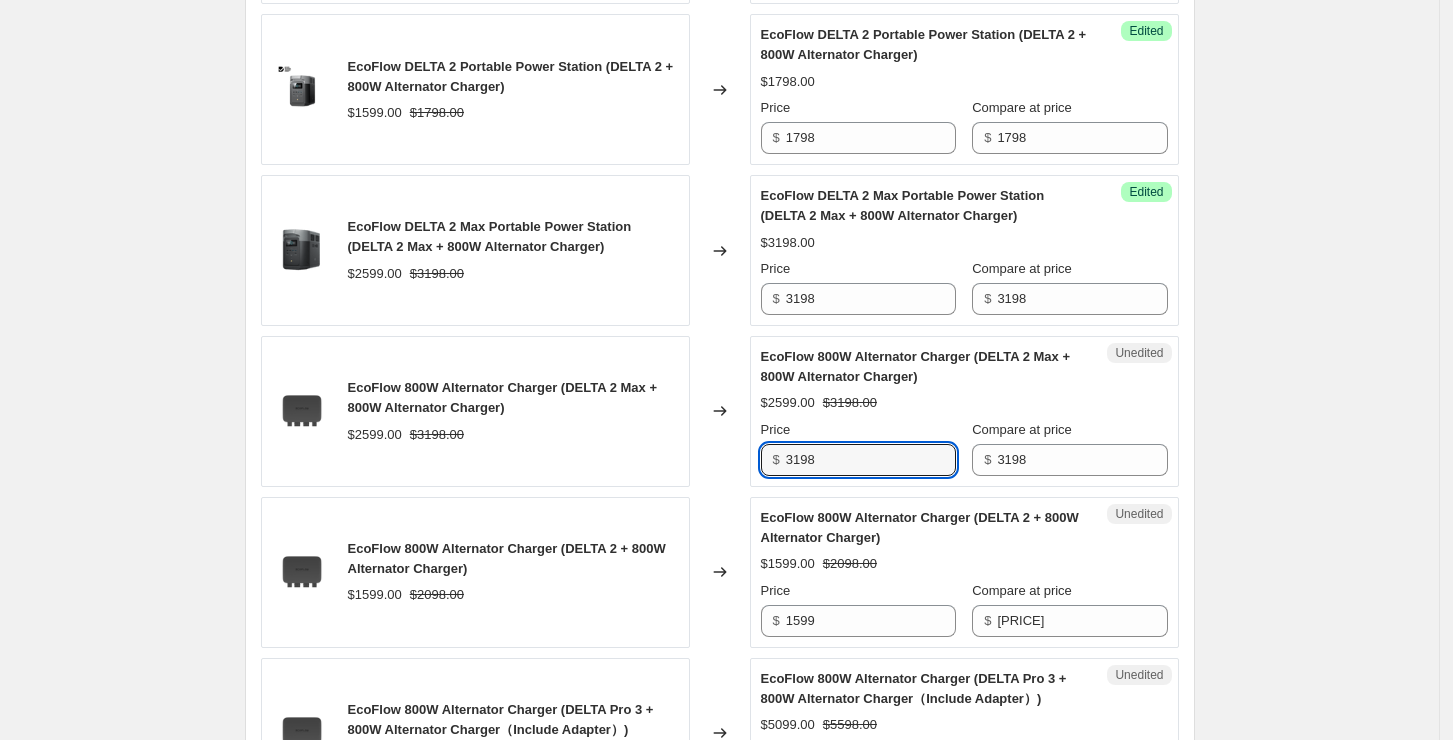 scroll, scrollTop: 2266, scrollLeft: 0, axis: vertical 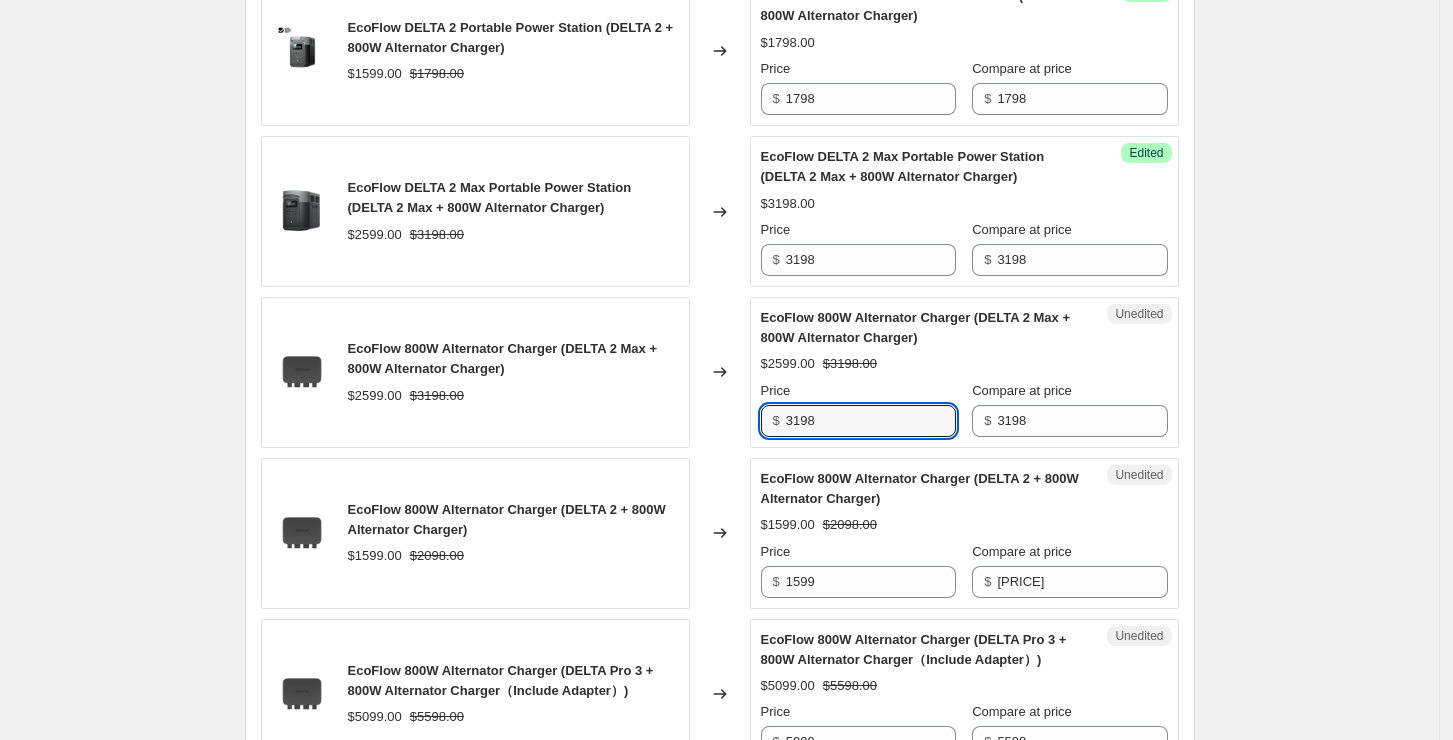 type on "3198" 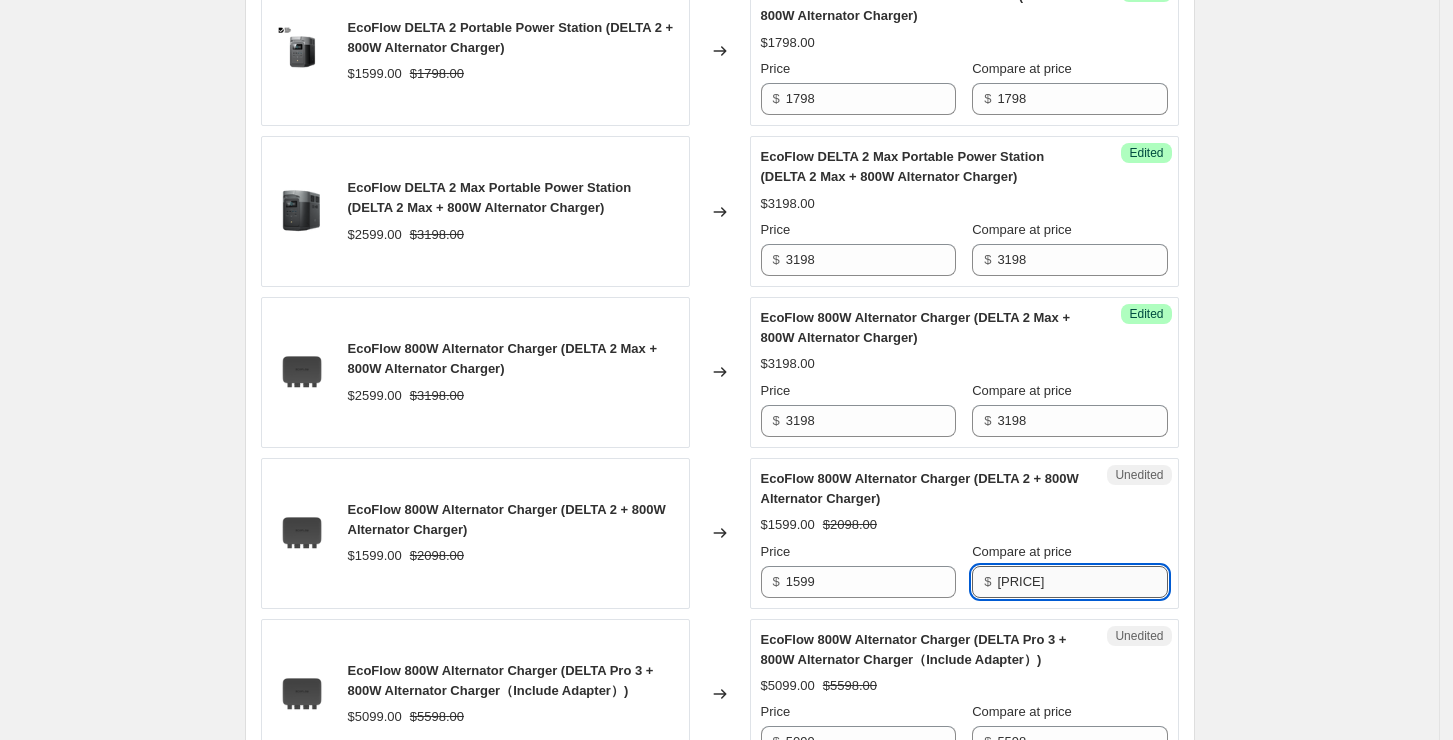 click on "[PRICE]" at bounding box center (1082, 582) 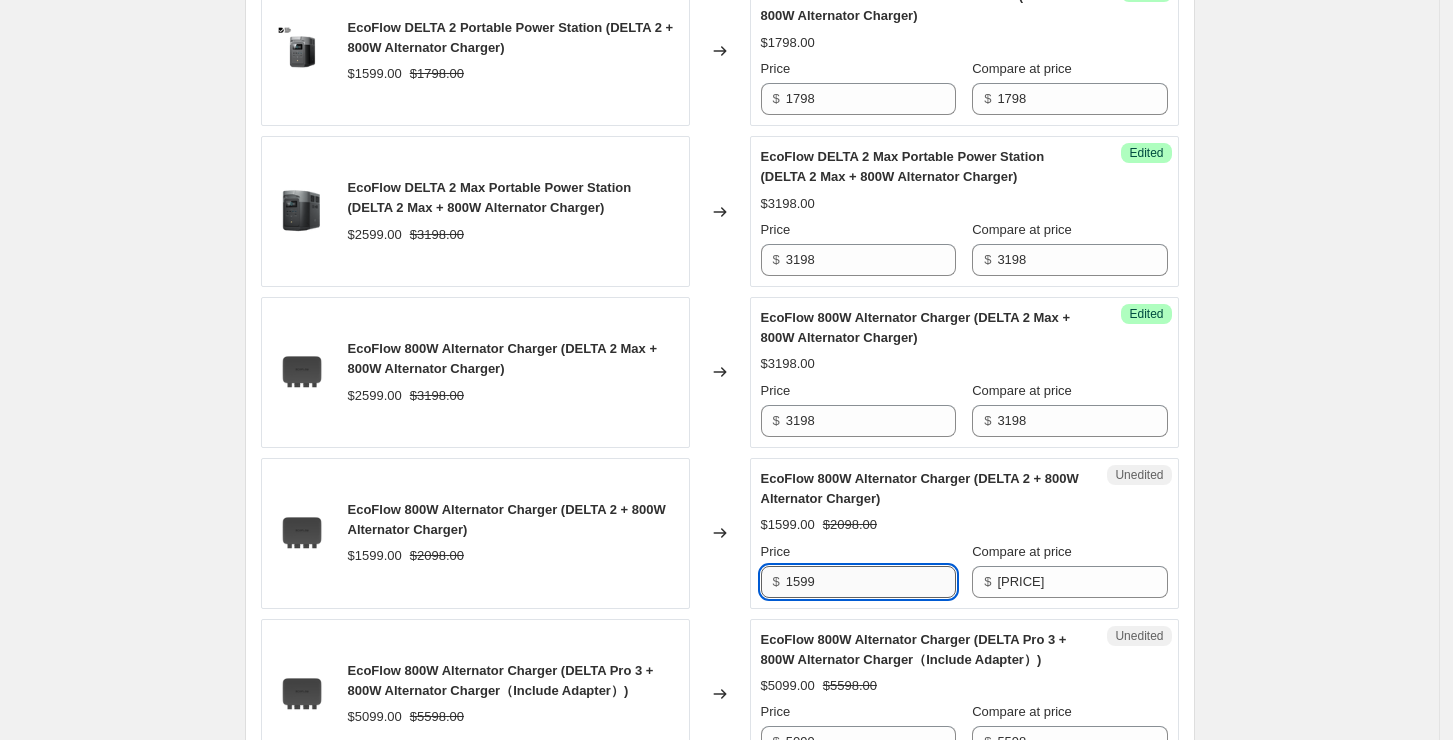 click on "1599" at bounding box center (871, 582) 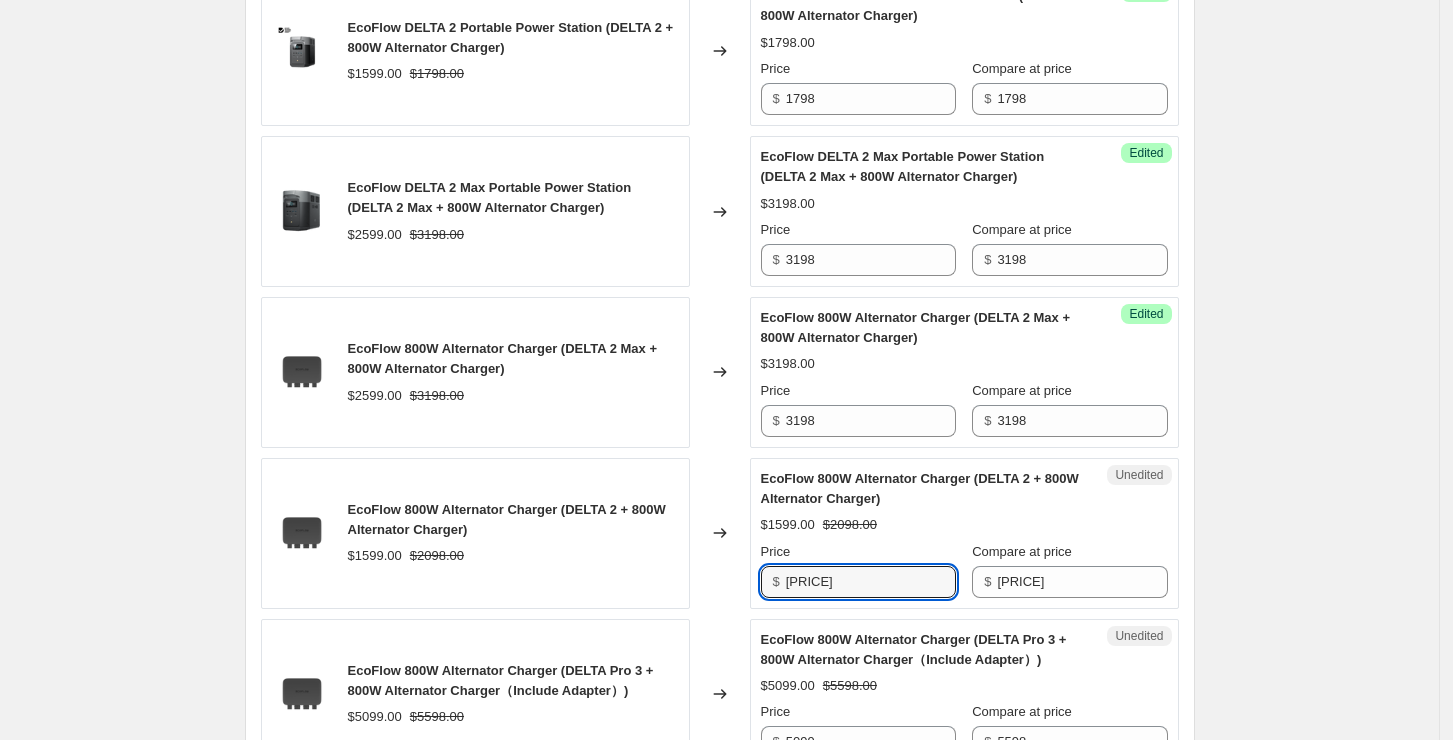 scroll, scrollTop: 2400, scrollLeft: 0, axis: vertical 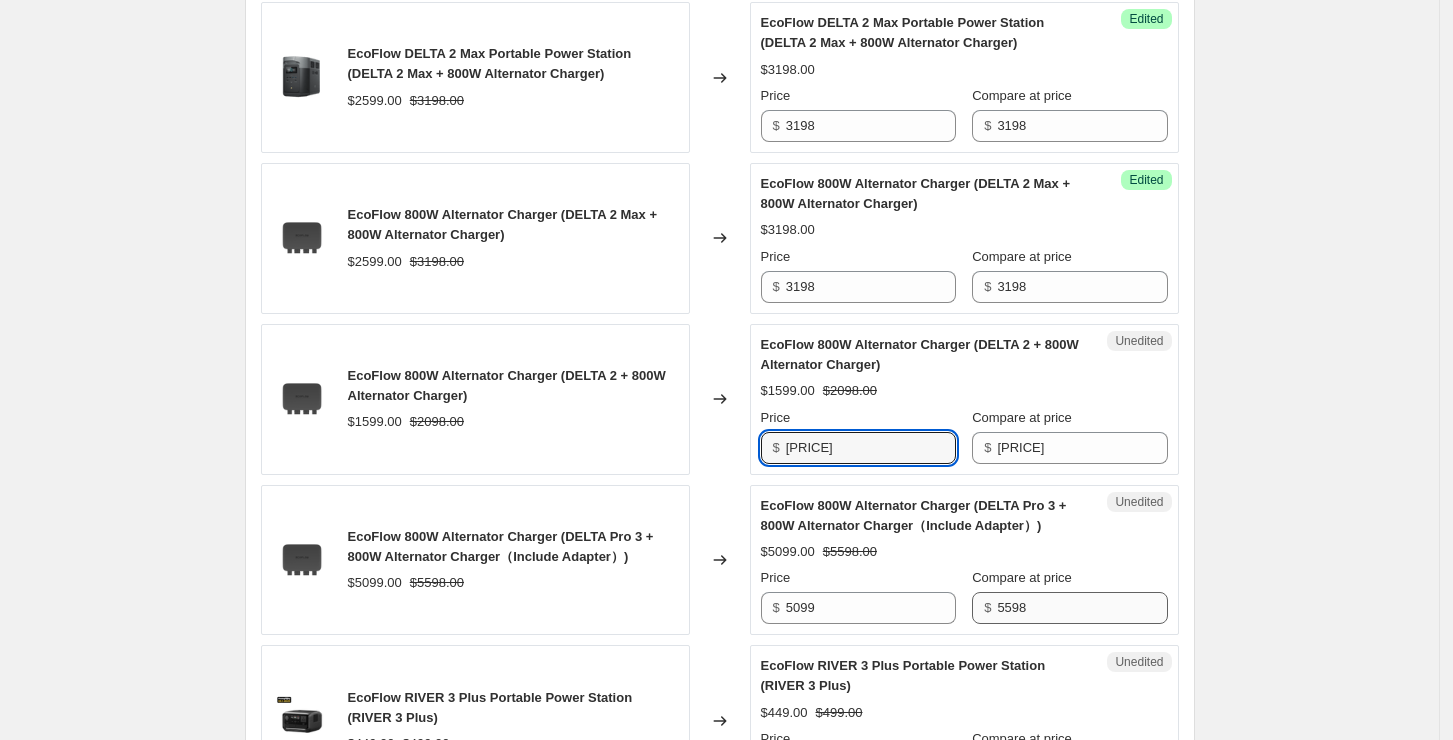 type on "[PRICE]" 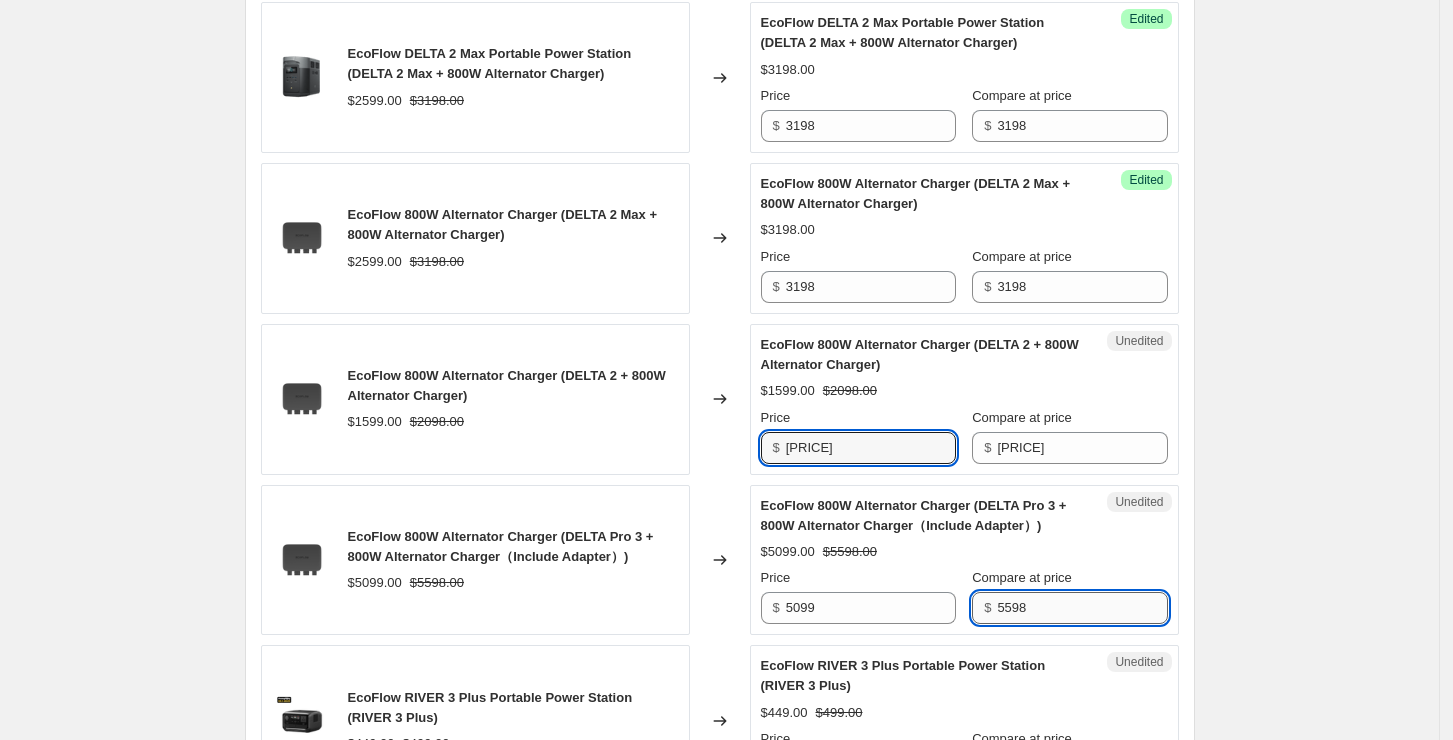 click on "5598" at bounding box center (1082, 608) 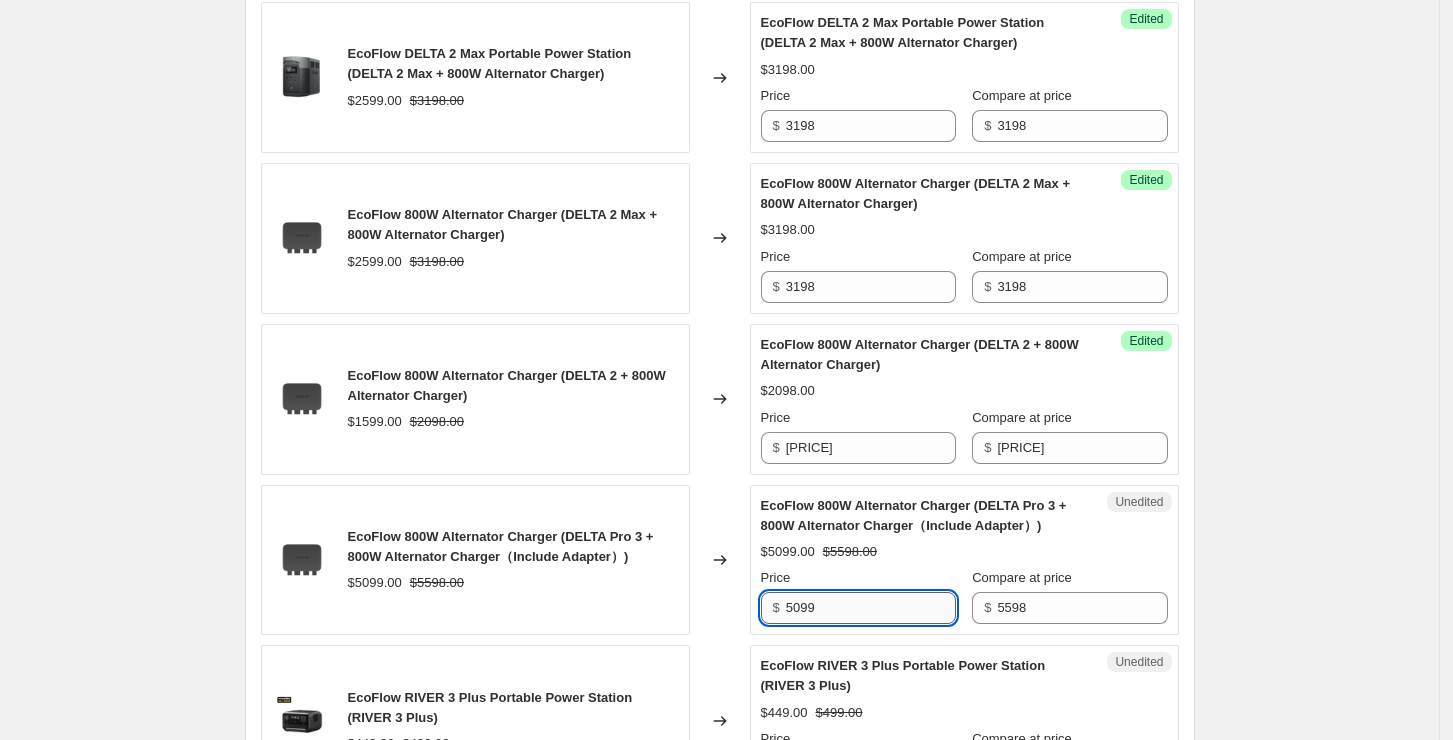 click on "5099" at bounding box center [871, 608] 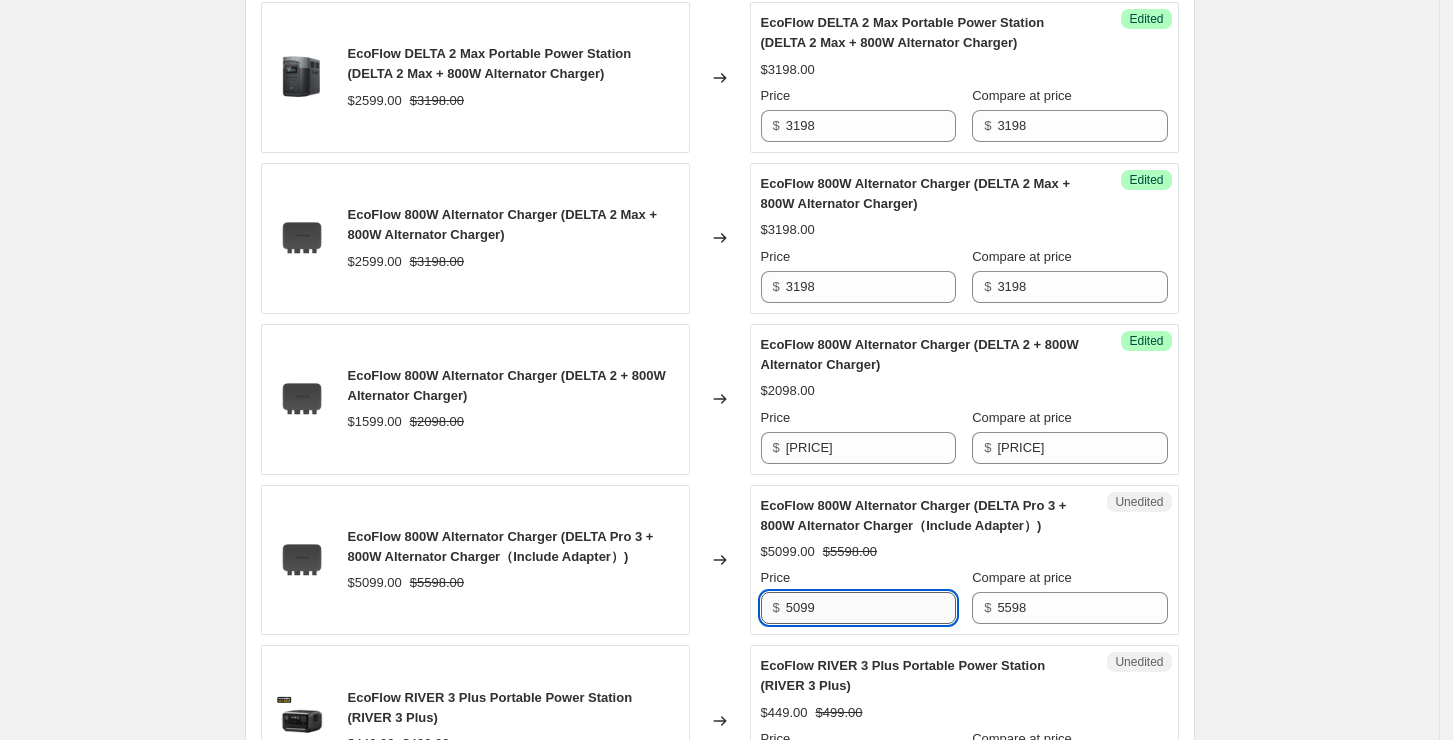 paste on "598" 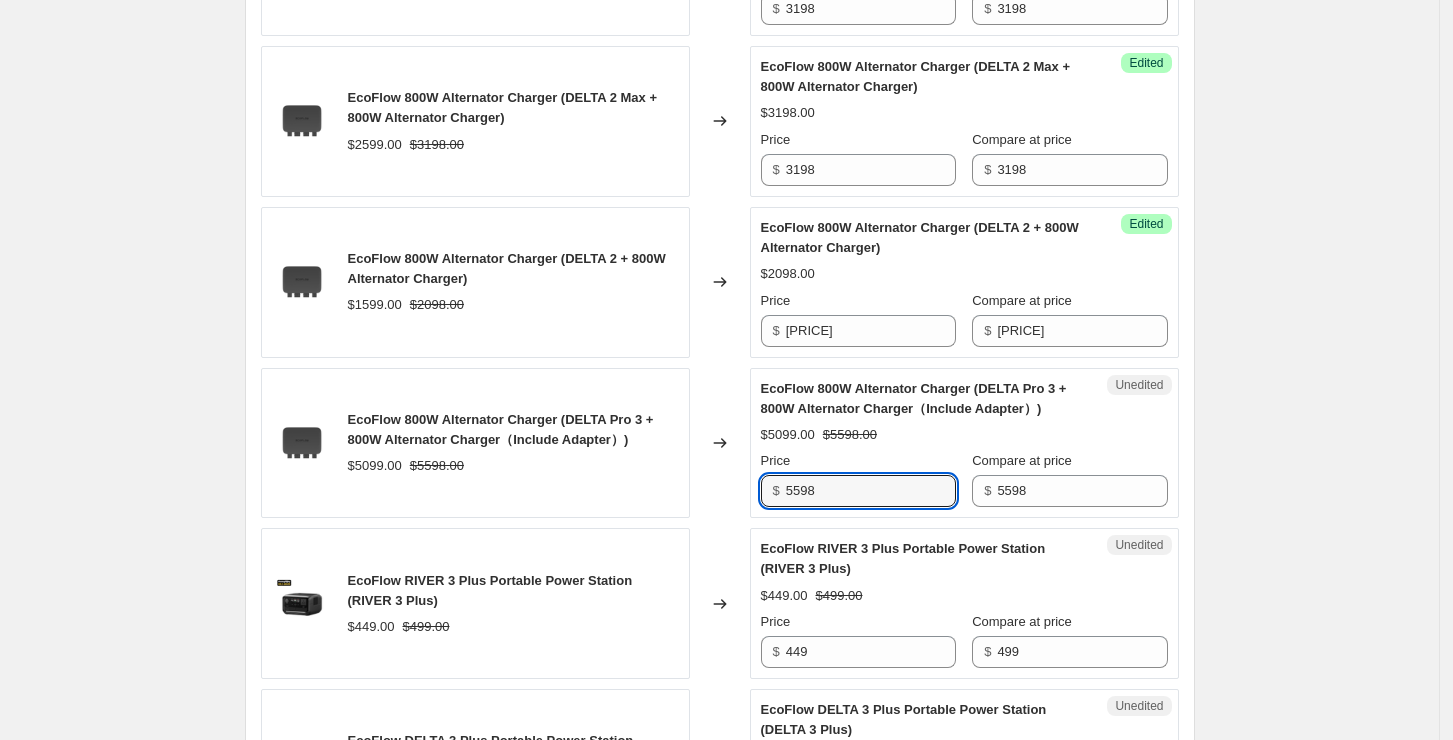 scroll, scrollTop: 2666, scrollLeft: 0, axis: vertical 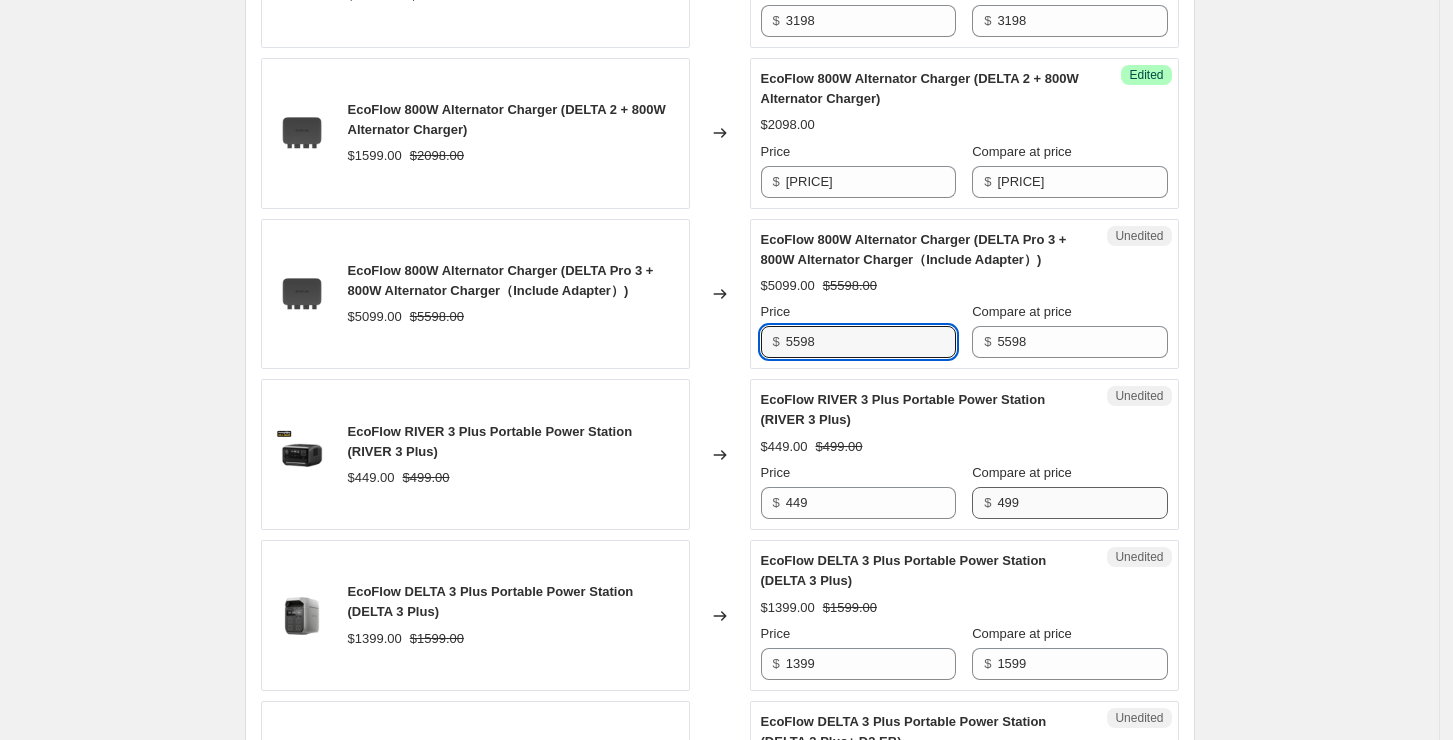 type on "5598" 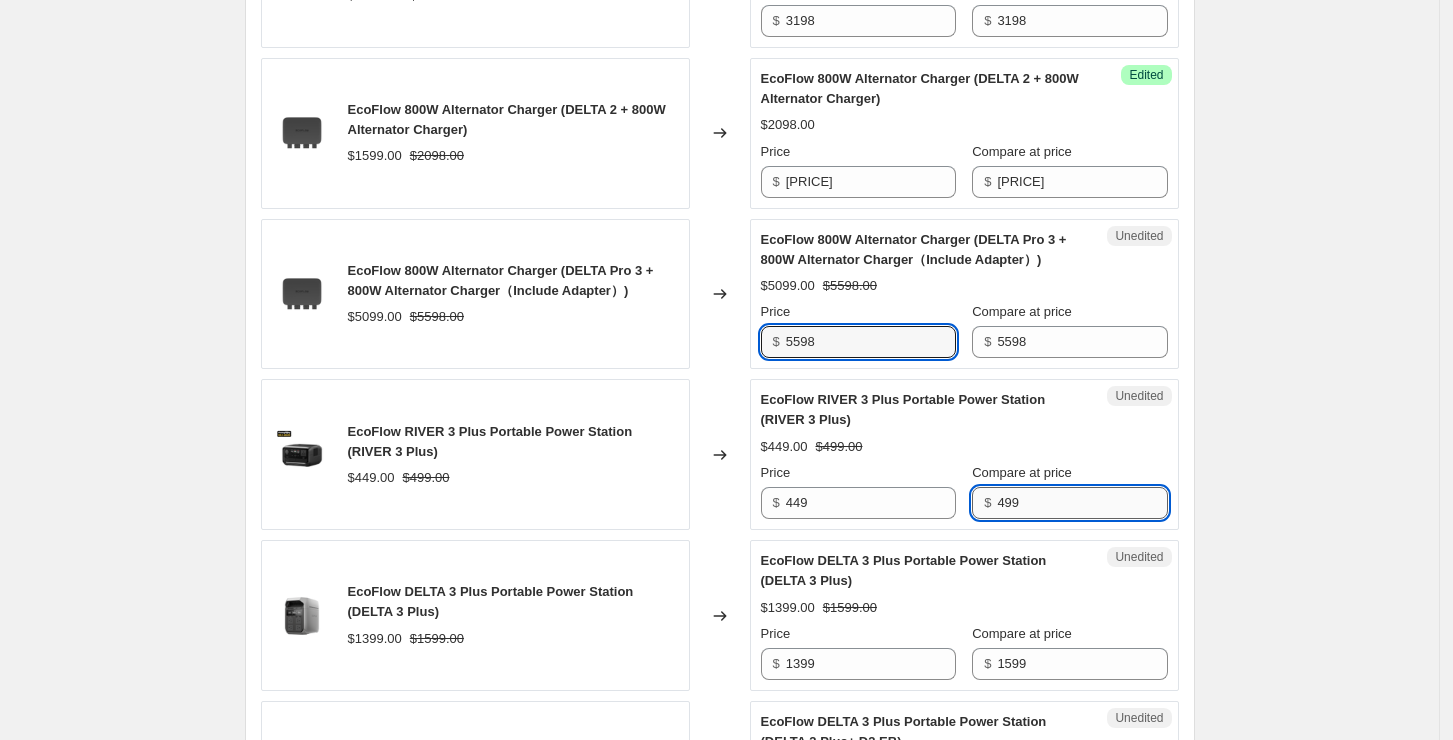 click on "499" at bounding box center [1082, 503] 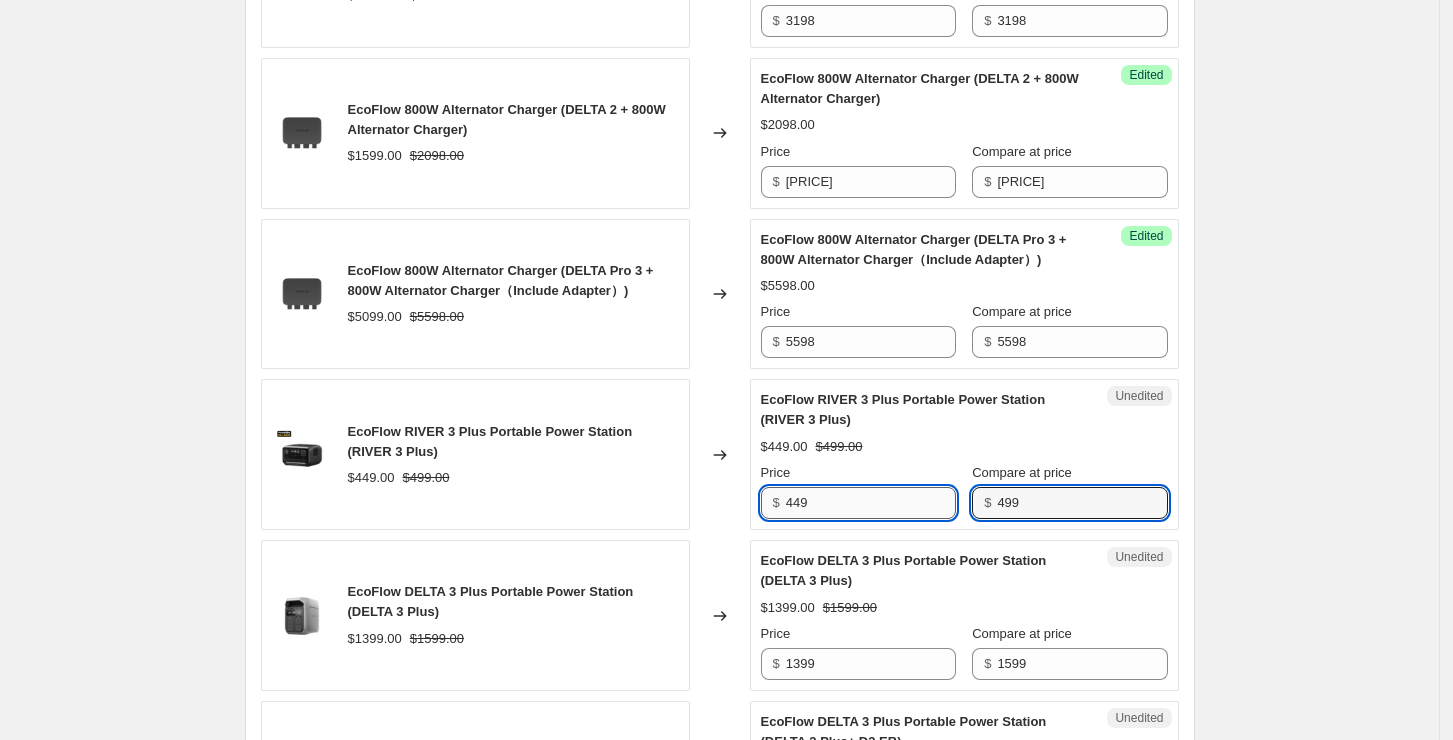 click on "449" at bounding box center (871, 503) 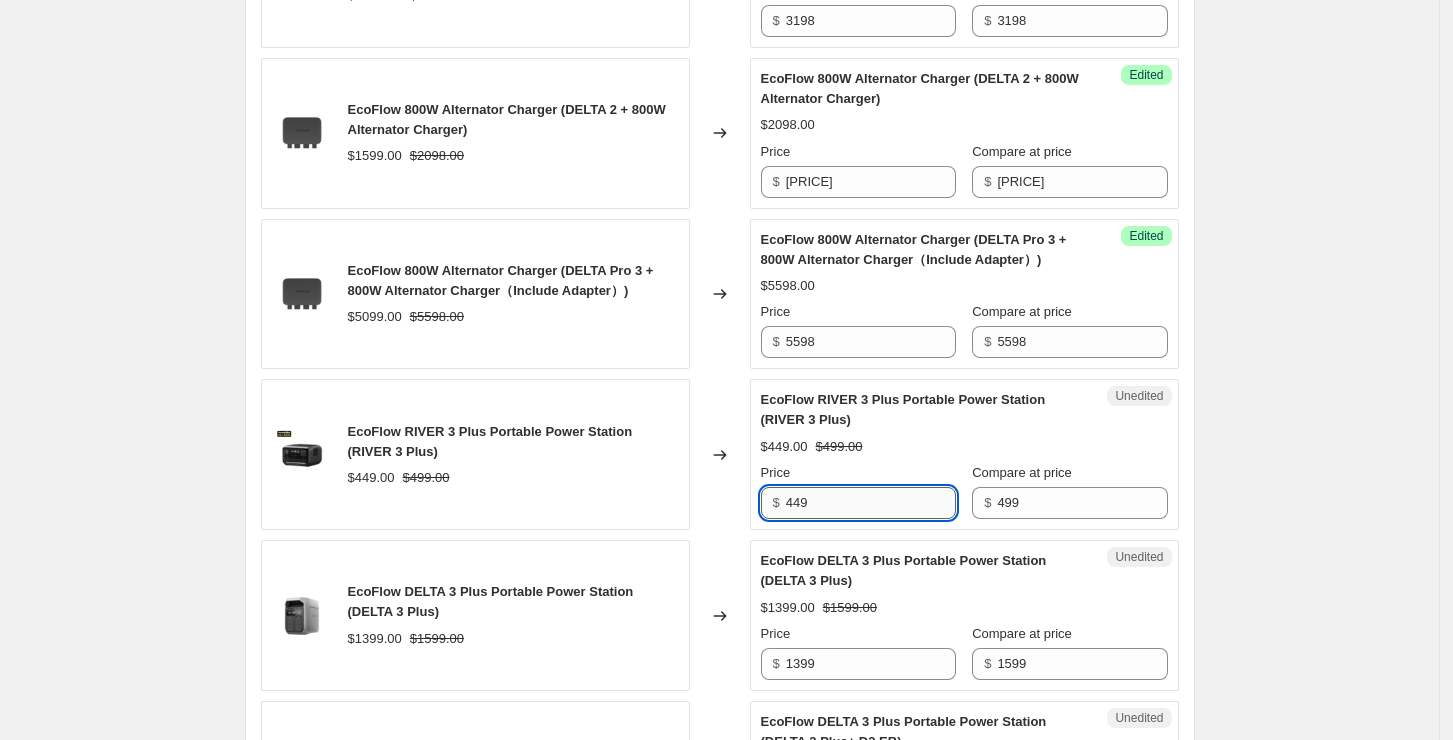 paste on "9" 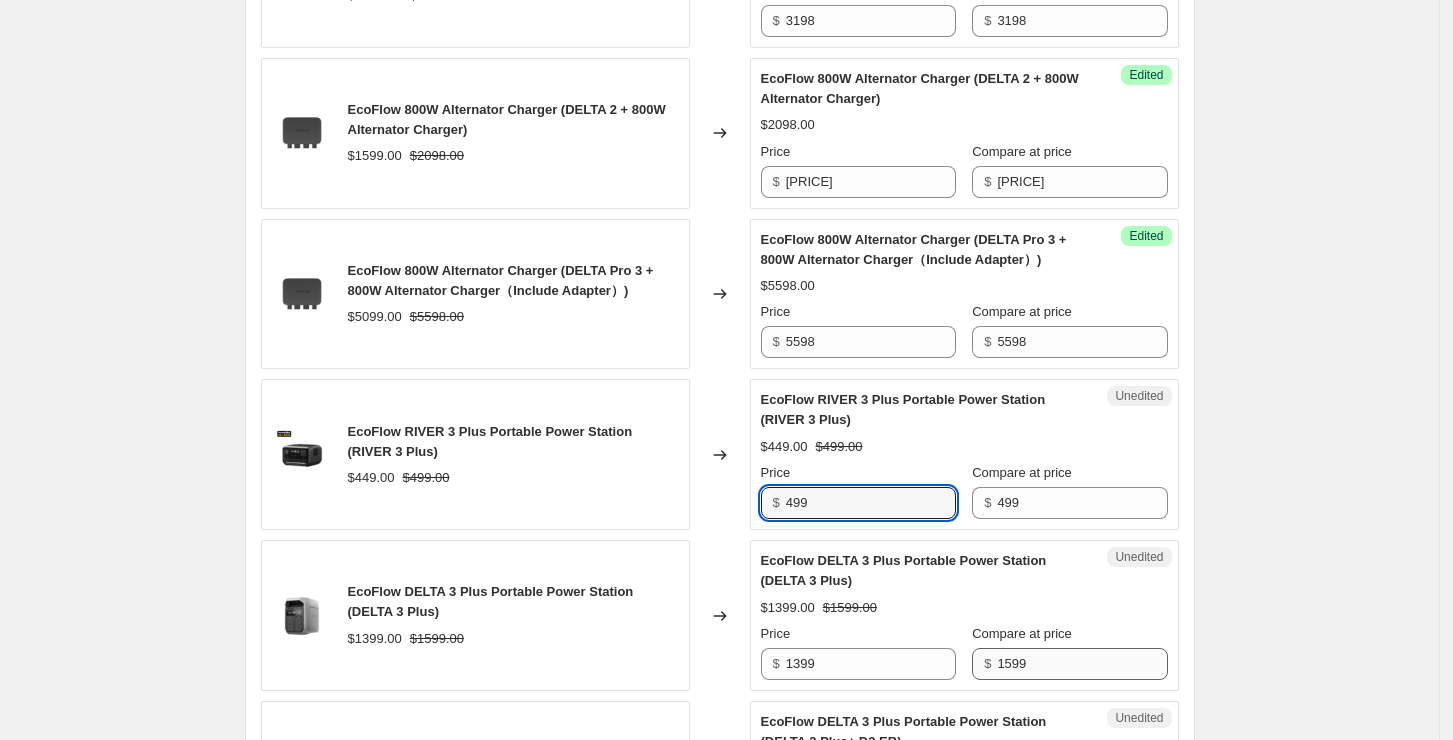 type on "499" 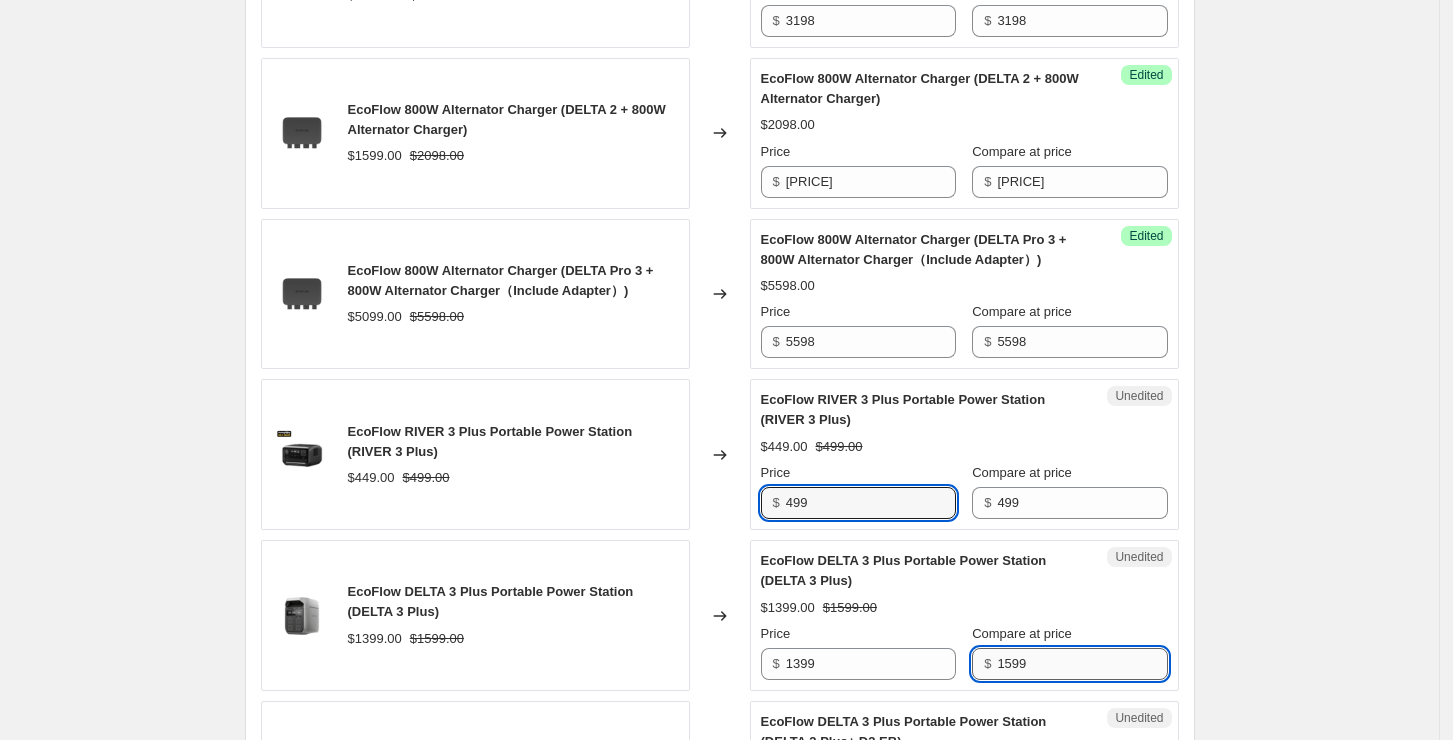 click on "1599" at bounding box center [1082, 664] 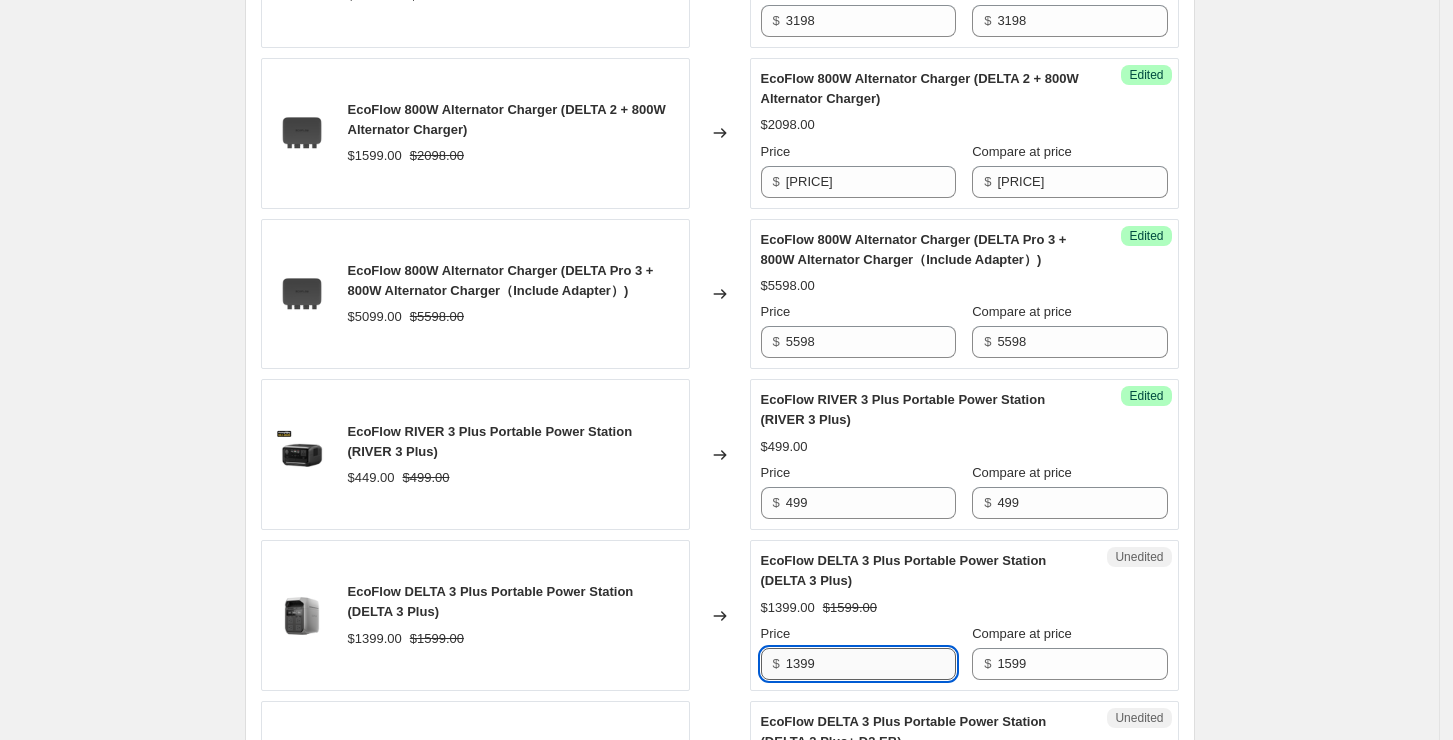 click on "1399" at bounding box center (871, 664) 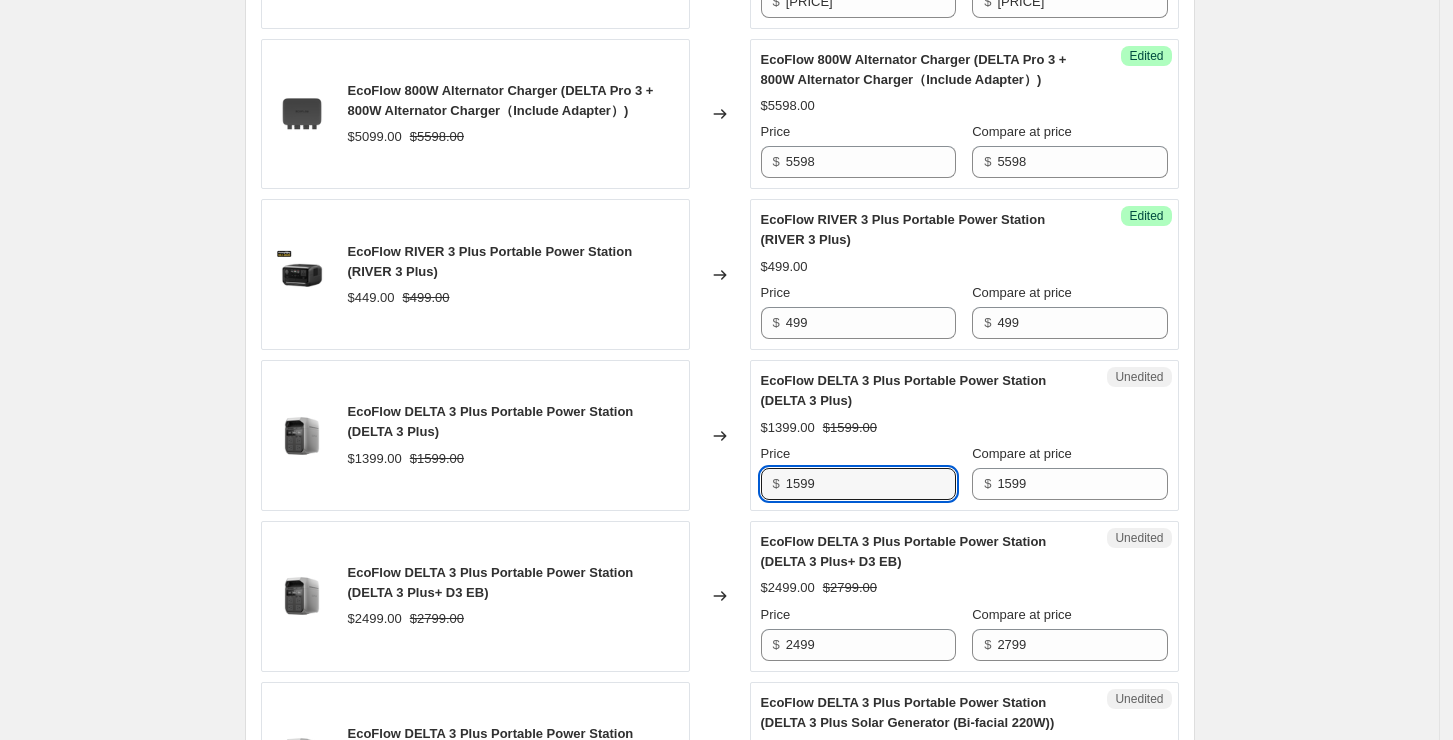 scroll, scrollTop: 2933, scrollLeft: 0, axis: vertical 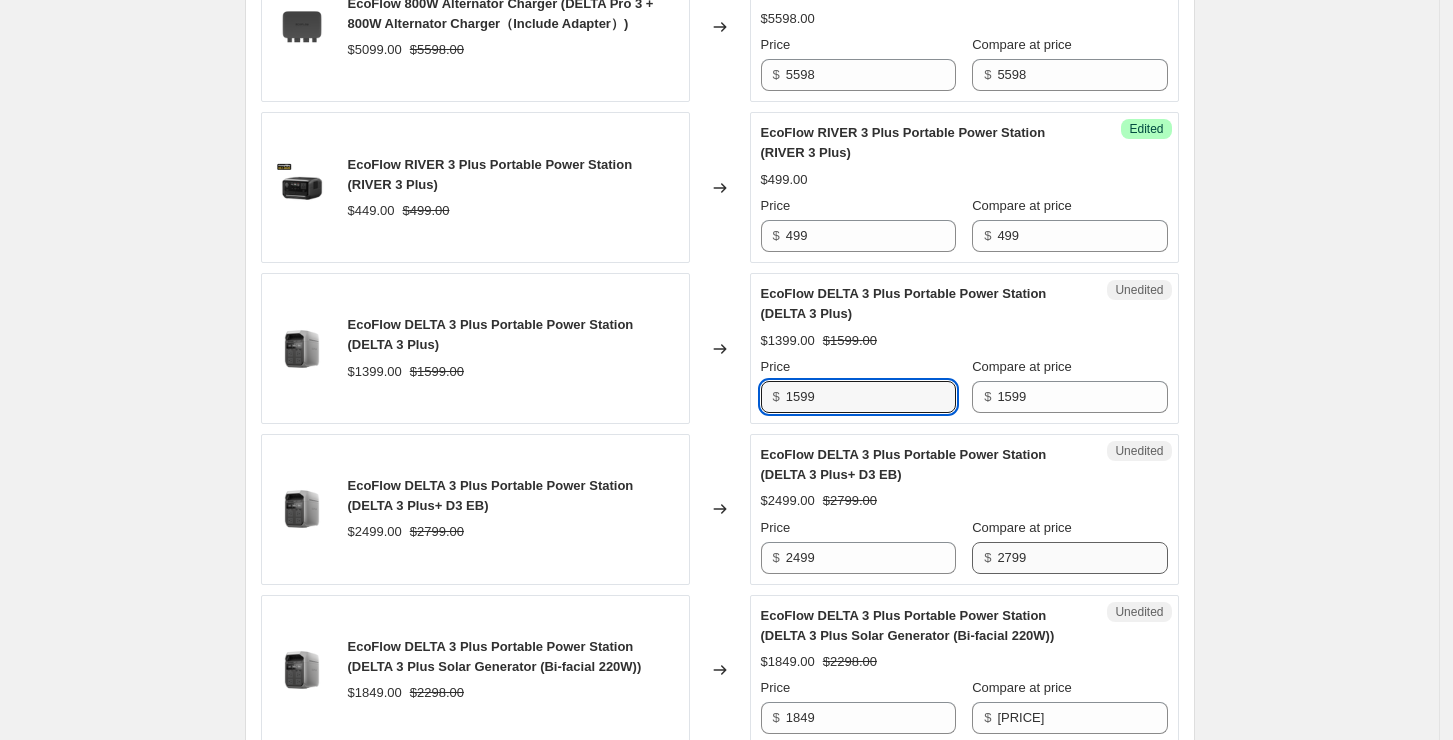 type on "1599" 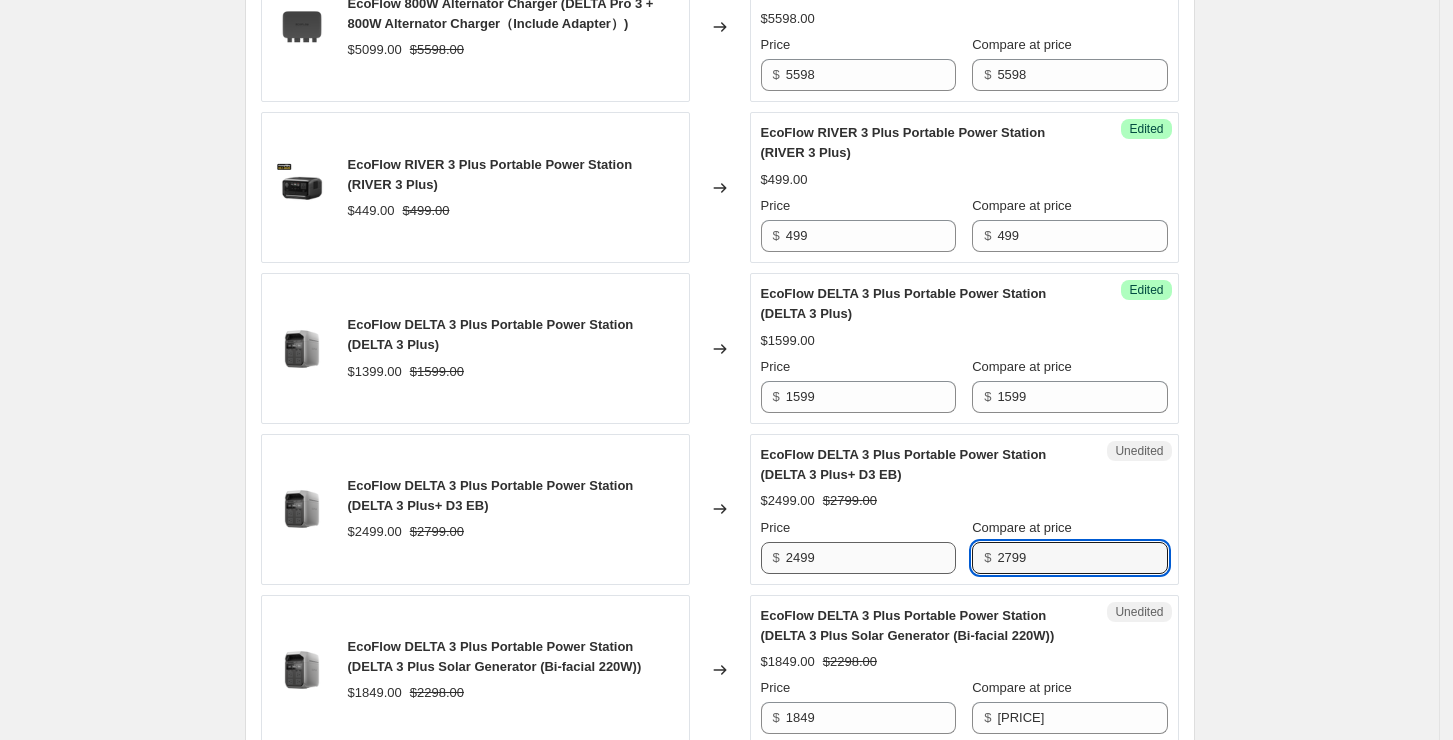 drag, startPoint x: 1065, startPoint y: 538, endPoint x: 955, endPoint y: 540, distance: 110.01818 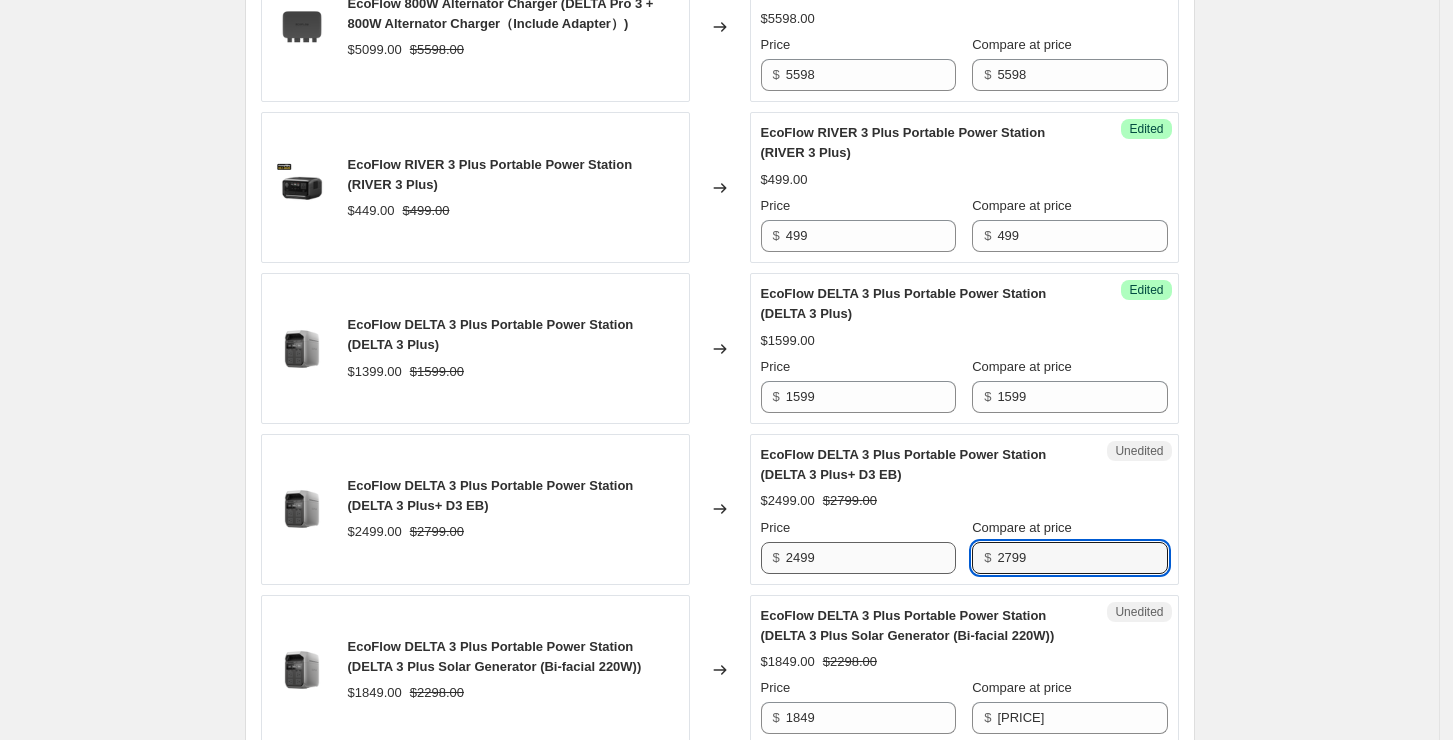 click on "Price $ [PRICE] Compare at price $ [PRICE]" at bounding box center (964, 546) 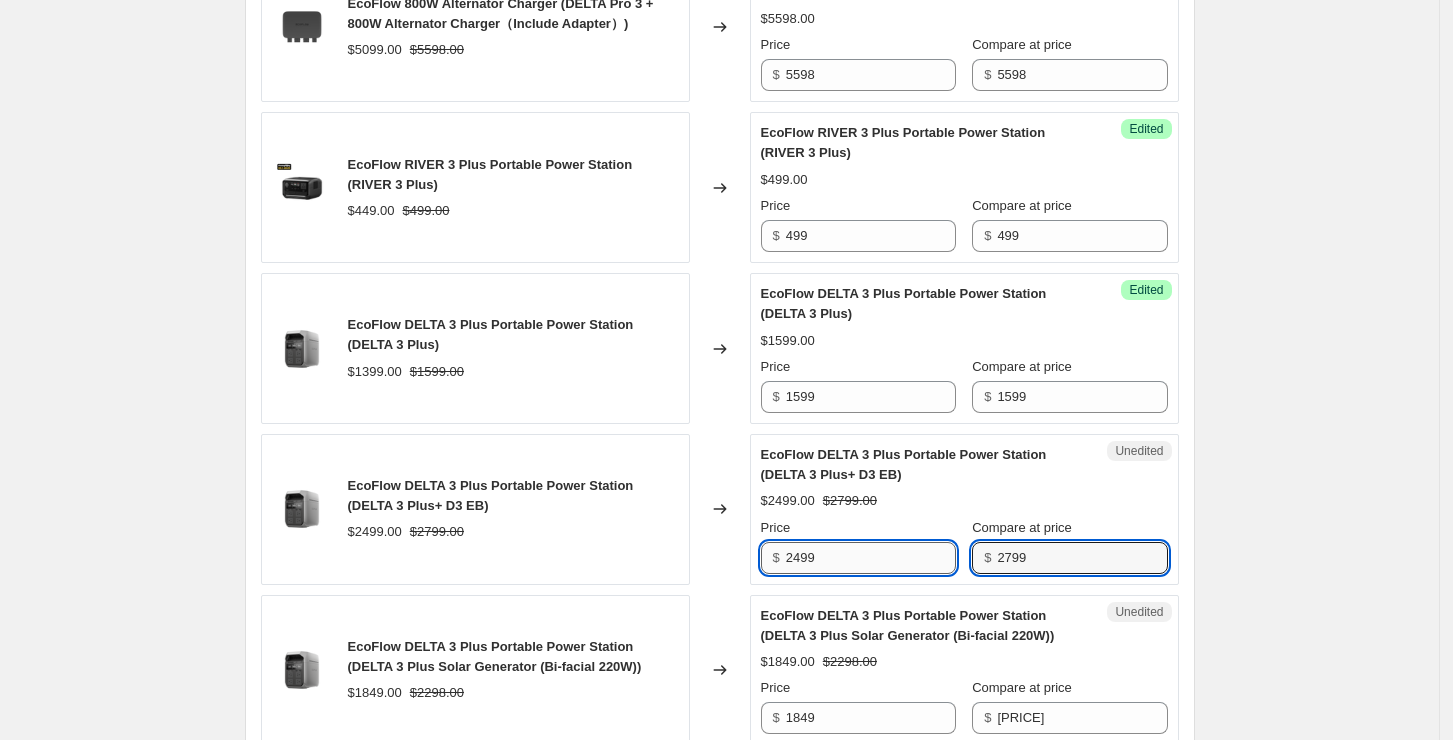 click on "2499" at bounding box center (871, 558) 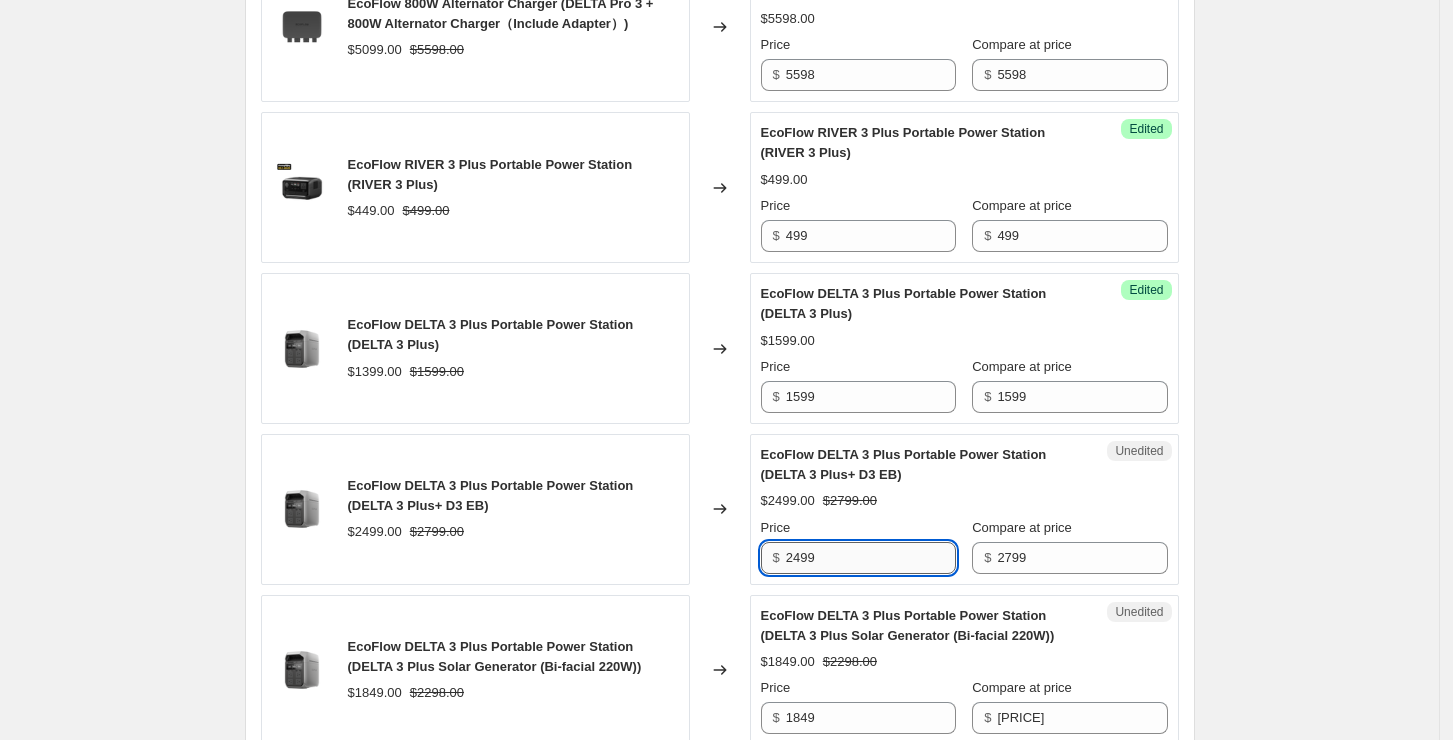 paste on "7" 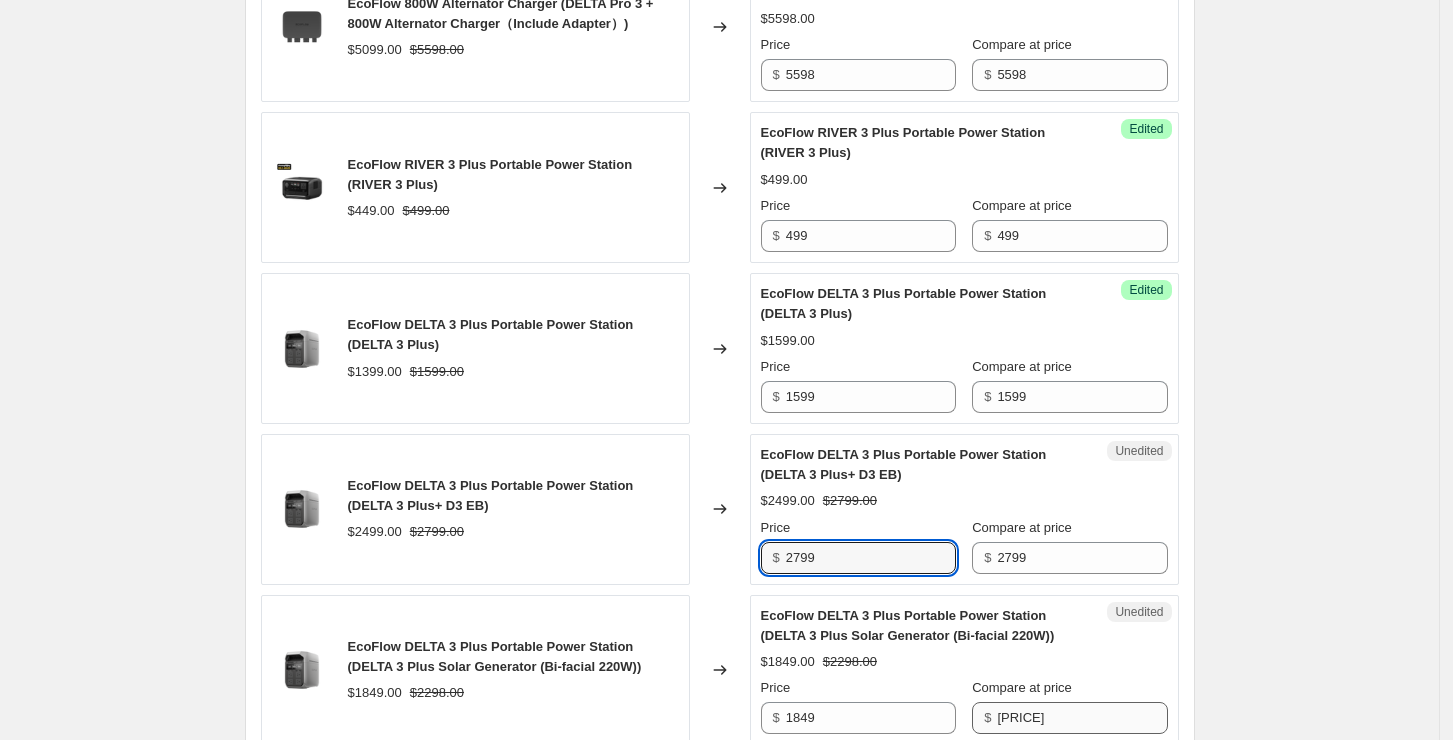 type on "2799" 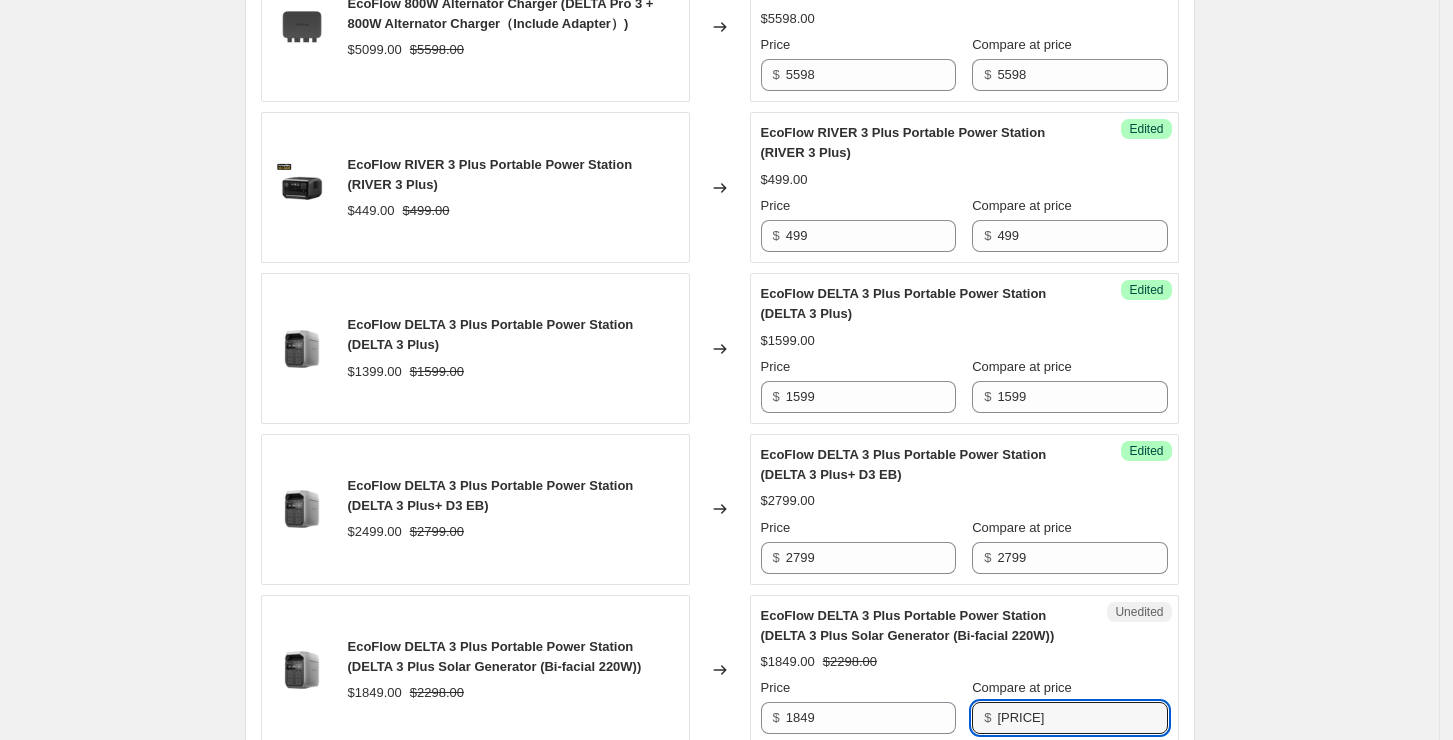 drag, startPoint x: 1052, startPoint y: 698, endPoint x: 977, endPoint y: 697, distance: 75.00667 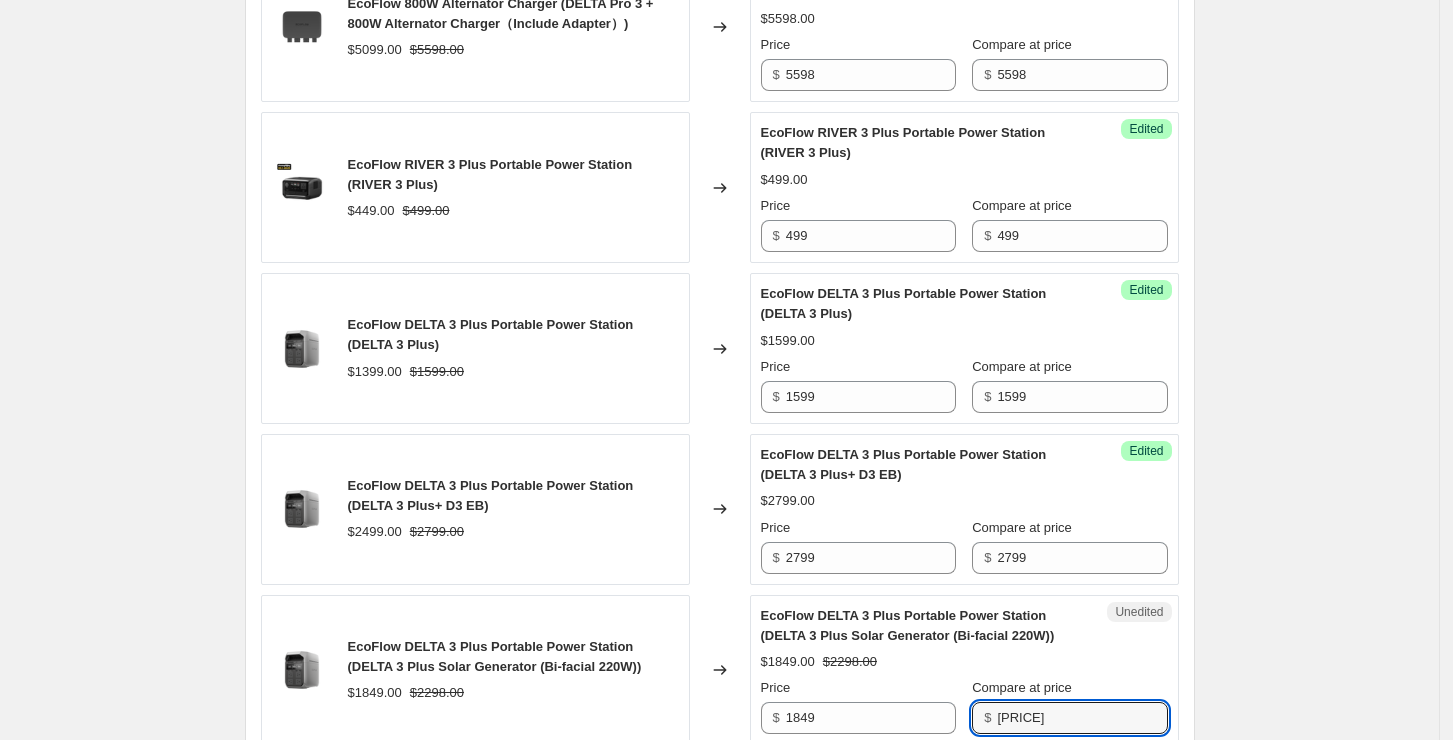 click on "Price $ [PRICE] Compare at price $ [PRICE]" at bounding box center (964, 706) 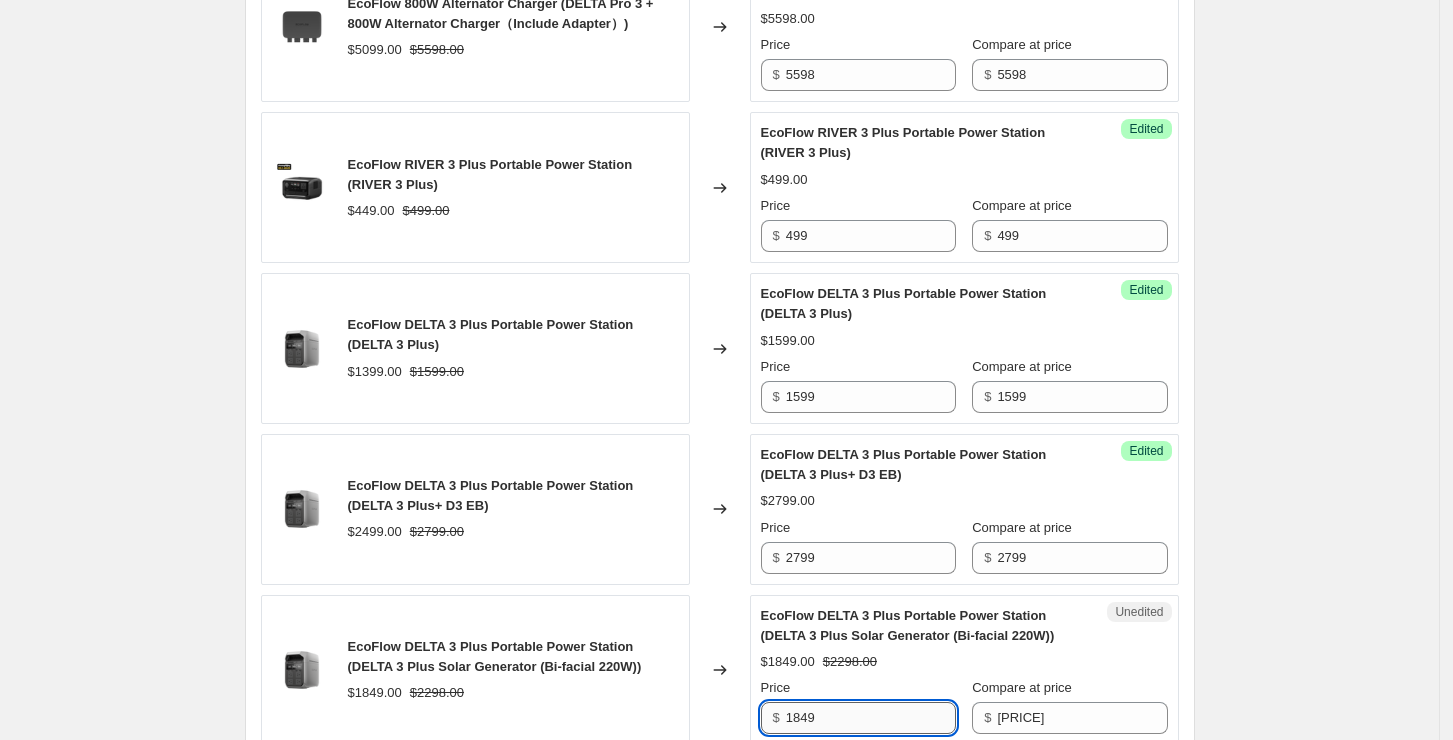 click on "1849" at bounding box center [871, 718] 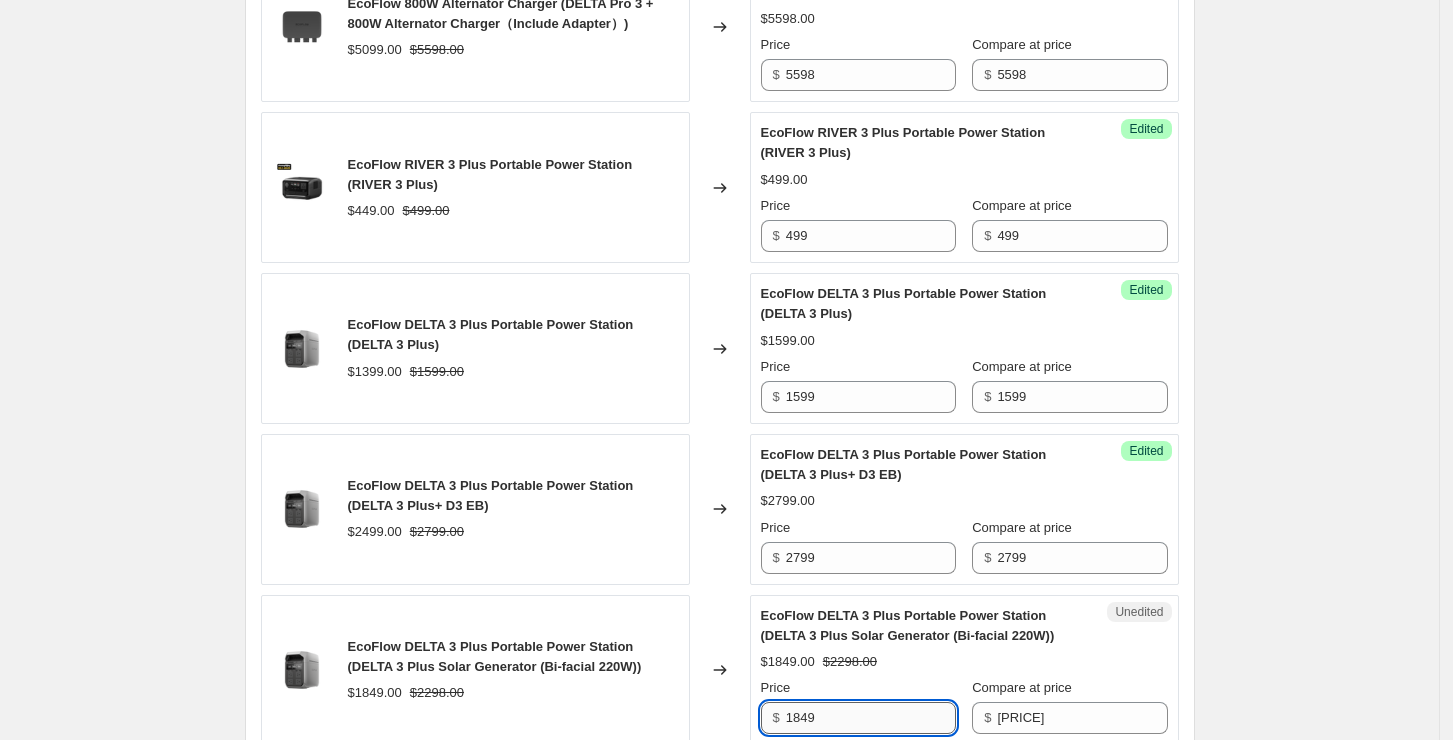 paste on "279" 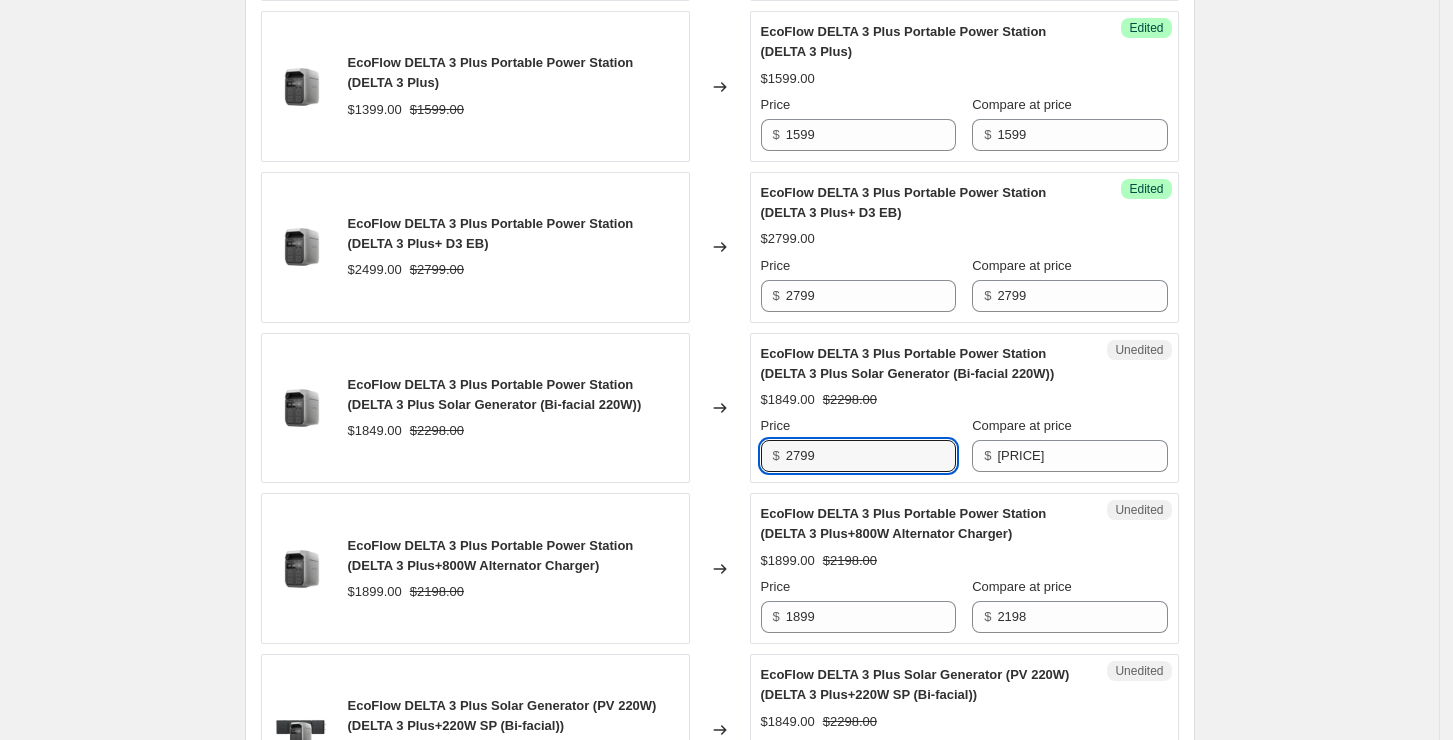 scroll, scrollTop: 3200, scrollLeft: 0, axis: vertical 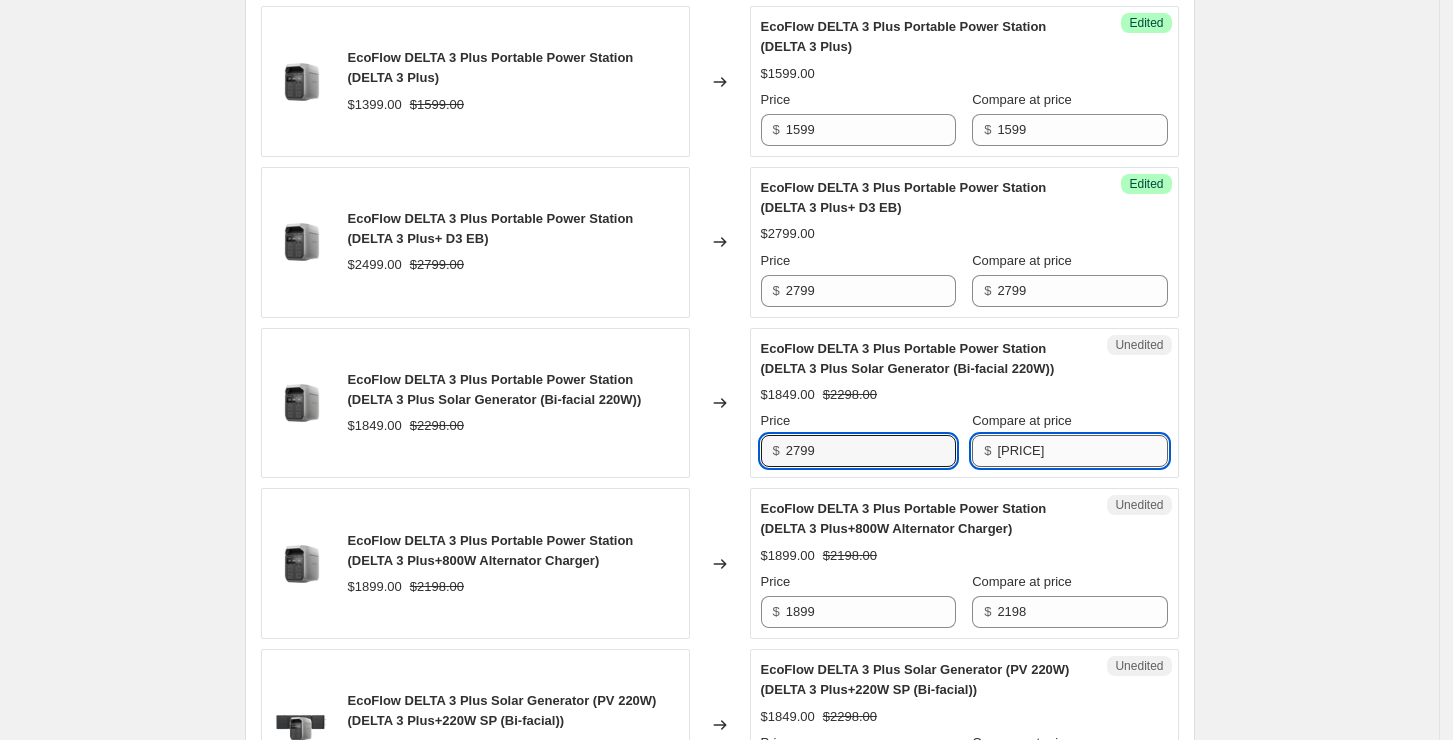 click on "[PRICE]" at bounding box center (1082, 451) 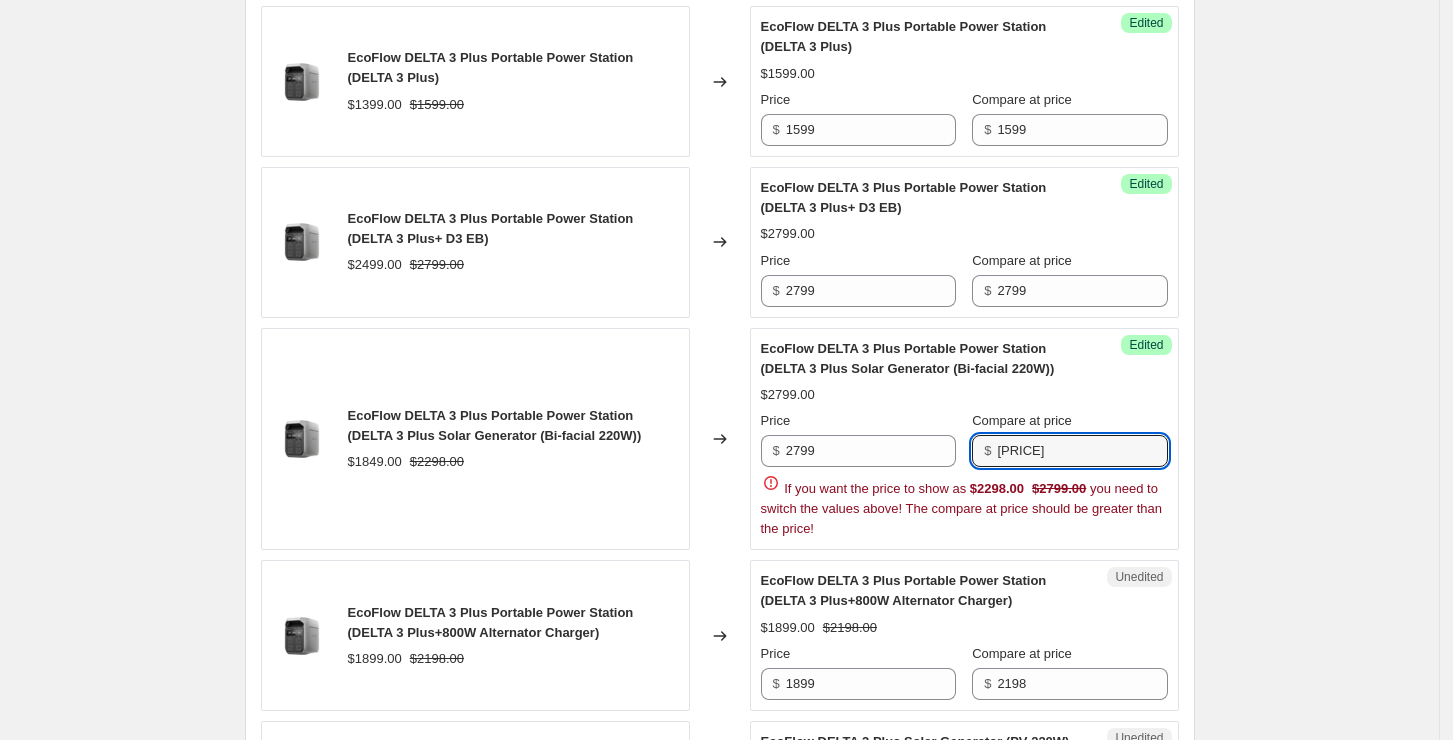 click on "Price $ [PRICE] Compare at price $ [PRICE]   If you want the price to show as   $[PRICE] $[PRICE]   you need to switch the values above! The compare at price should be greater than the price!" at bounding box center [964, 475] 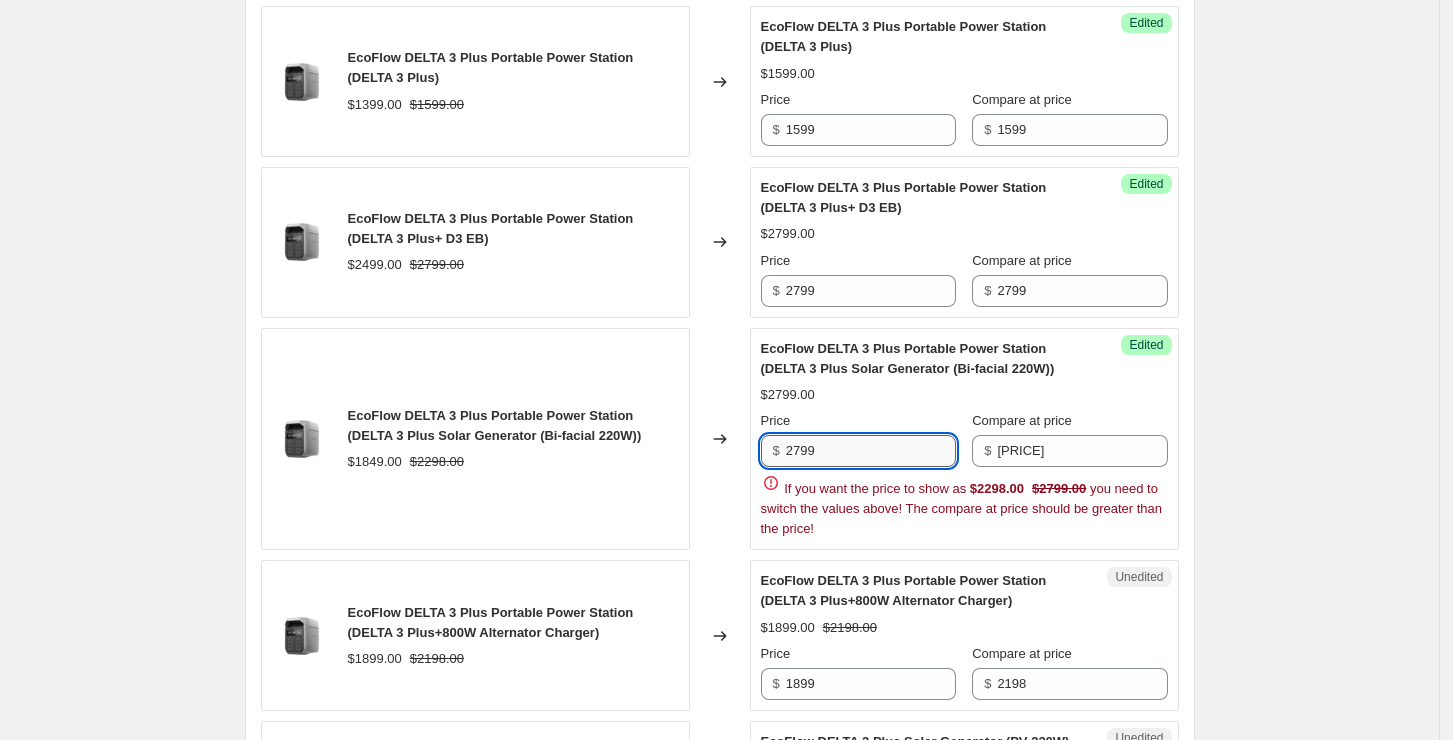 click on "2799" at bounding box center (871, 451) 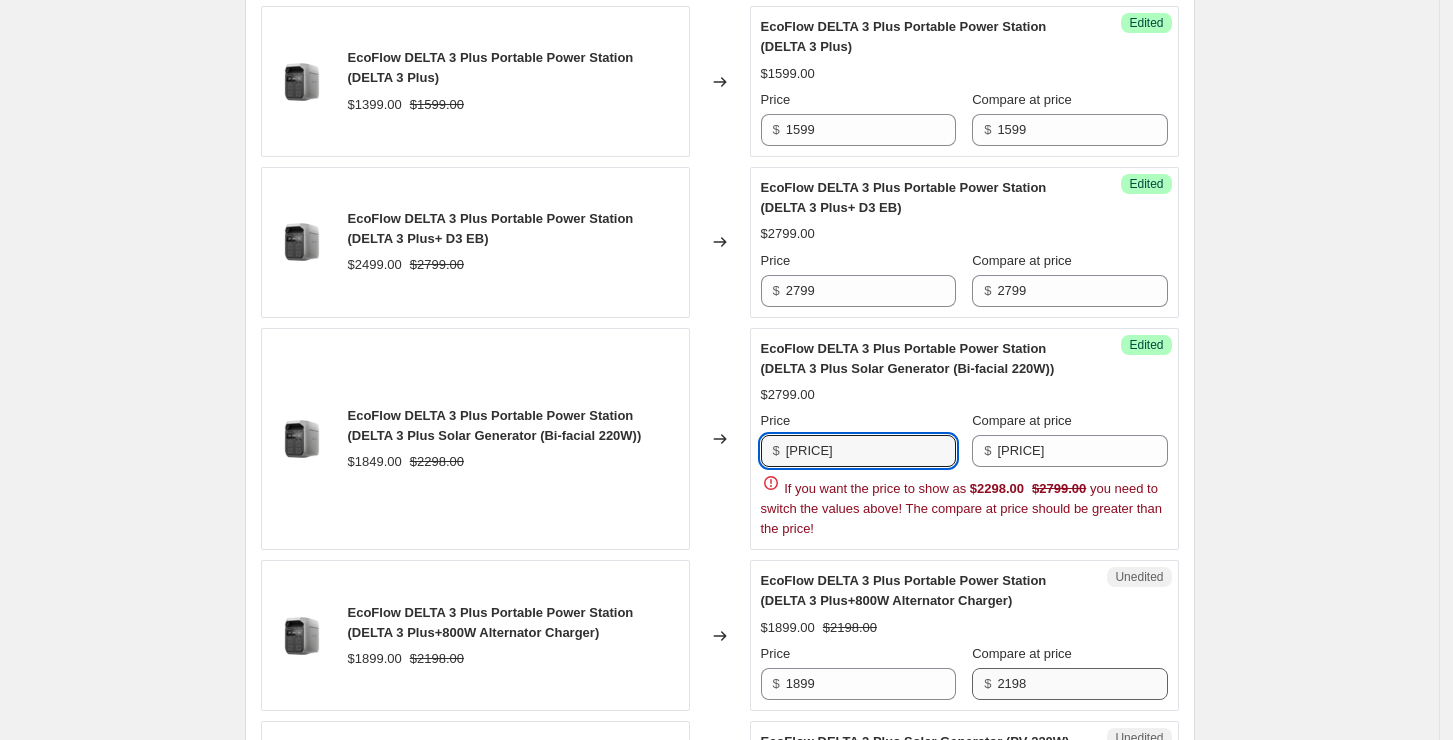 type on "[PRICE]" 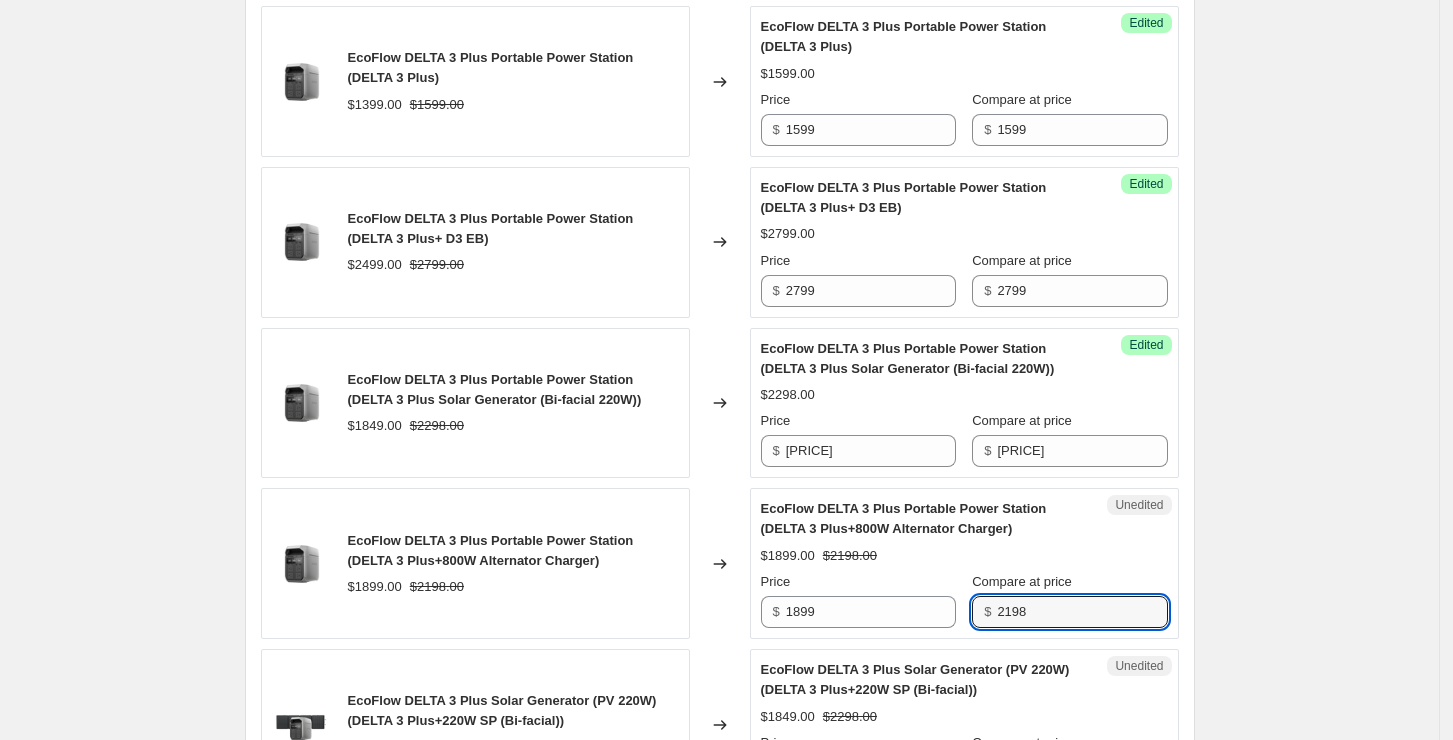 drag, startPoint x: 1053, startPoint y: 660, endPoint x: 981, endPoint y: 665, distance: 72.1734 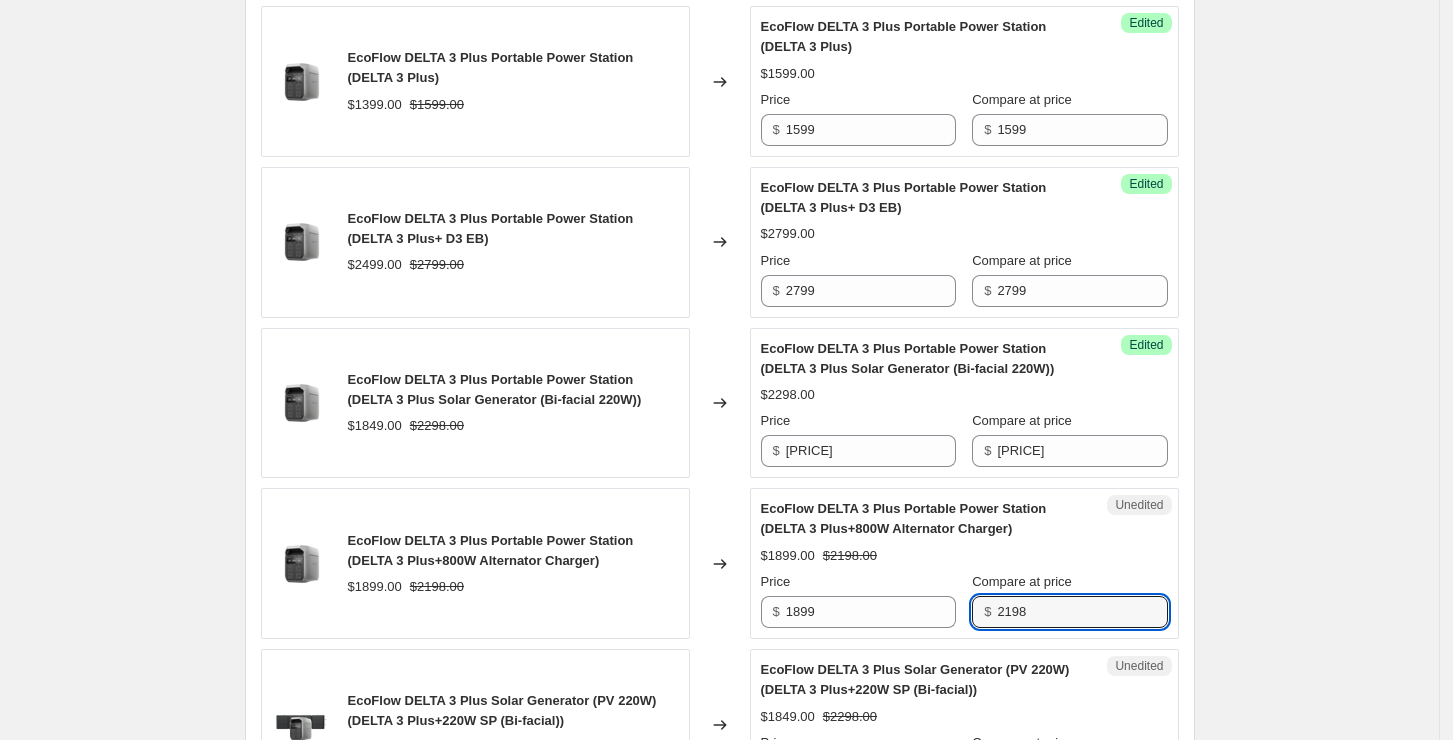 click on "Changed to Success Edited $[PRICE] Price $ [PRICE] Compare at price $ [PRICE] $[PRICE] $[PRICE] $ $" at bounding box center (720, -833) 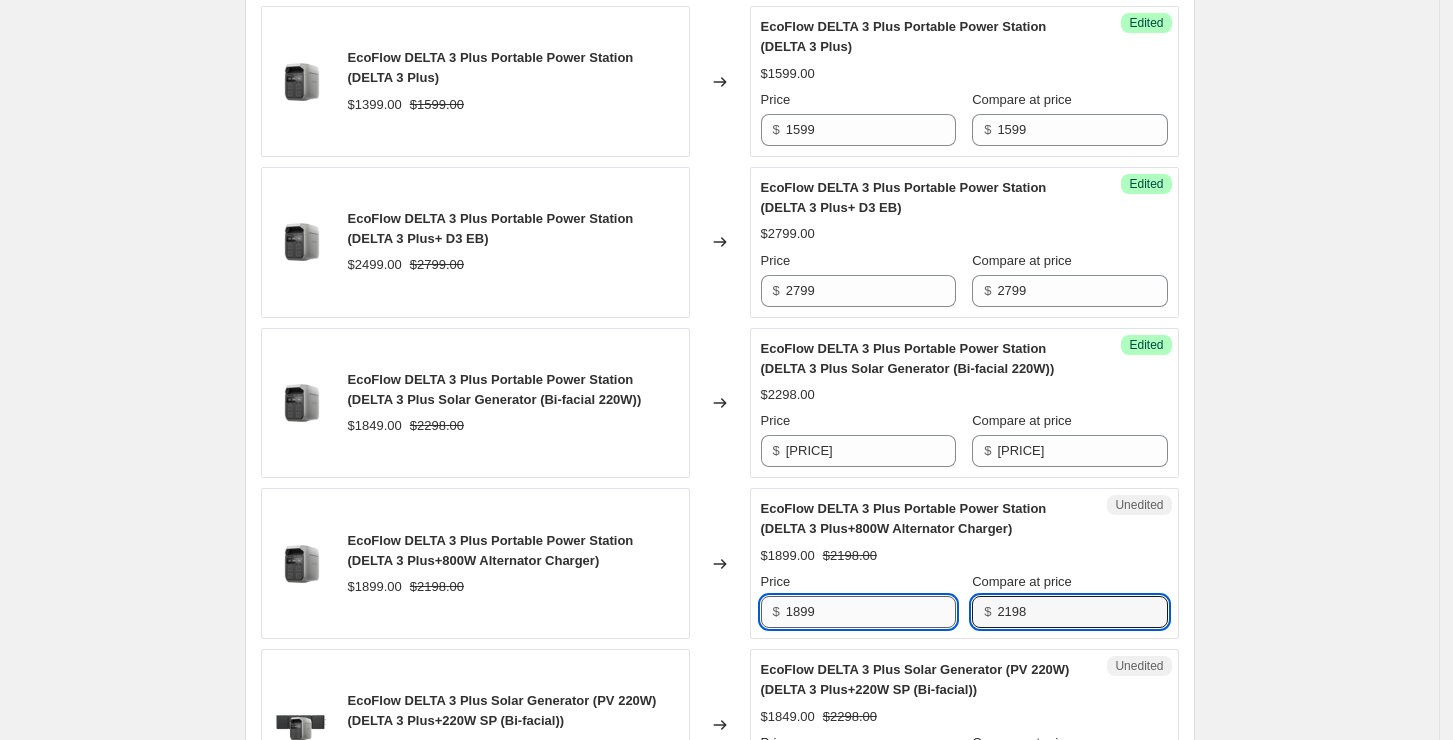 click on "1899" at bounding box center [871, 612] 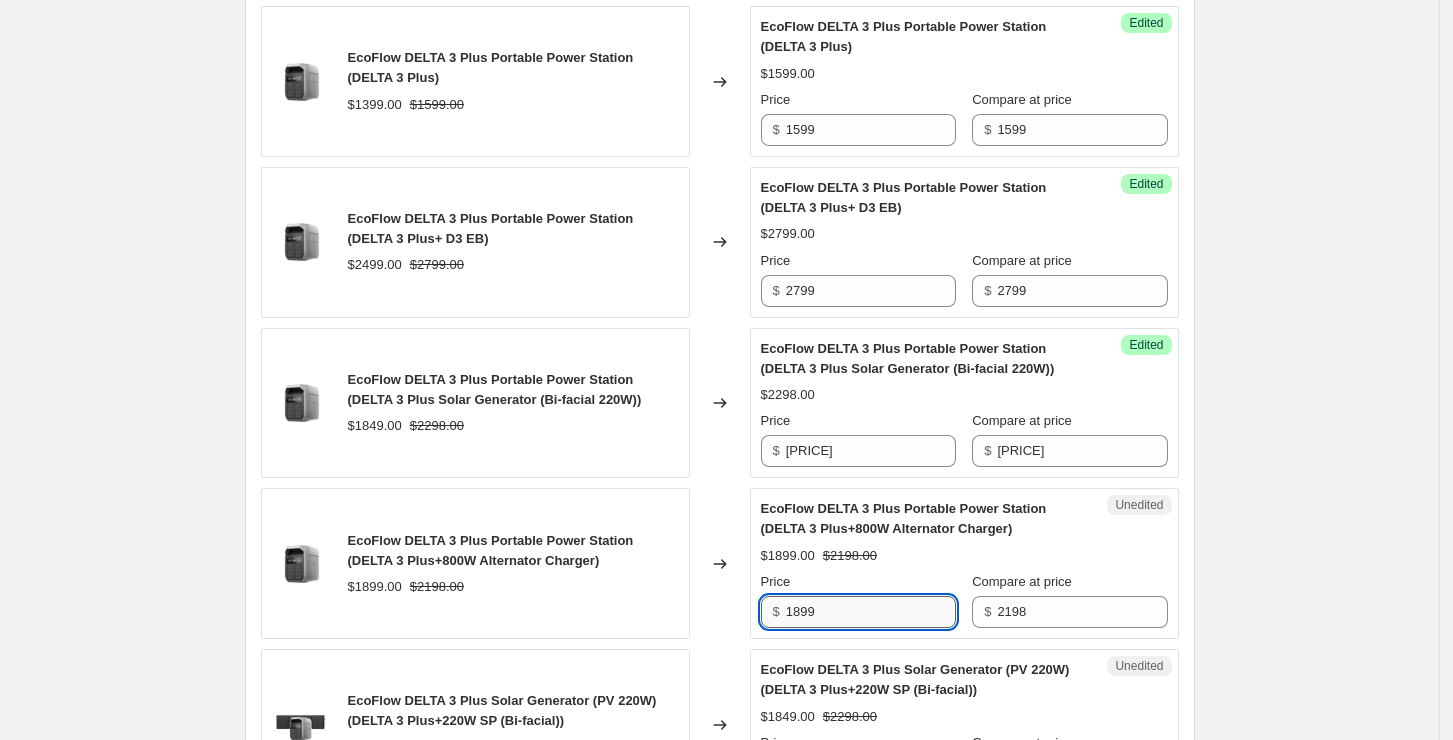 paste on "2198" 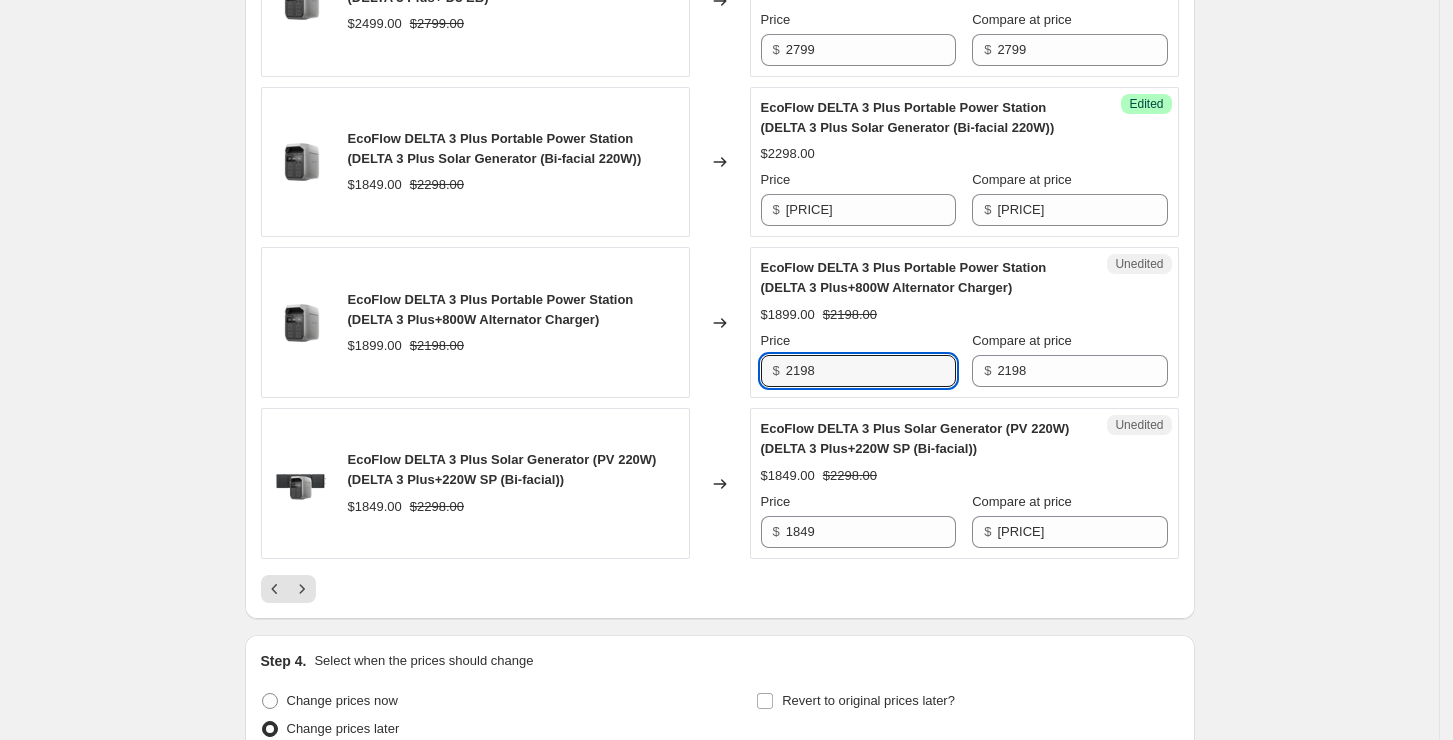 scroll, scrollTop: 3466, scrollLeft: 0, axis: vertical 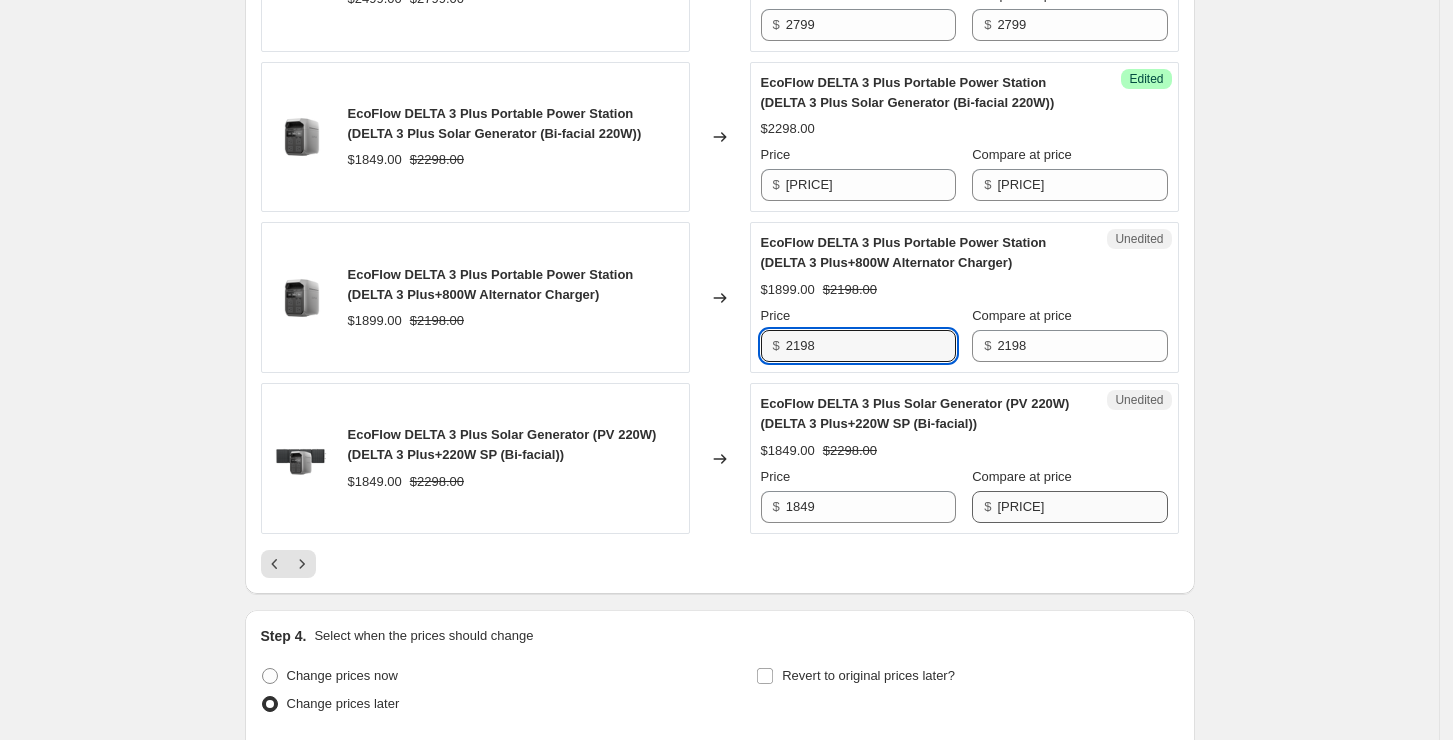 type on "2198" 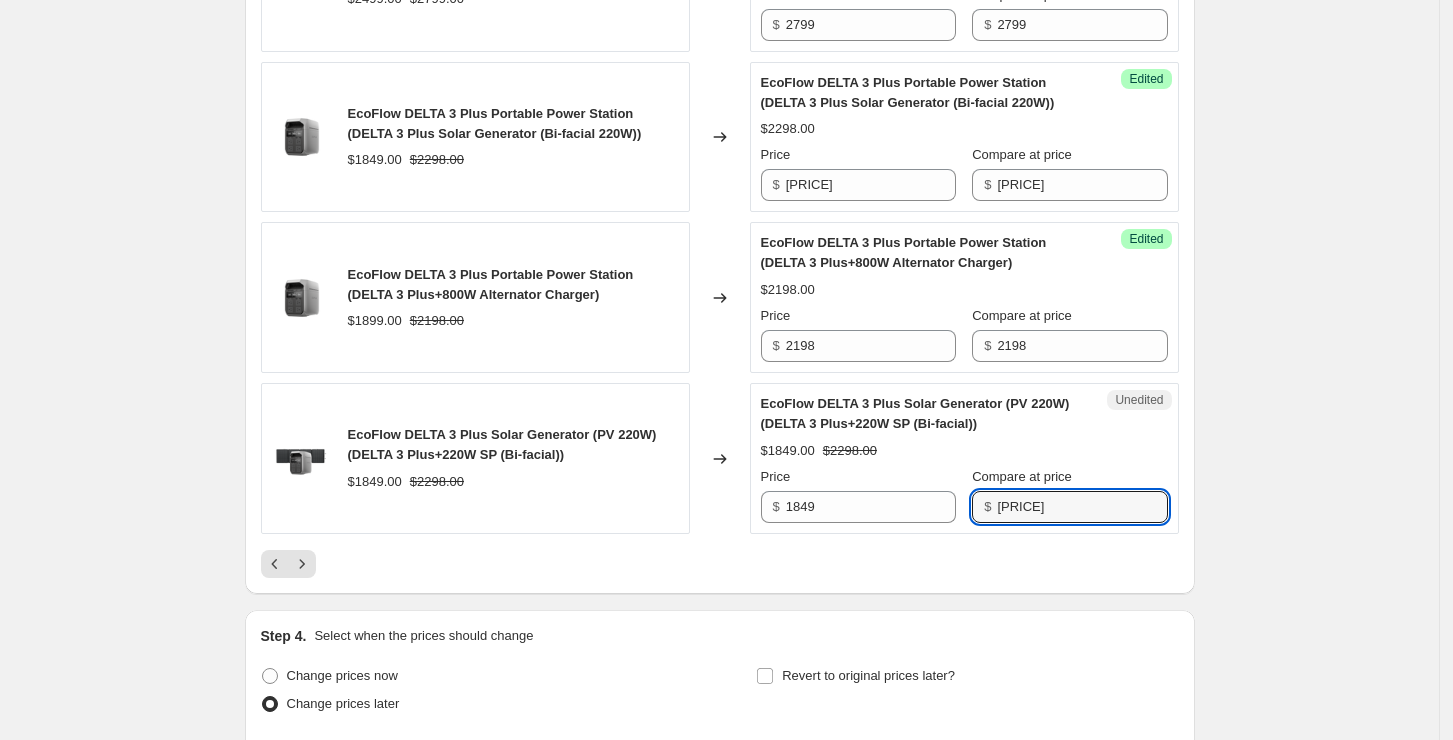 drag, startPoint x: 1048, startPoint y: 484, endPoint x: 880, endPoint y: 504, distance: 169.1863 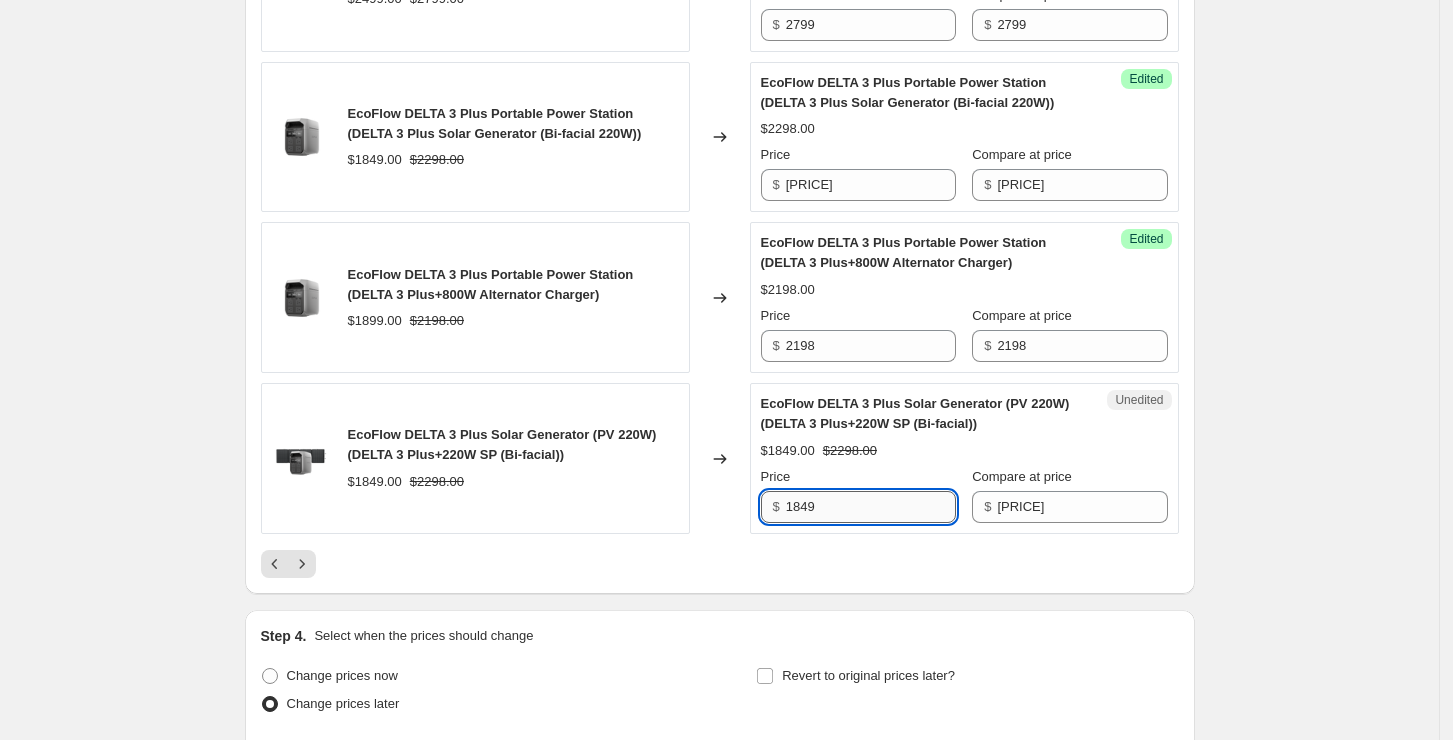 click on "1849" at bounding box center (871, 507) 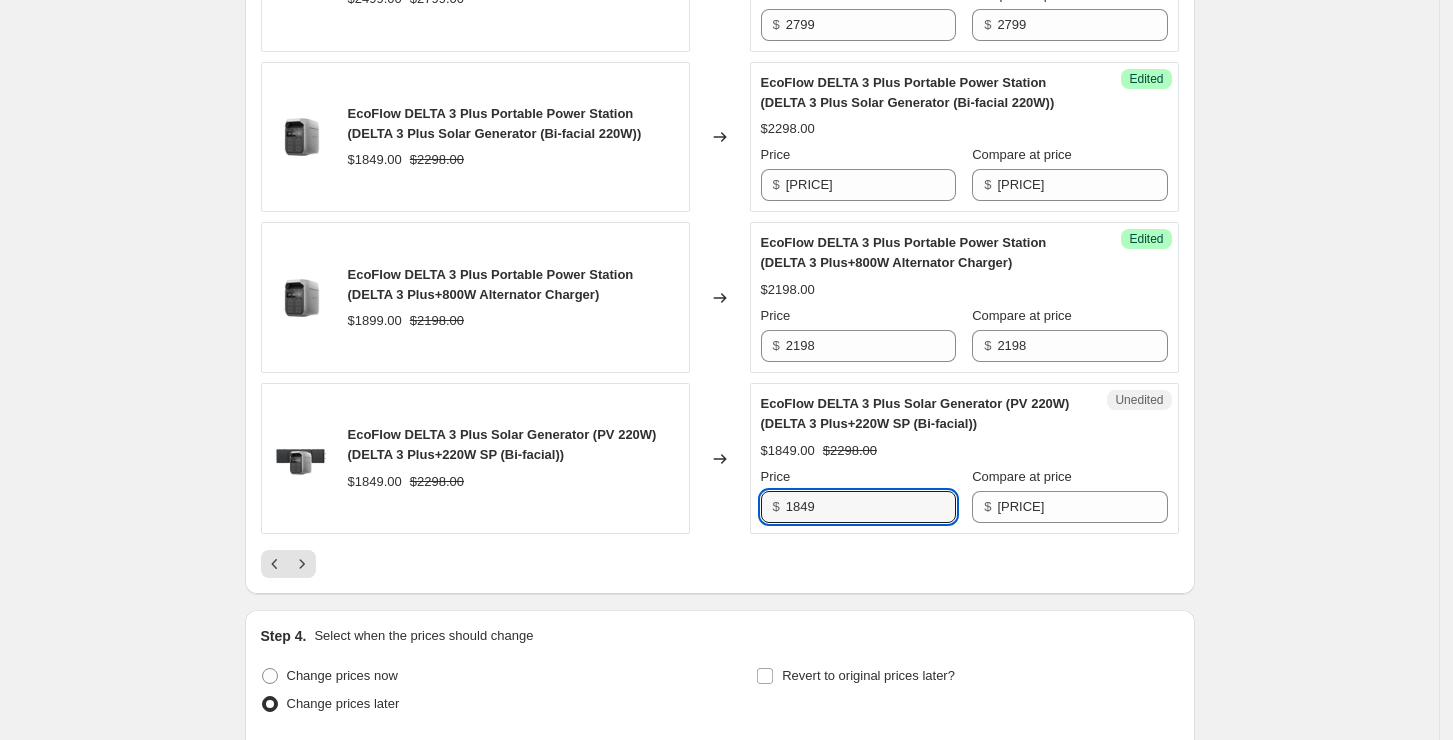 paste on "[PRICE]" 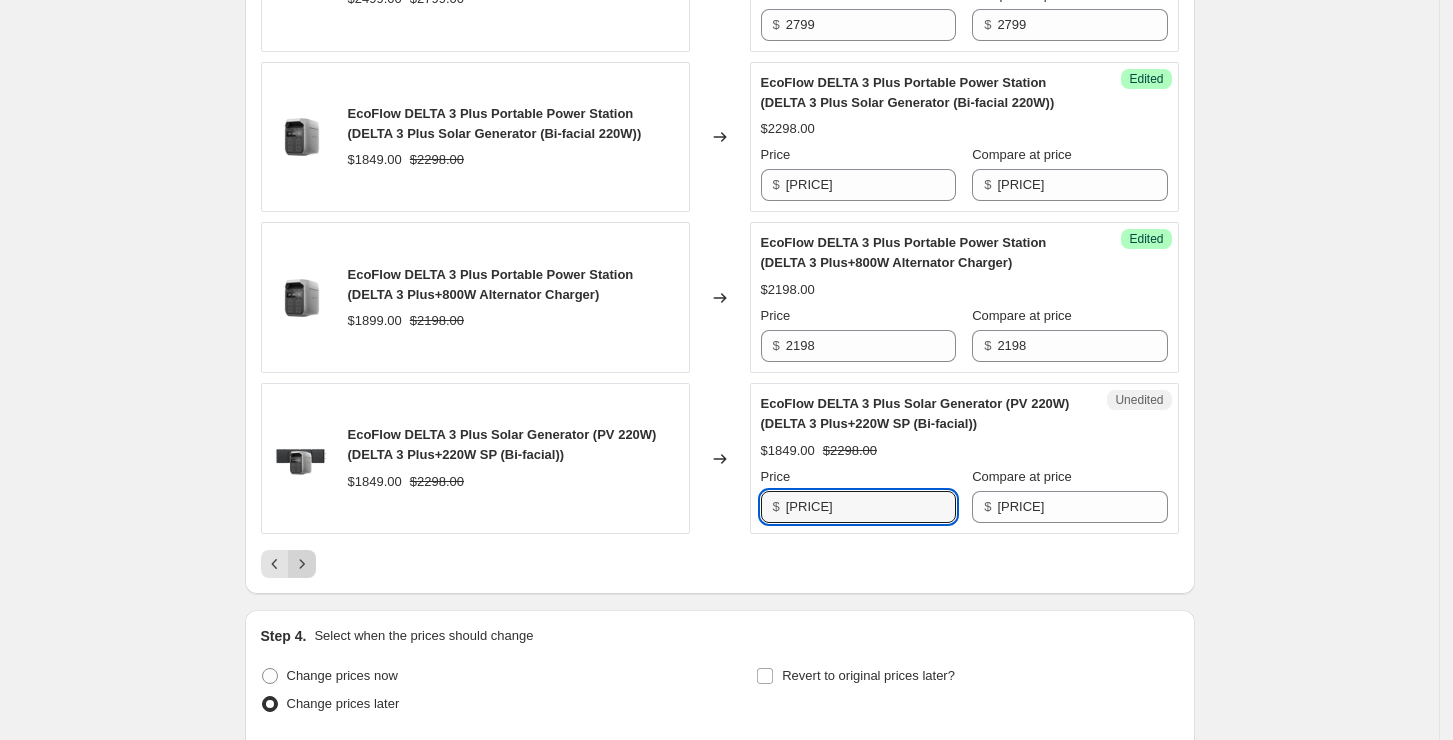 type on "[PRICE]" 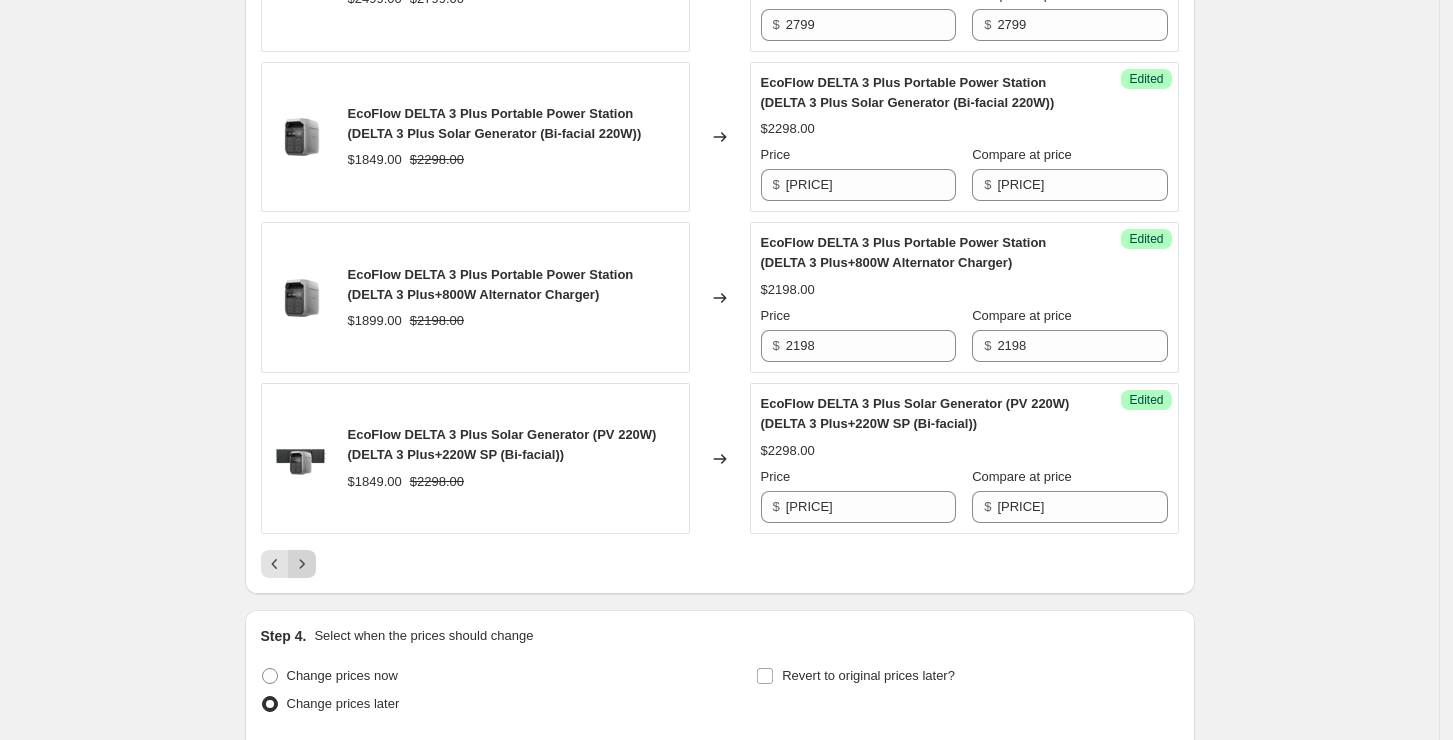 click 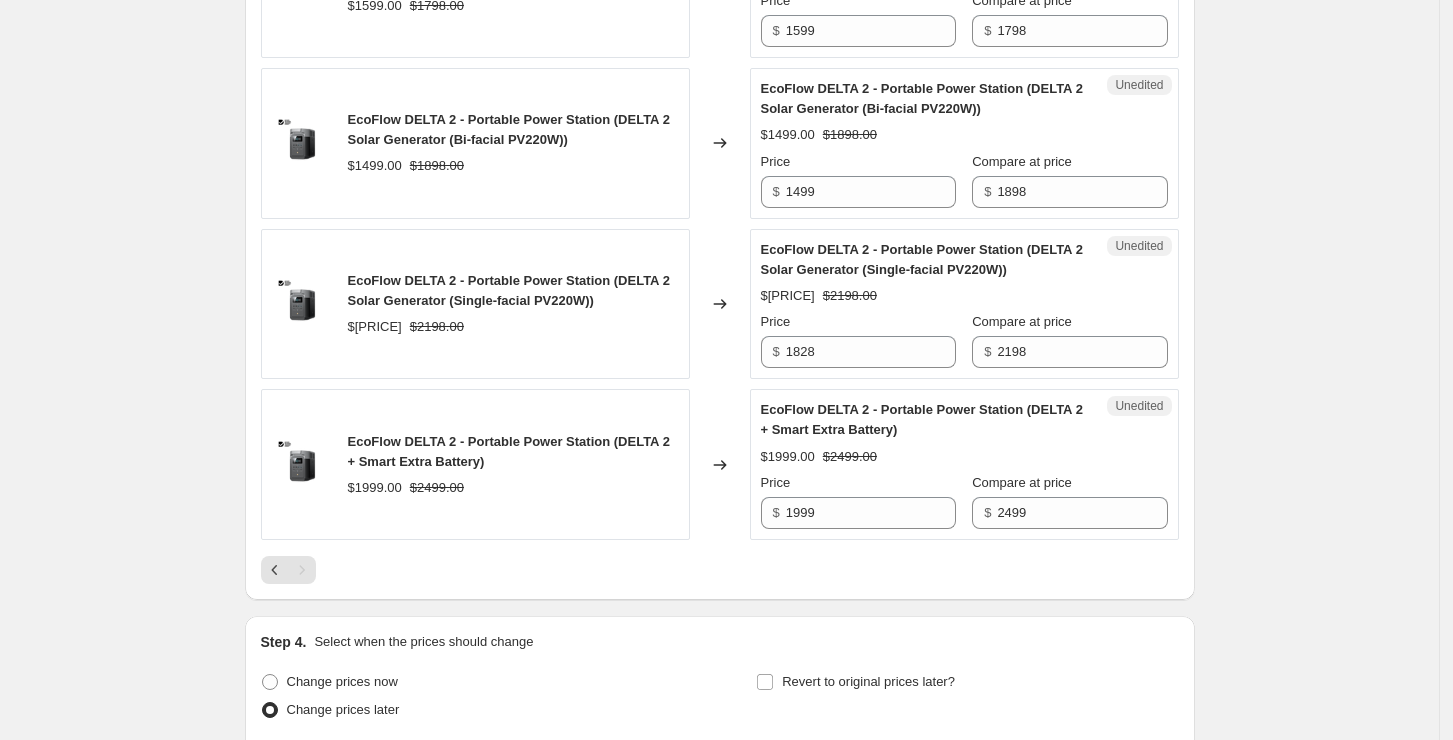 scroll, scrollTop: 2736, scrollLeft: 0, axis: vertical 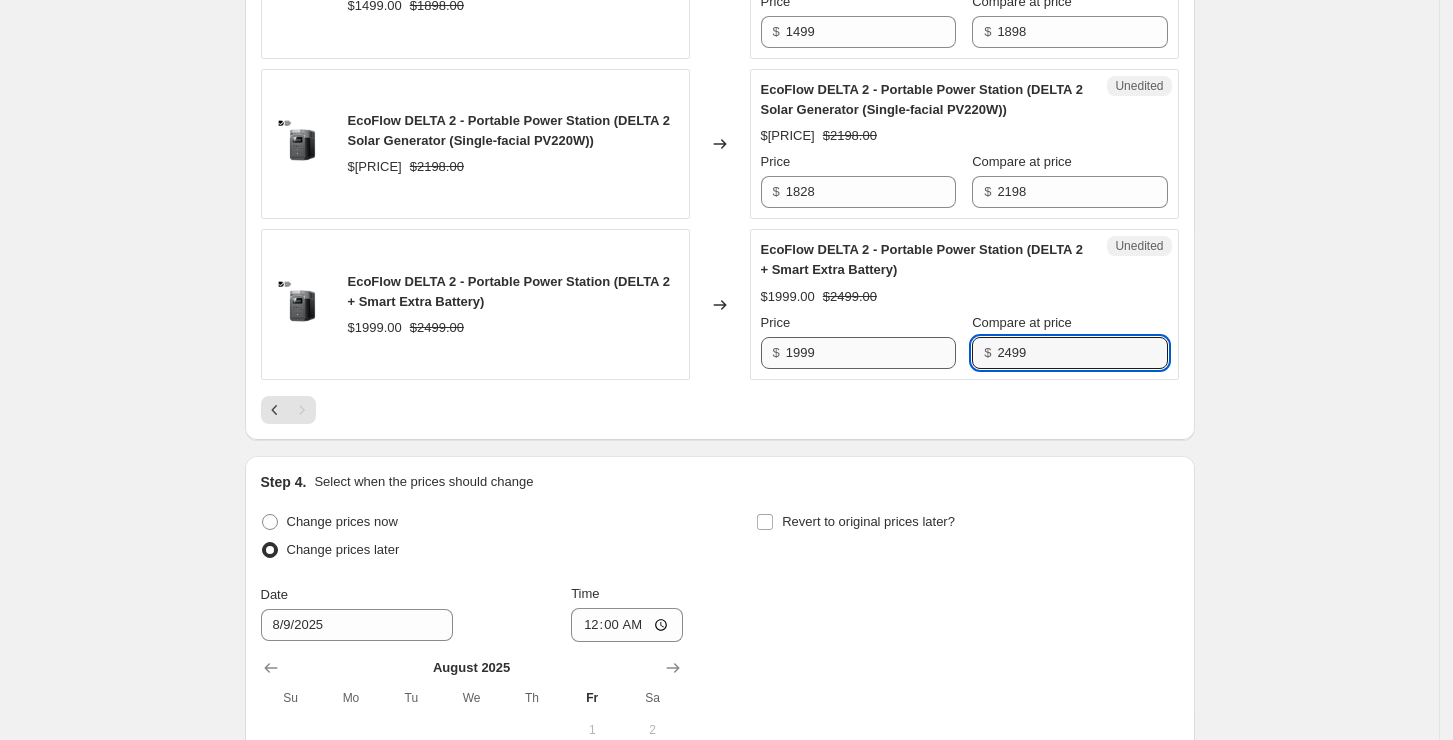 drag, startPoint x: 963, startPoint y: 371, endPoint x: 951, endPoint y: 372, distance: 12.0415945 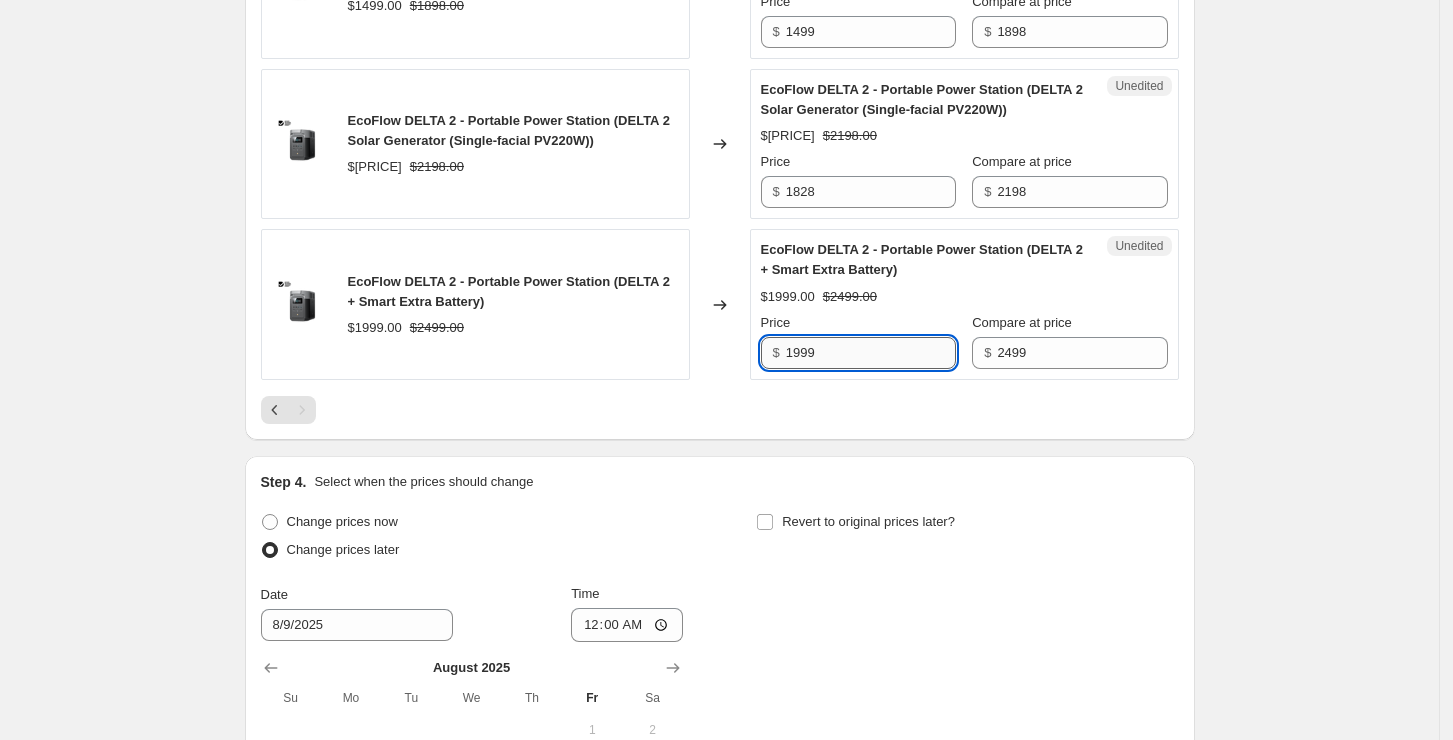 click on "1999" at bounding box center (871, 353) 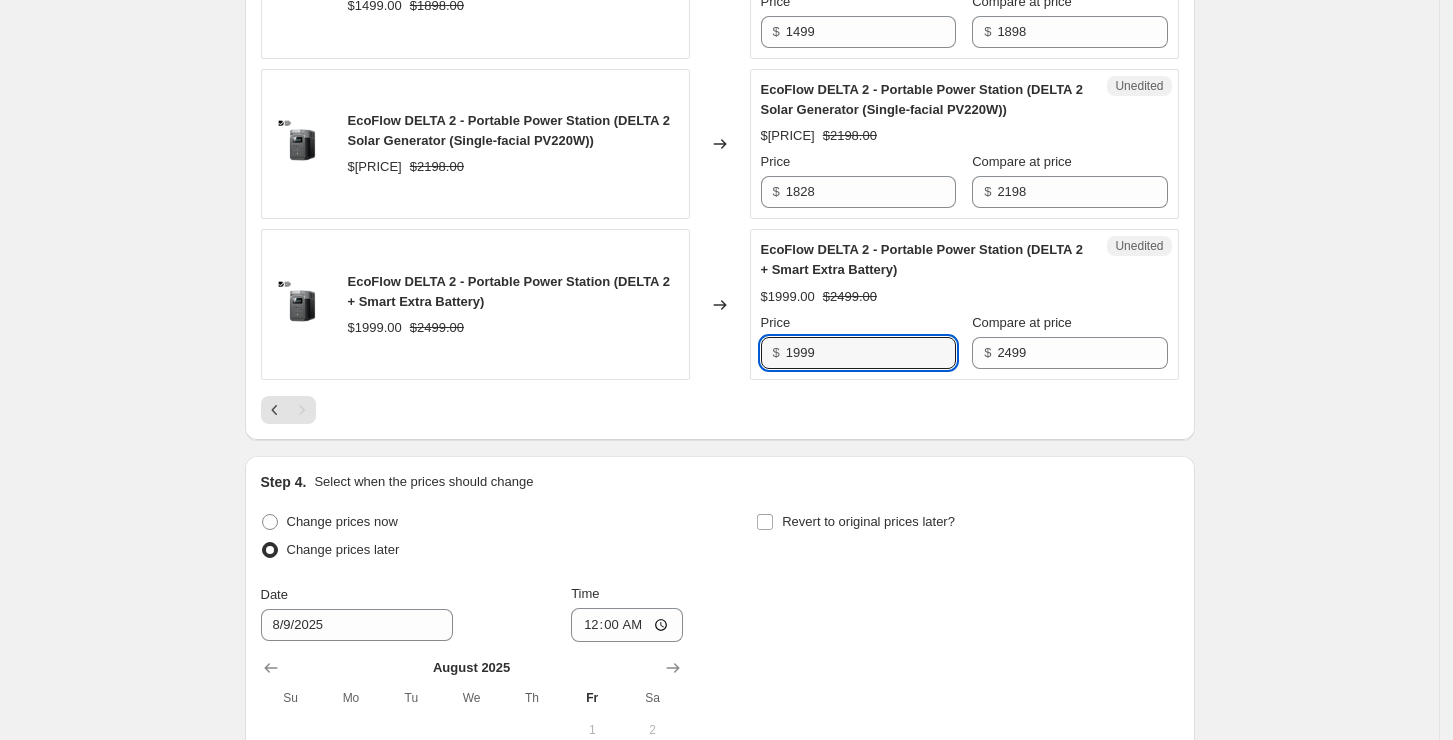 paste on "24" 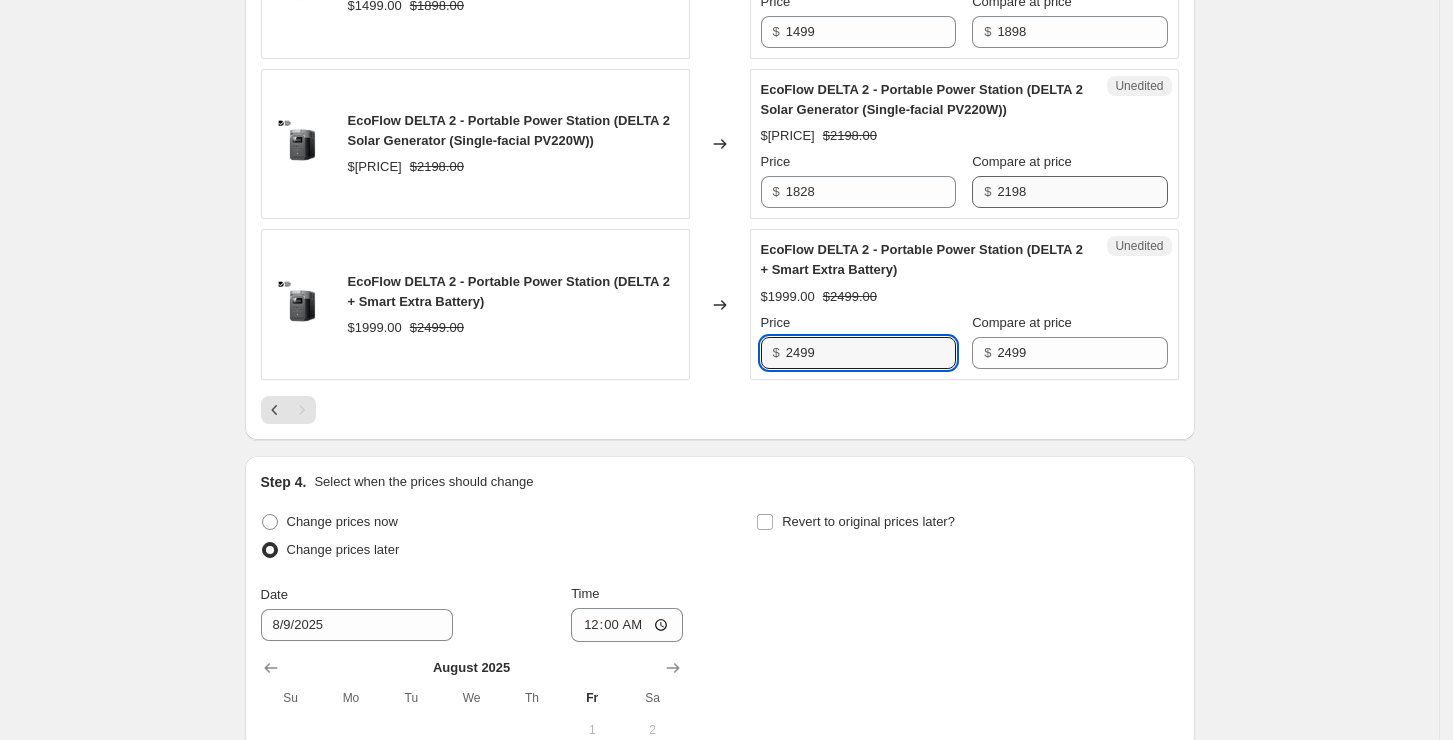 type on "2499" 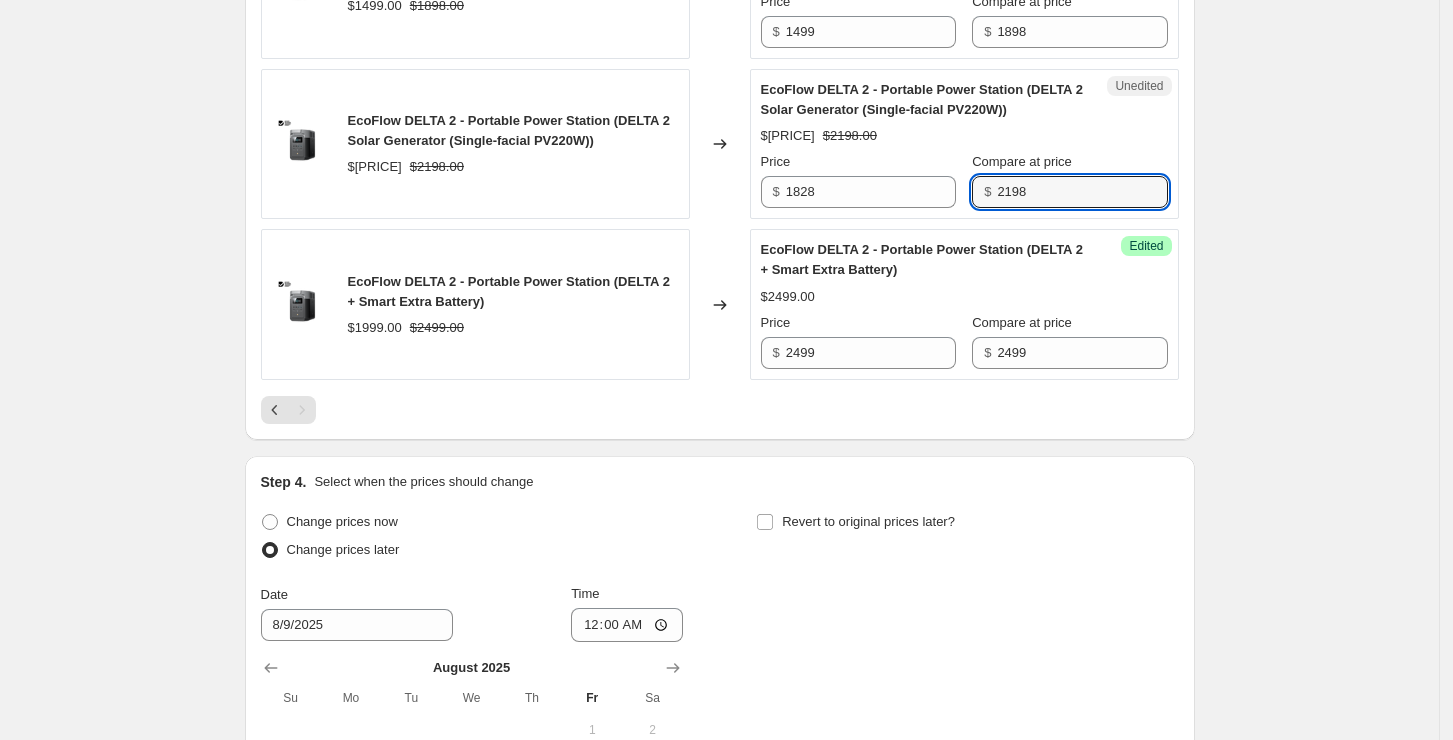 drag, startPoint x: 1056, startPoint y: 217, endPoint x: 990, endPoint y: 218, distance: 66.007576 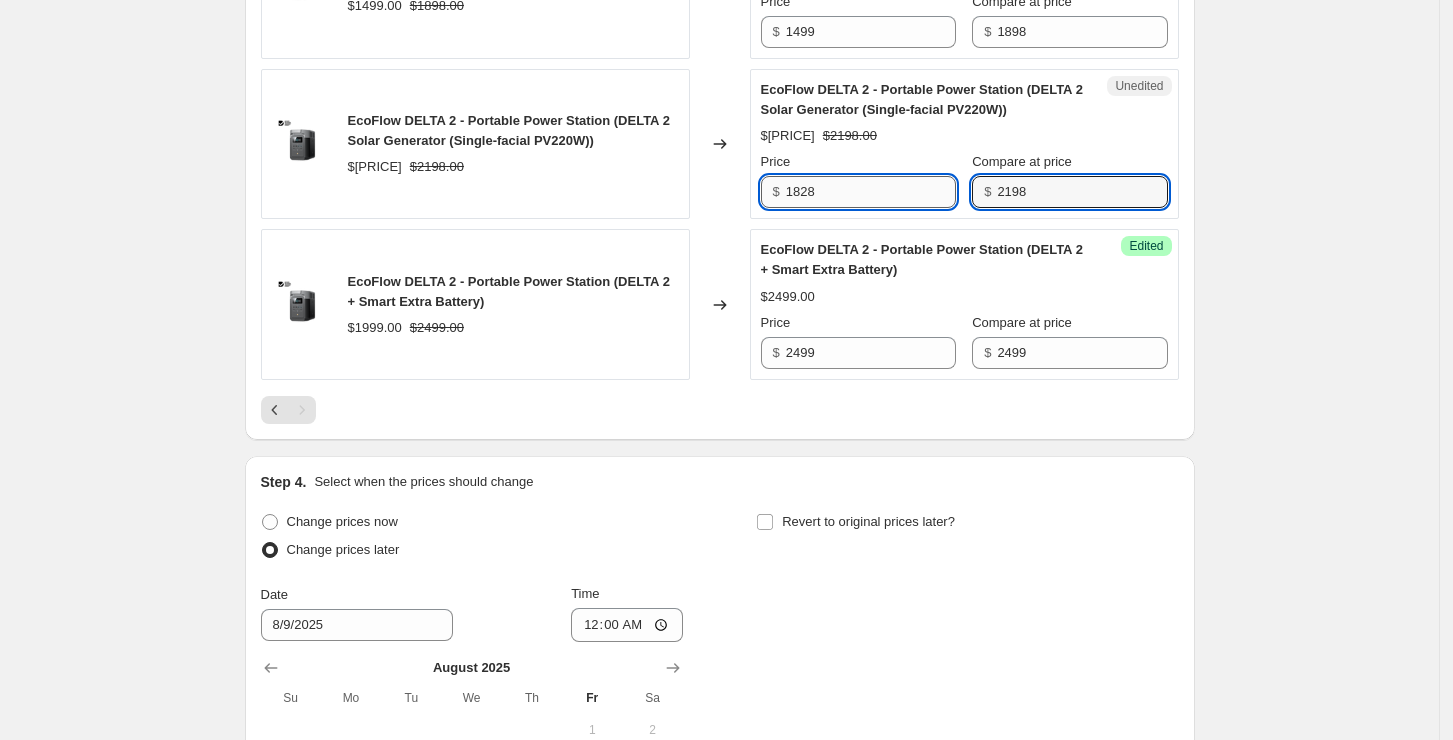 click on "1828" at bounding box center [871, 192] 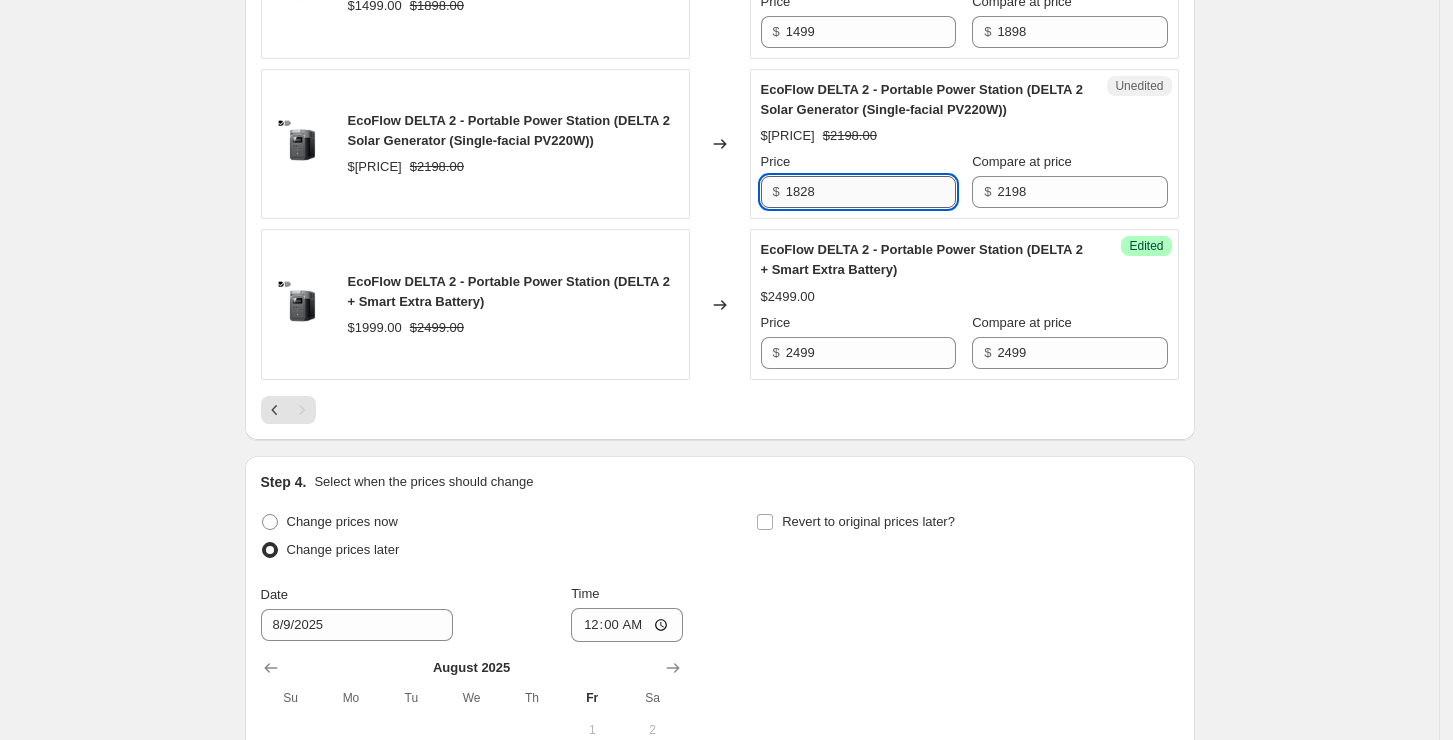 paste on "219" 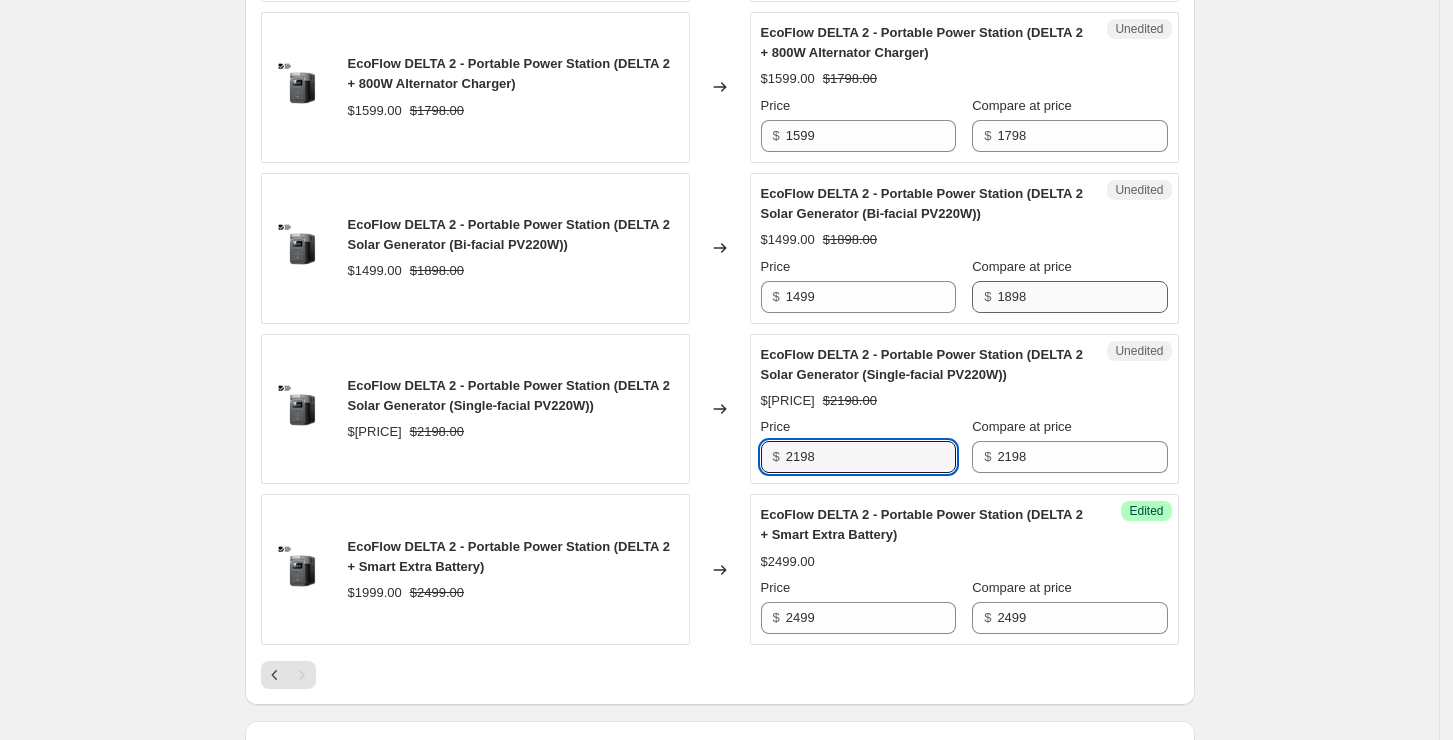scroll, scrollTop: 2469, scrollLeft: 0, axis: vertical 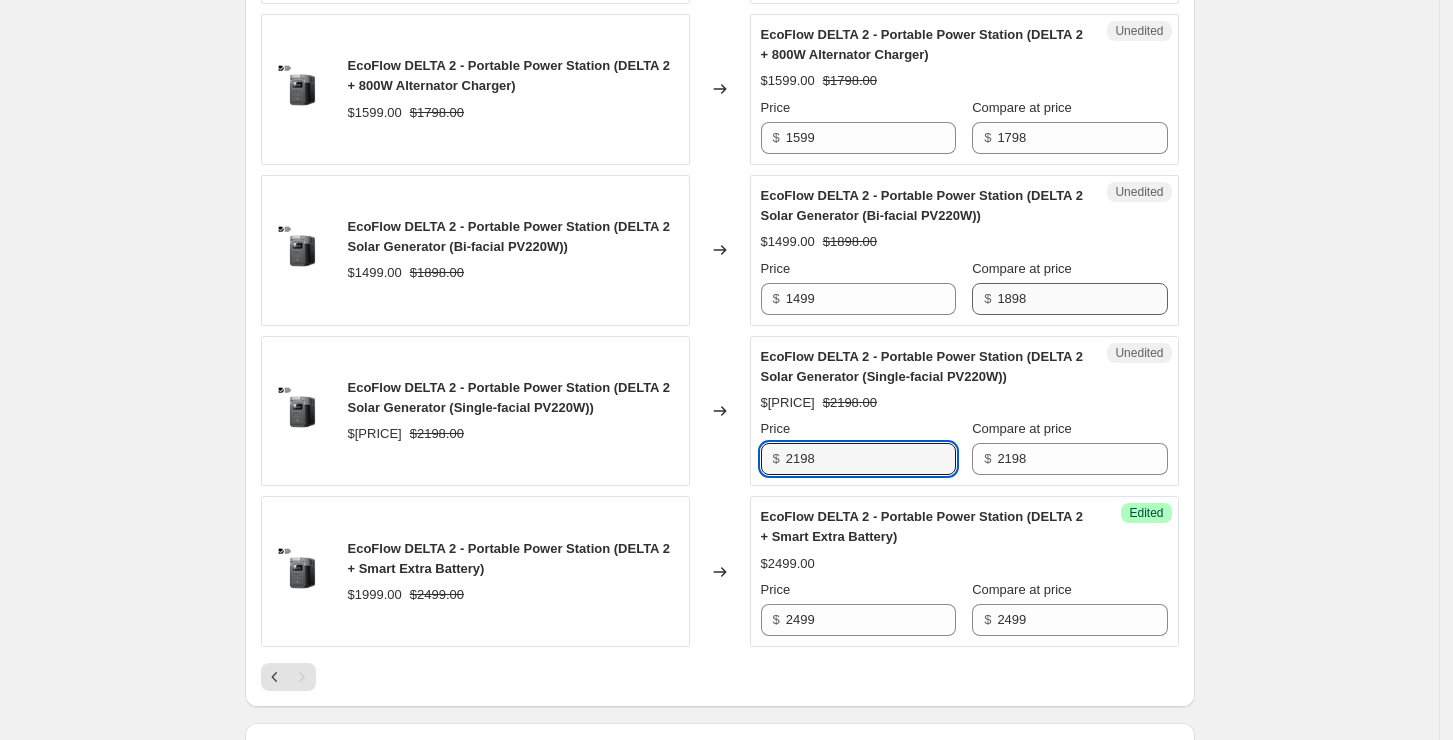 type on "2198" 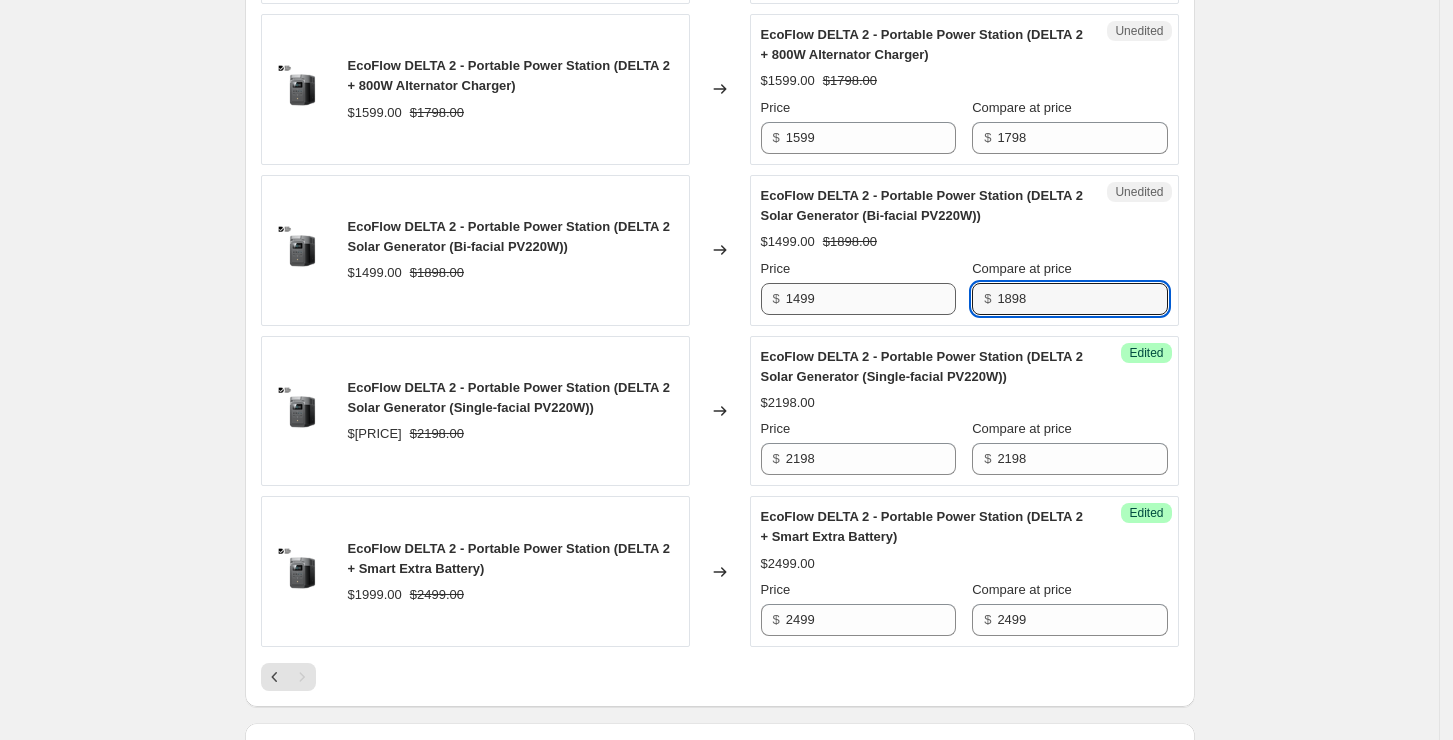 drag, startPoint x: 1089, startPoint y: 318, endPoint x: 953, endPoint y: 322, distance: 136.0588 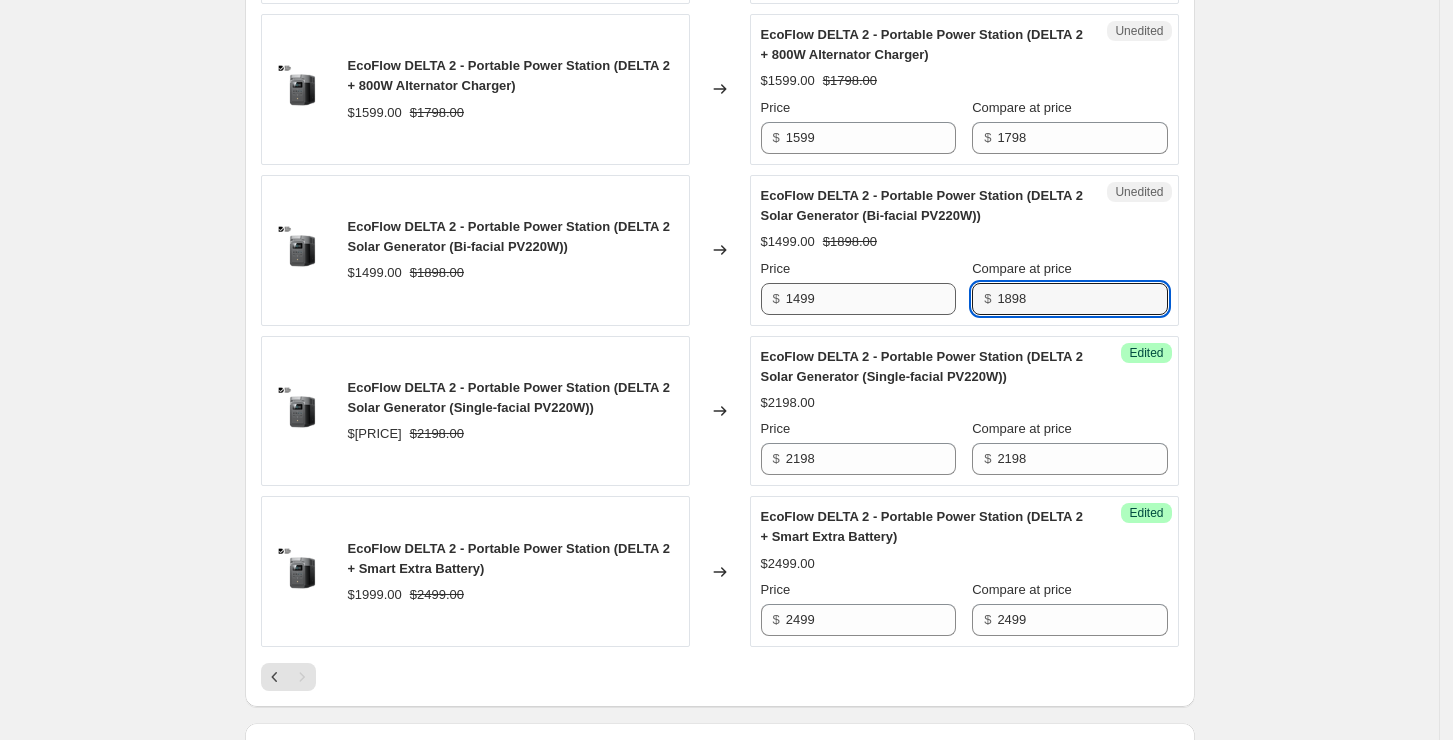 click on "Price $ [PRICE] Compare at price $ [PRICE]" at bounding box center [964, 287] 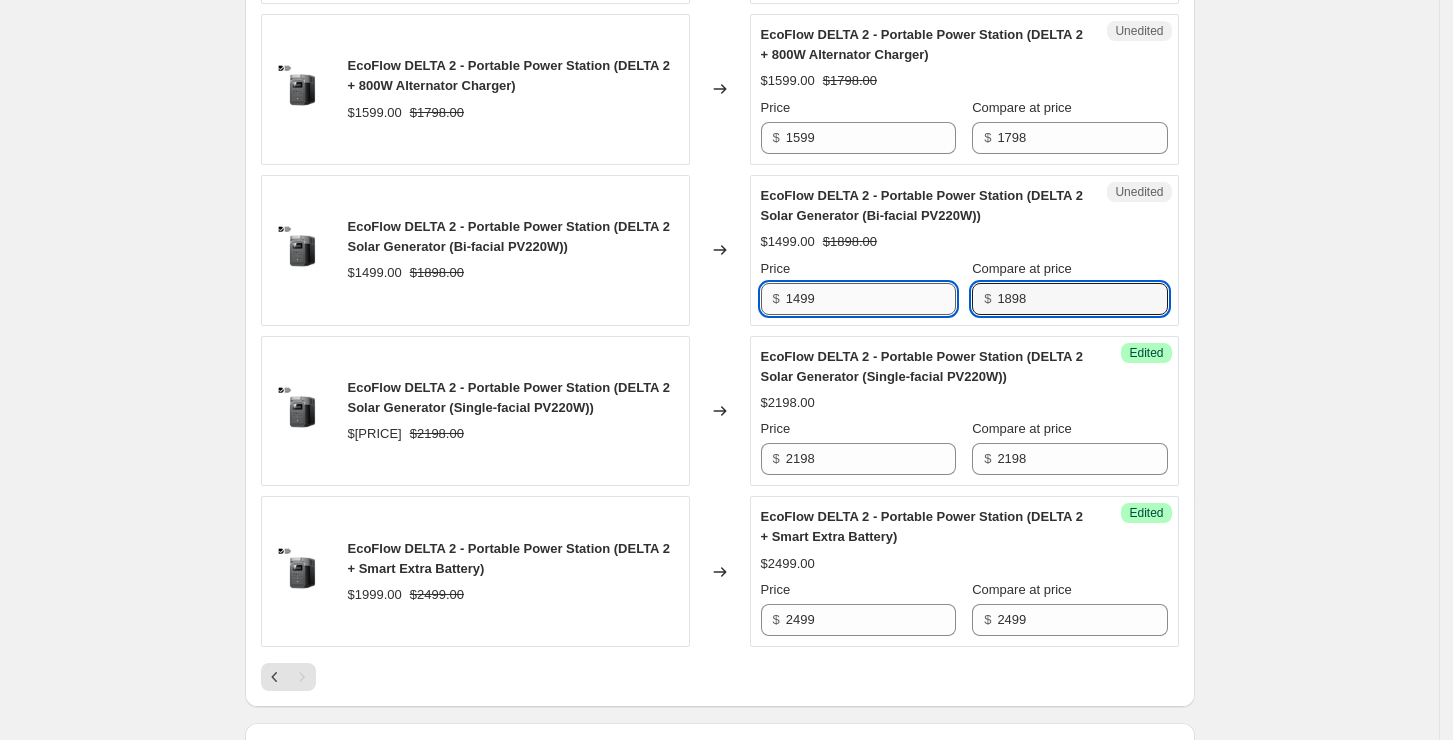 click on "1499" at bounding box center [871, 299] 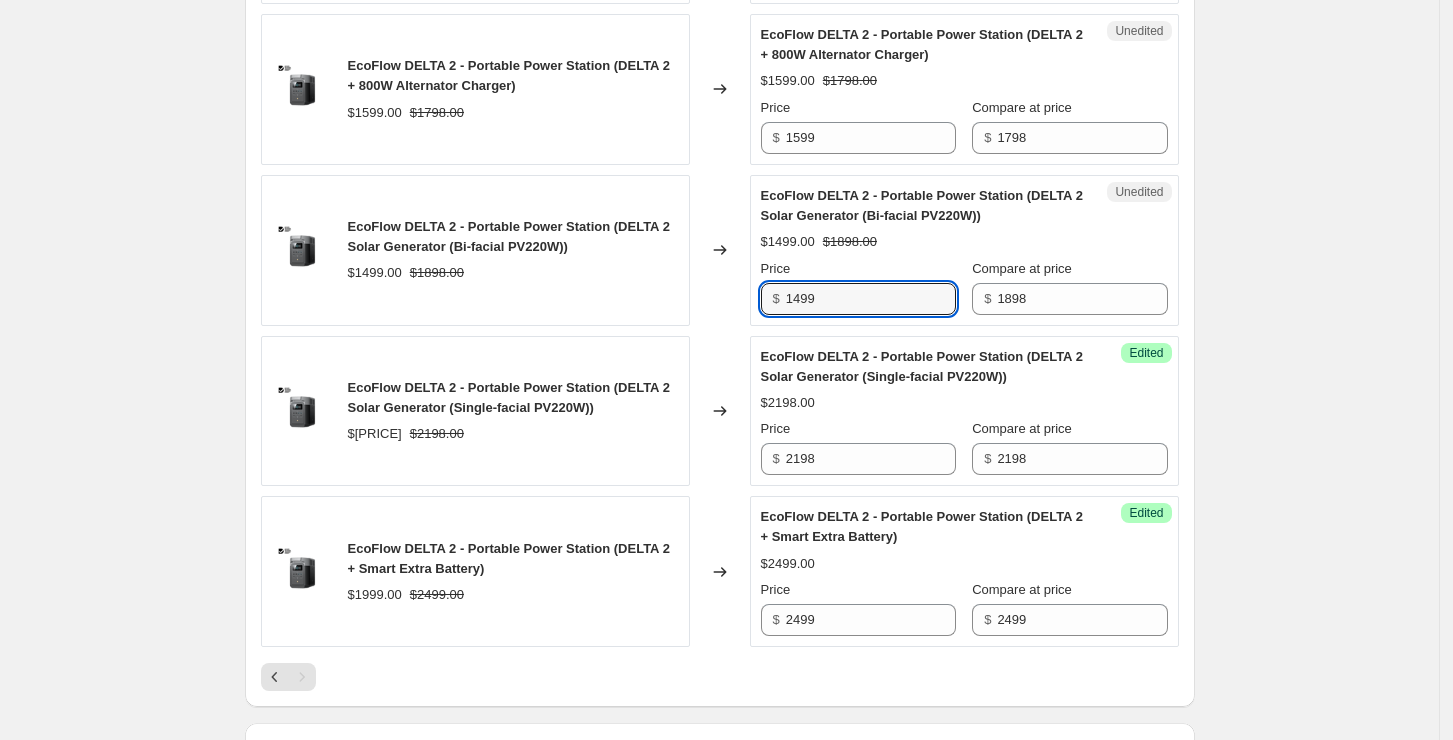 paste on "898" 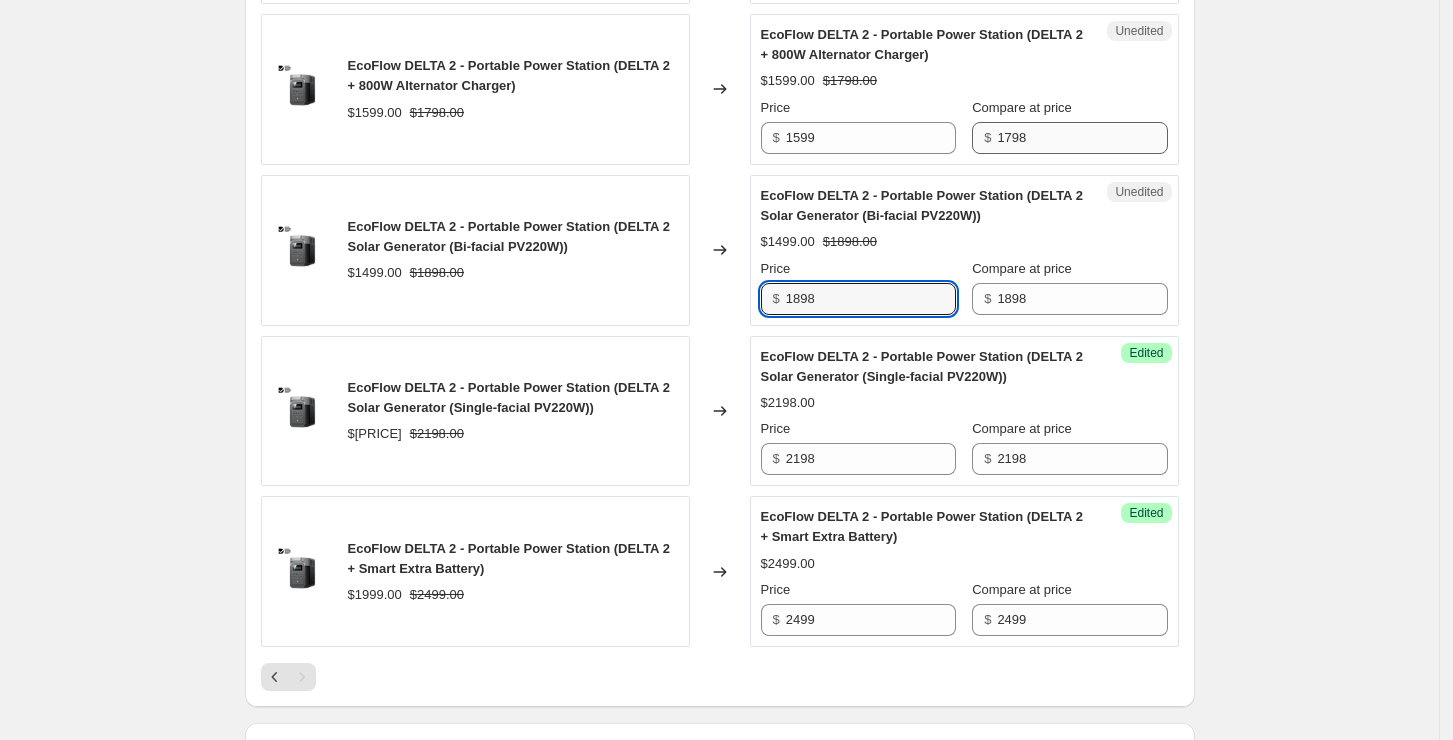 type on "1898" 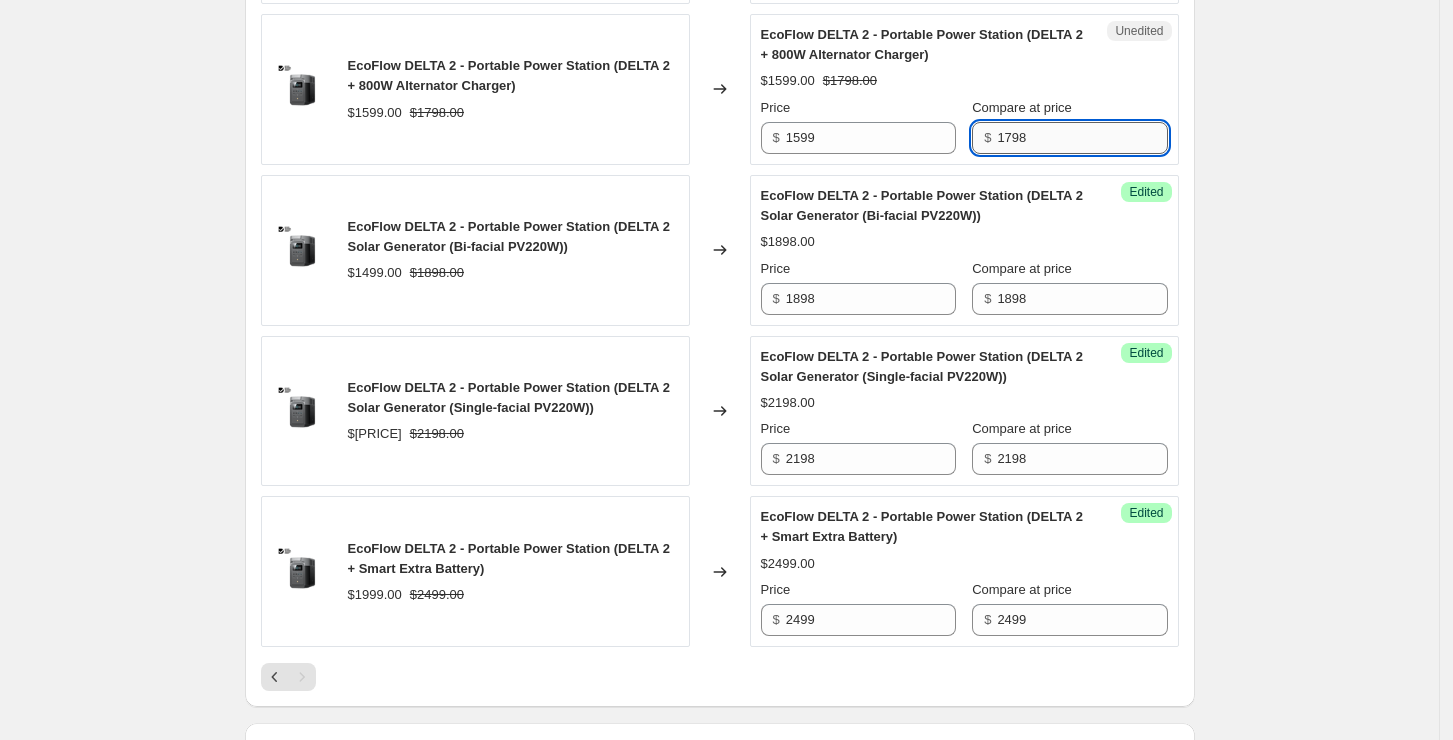drag, startPoint x: 1061, startPoint y: 155, endPoint x: 1004, endPoint y: 155, distance: 57 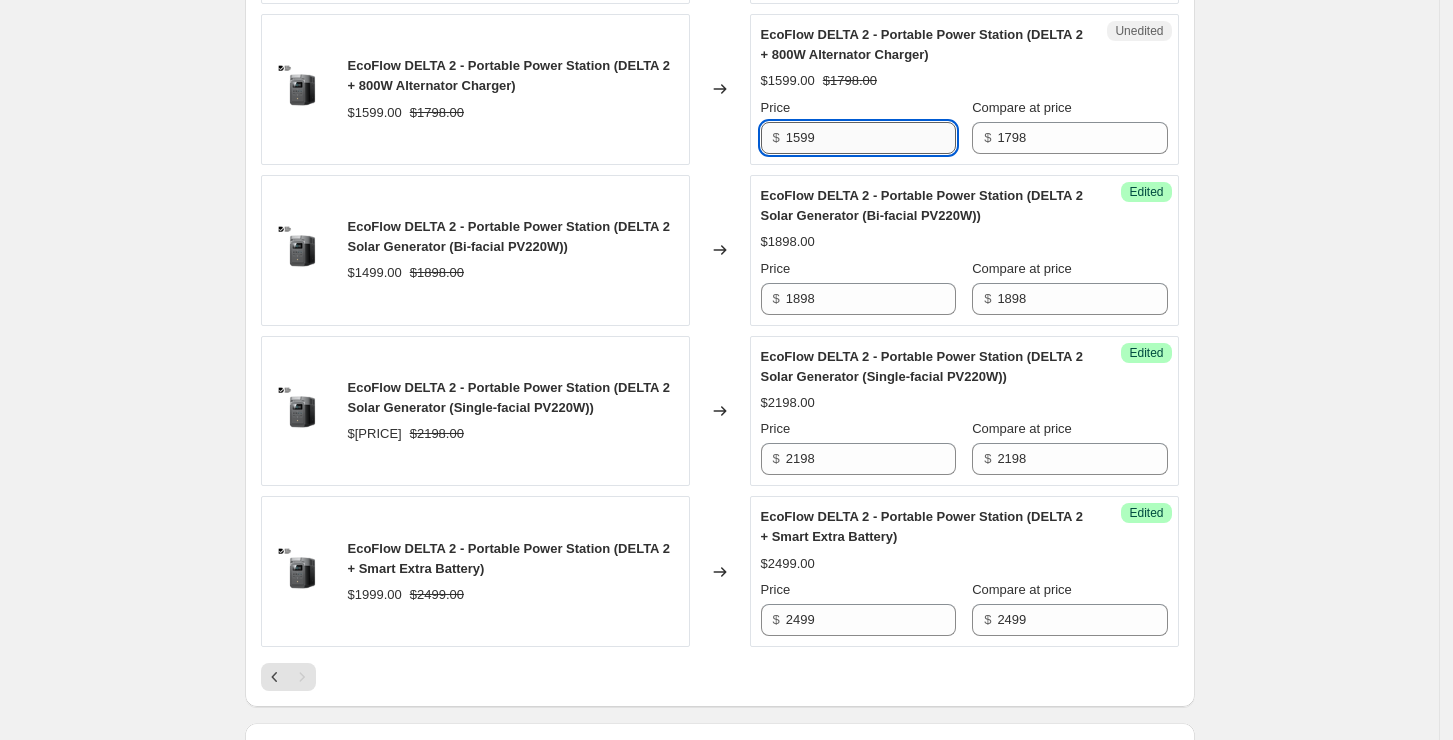 click on "1599" at bounding box center (871, 138) 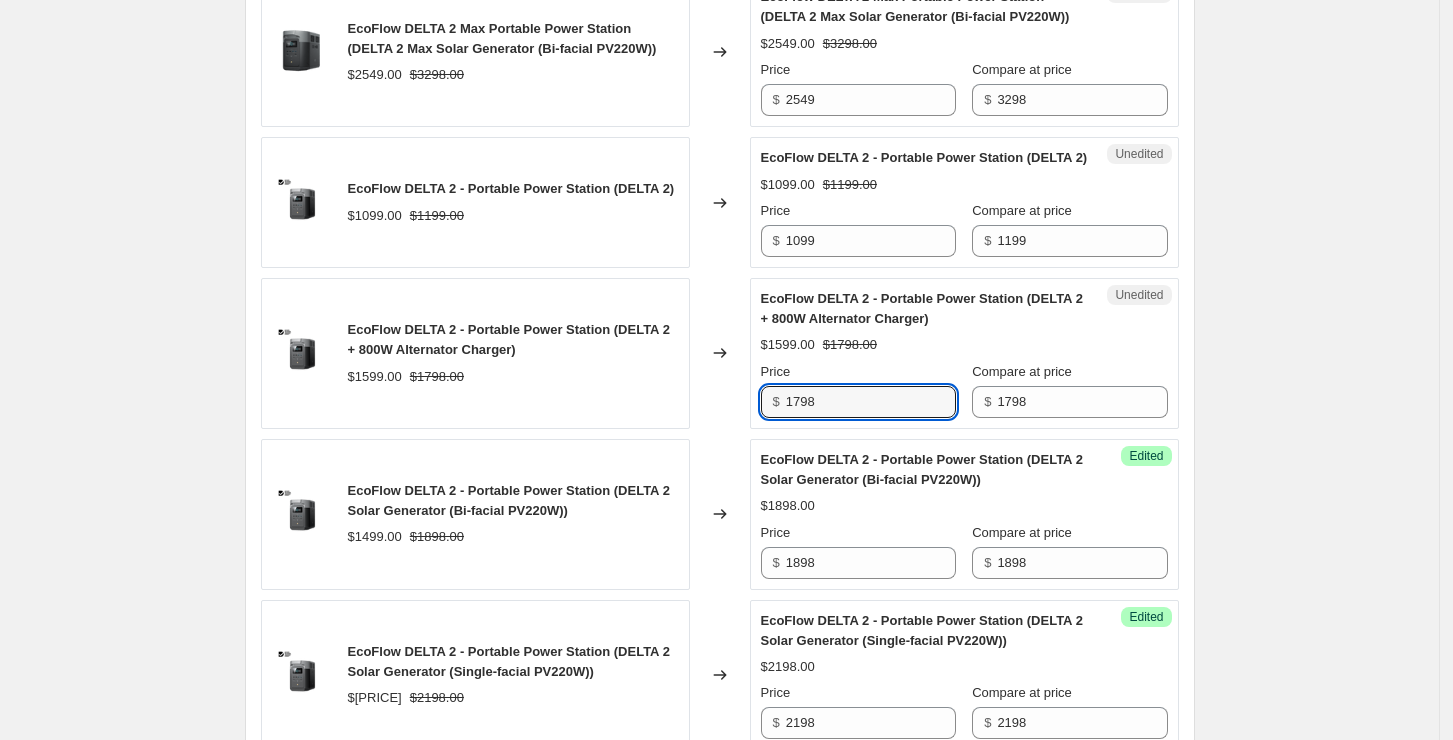 scroll, scrollTop: 2202, scrollLeft: 0, axis: vertical 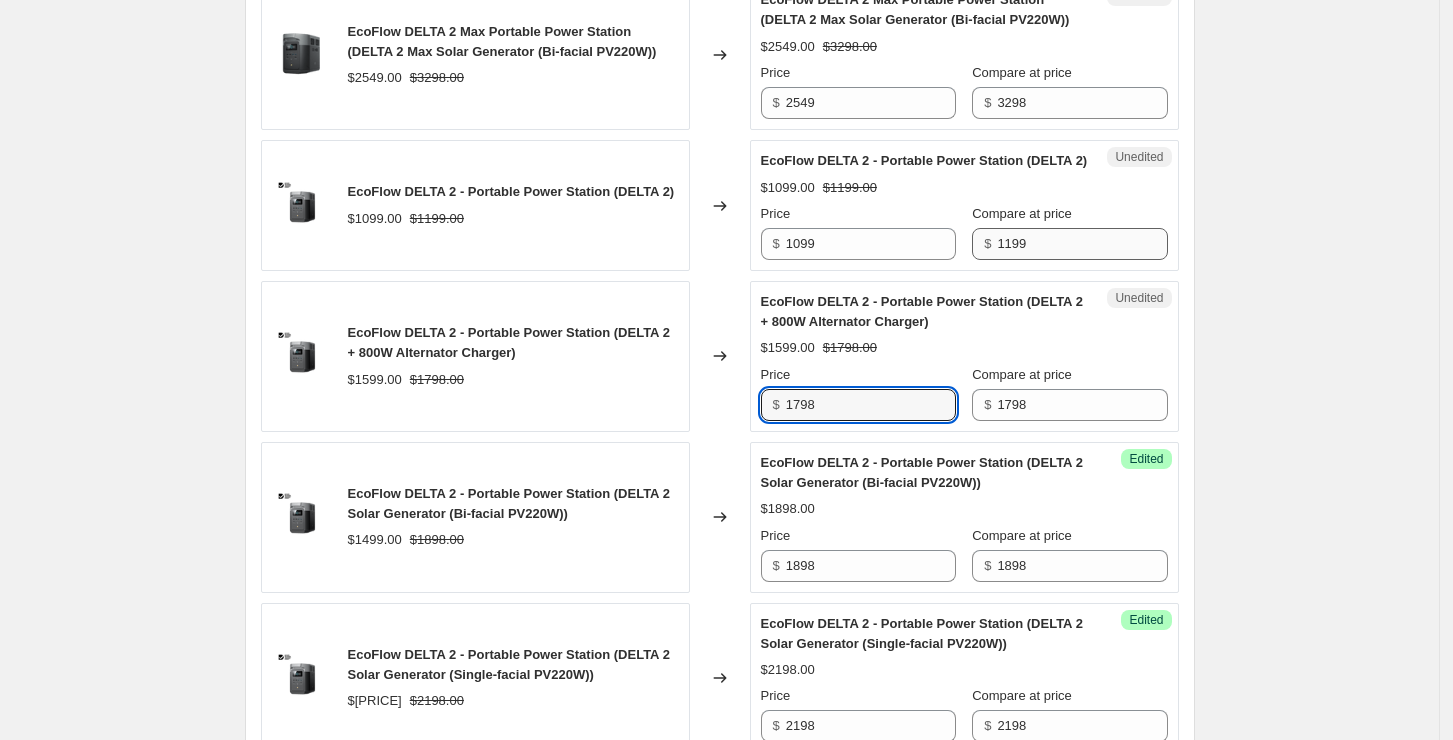 type on "1798" 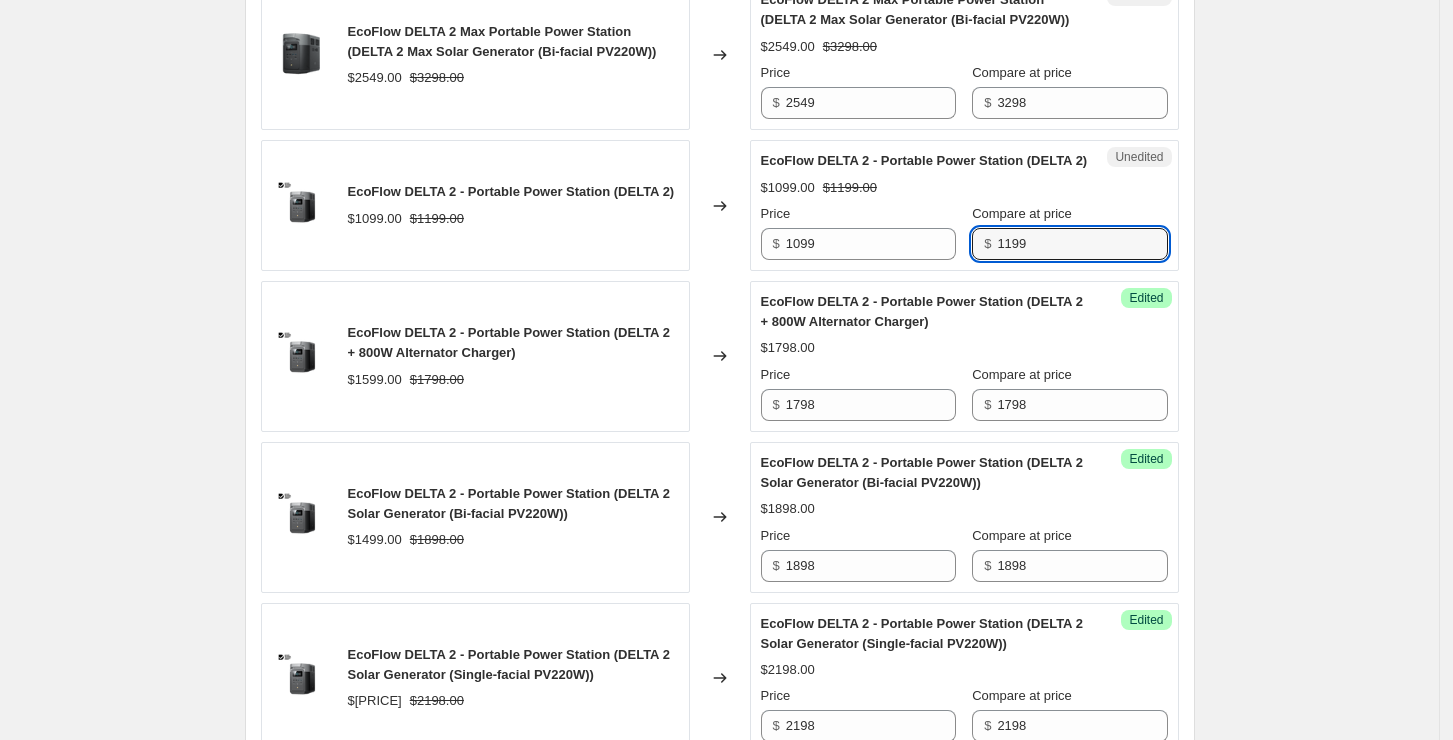 drag, startPoint x: 1017, startPoint y: 260, endPoint x: 966, endPoint y: 264, distance: 51.156624 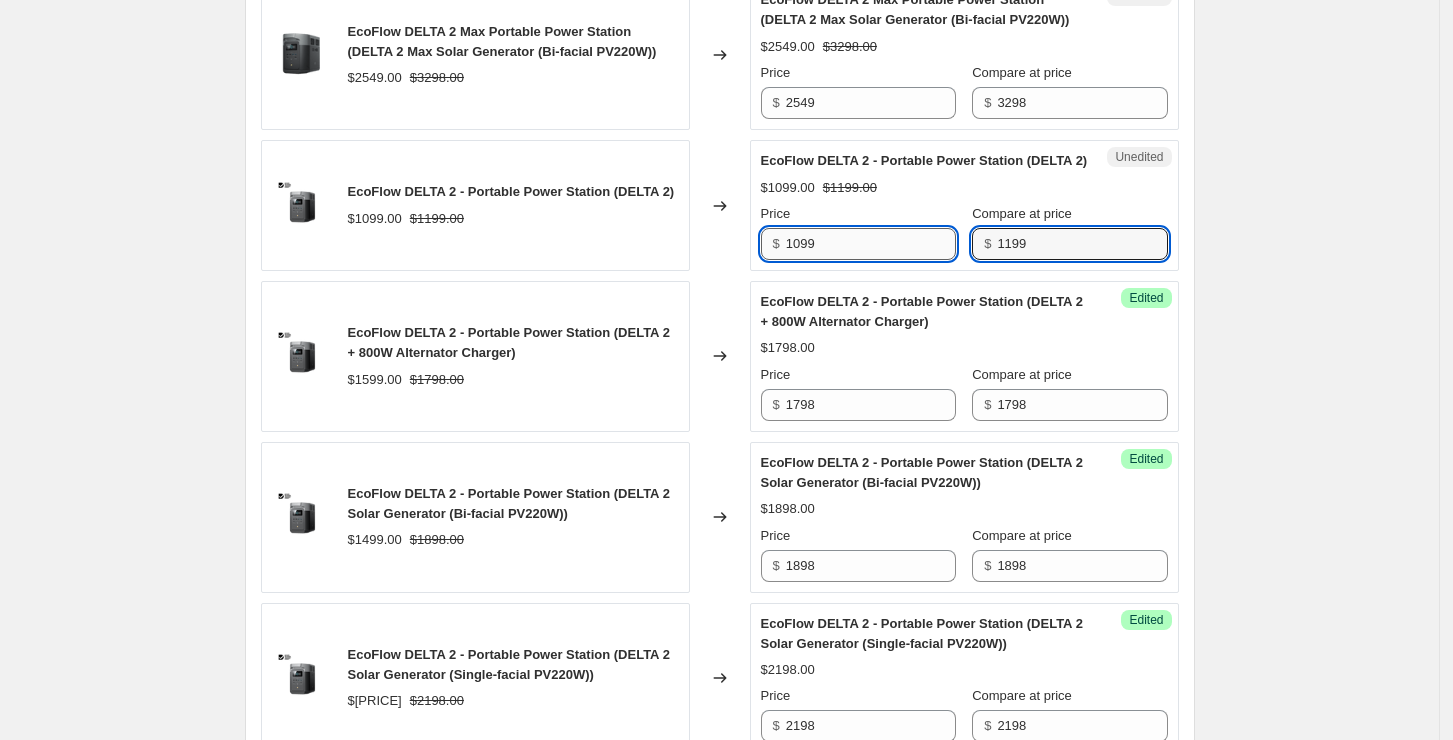 click on "1099" at bounding box center (871, 244) 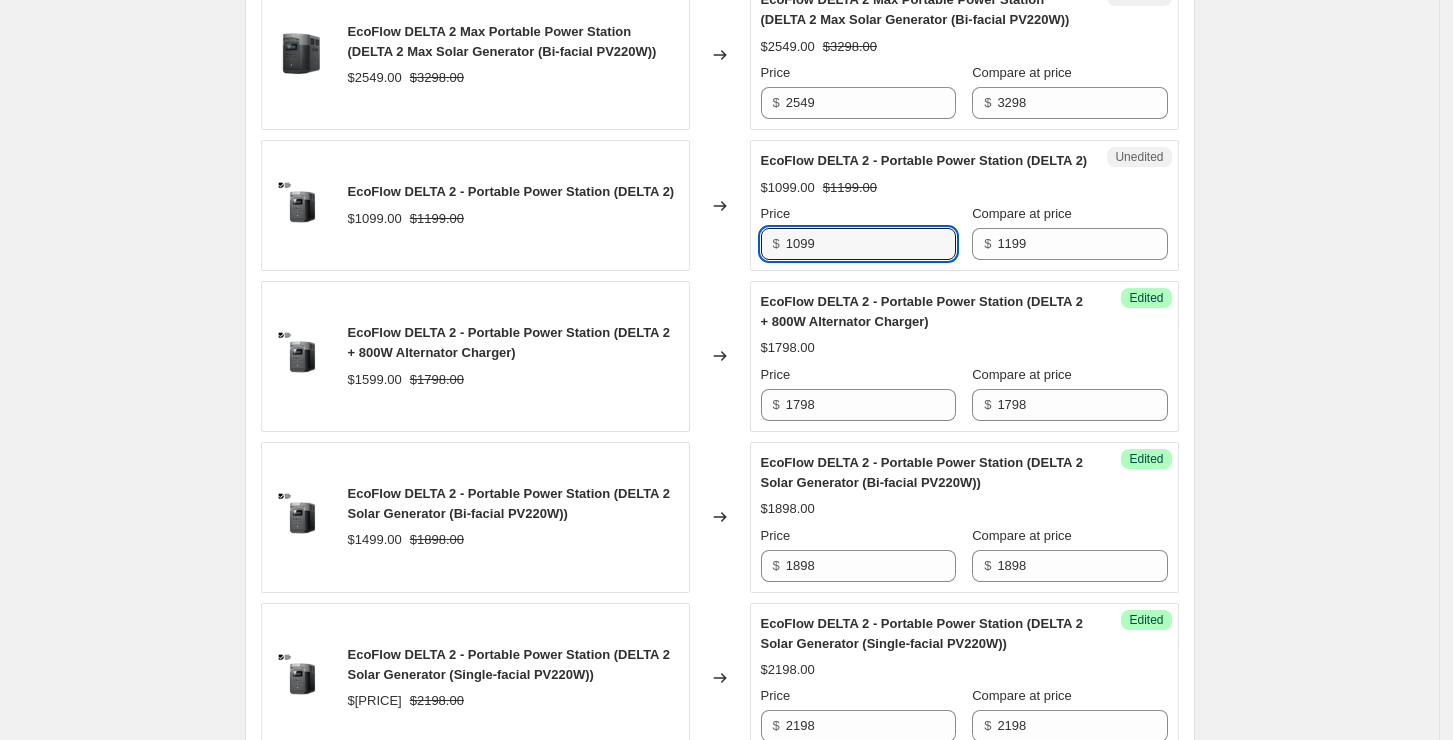 paste on "1" 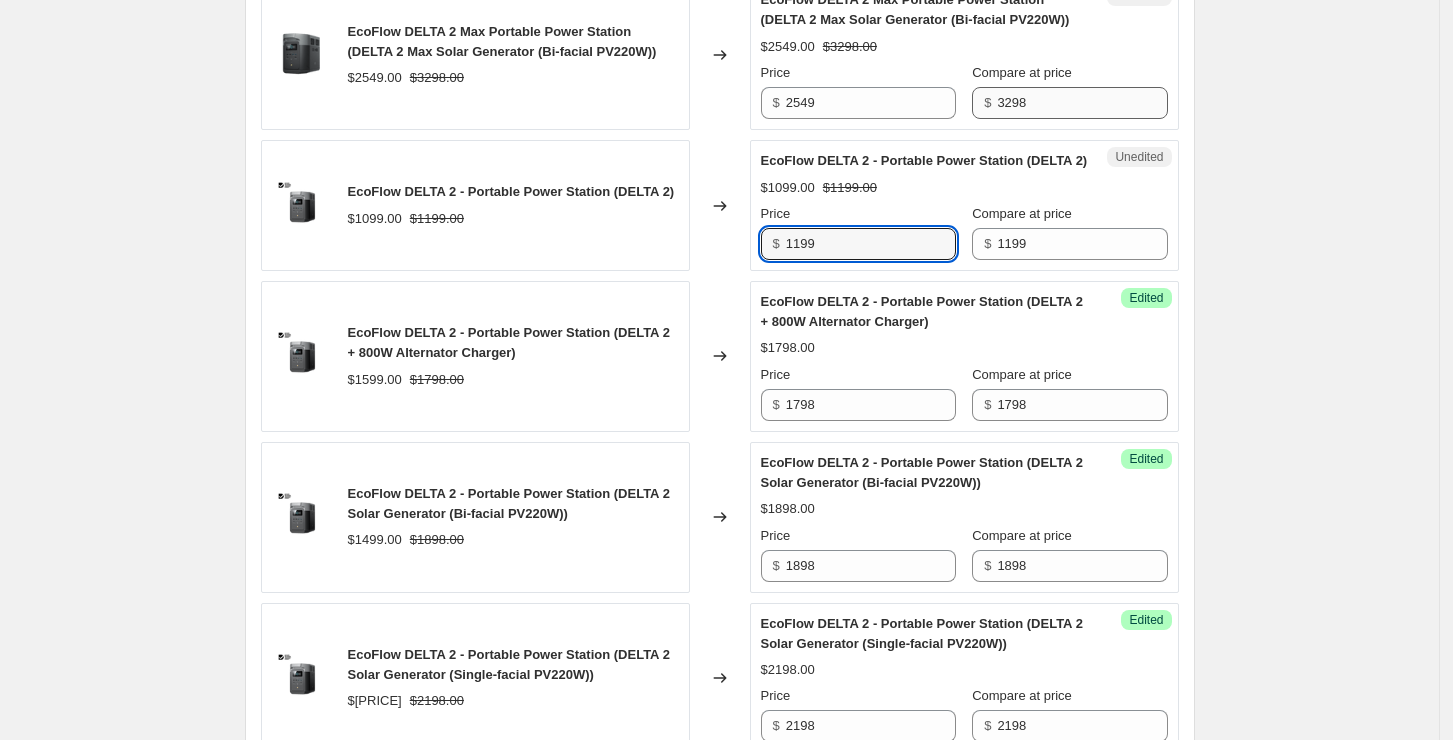 type on "1199" 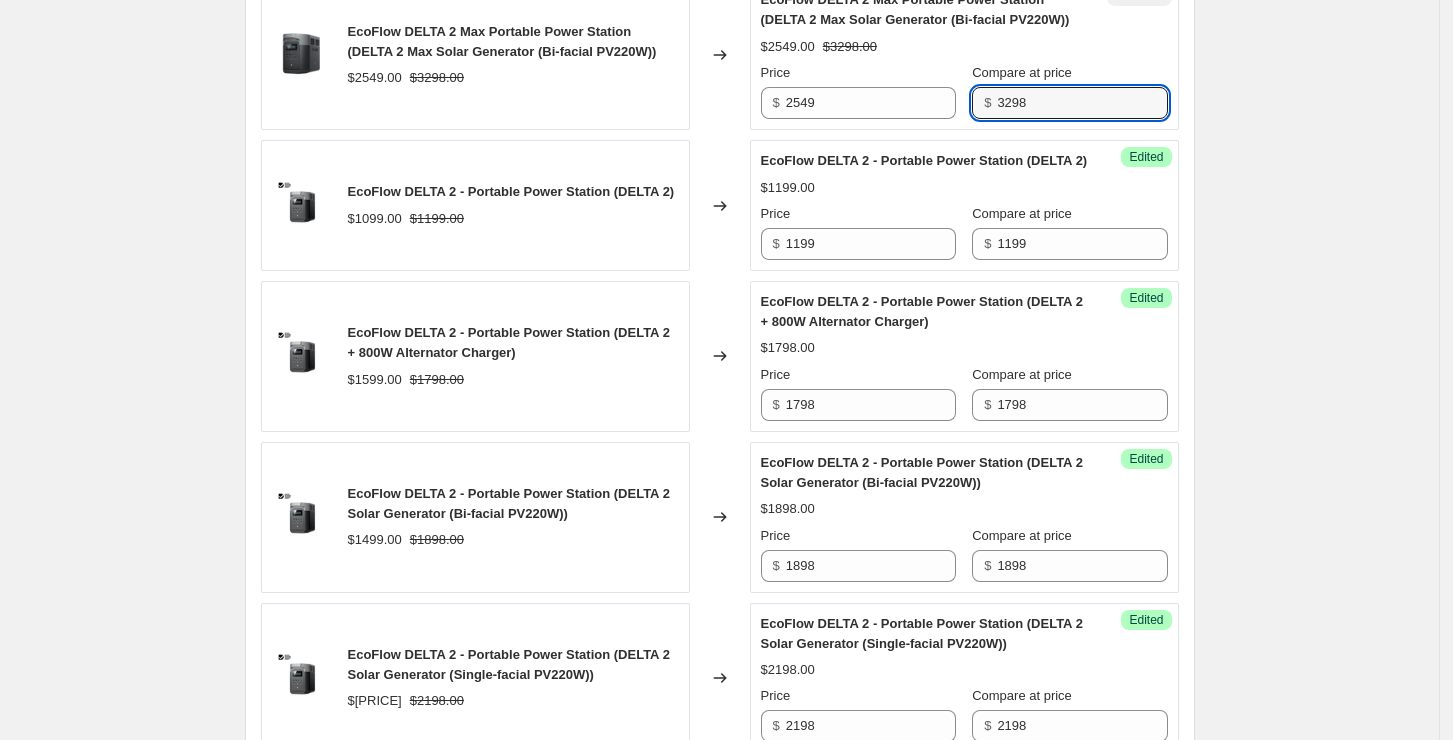 drag, startPoint x: 1066, startPoint y: 90, endPoint x: 983, endPoint y: 98, distance: 83.38465 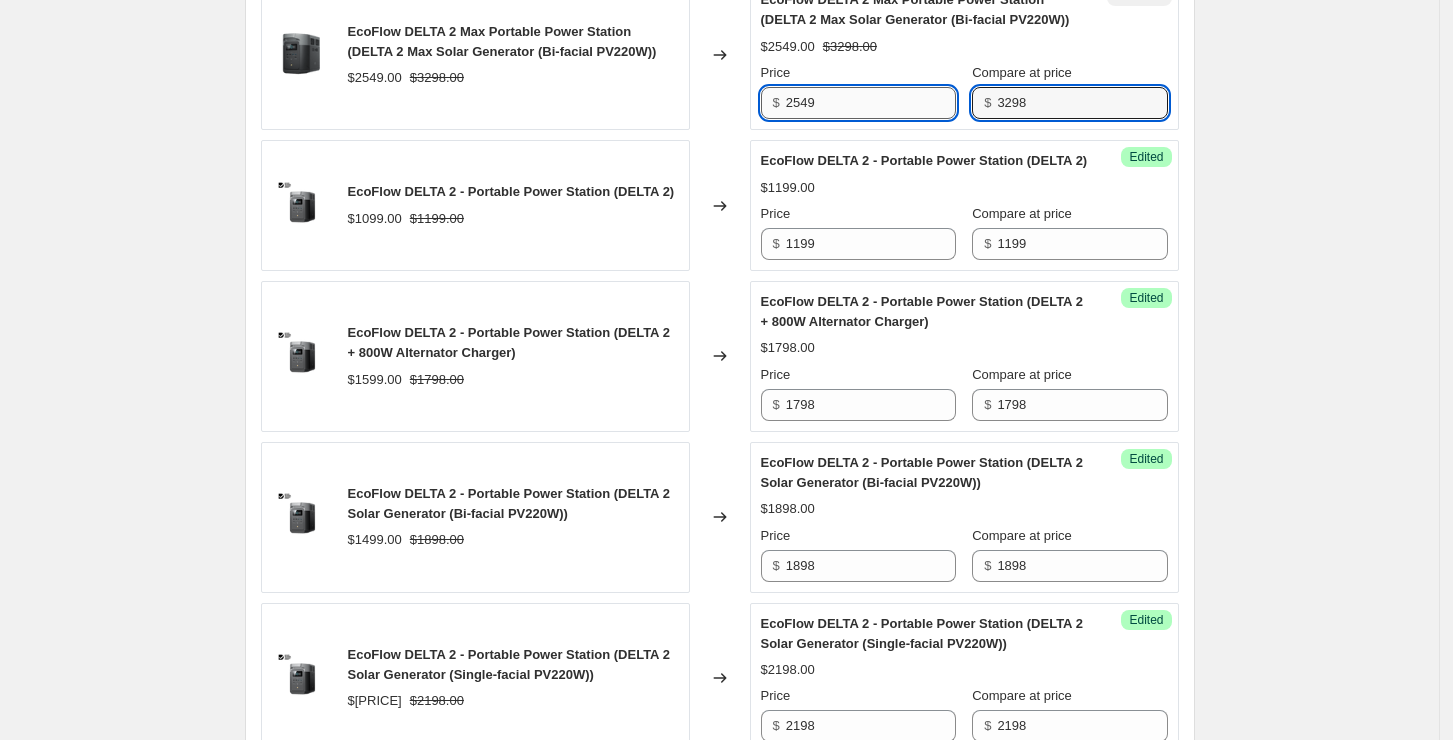 click on "2549" at bounding box center (871, 103) 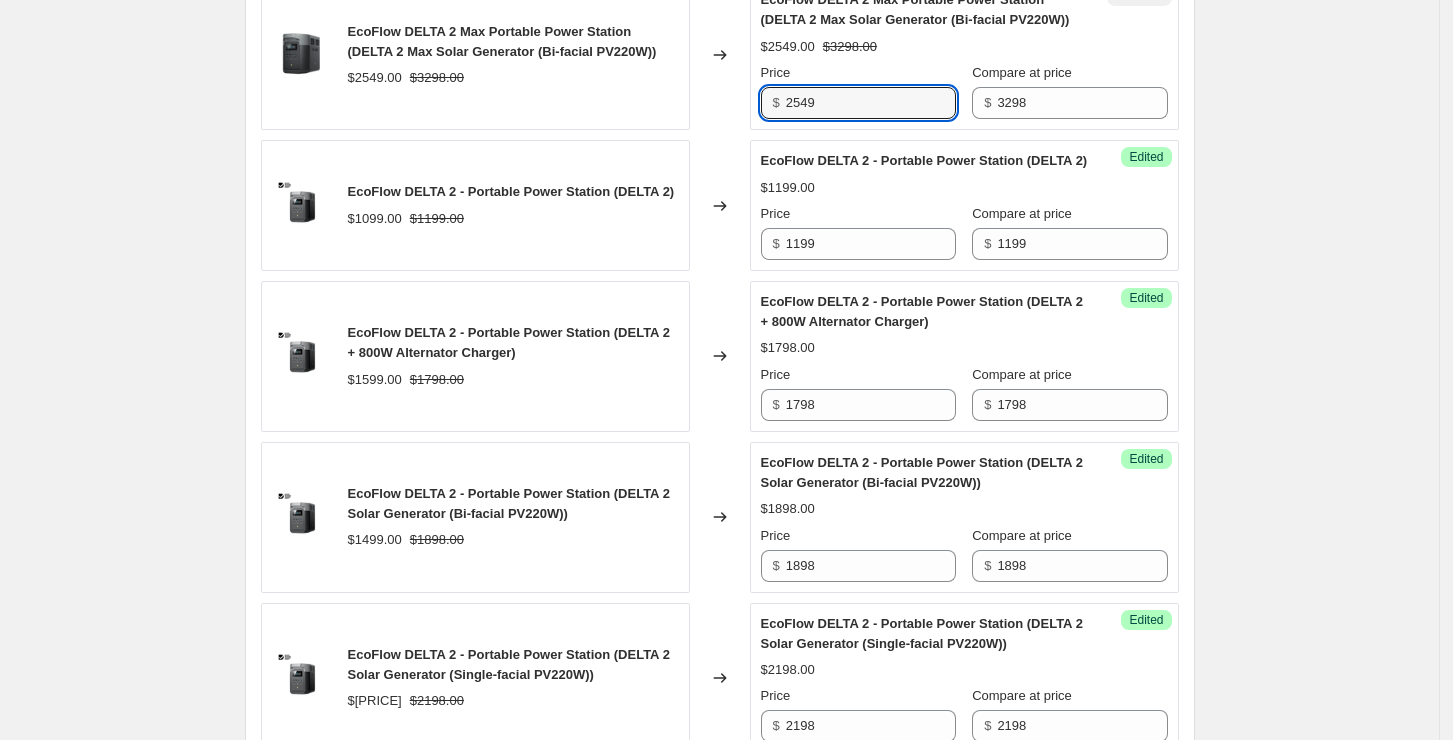 paste on "3298" 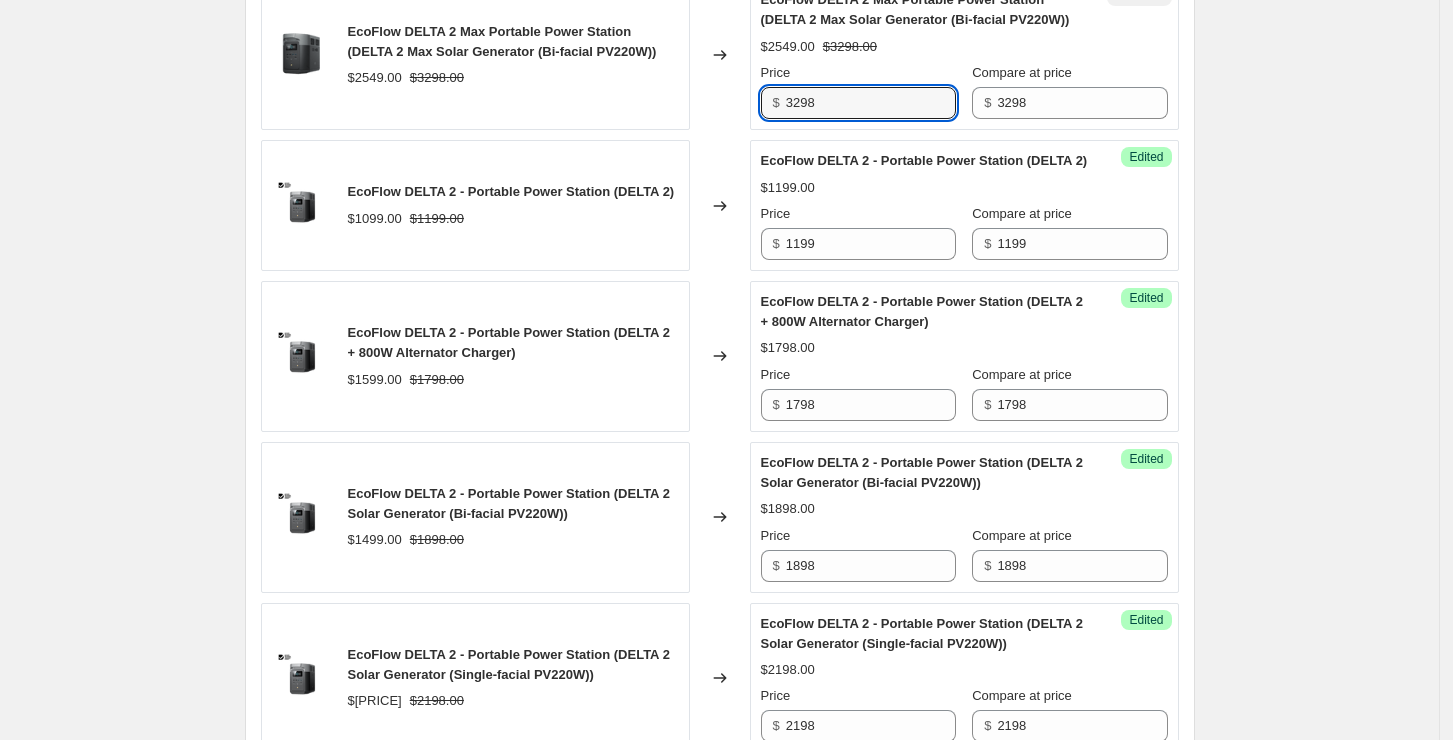 scroll, scrollTop: 1936, scrollLeft: 0, axis: vertical 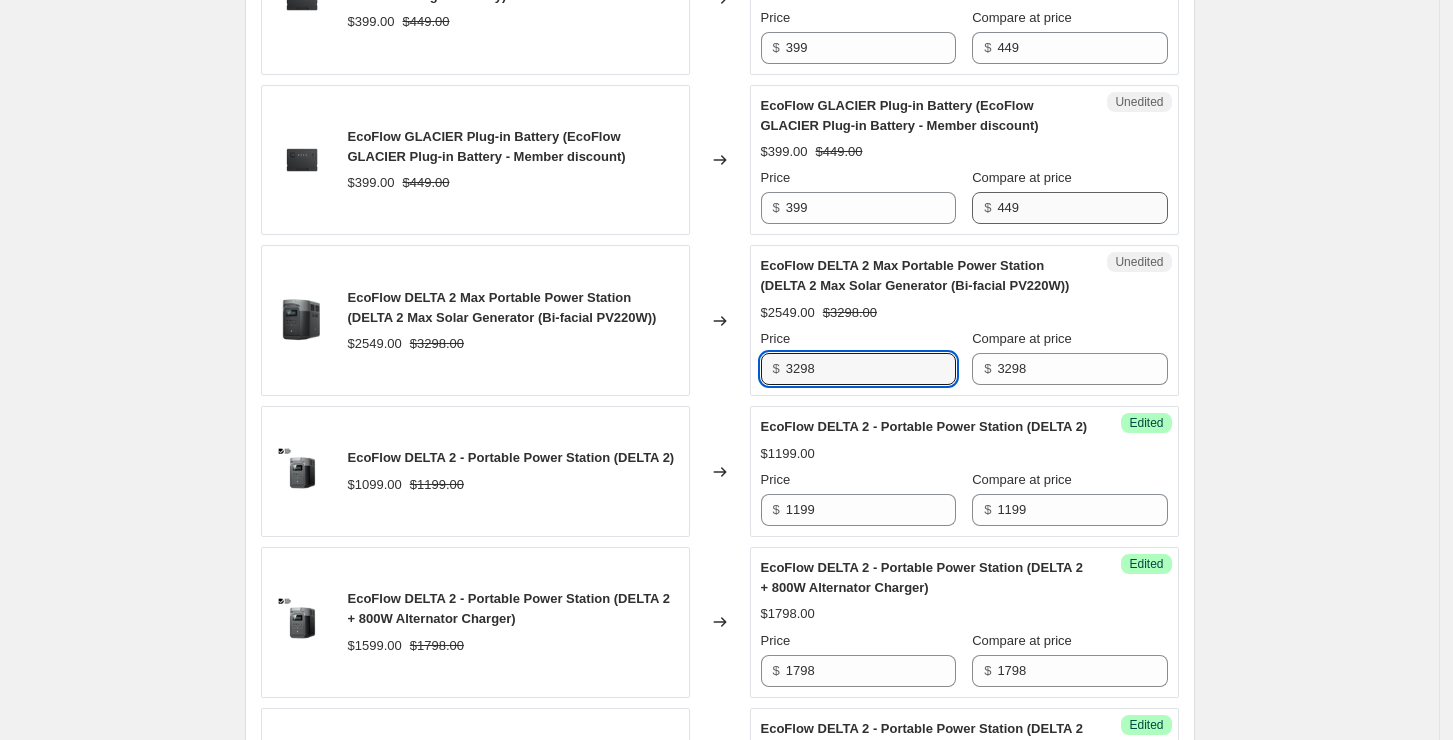 type on "3298" 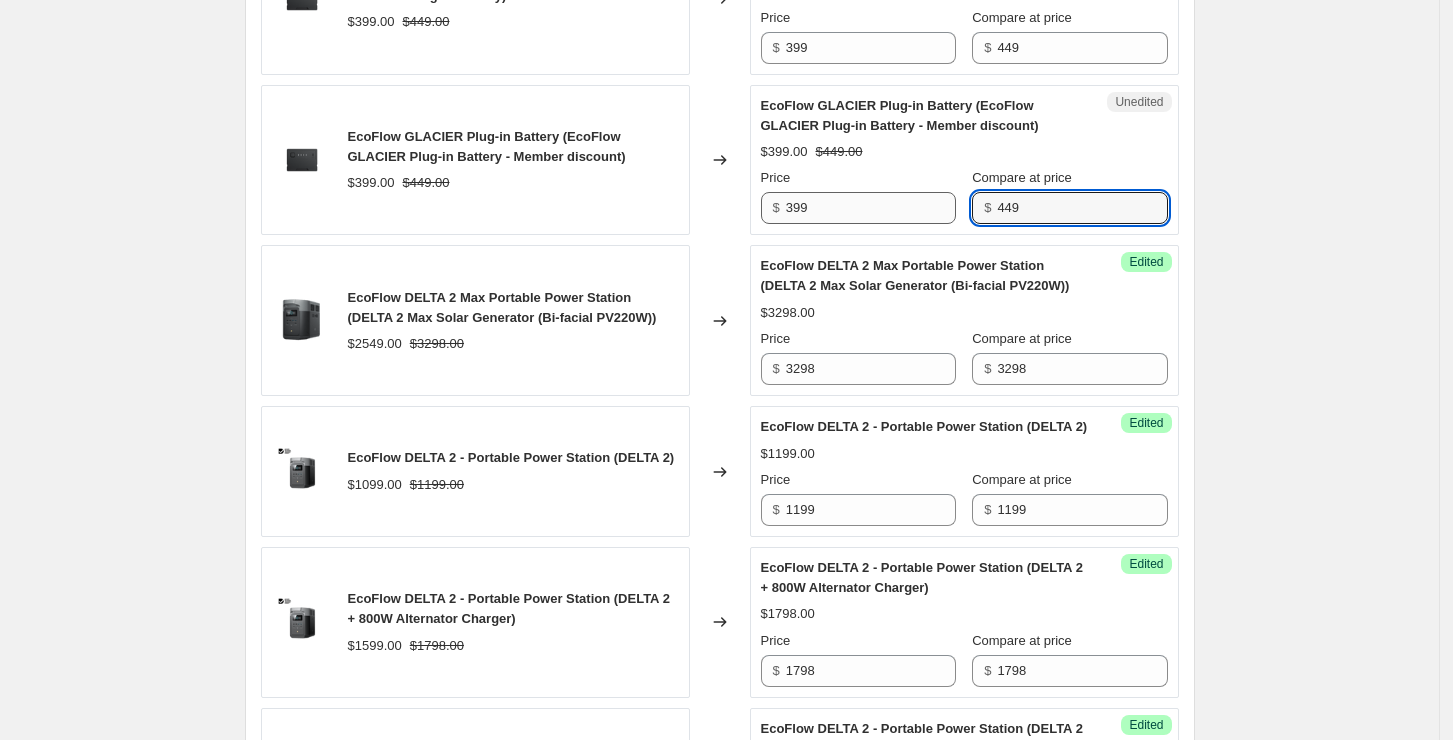 drag, startPoint x: 1044, startPoint y: 214, endPoint x: 942, endPoint y: 212, distance: 102.01961 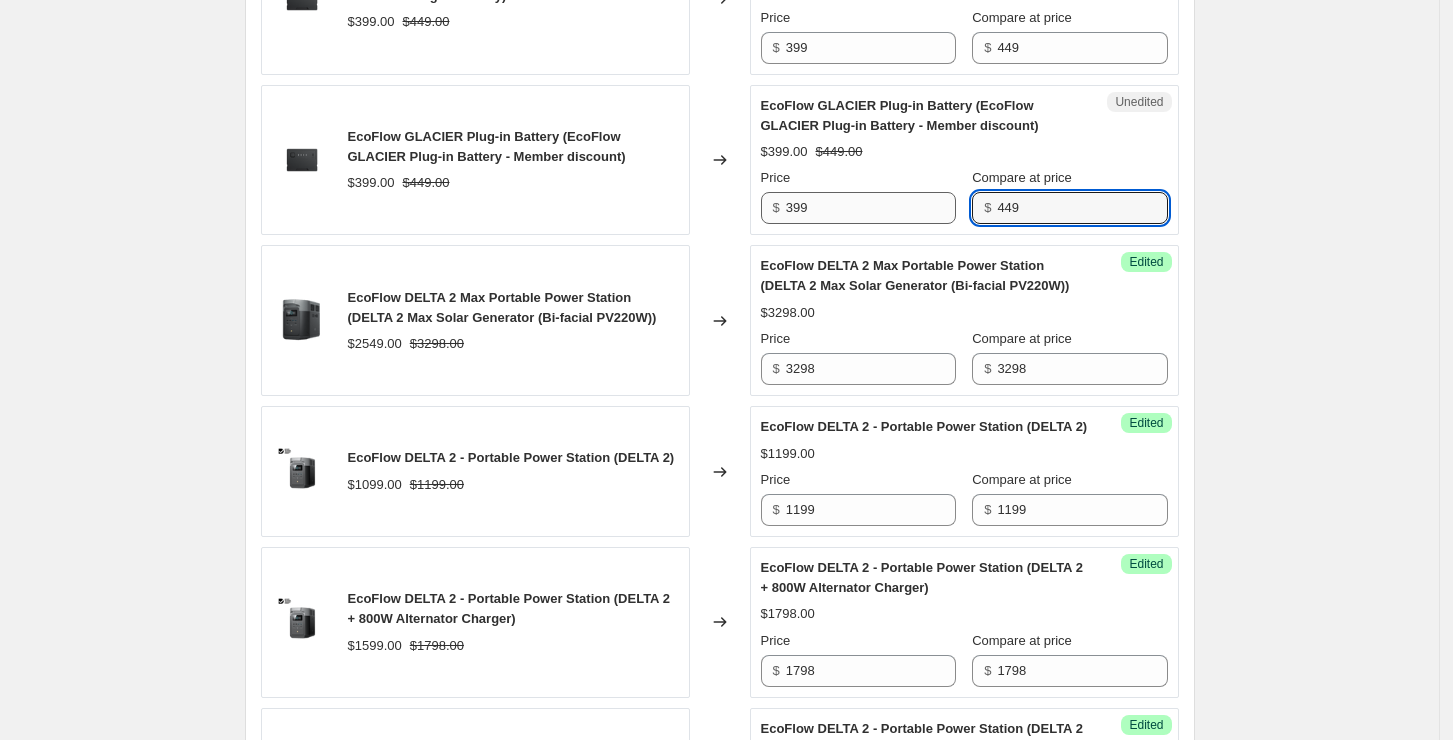click on "Price $ 399 Compare at price $ 449" at bounding box center (964, 196) 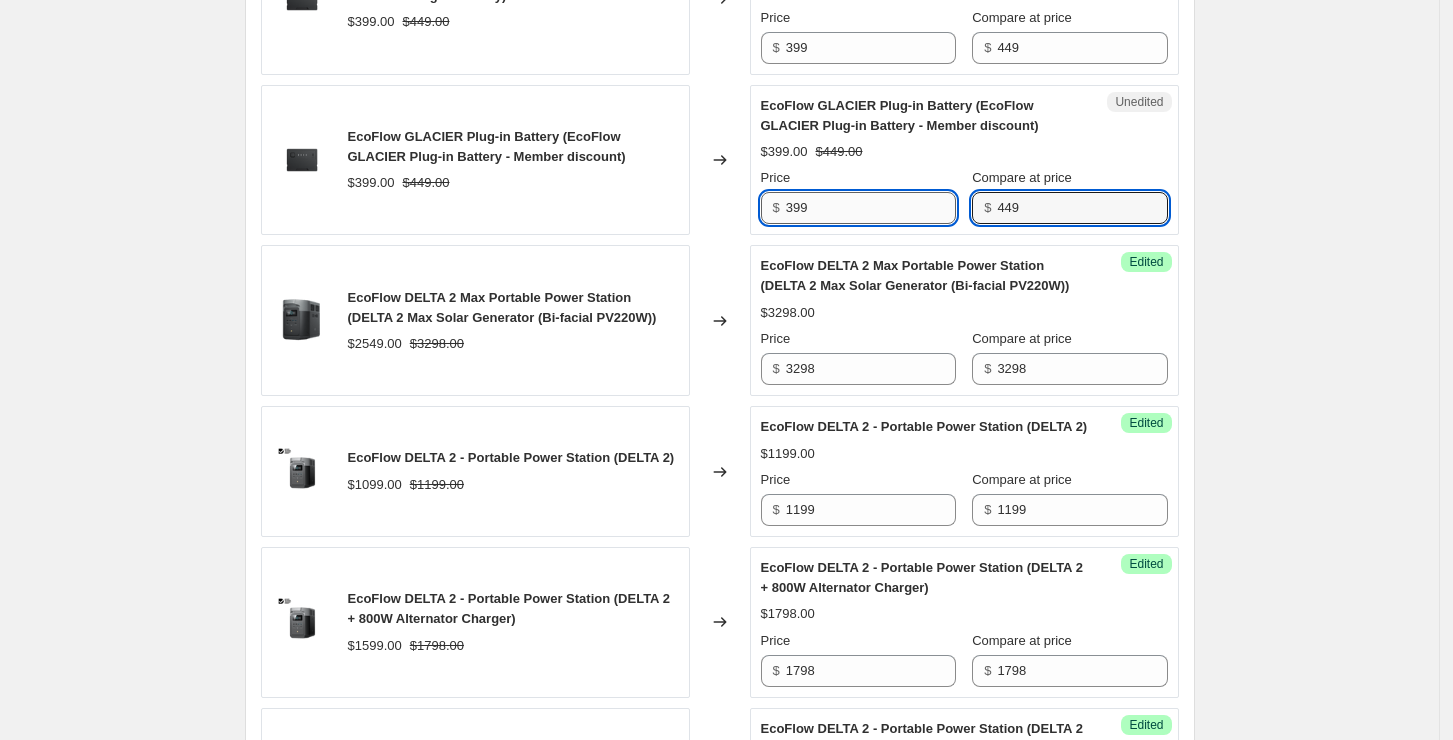 click on "399" at bounding box center [871, 208] 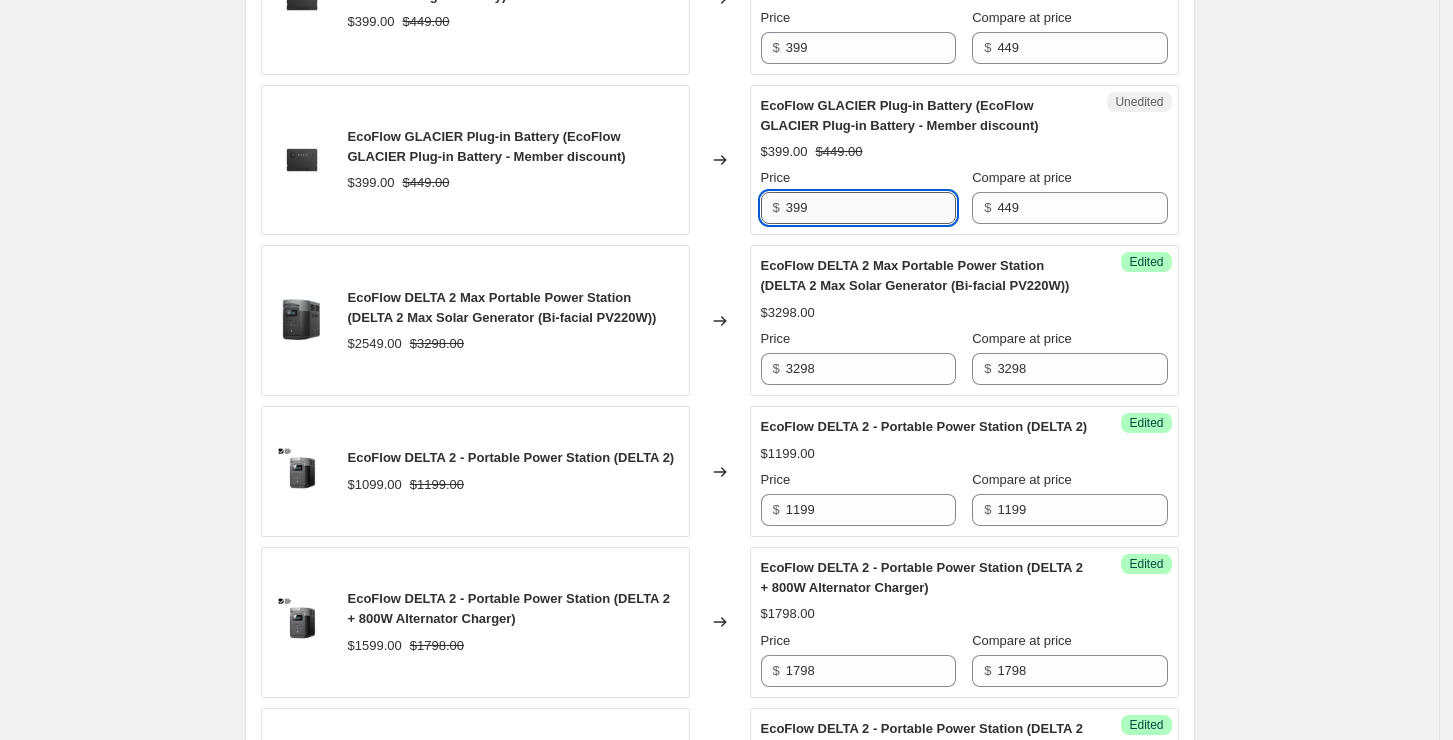 paste on "44" 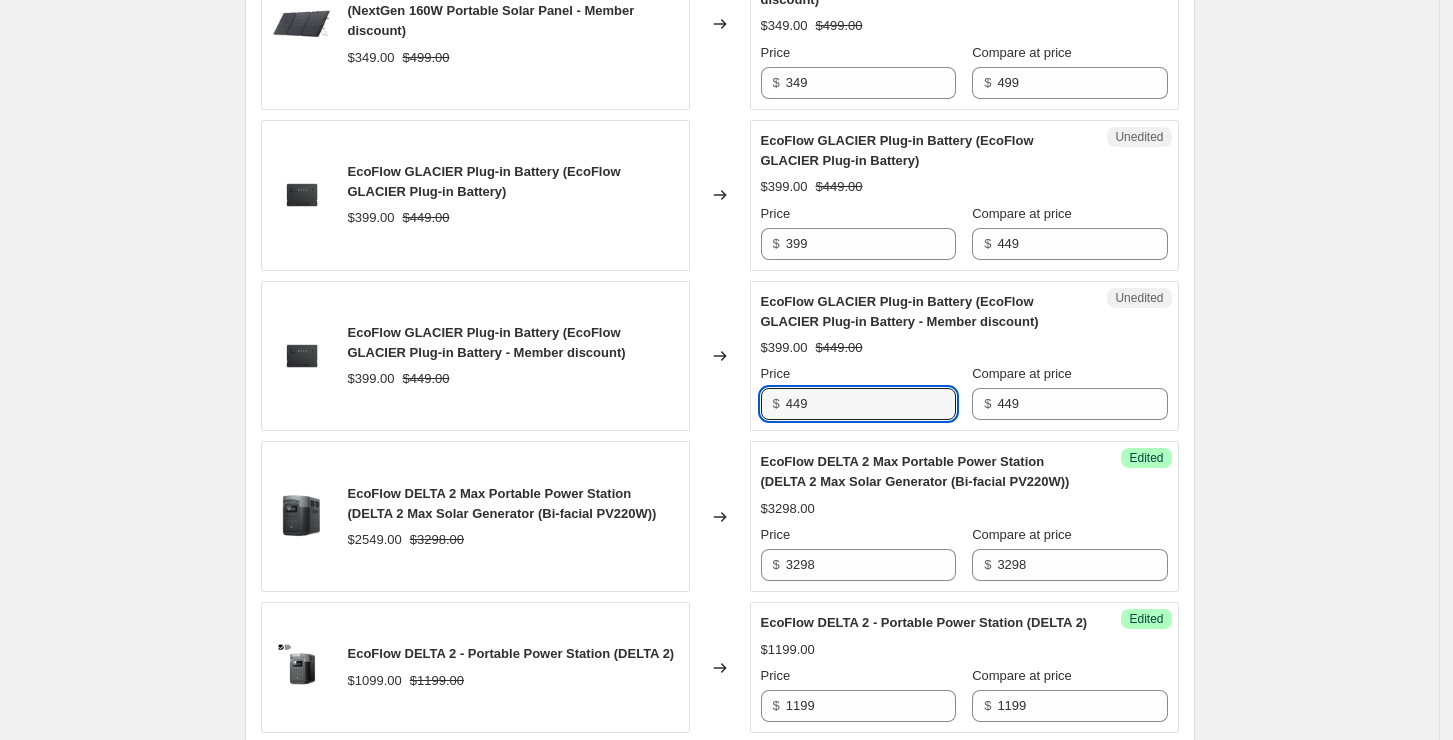 scroll, scrollTop: 1669, scrollLeft: 0, axis: vertical 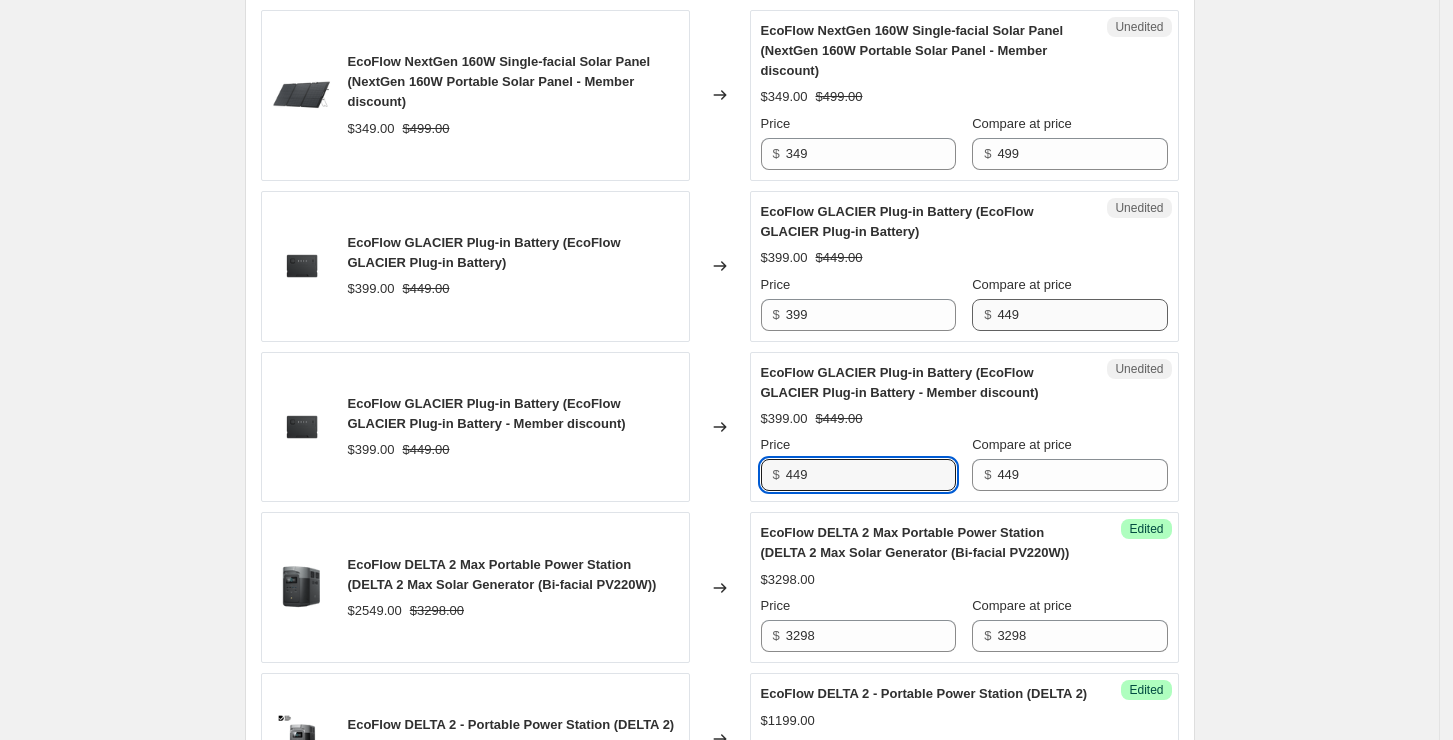type on "449" 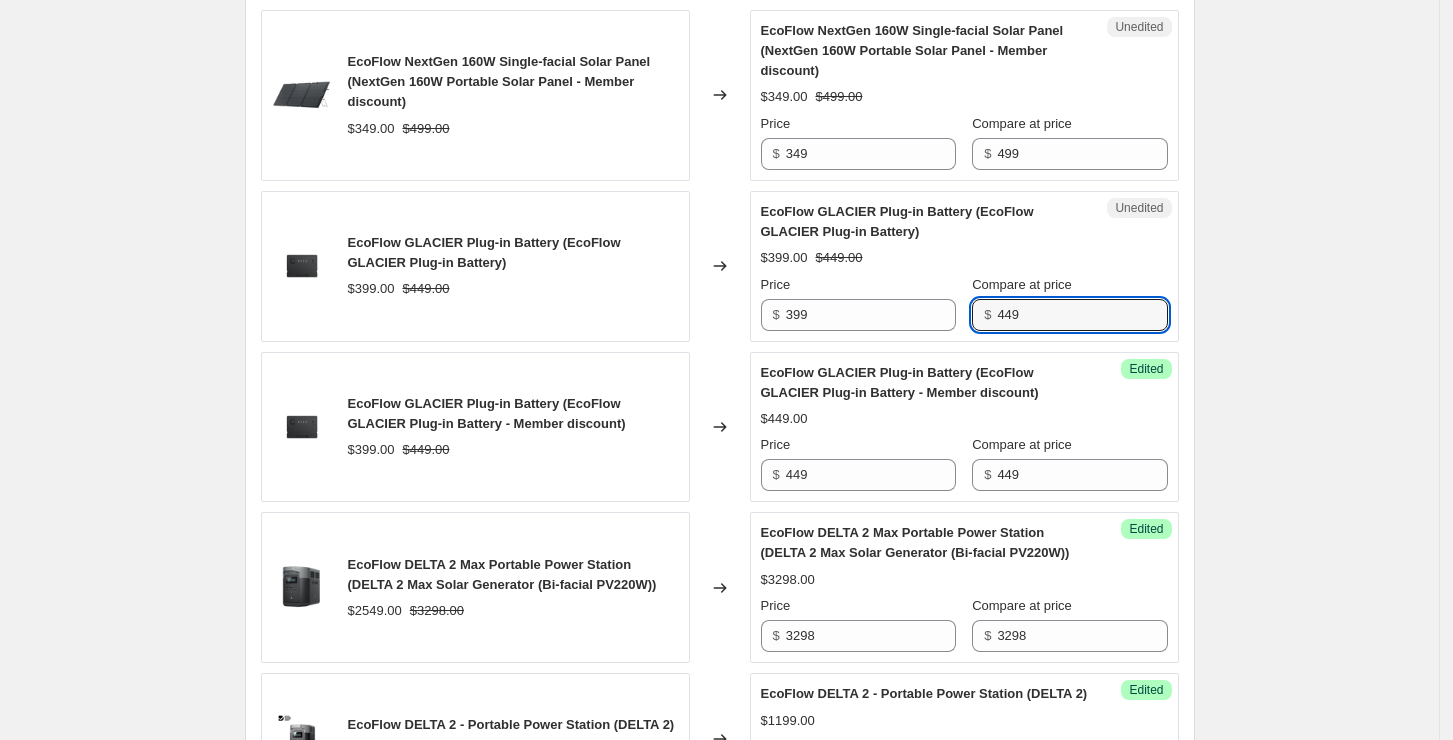 drag, startPoint x: 1058, startPoint y: 308, endPoint x: 966, endPoint y: 308, distance: 92 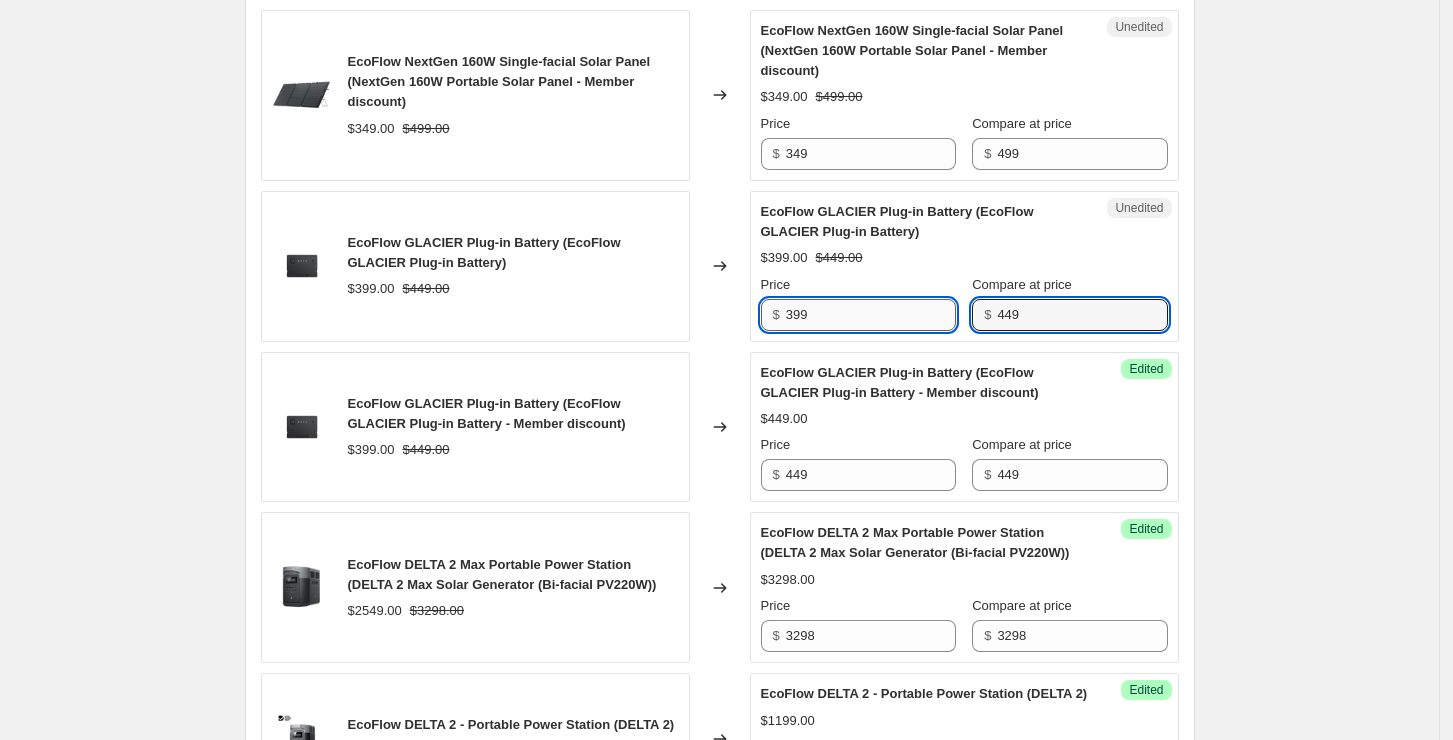 click on "399" at bounding box center [871, 315] 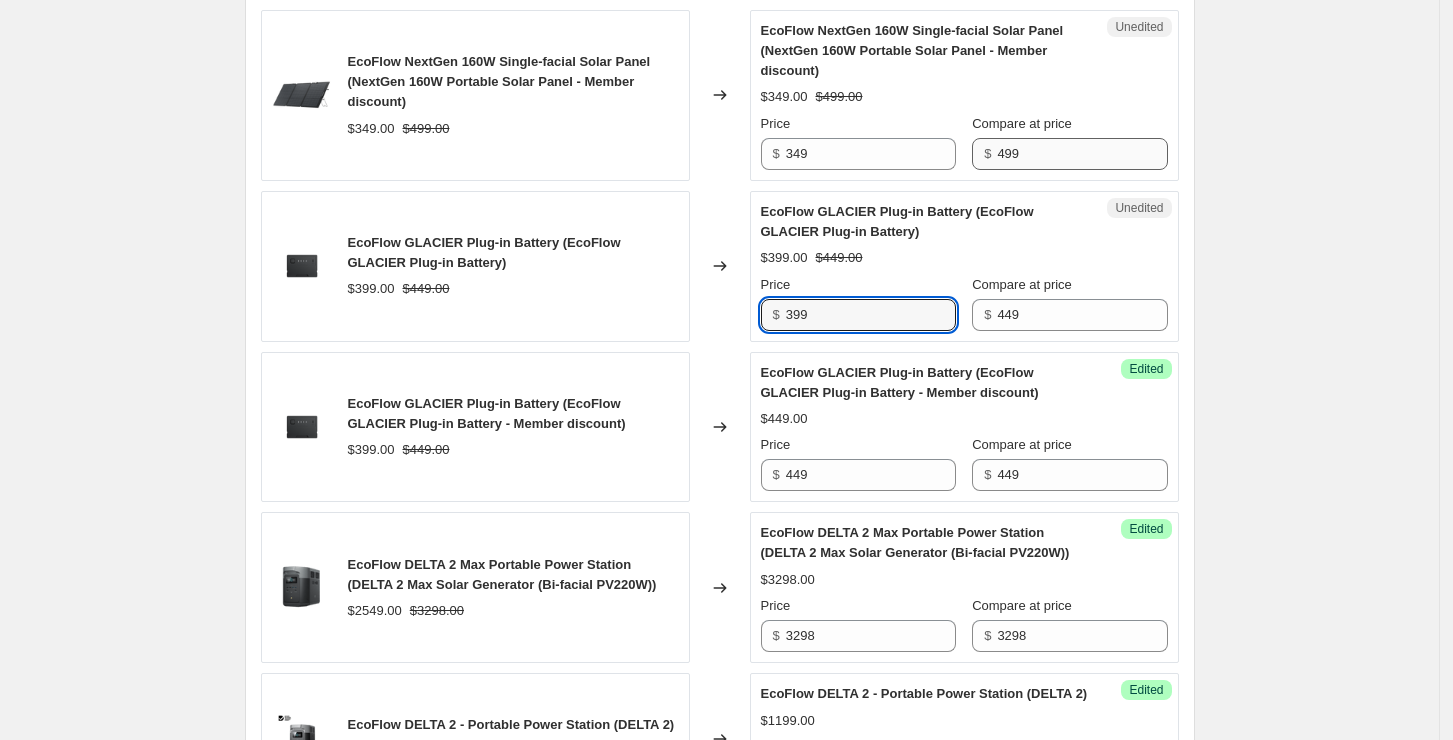 paste on "44" 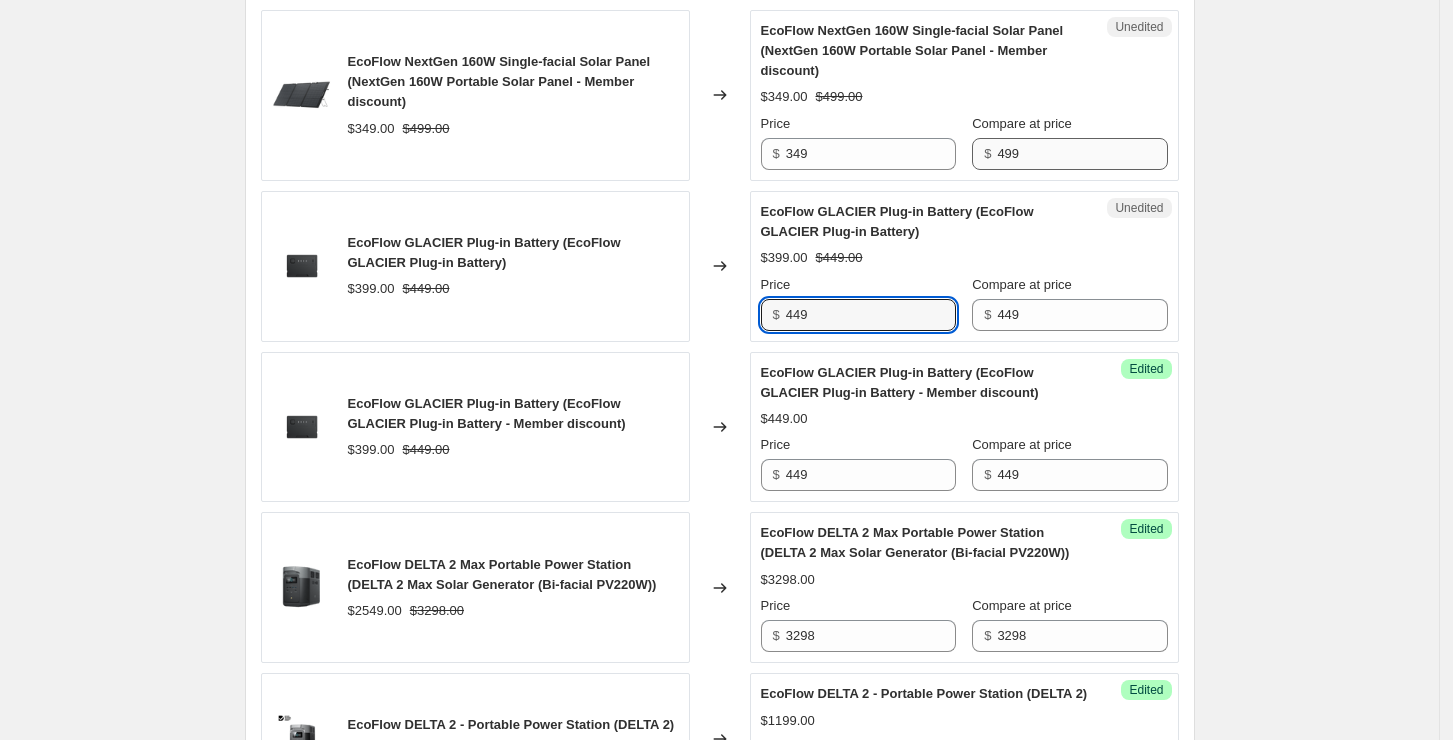 type on "449" 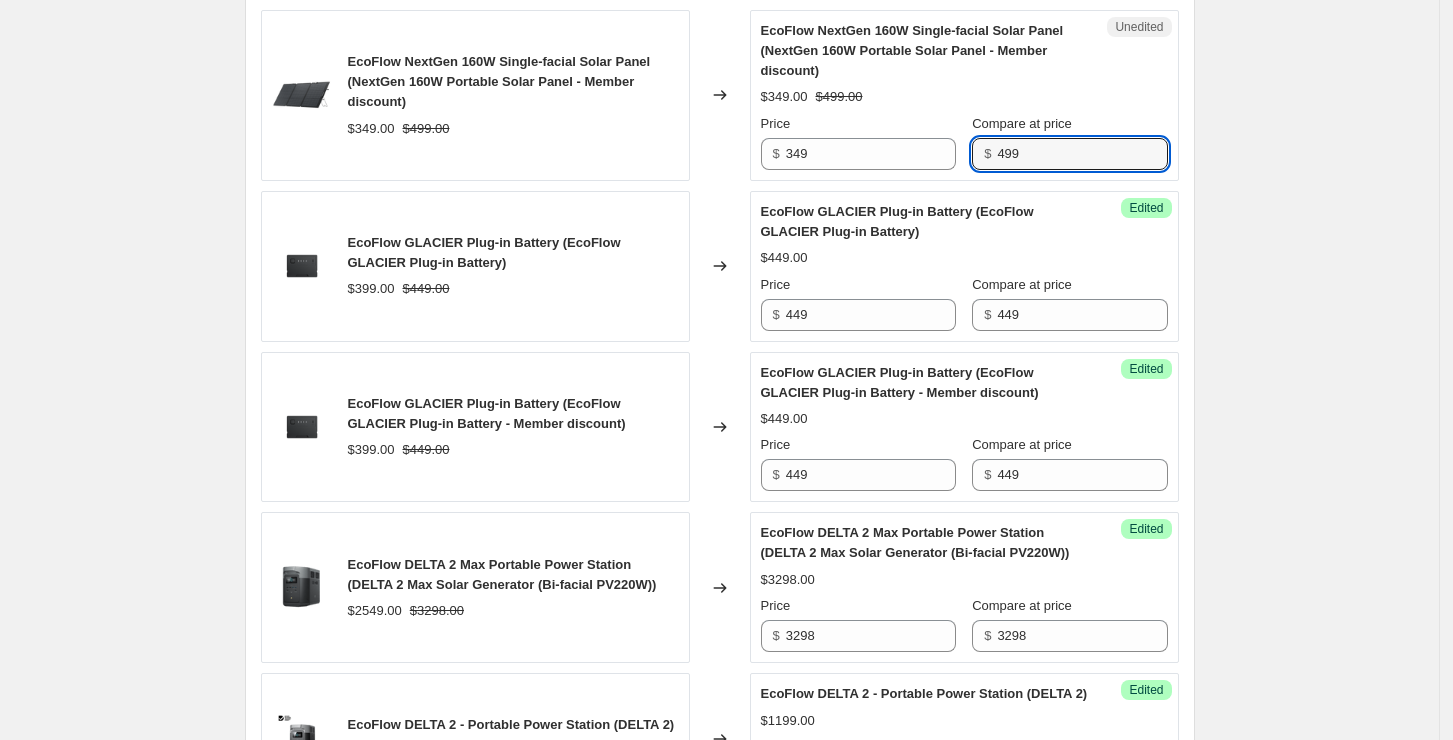 drag, startPoint x: 1034, startPoint y: 151, endPoint x: 976, endPoint y: 140, distance: 59.03389 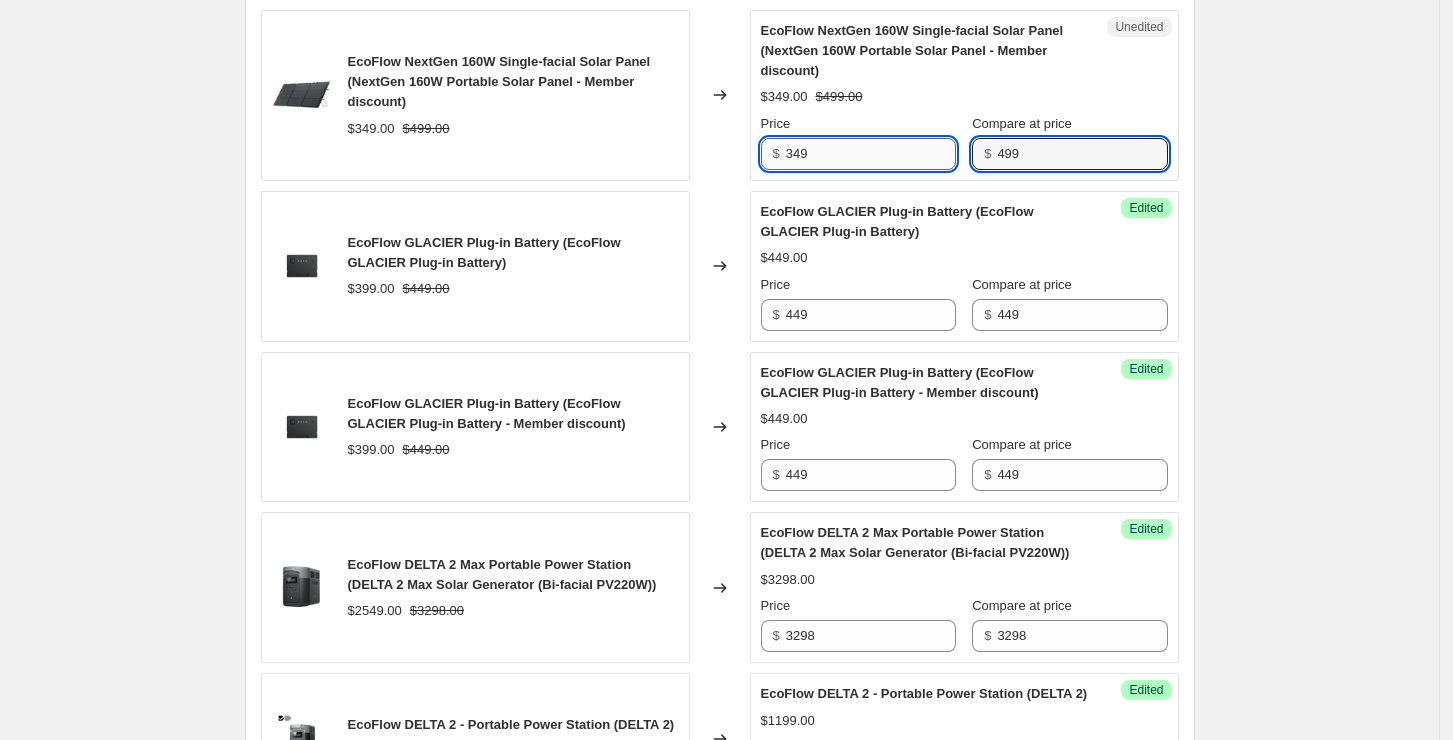 click on "349" at bounding box center [871, 154] 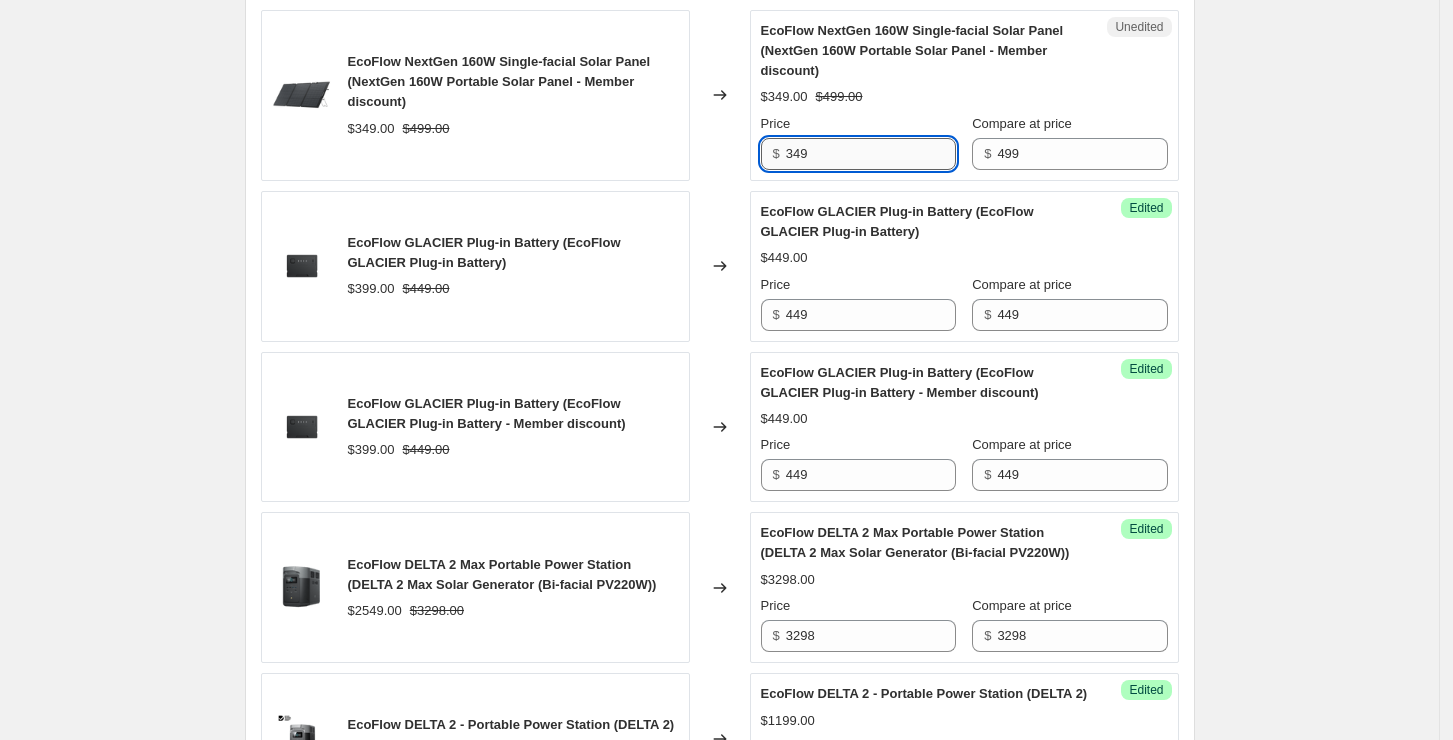 paste on "49" 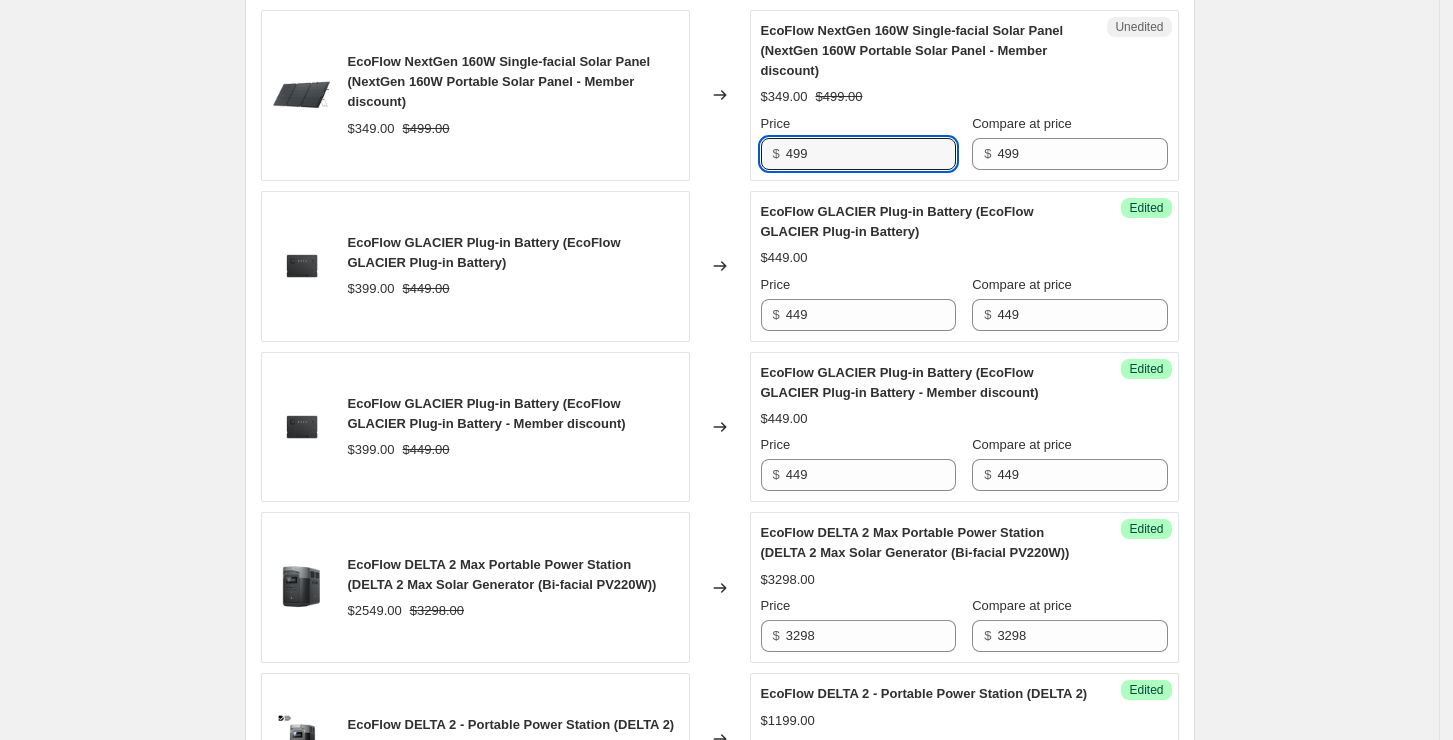 type on "499" 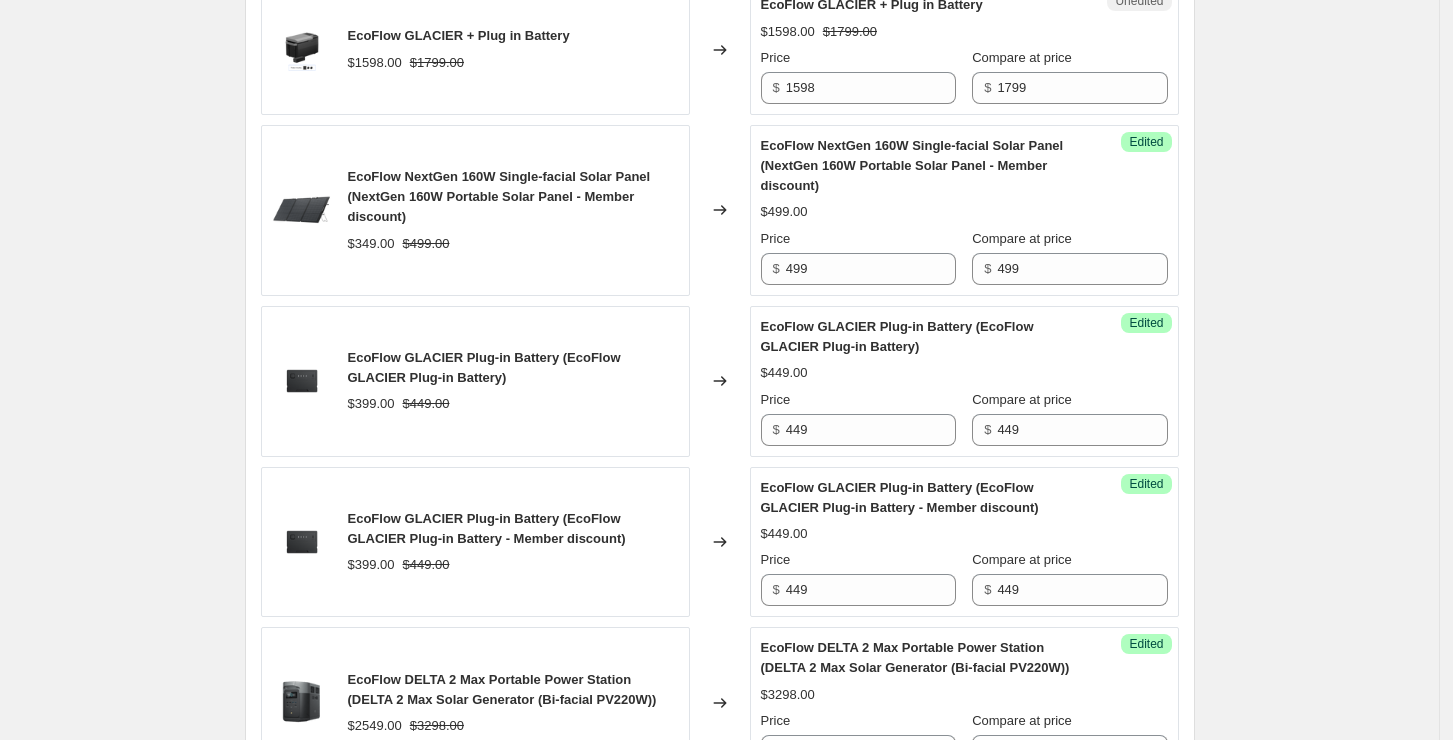 scroll, scrollTop: 1402, scrollLeft: 0, axis: vertical 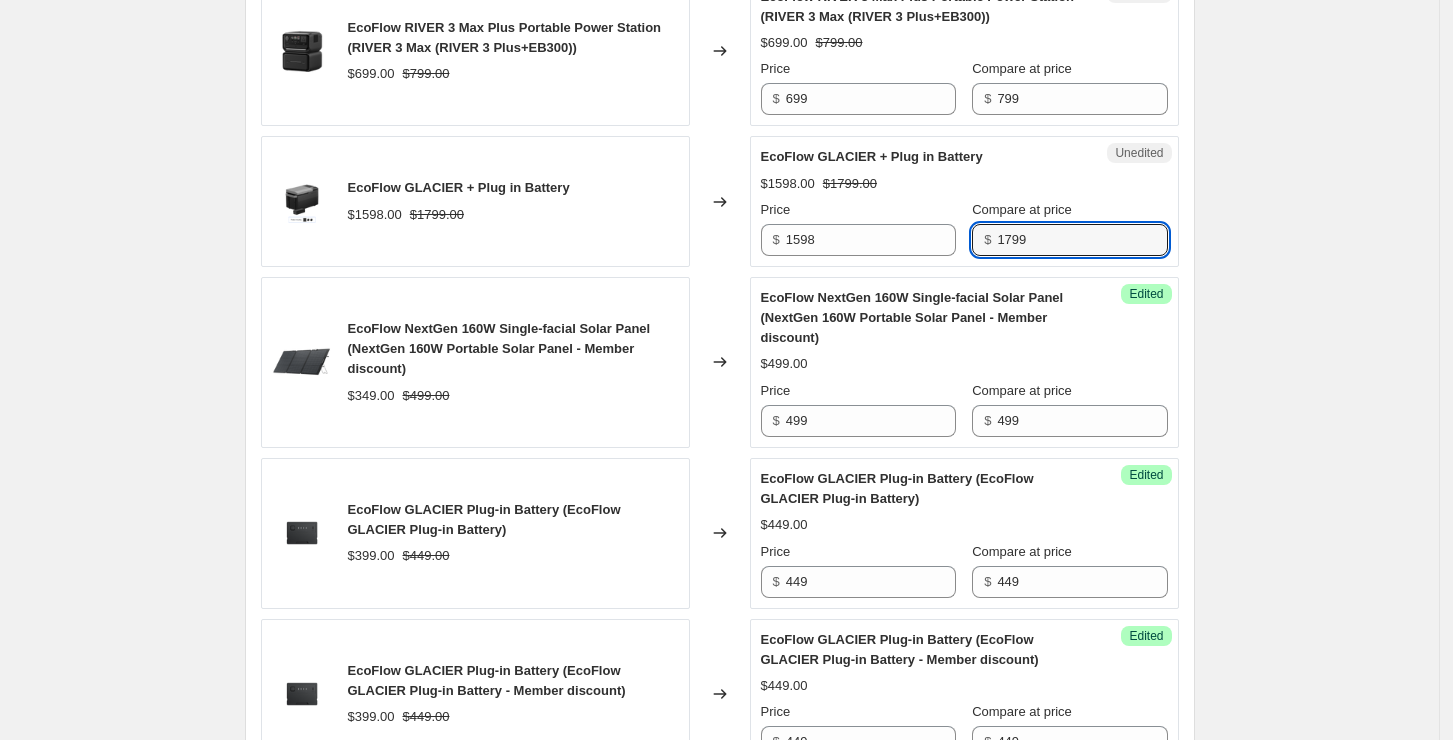 drag, startPoint x: 1004, startPoint y: 233, endPoint x: 950, endPoint y: 236, distance: 54.08327 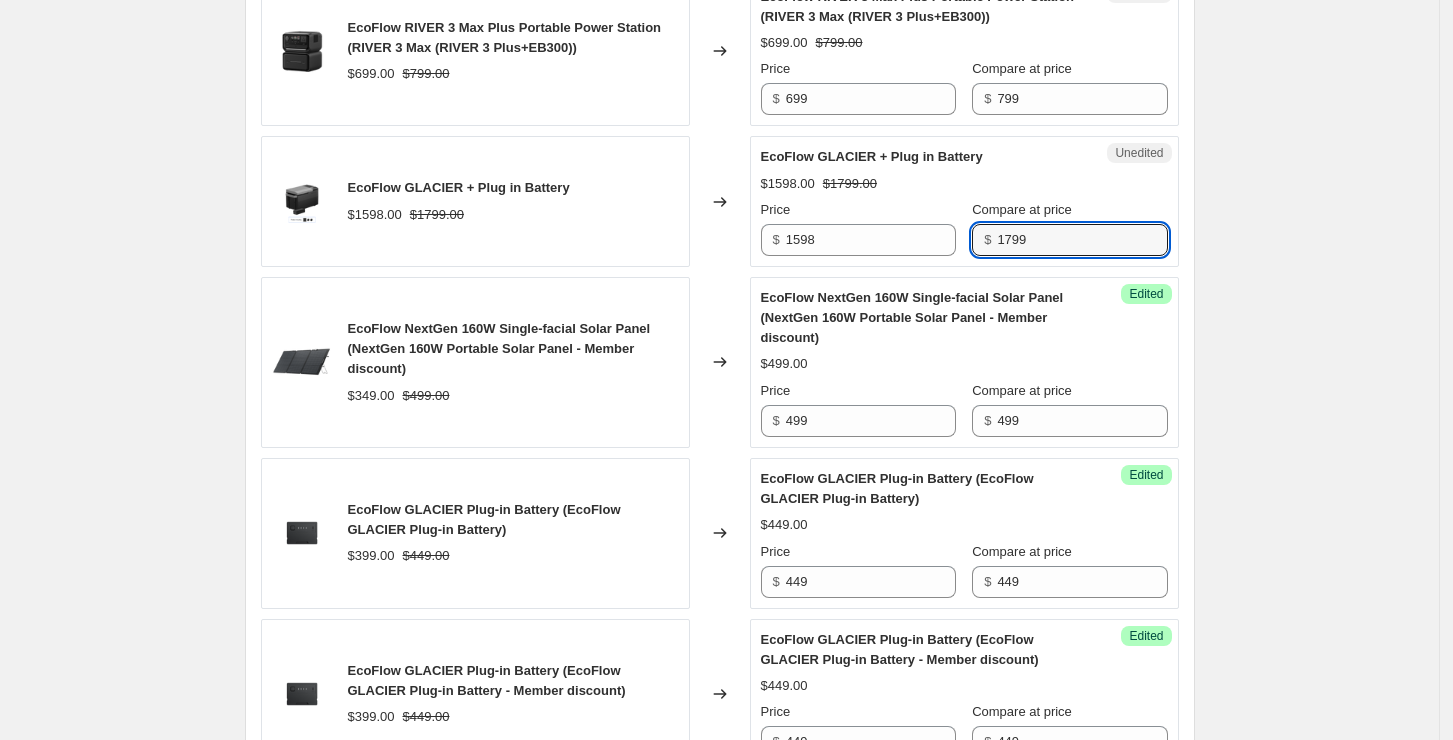 click on "Price $ [PRICE] Compare at price $ [PRICE]" at bounding box center [964, 228] 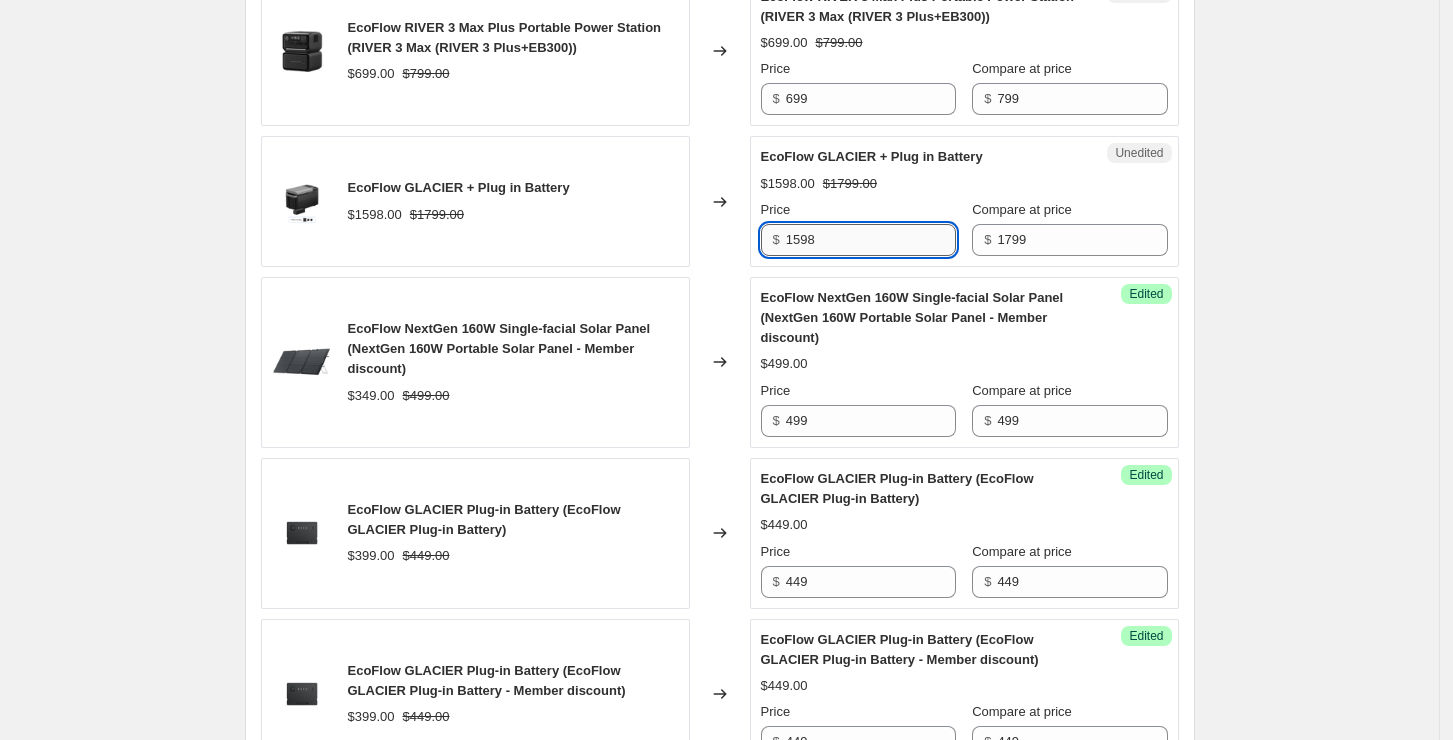 click on "1598" at bounding box center [871, 240] 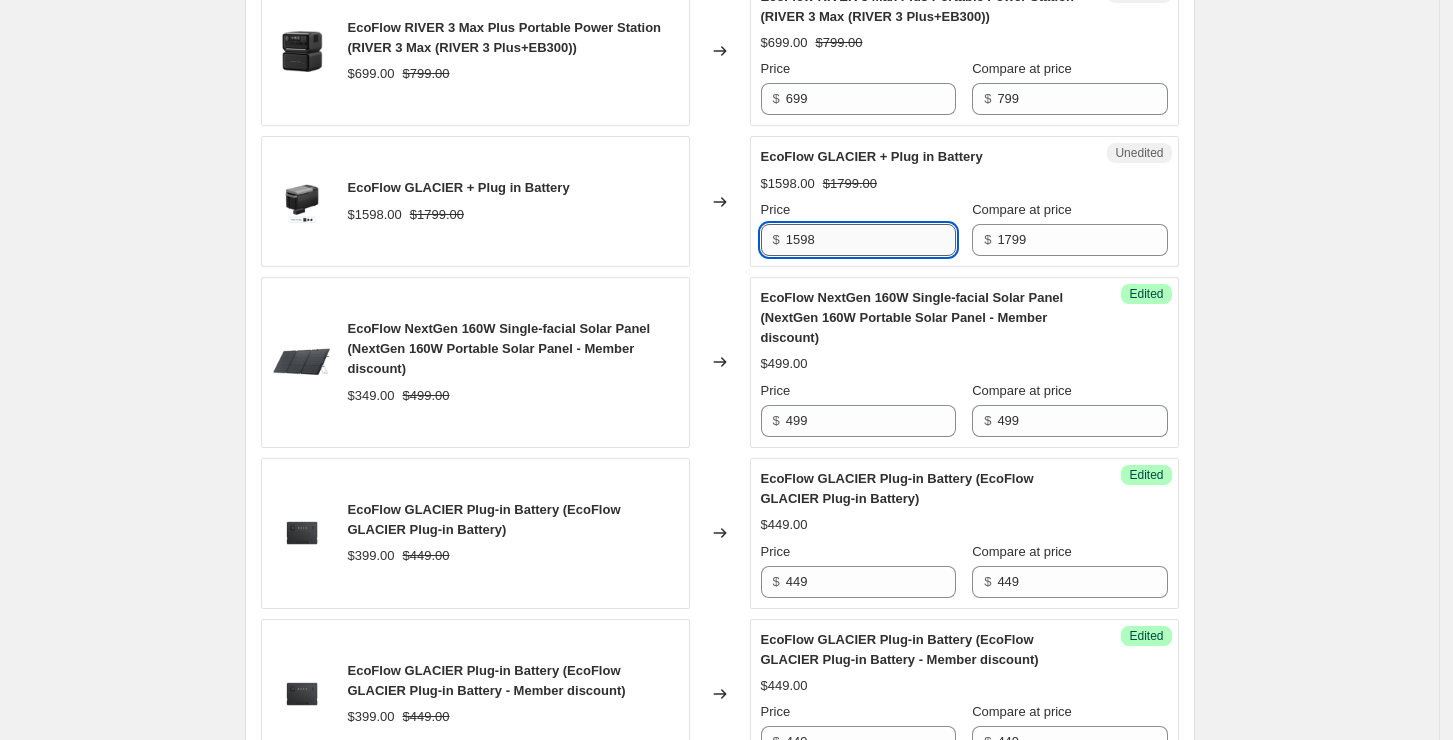 paste on "799" 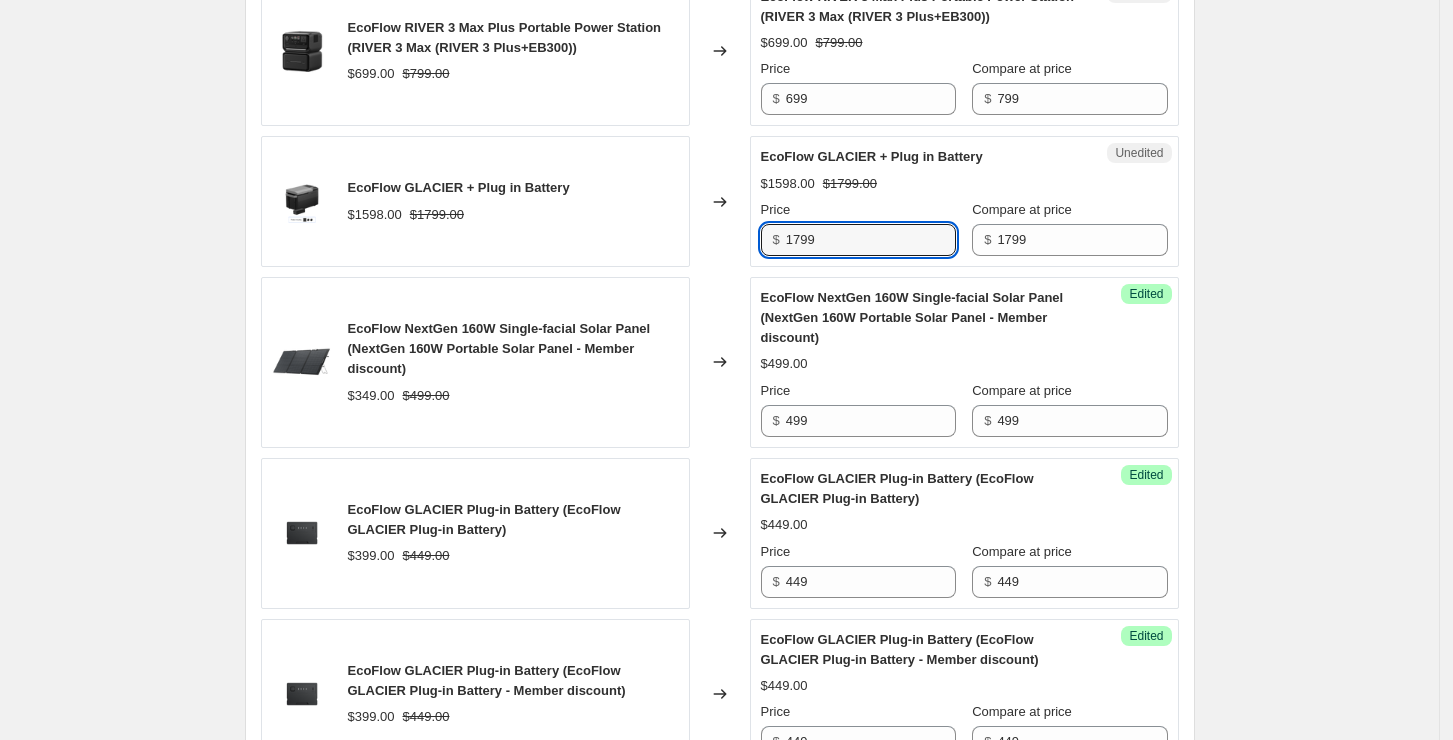 type on "1799" 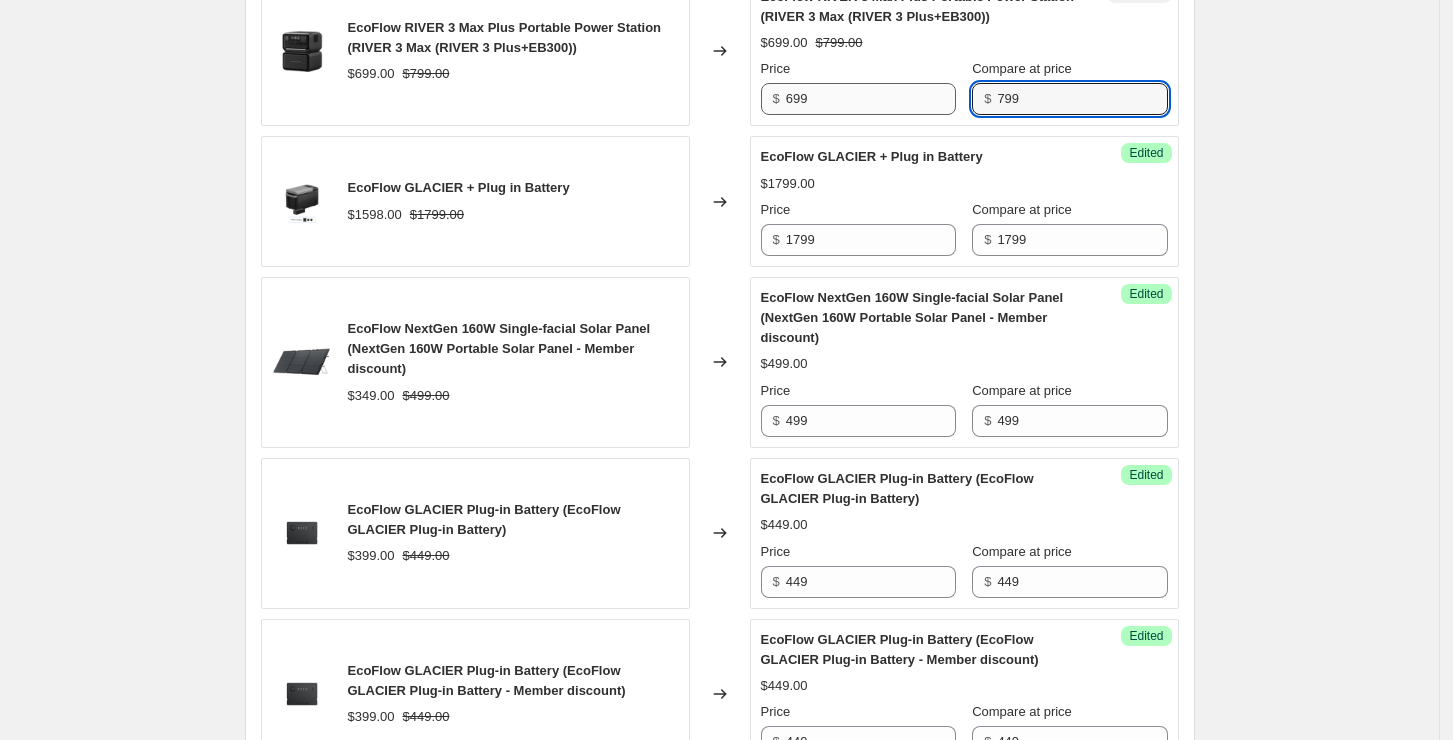 drag, startPoint x: 965, startPoint y: 107, endPoint x: 946, endPoint y: 107, distance: 19 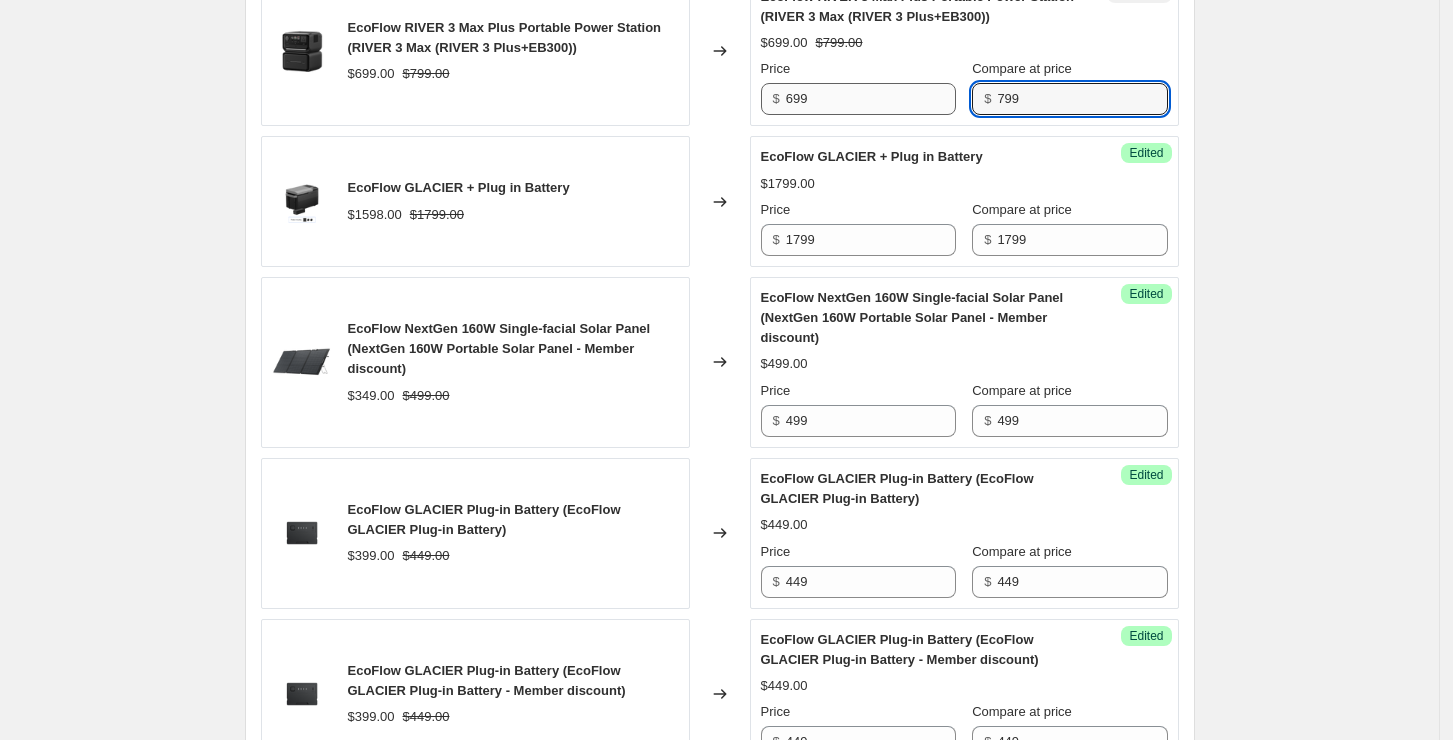 click on "Price $ [PRICE] Compare at price $ [PRICE]" at bounding box center (964, 87) 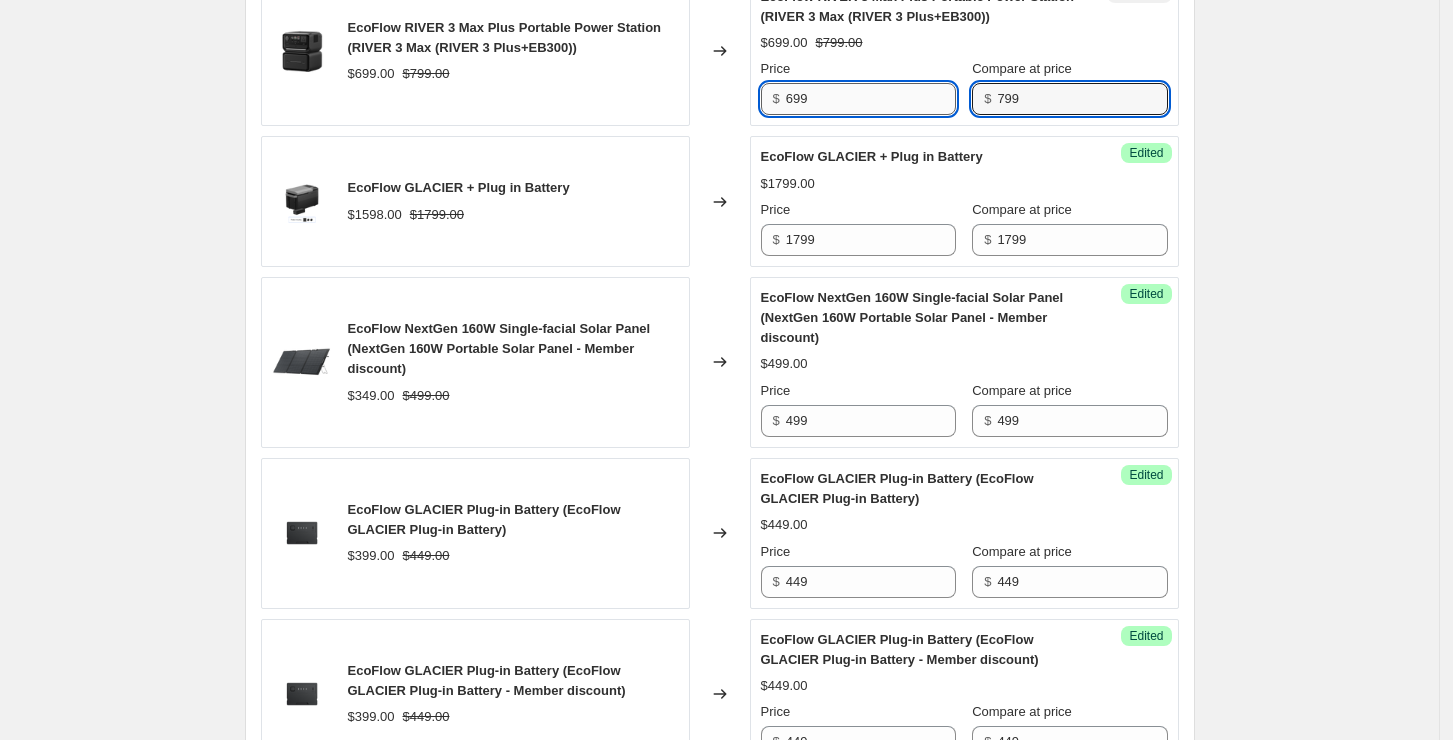 click on "699" at bounding box center [871, 99] 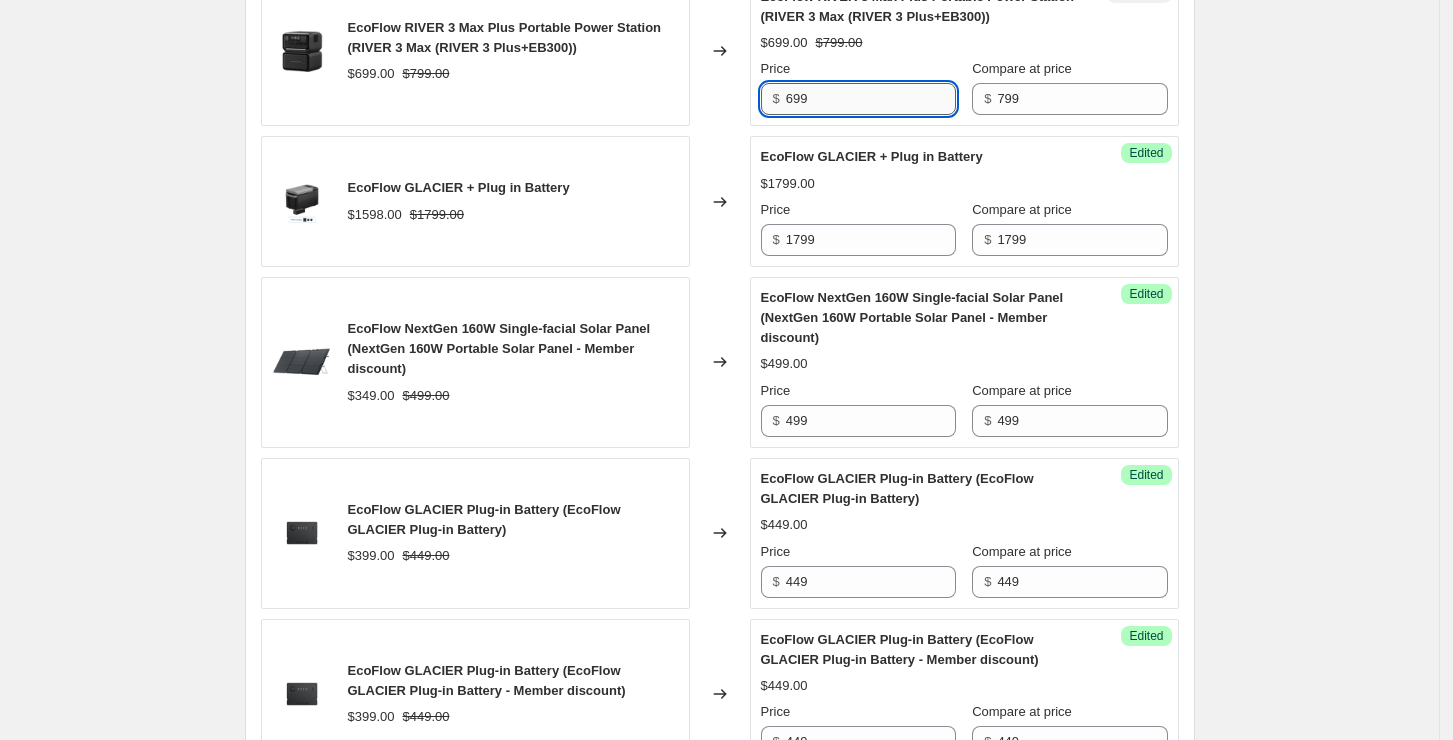paste on "7" 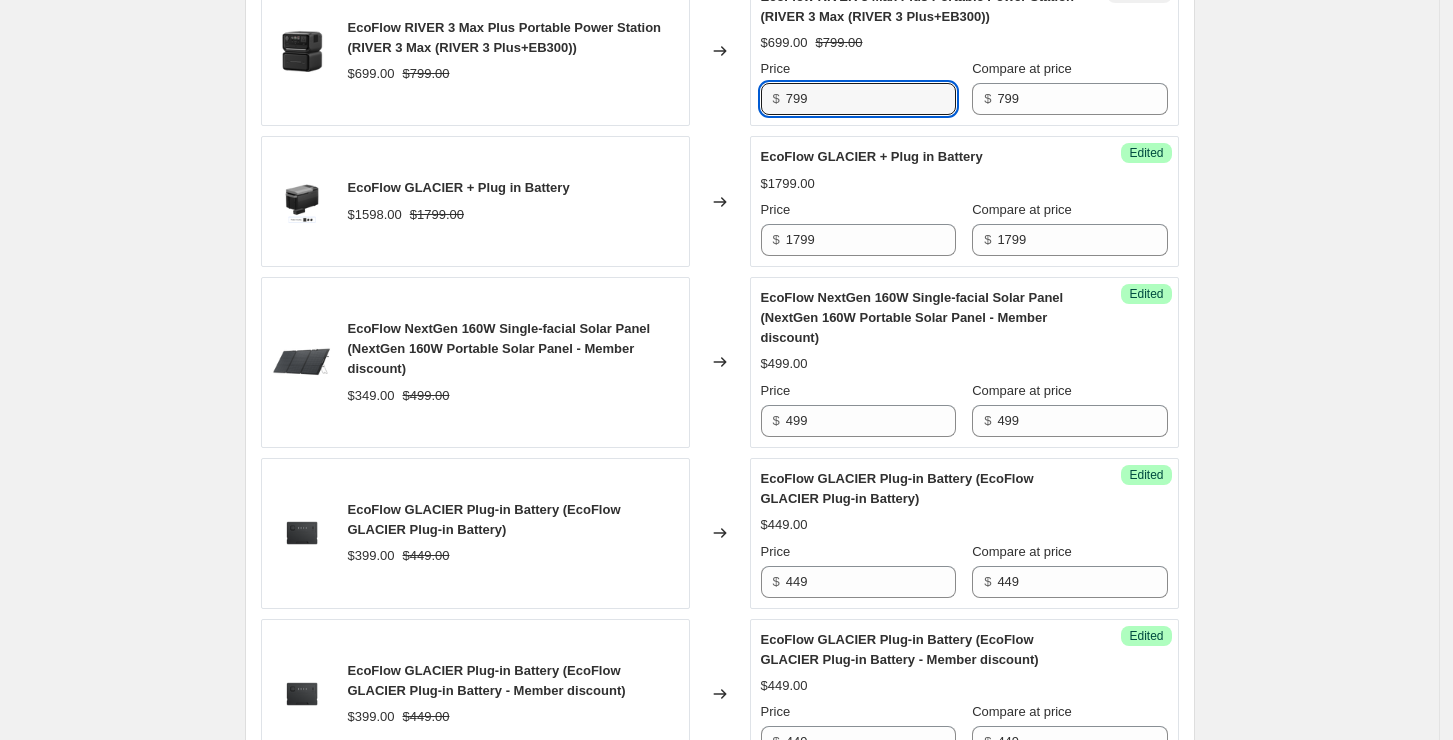 type on "799" 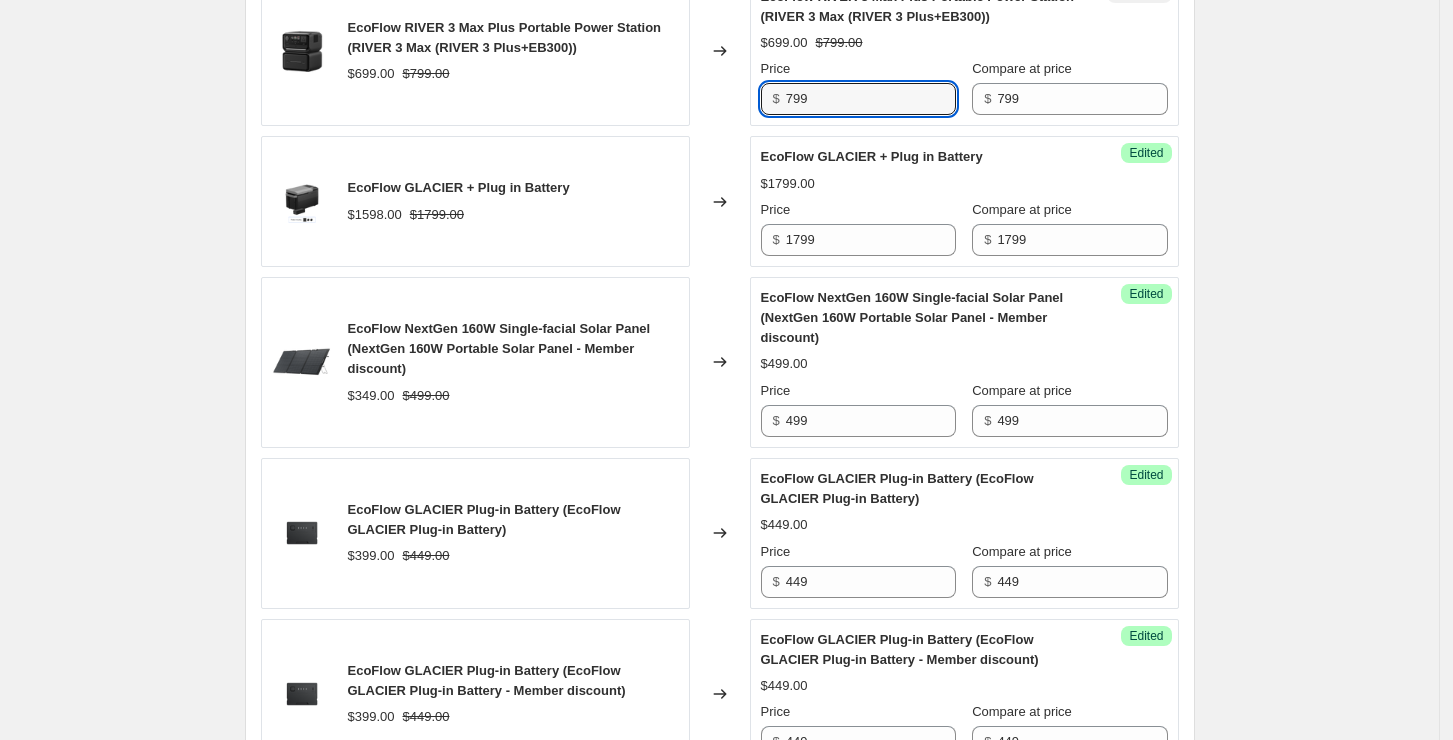 click on "Create new price change job. This page is ready Create new price change job Draft Step 1. Optionally give your price change job a title (eg "March 30% off sale on boots") prime day原价回归 This title is just for internal use, customers won't see it Step 2. Select how the prices should change Use bulk price change rules Set product prices individually Use CSV upload Select tags to add while price change is active Select tags to remove while price change is active Step 3. Select which products should change in price Select all products, use filters, or select products variants individually All products Filter by product, collection, tag, vendor, product type, variant title, or inventory Select product variants individually Select product variants 55   product variants selected PRICE CHANGE PREVIEW 55 product variants selected. 49 product prices edited: EcoFlow DELTA 3 Plus Portable Power Station+800W Alternator Charger $[PRICE] $[PRICE] Changed to Unedited $[PRICE] $[PRICE] Price $ [PRICE] Compare at price $ $" at bounding box center (719, 528) 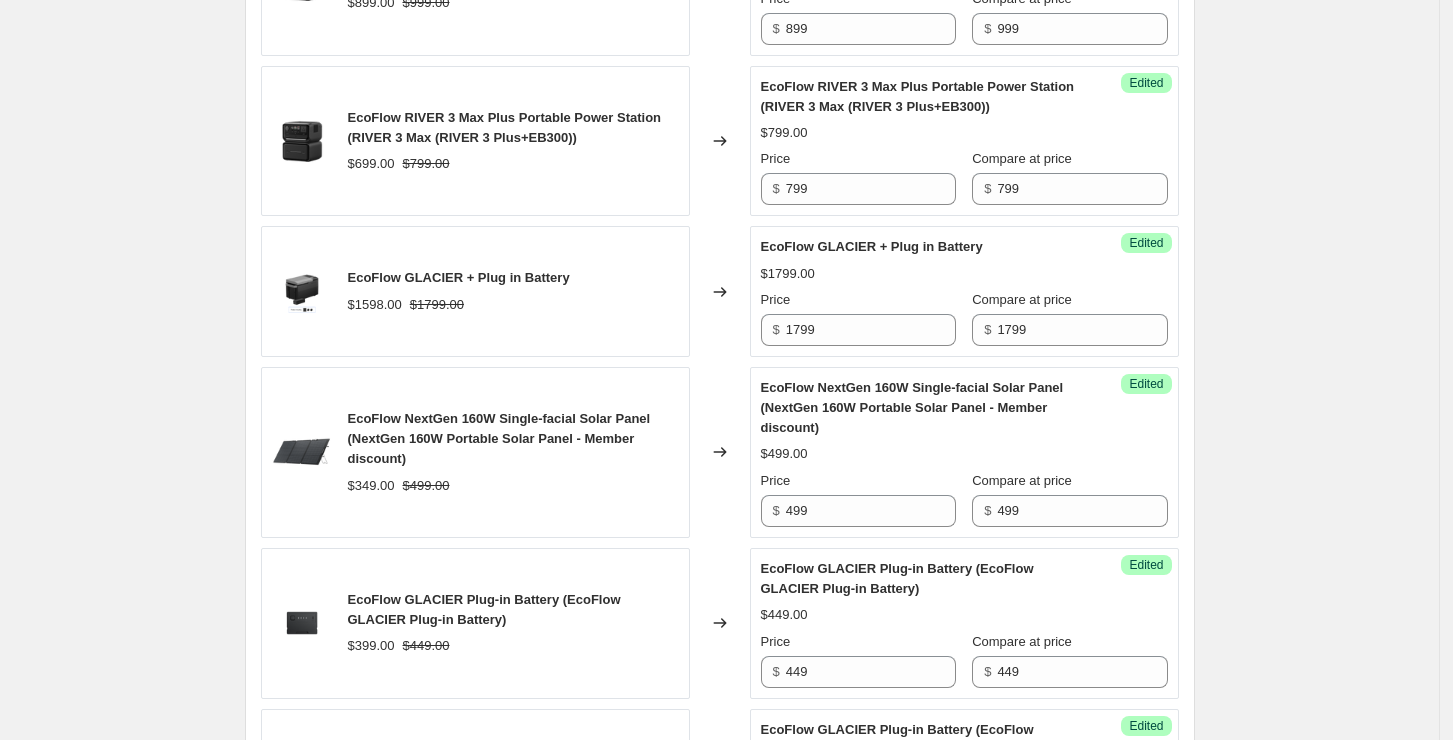 scroll, scrollTop: 1136, scrollLeft: 0, axis: vertical 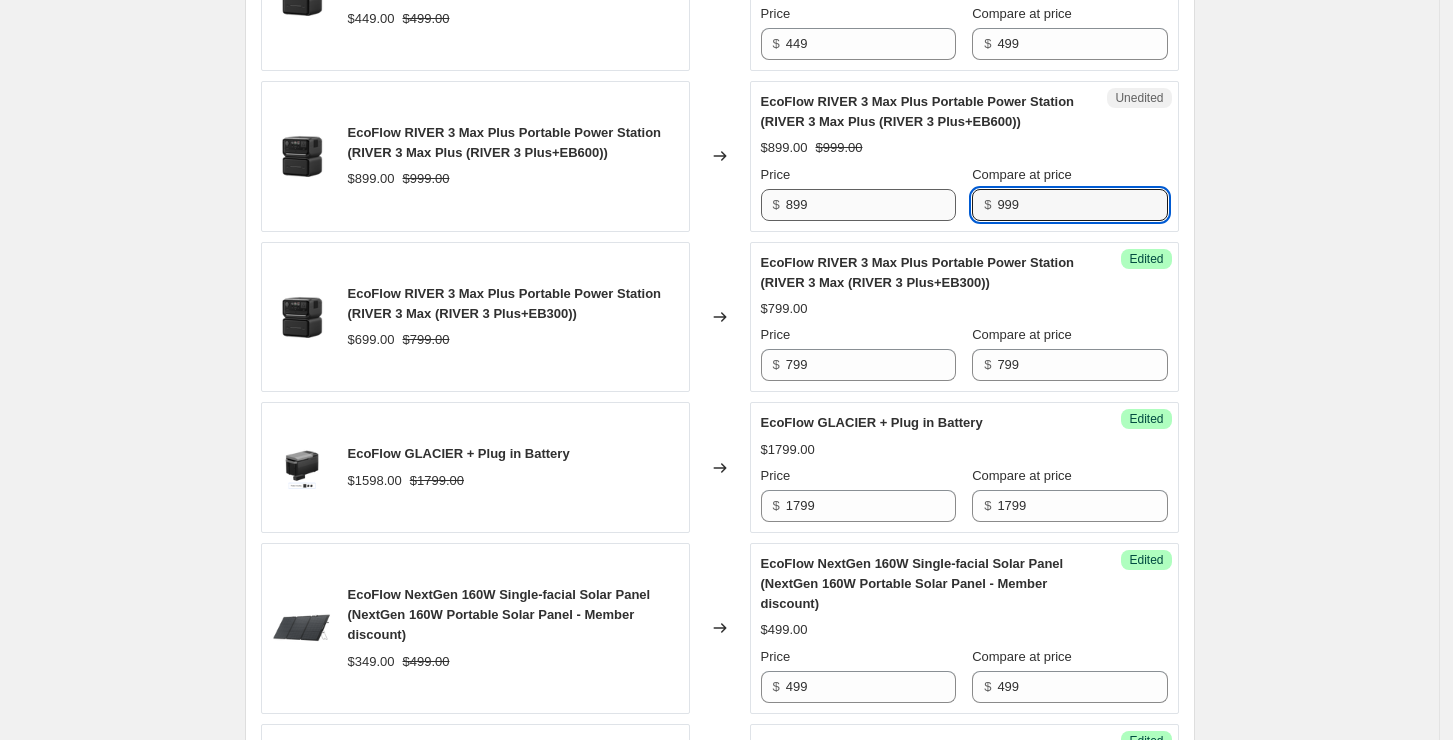 drag, startPoint x: 1048, startPoint y: 206, endPoint x: 903, endPoint y: 193, distance: 145.58159 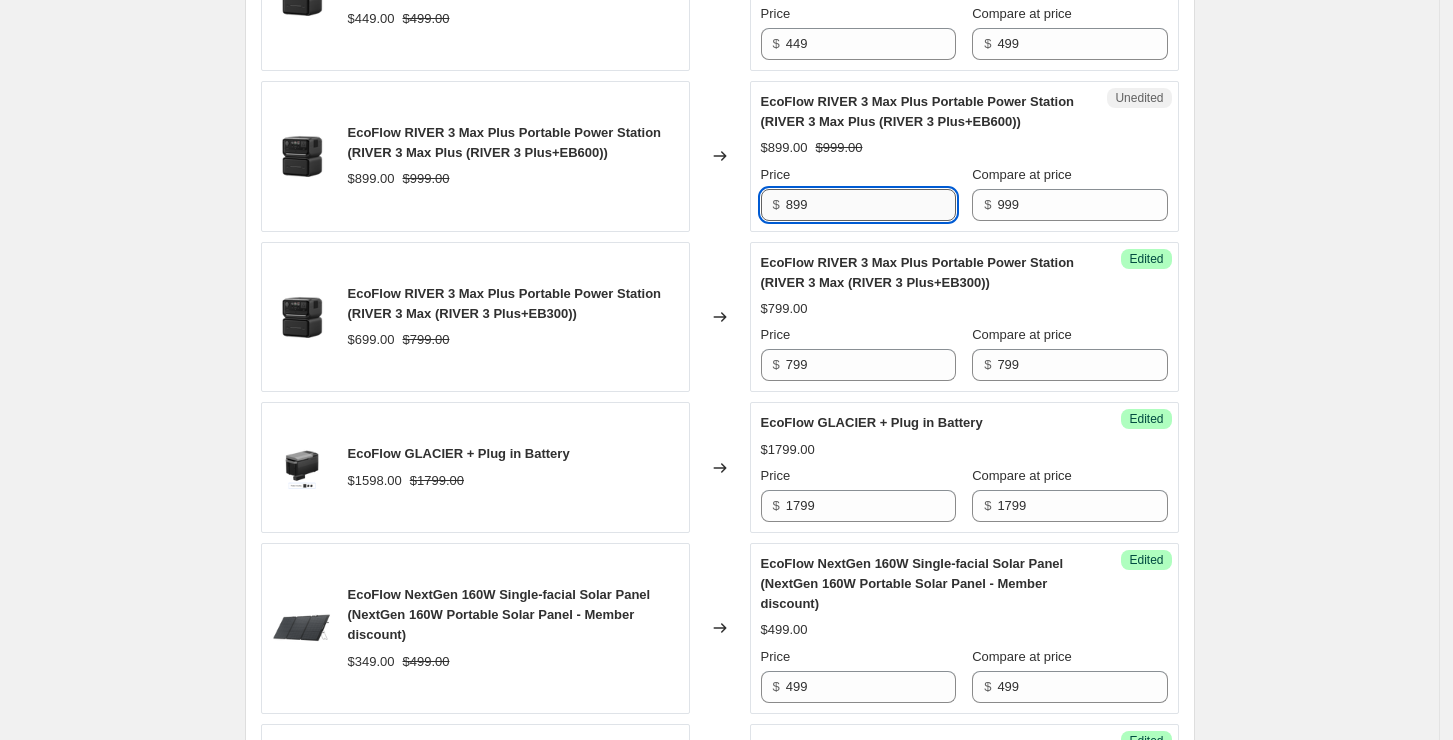click on "899" at bounding box center (871, 205) 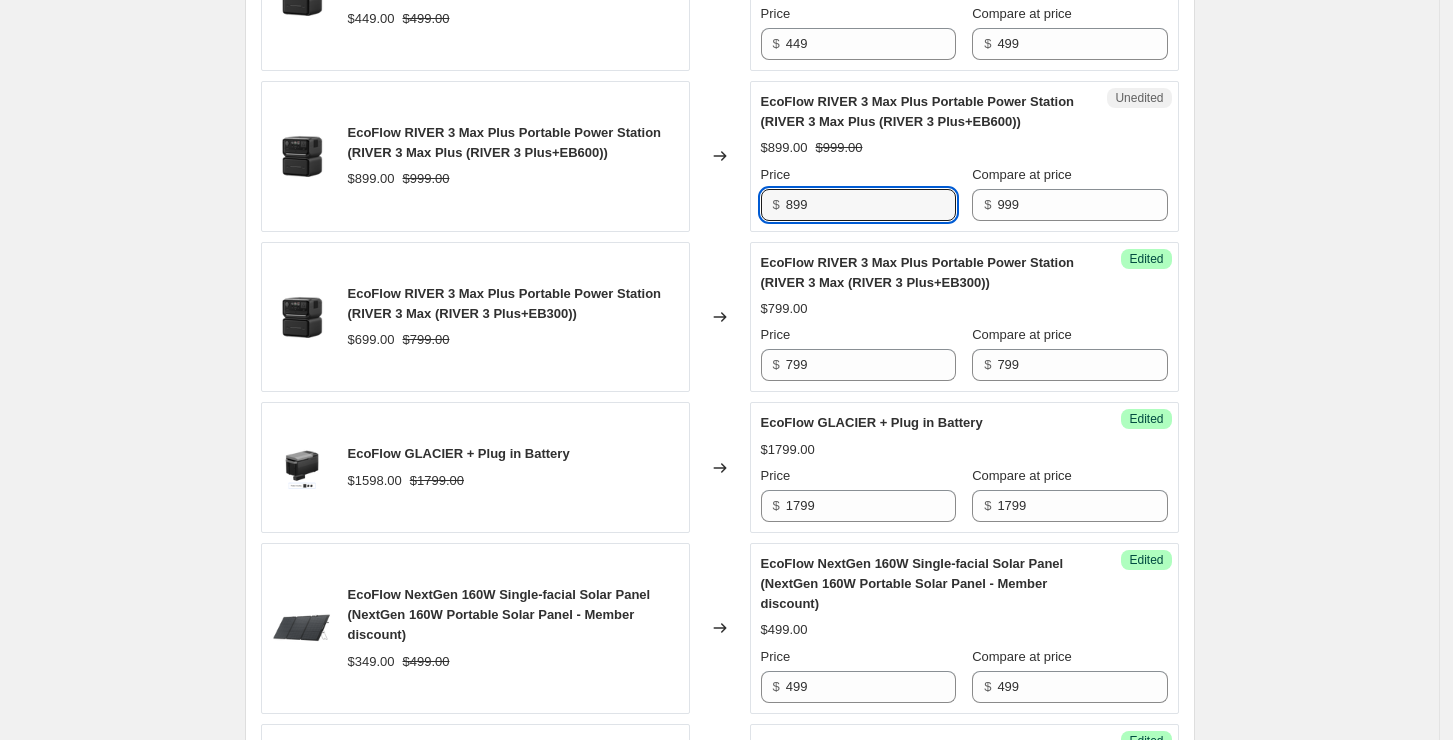 paste on "9" 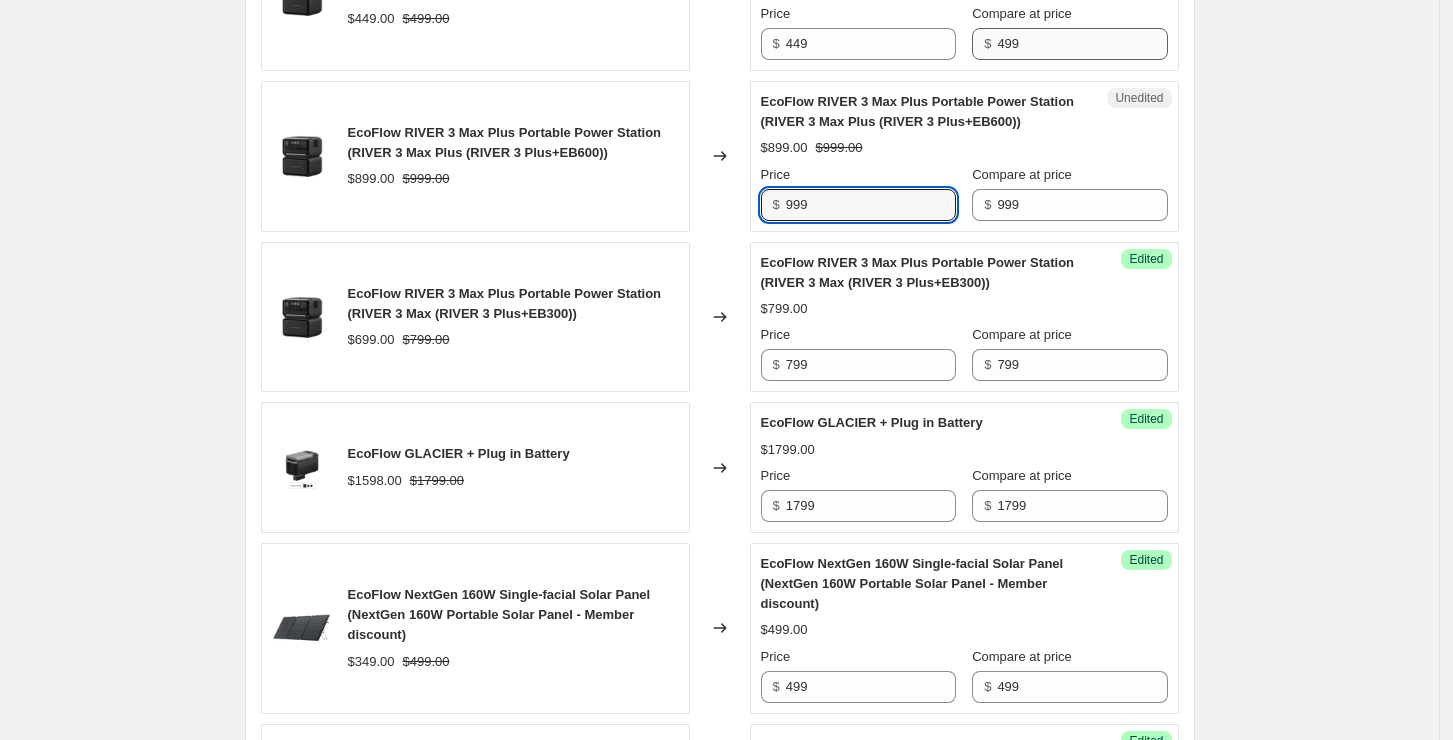 type on "999" 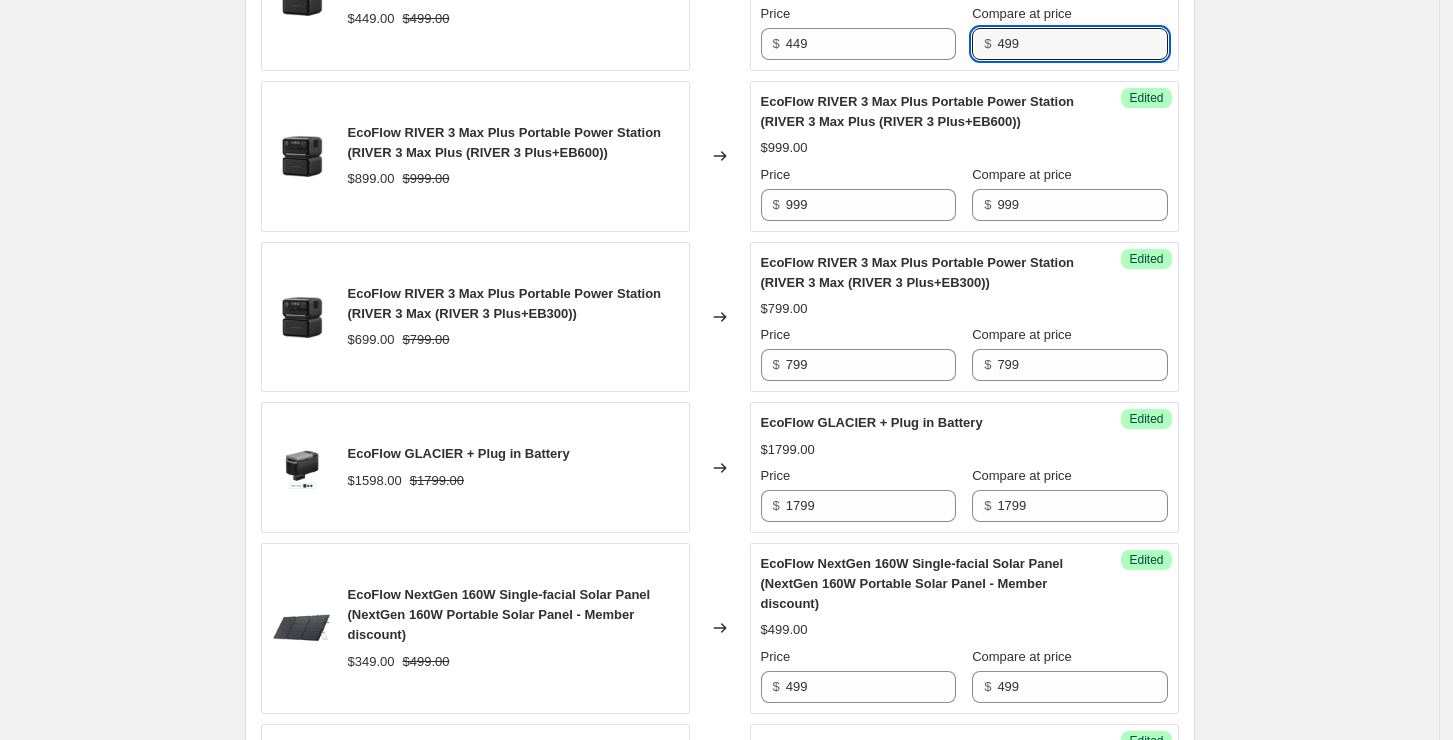 drag, startPoint x: 1051, startPoint y: 36, endPoint x: 976, endPoint y: 44, distance: 75.42546 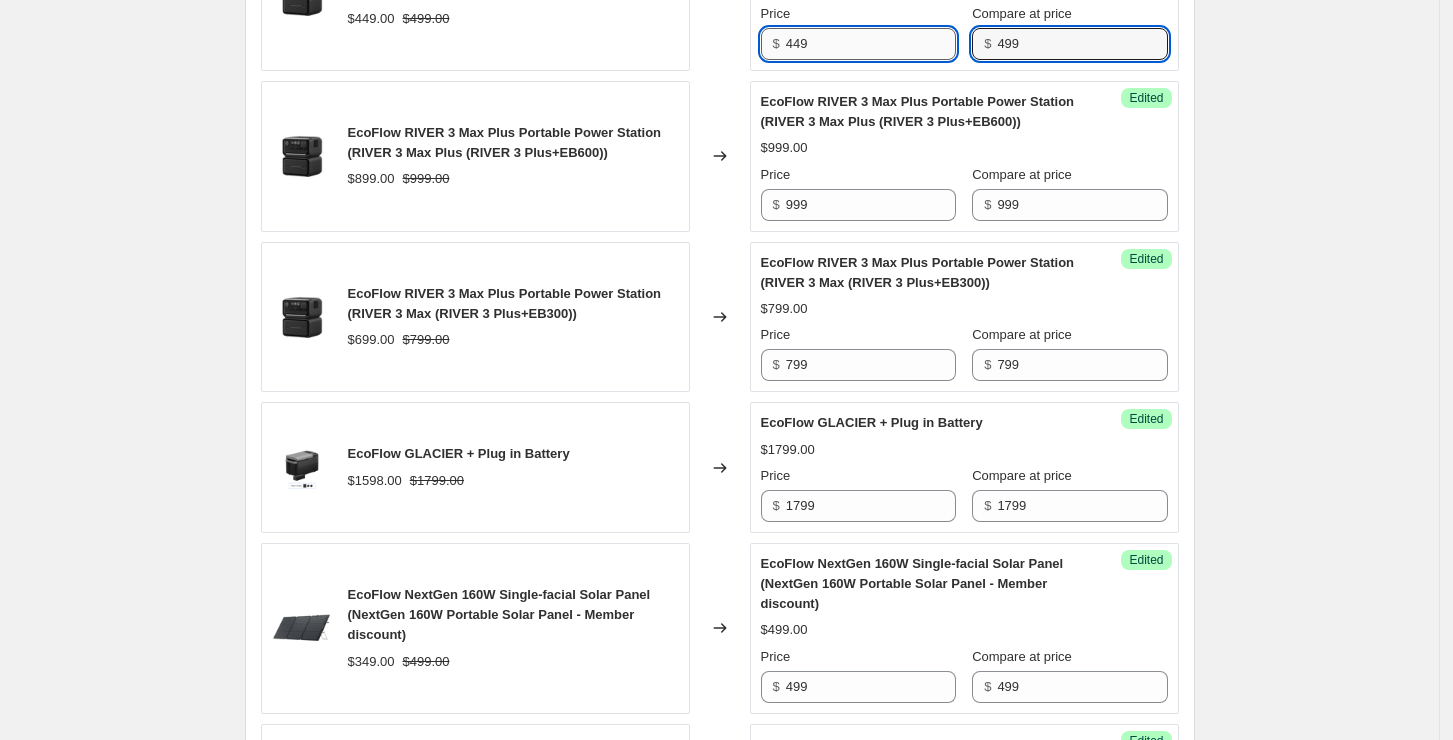 click on "449" at bounding box center (871, 44) 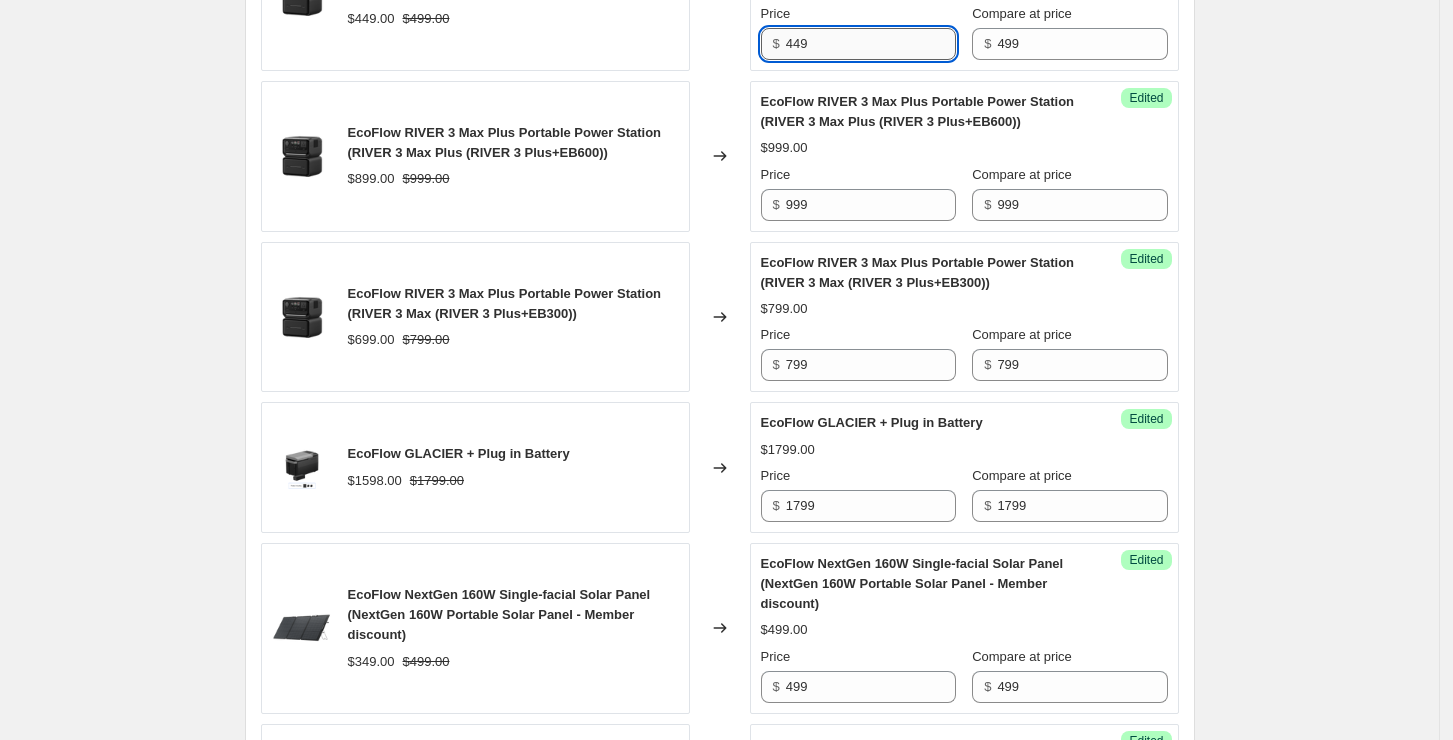 paste on "9" 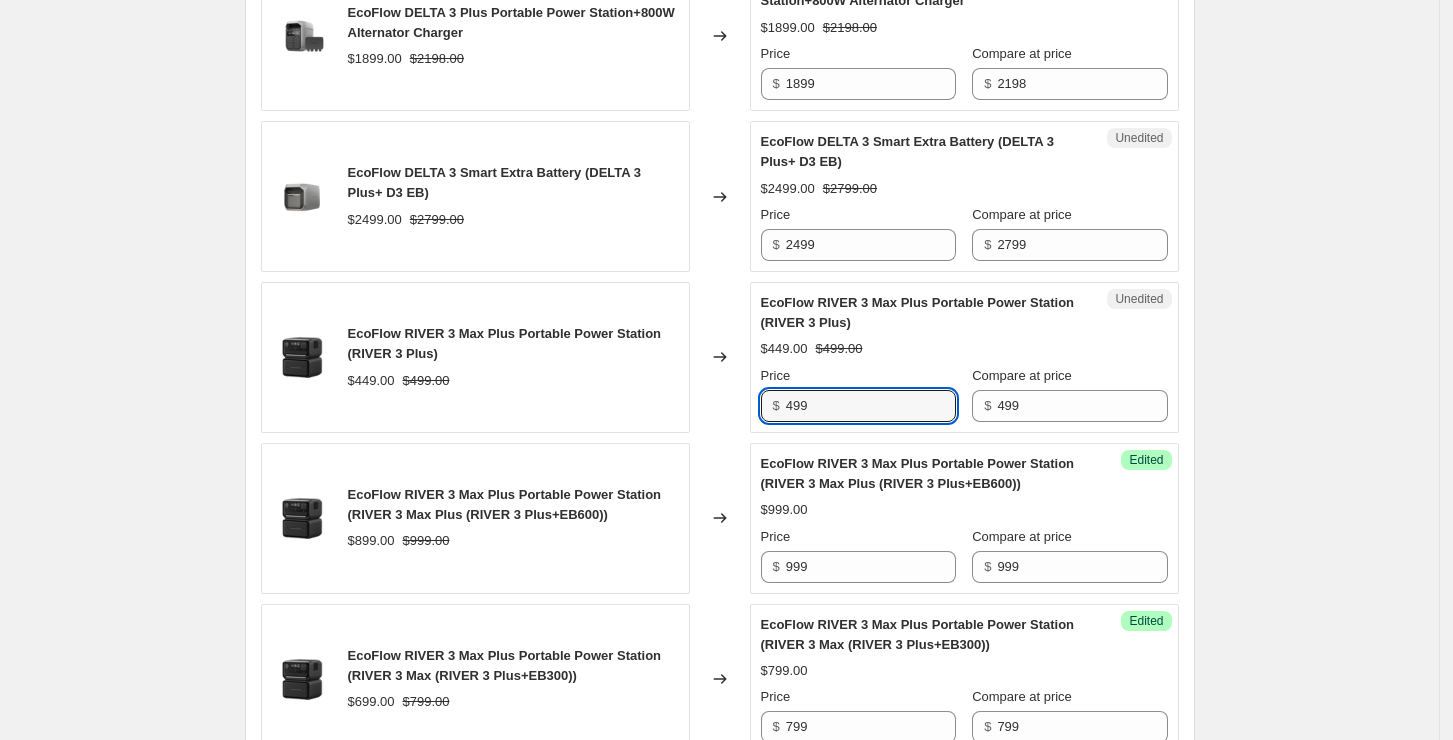 scroll, scrollTop: 736, scrollLeft: 0, axis: vertical 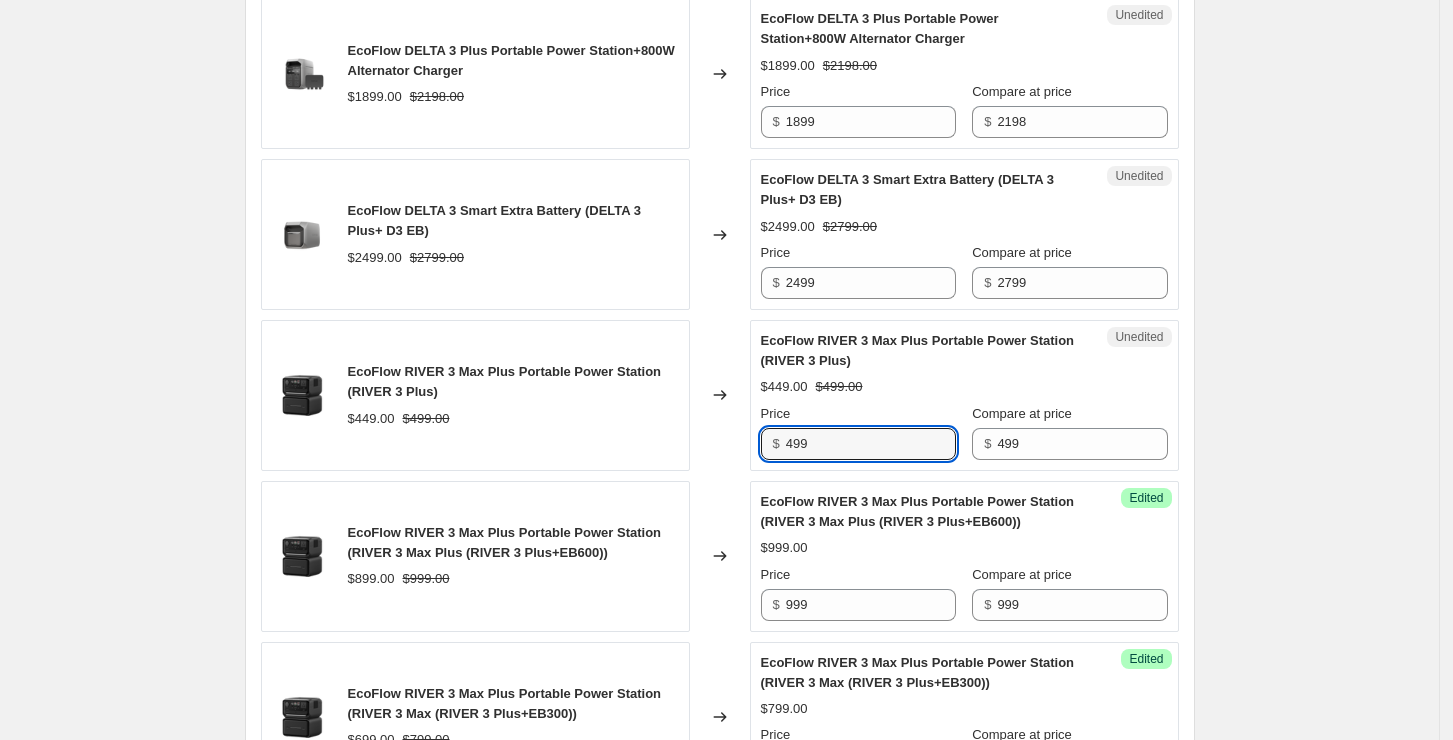 type on "499" 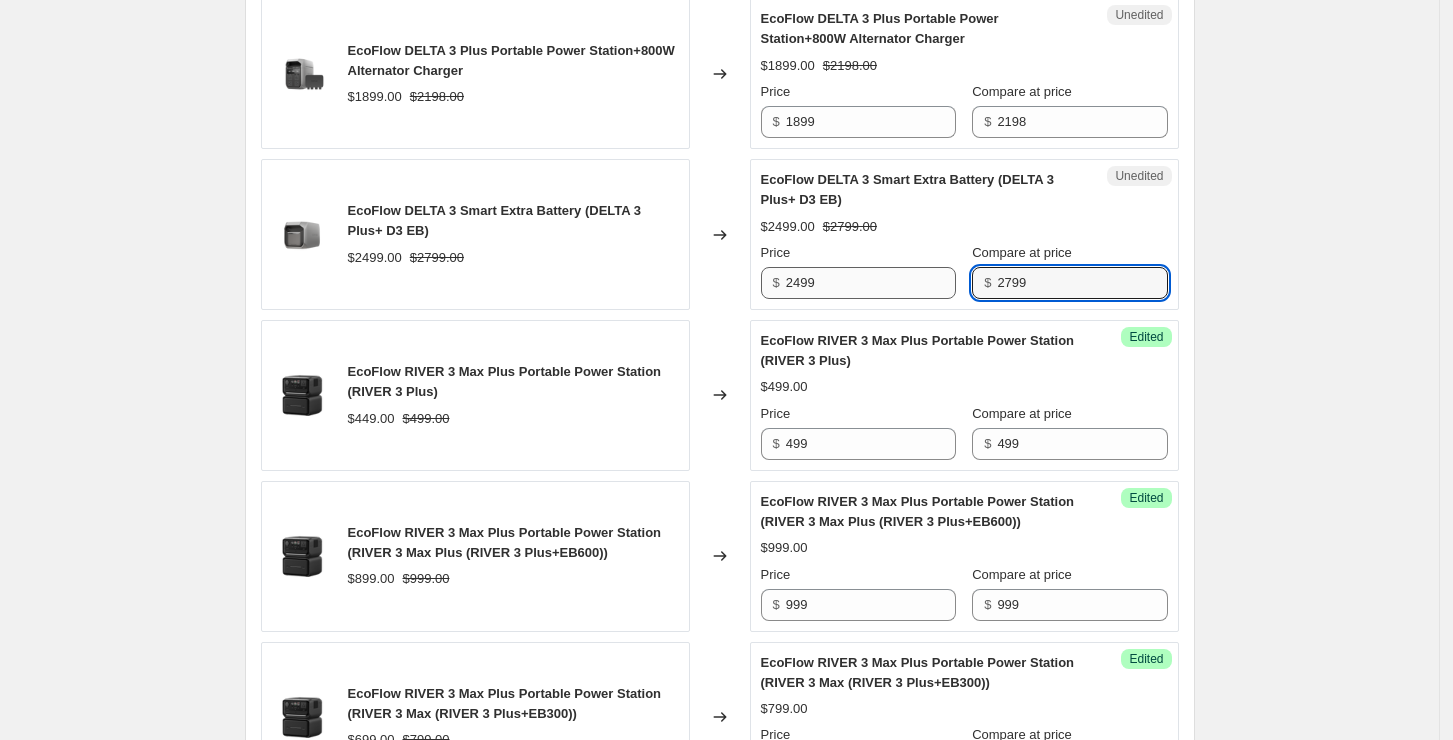 drag, startPoint x: 986, startPoint y: 284, endPoint x: 849, endPoint y: 283, distance: 137.00365 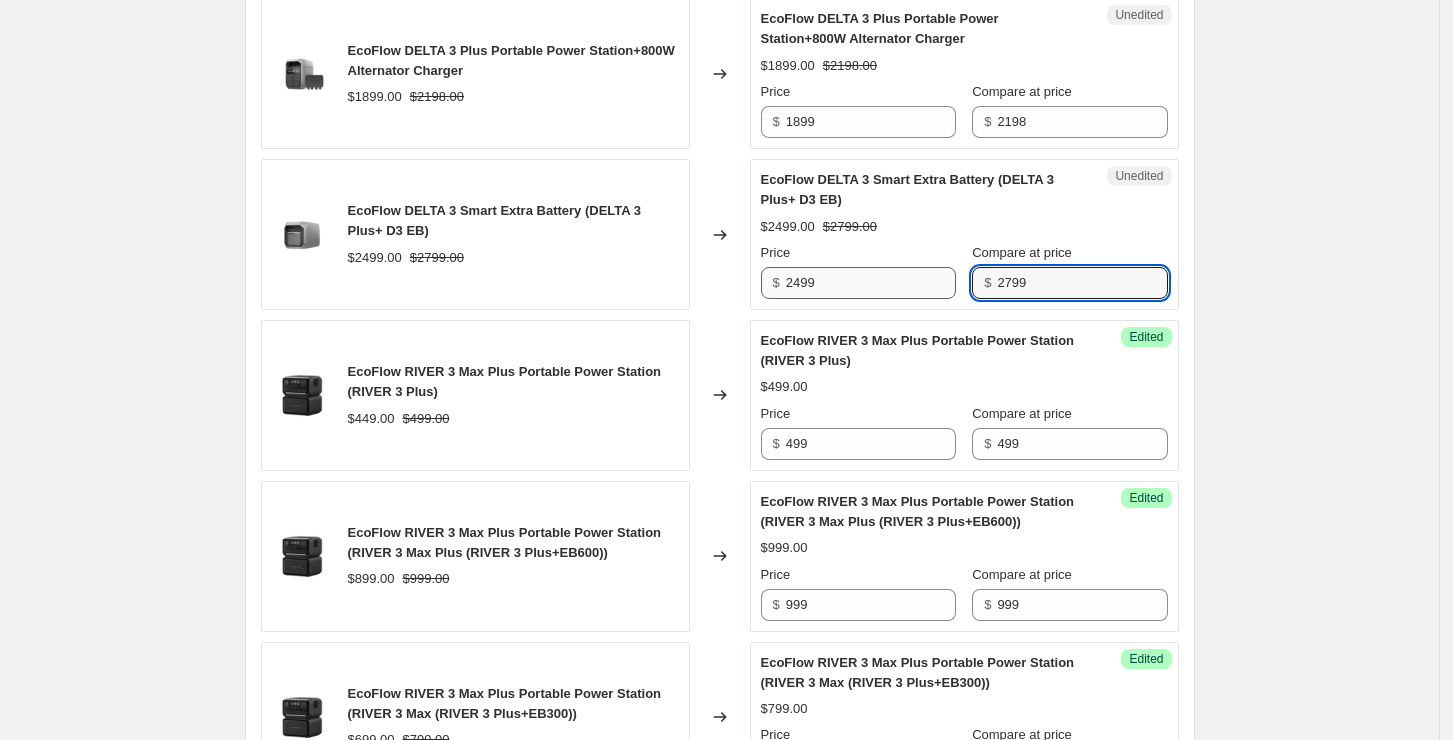 click on "Price $ [PRICE] Compare at price $ [PRICE]" at bounding box center (964, 271) 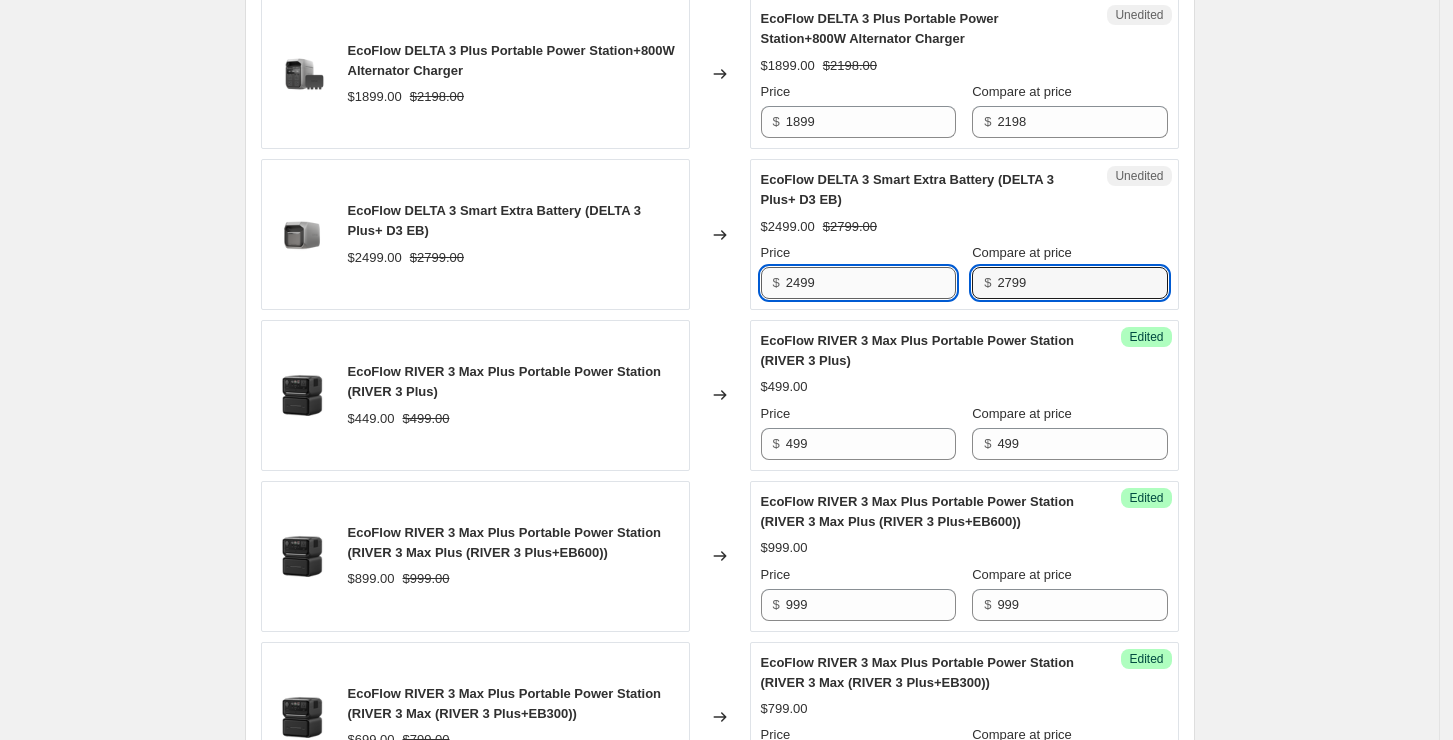 click on "2499" at bounding box center [871, 283] 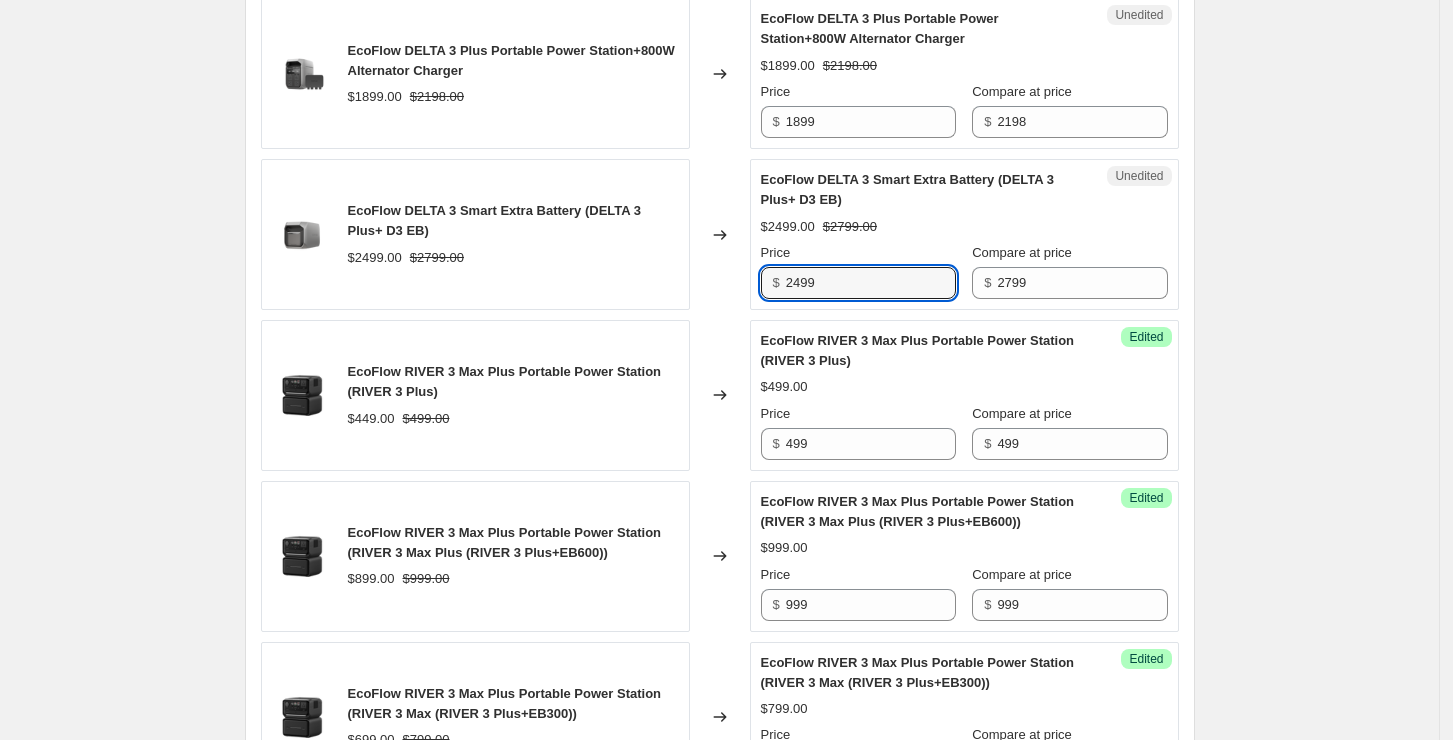 paste on "7" 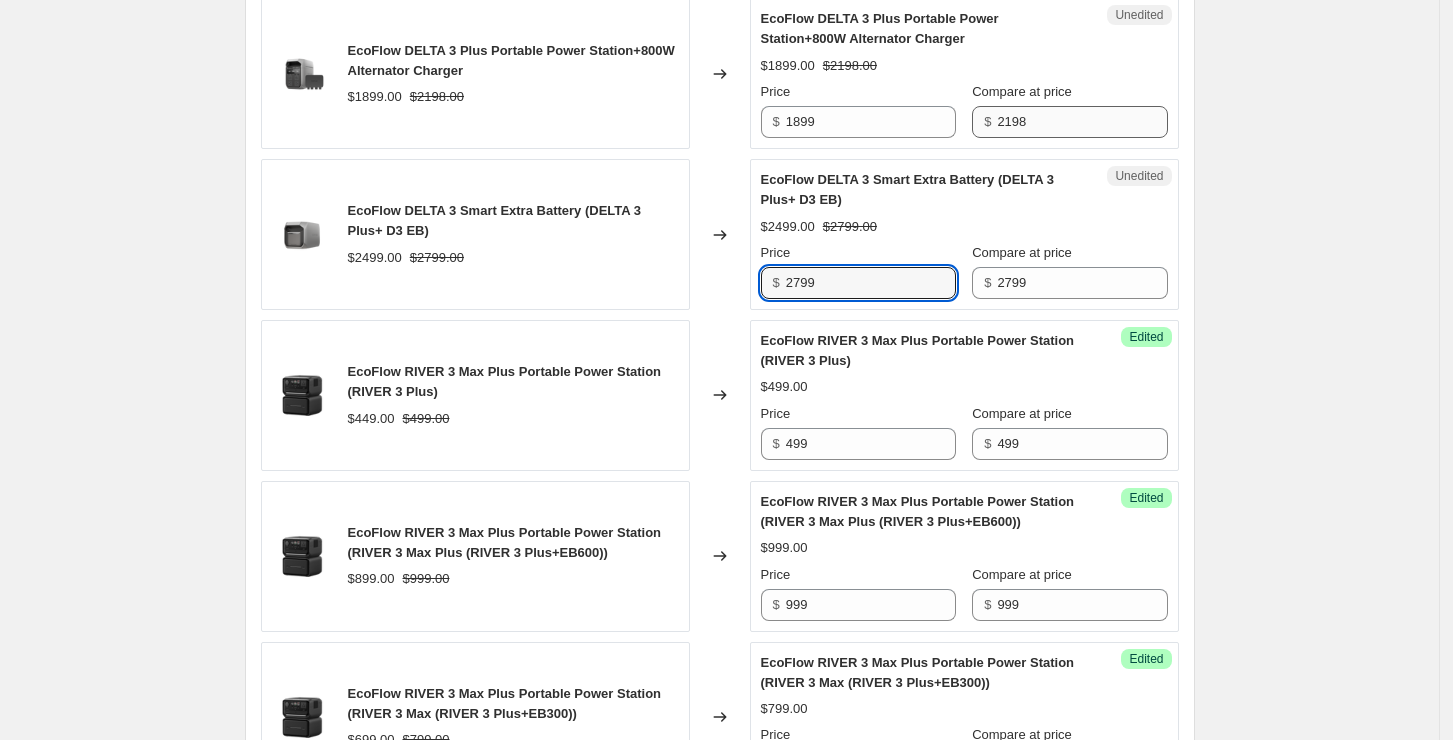 type on "2799" 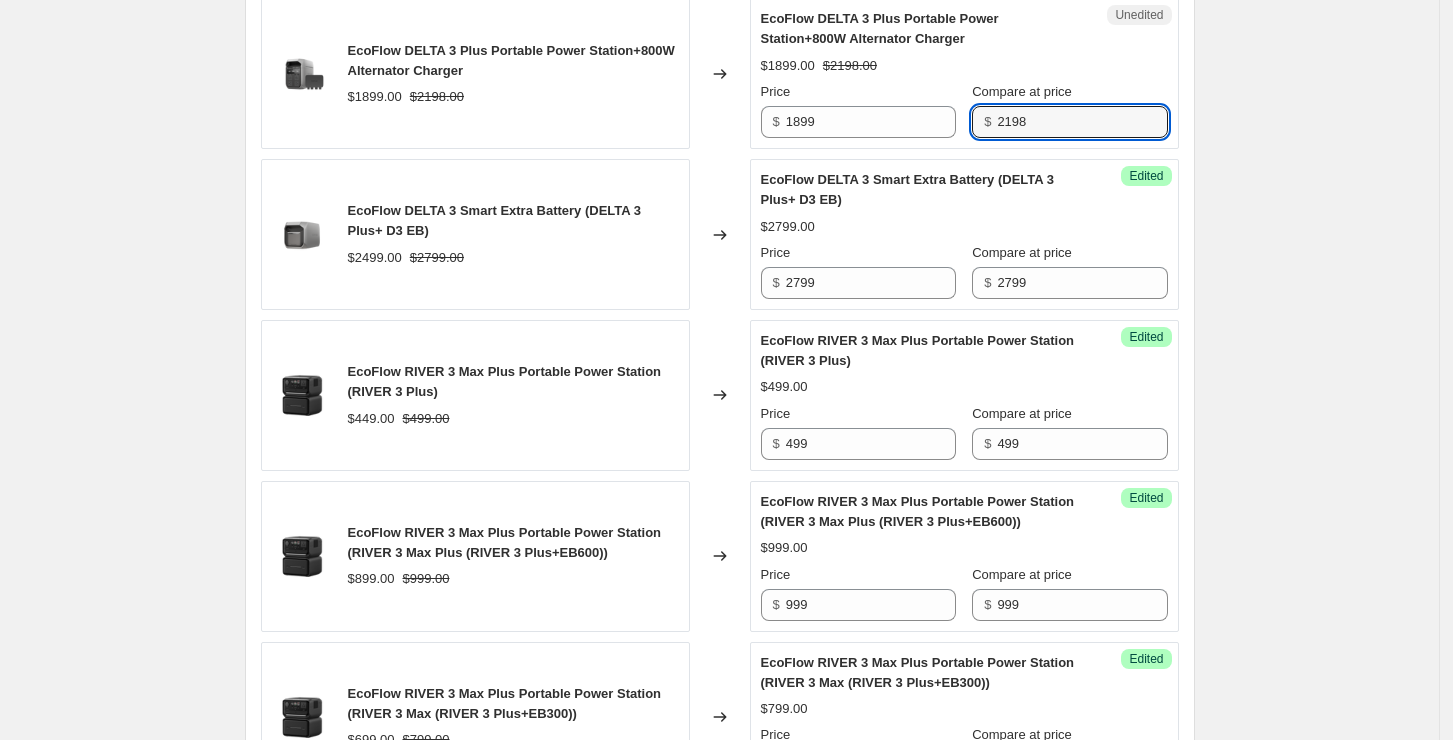 drag, startPoint x: 1057, startPoint y: 109, endPoint x: 968, endPoint y: 121, distance: 89.80534 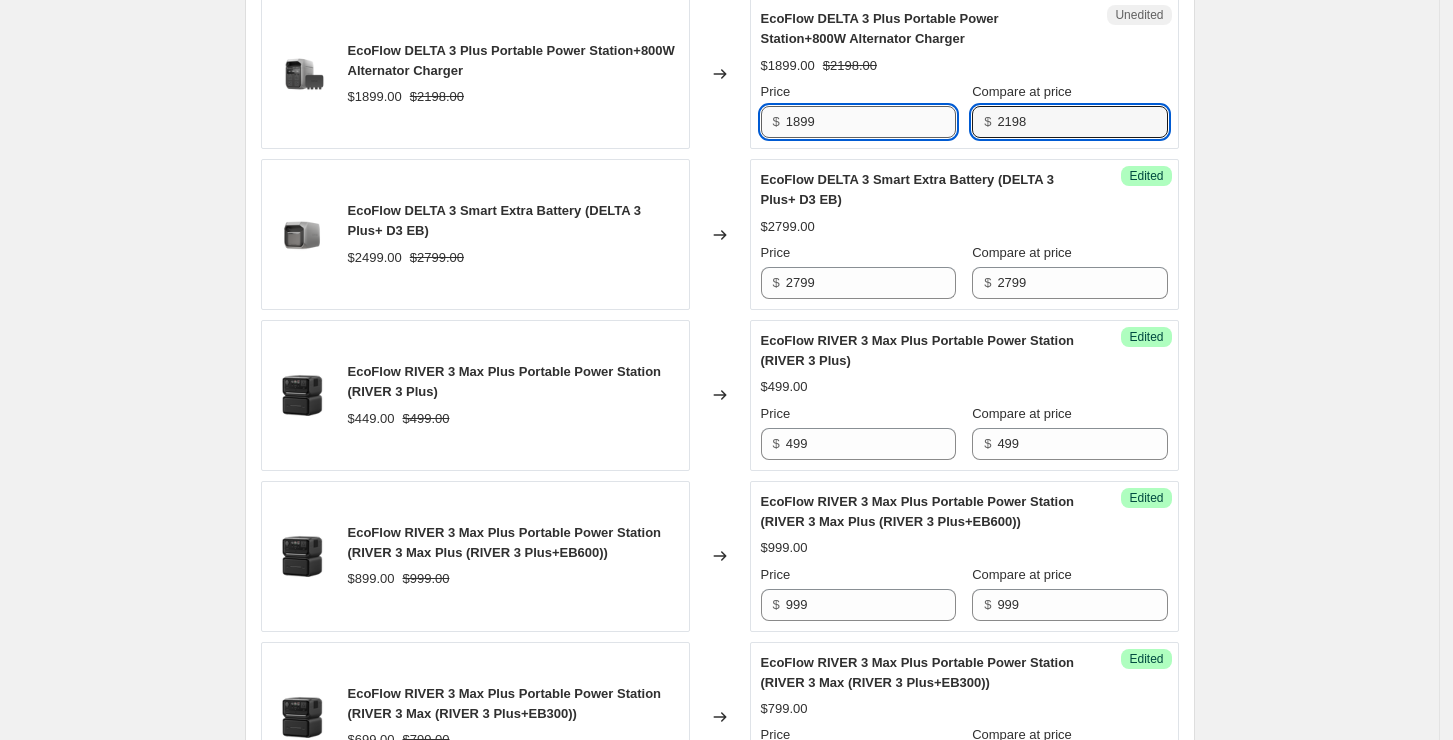 click on "1899" at bounding box center [871, 122] 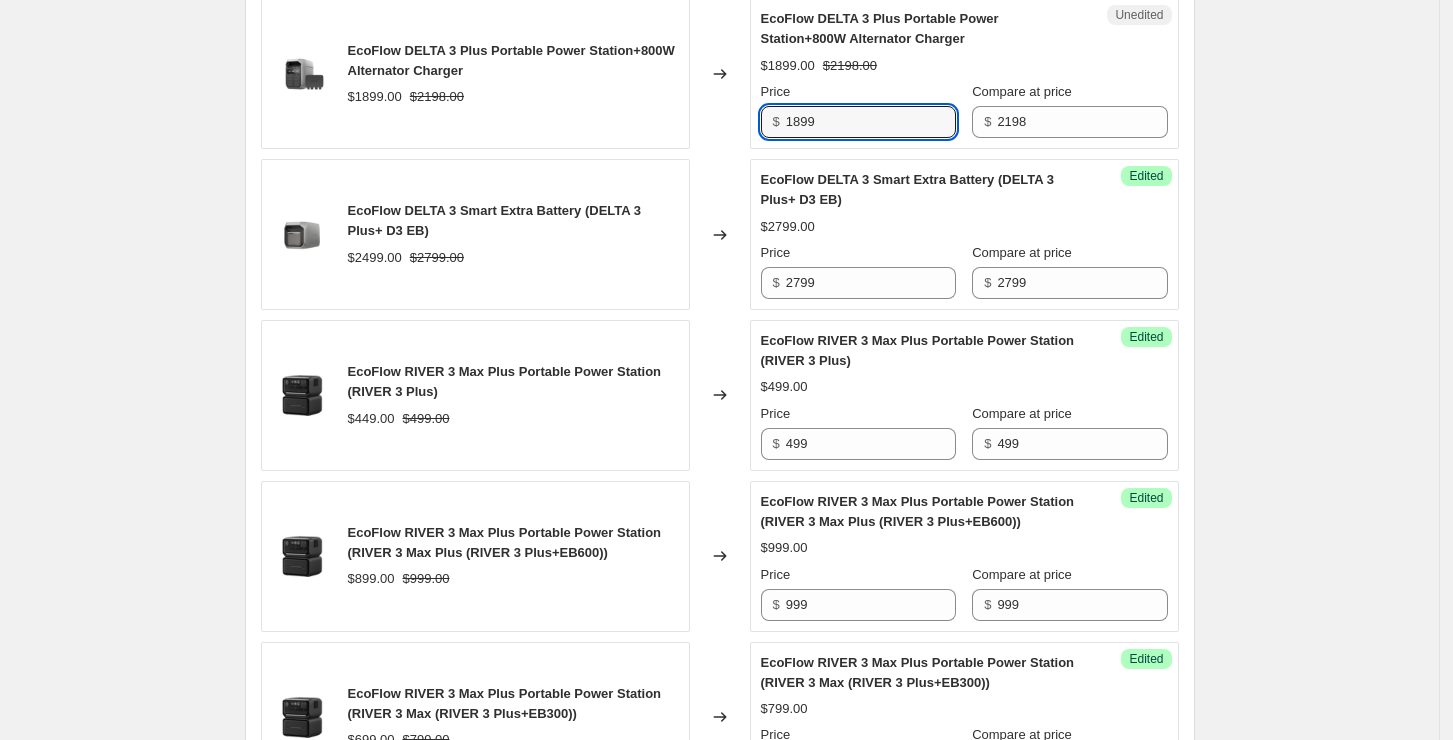 paste on "2198" 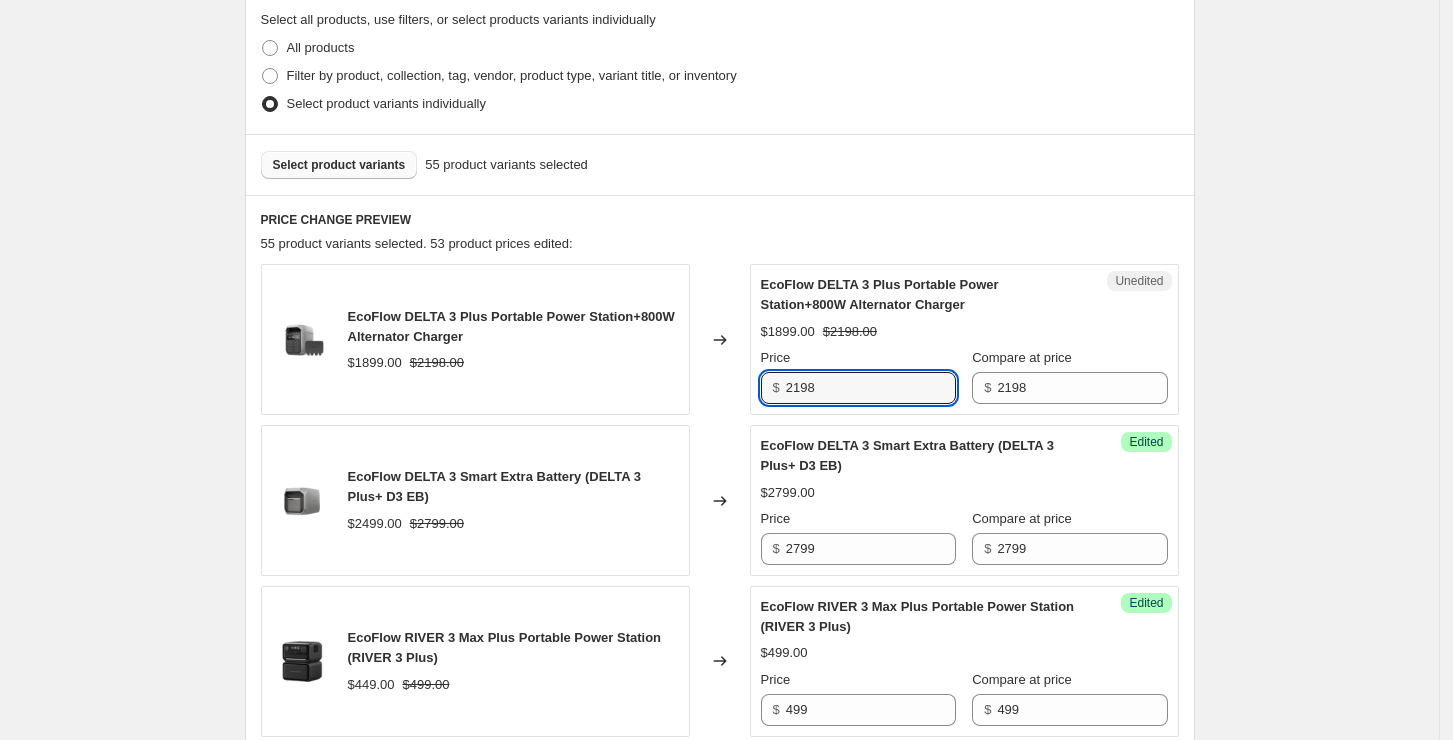 scroll, scrollTop: 469, scrollLeft: 0, axis: vertical 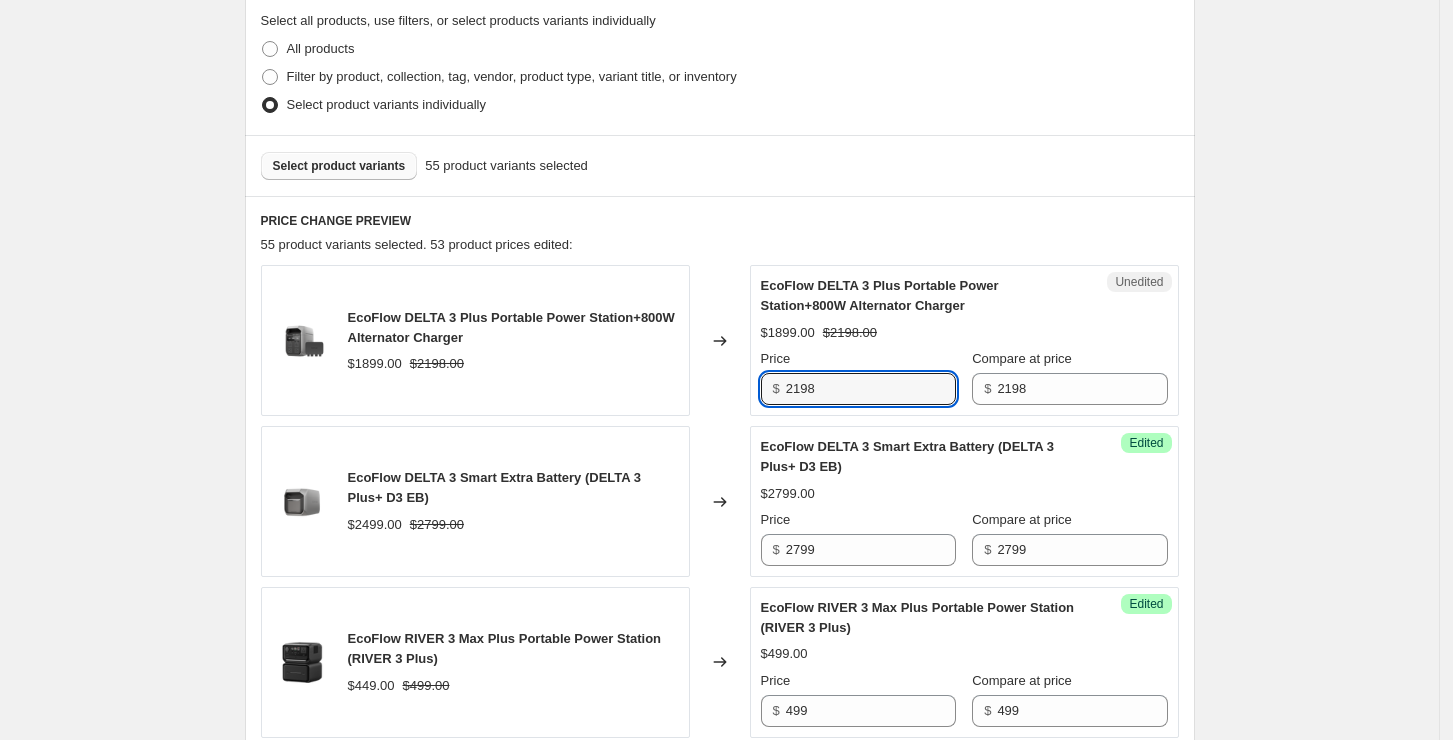 type on "2198" 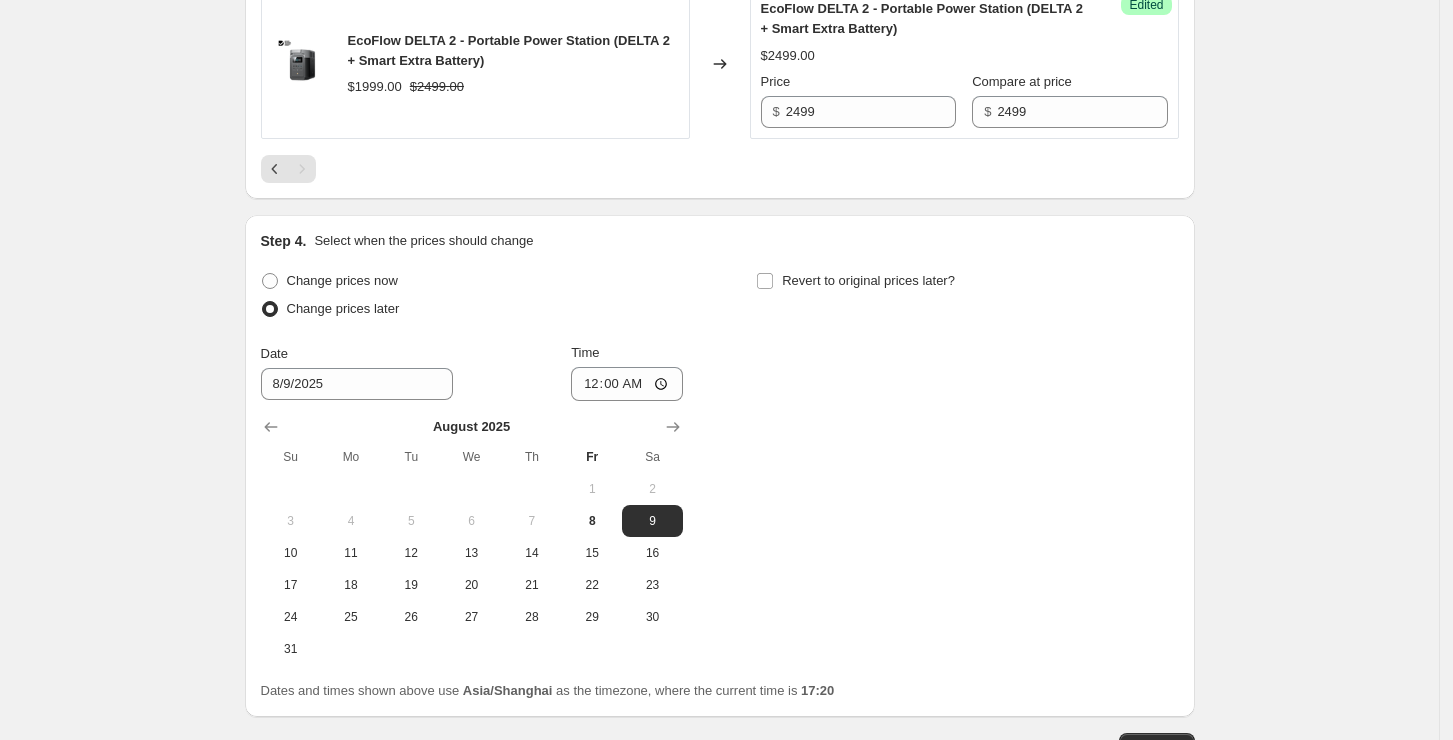 scroll, scrollTop: 3002, scrollLeft: 0, axis: vertical 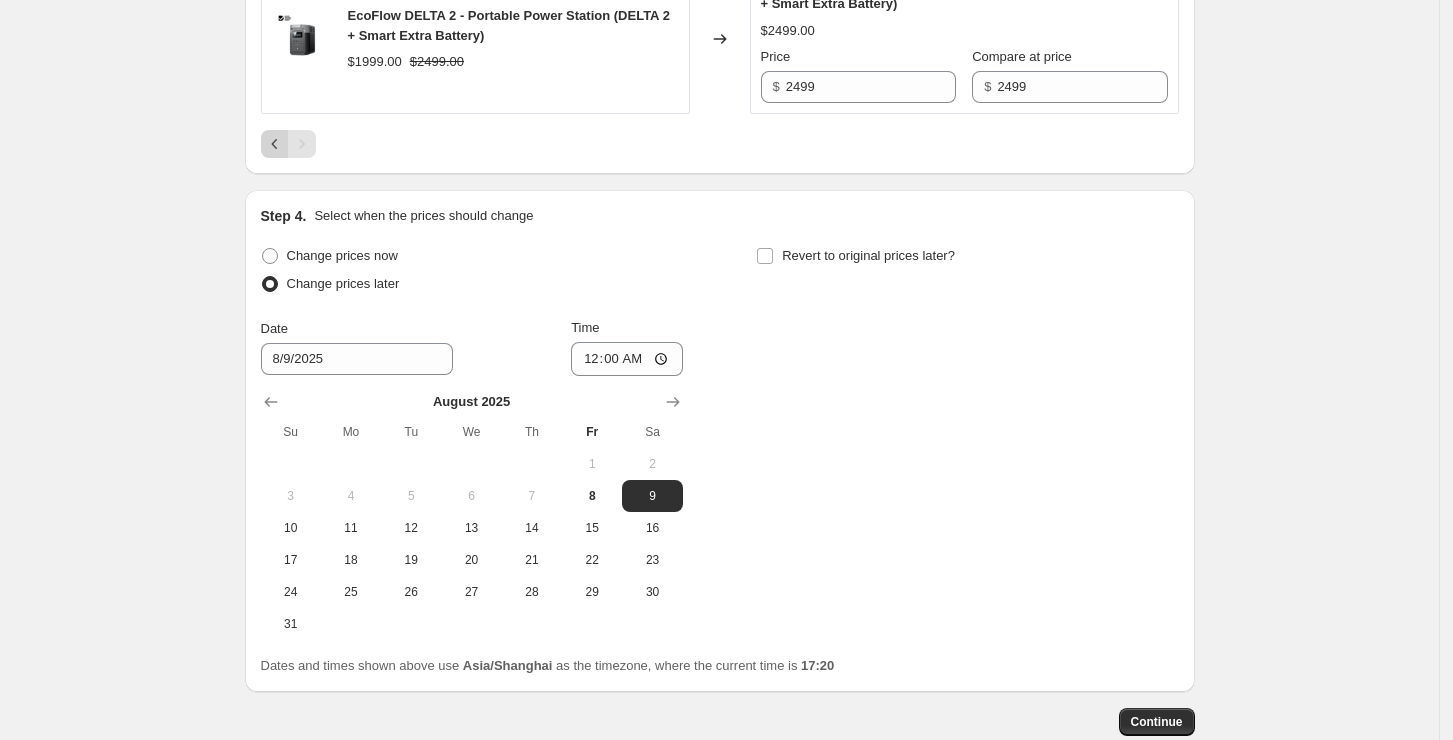 click 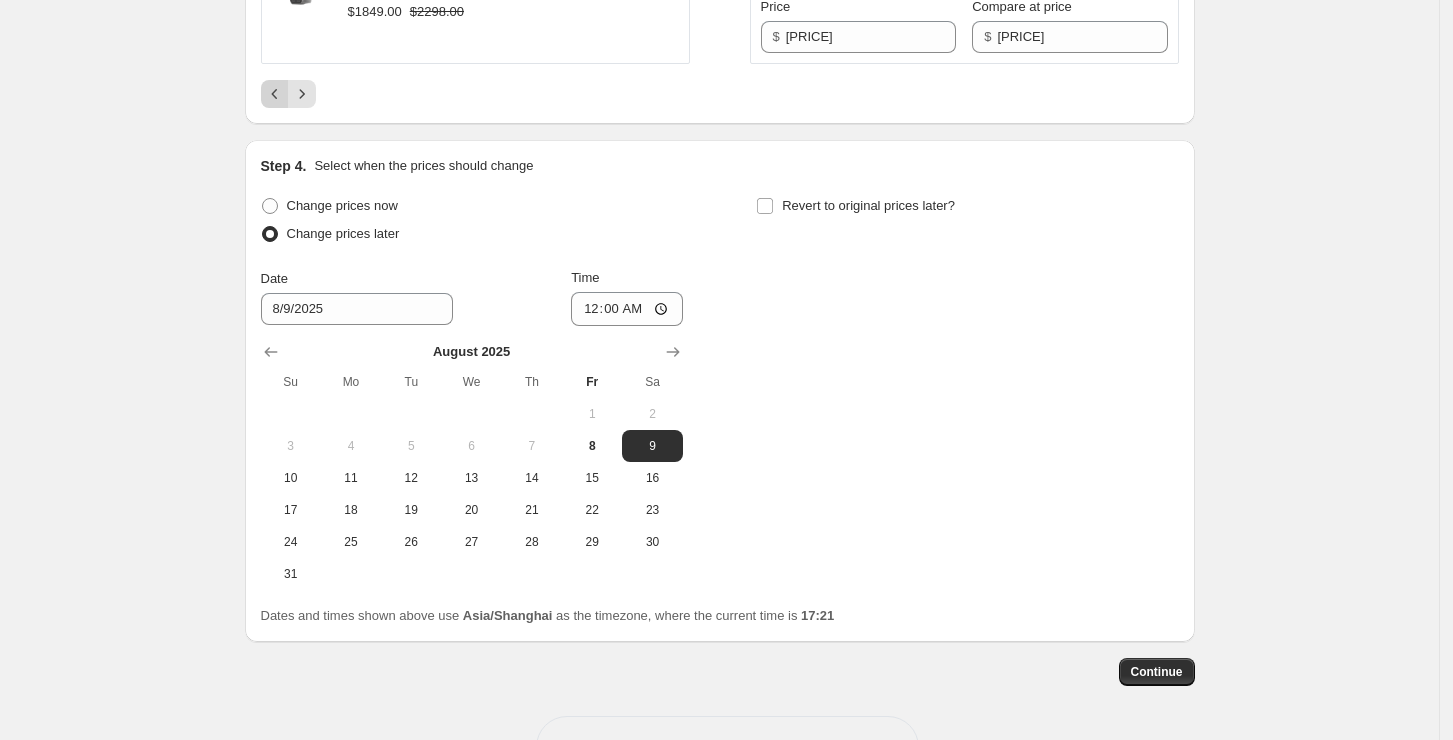 click 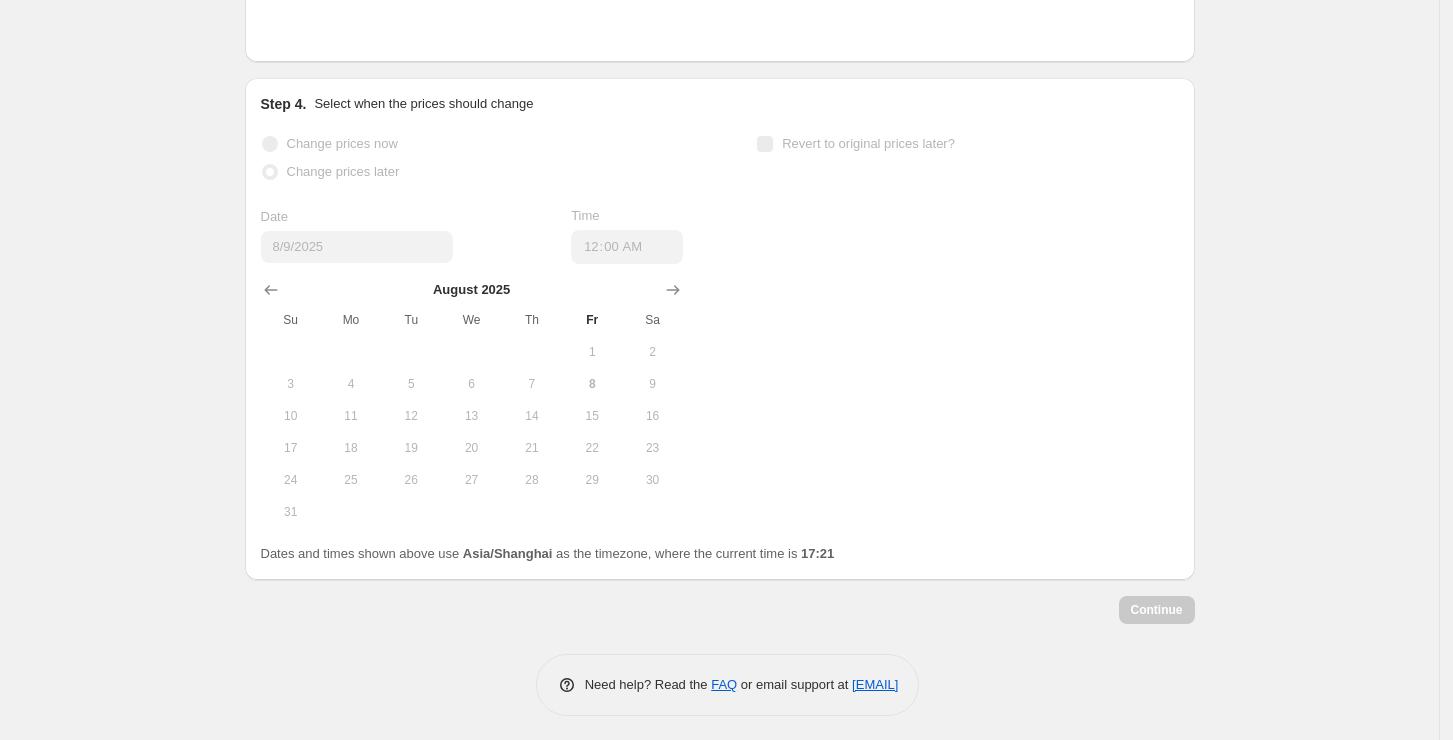 scroll, scrollTop: 3936, scrollLeft: 0, axis: vertical 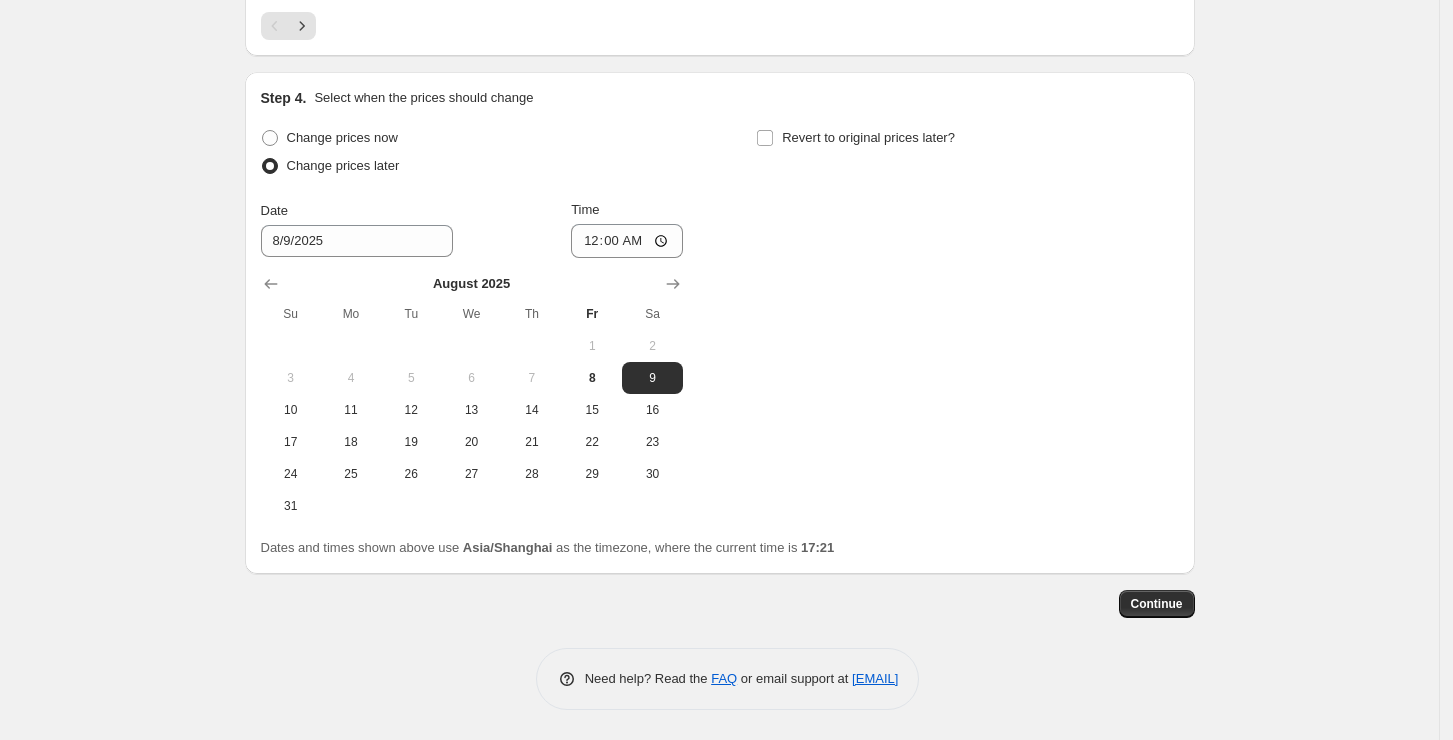 click at bounding box center (275, 26) 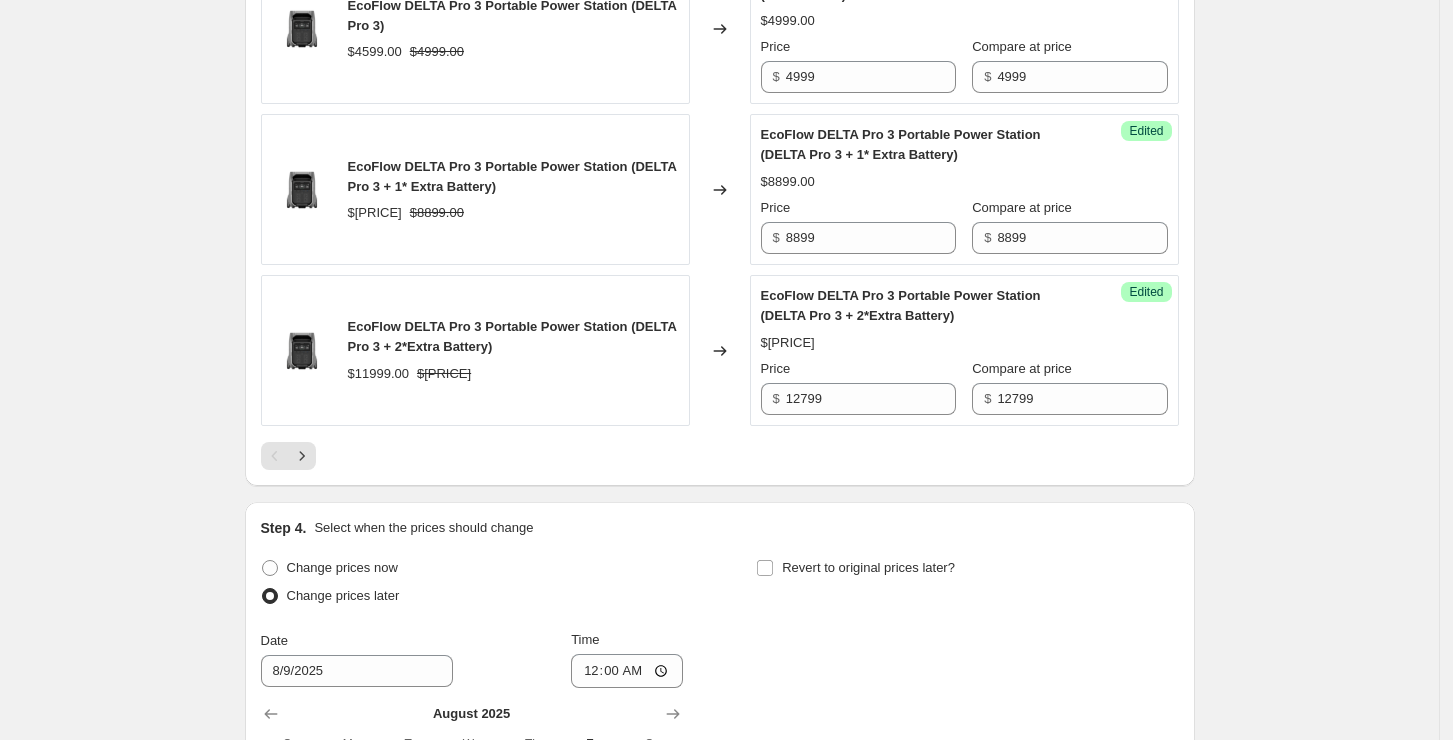 scroll, scrollTop: 3536, scrollLeft: 0, axis: vertical 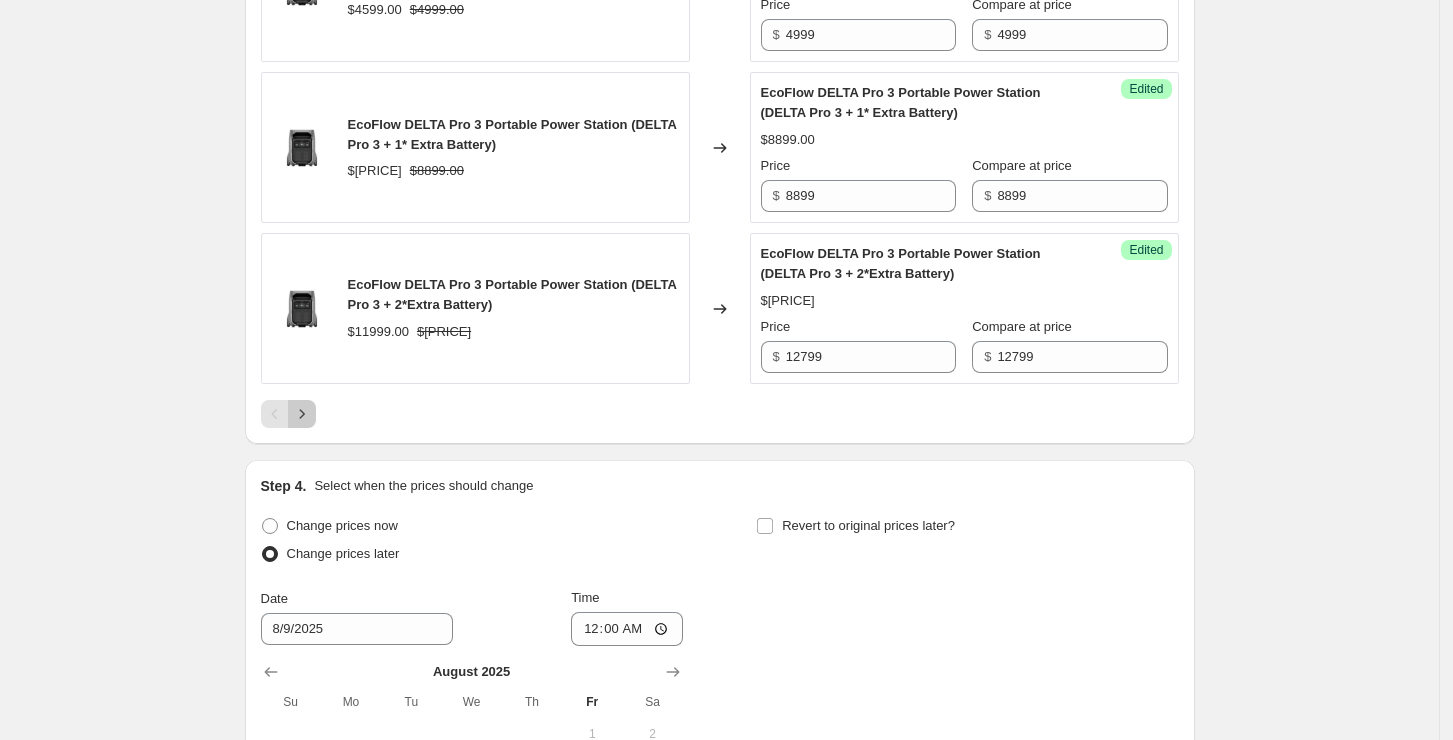 click 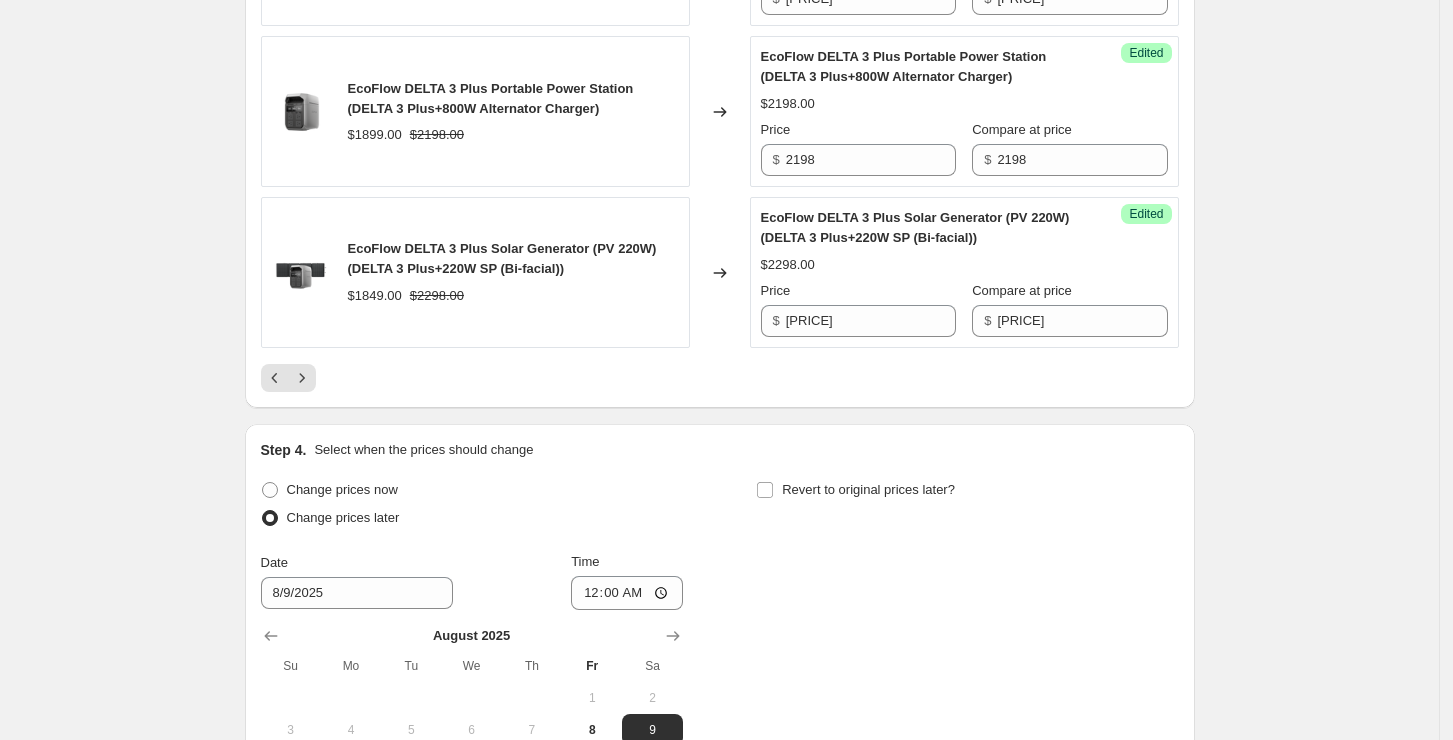 scroll, scrollTop: 3802, scrollLeft: 0, axis: vertical 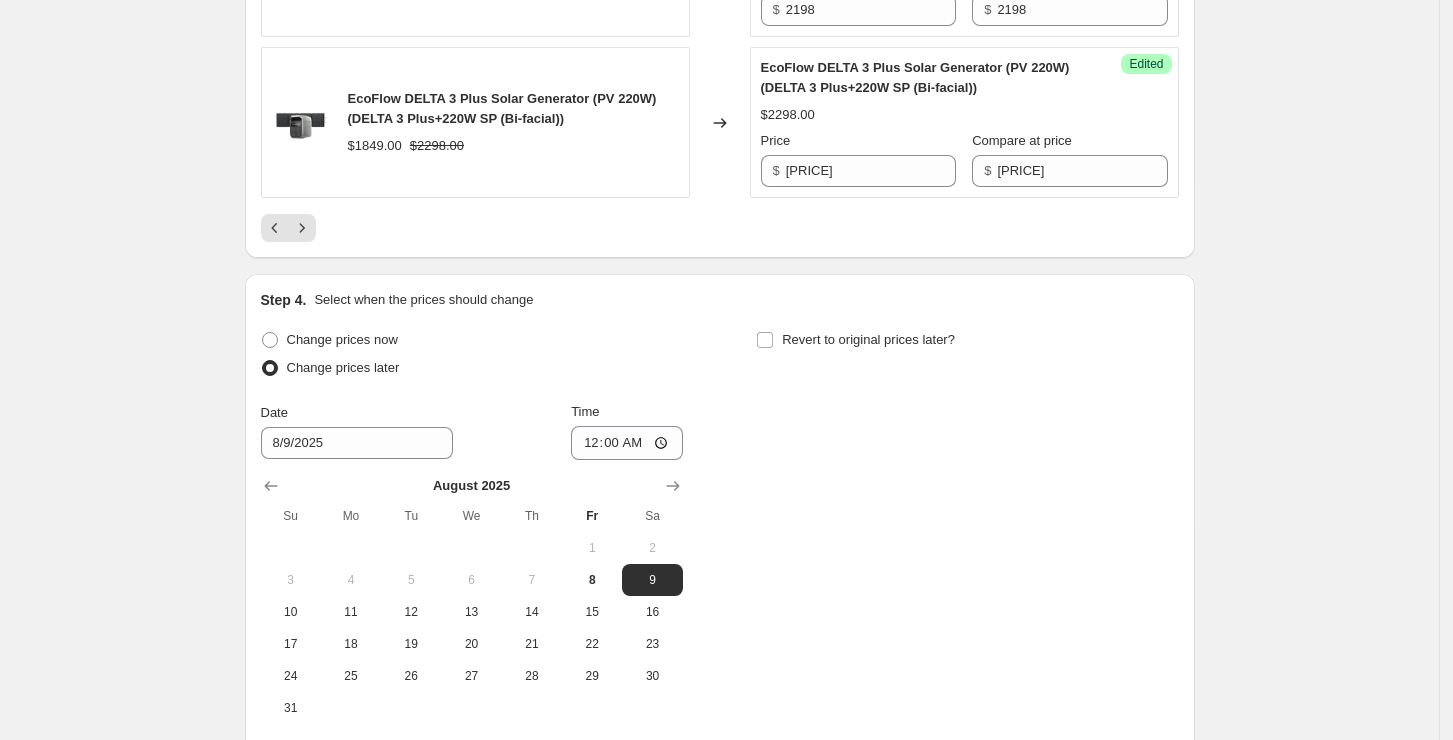 click on "PRICE CHANGE PREVIEW 55 product variants selected. 54 product prices edited: EcoFlow DELTA Pro 3 Portable Power Station (DELTA Pro 3 + 1*400W Portable Solar Panel) $[PRICE] $[PRICE] Changed to Success Edited EcoFlow DELTA Pro 3 Portable Power Station (DELTA Pro 3 + 1*400W Portable Solar Panel) $[PRICE] Price $ [PRICE] Compare at price $ [PRICE] EcoFlow DELTA Pro 3 Portable Power Station (DELTA Pro 3 + 800W Alternator Charger（Include Adapter）) $[PRICE] $[PRICE] Changed to Success Edited EcoFlow DELTA Pro 3 Portable Power Station (DELTA Pro 3 + 800W Alternator Charger（Include Adapter）) $[PRICE] Price $ [PRICE] Compare at price $ [PRICE] EcoFlow DELTA Pro 3 Solar Generator (PV400W) (DELTA Pro 3 + 1*400W Portable Solar Panel) $[PRICE] $[PRICE] Changed to Success Edited EcoFlow DELTA Pro 3 Solar Generator (PV400W) (DELTA Pro 3 + 1*400W Portable Solar Panel) $[PRICE] Price $ [PRICE] Compare at price $ [PRICE] EcoFlow GLACIER Portable Refrigerator (GLACIER + Plug in Battery - Member Discount) $[PRICE] $[PRICE] Changed to $ $" at bounding box center (720, -1440) 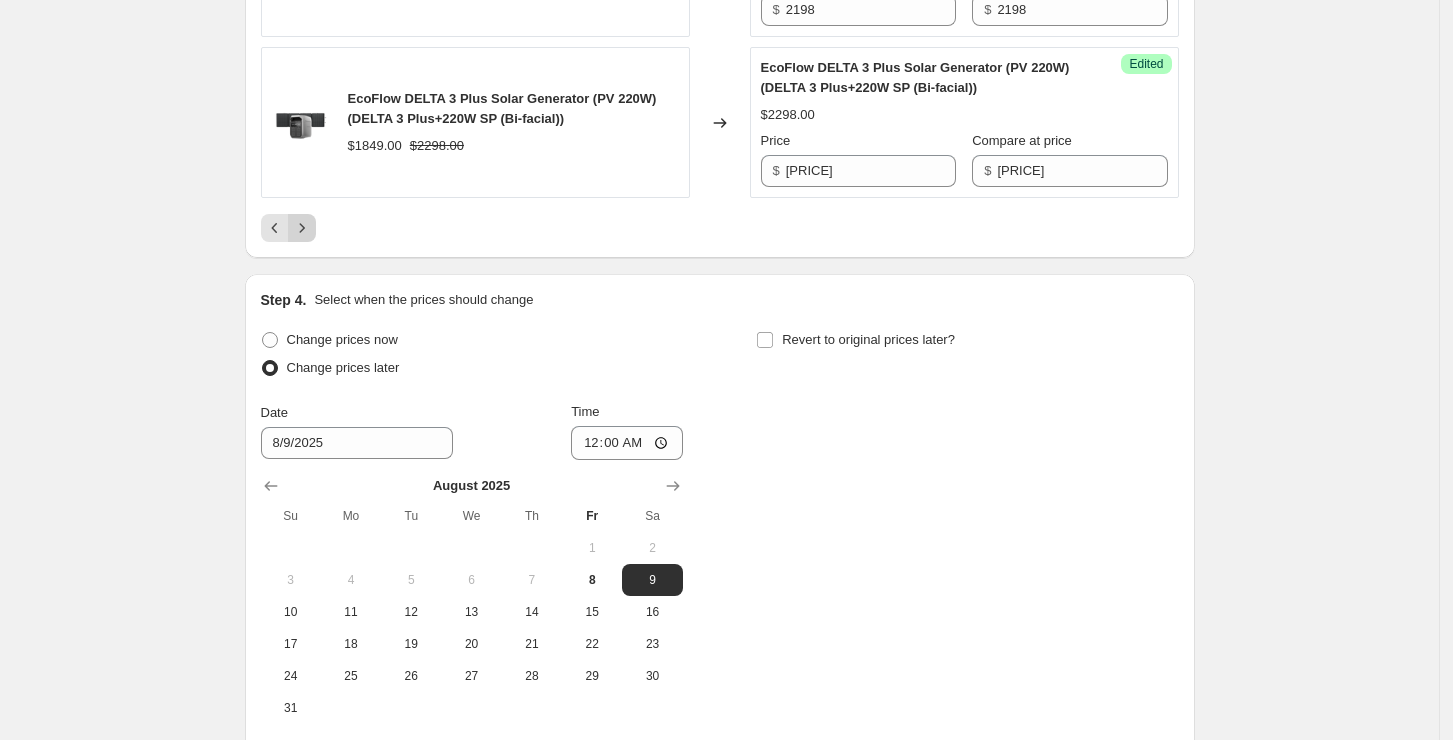 click 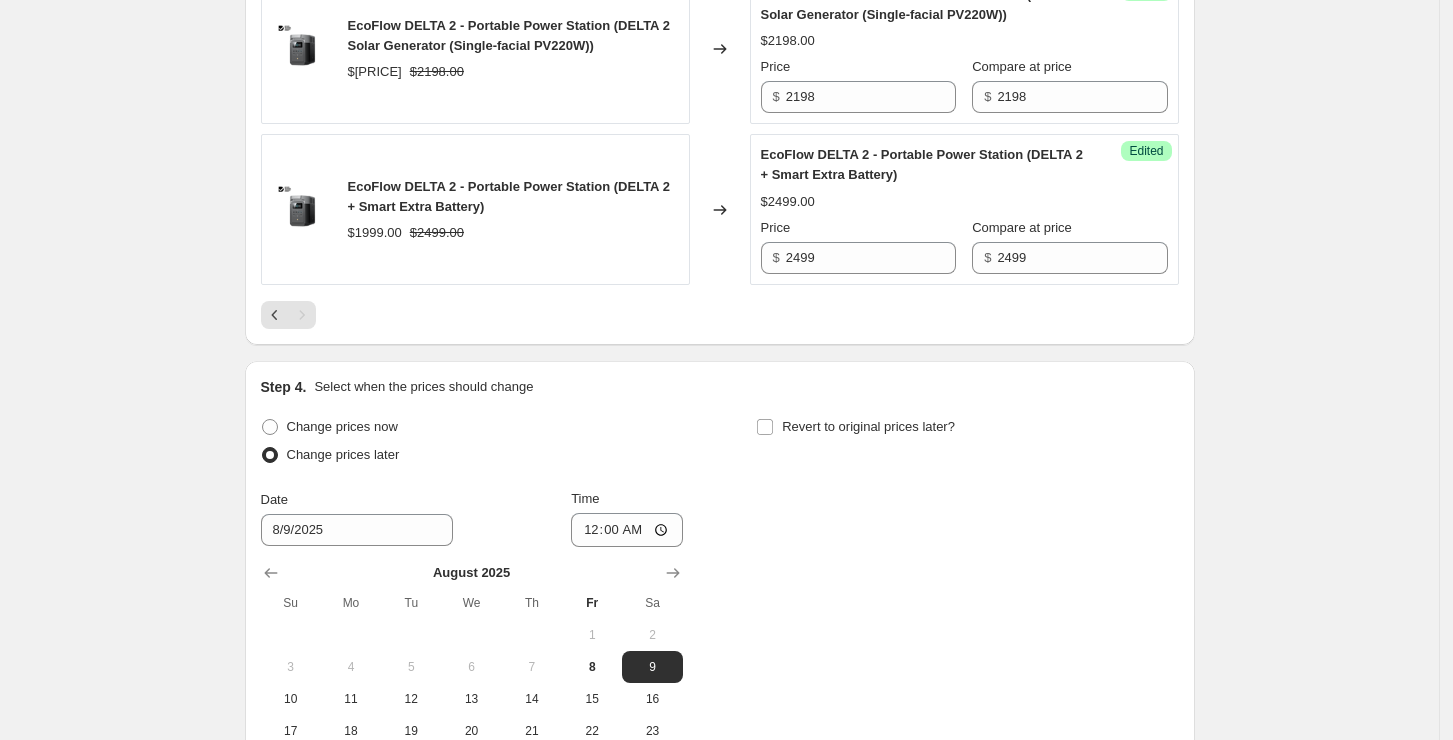scroll, scrollTop: 3136, scrollLeft: 0, axis: vertical 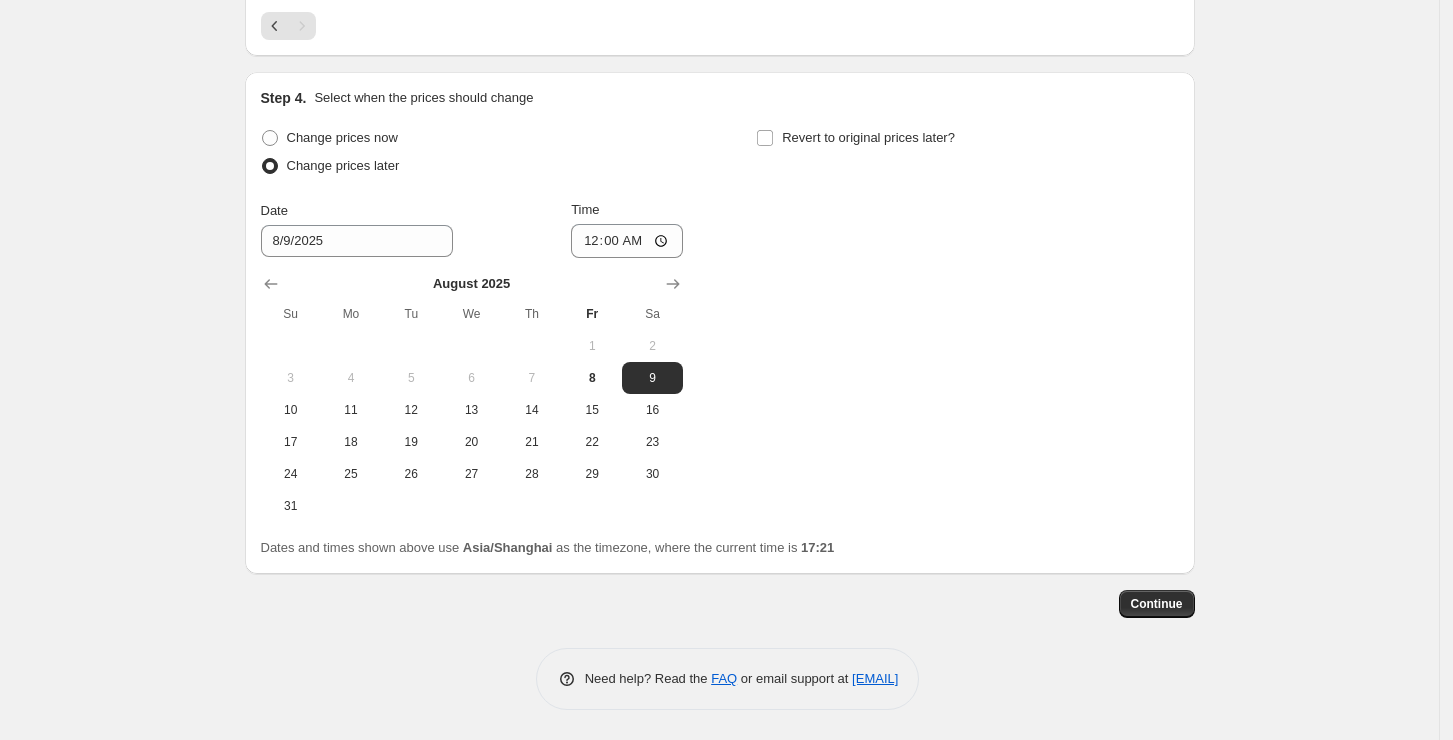 click on "Change prices now Change prices later Date [DATE] Time [TIME] August   2025 Su Mo Tu We Th Fr Sa 1 2 3 4 5 6 7 8 9 10 11 12 13 14 15 16 17 18 19 20 21 22 23 24 25 26 27 28 29 30 31 Revert to original prices later?" at bounding box center (720, 323) 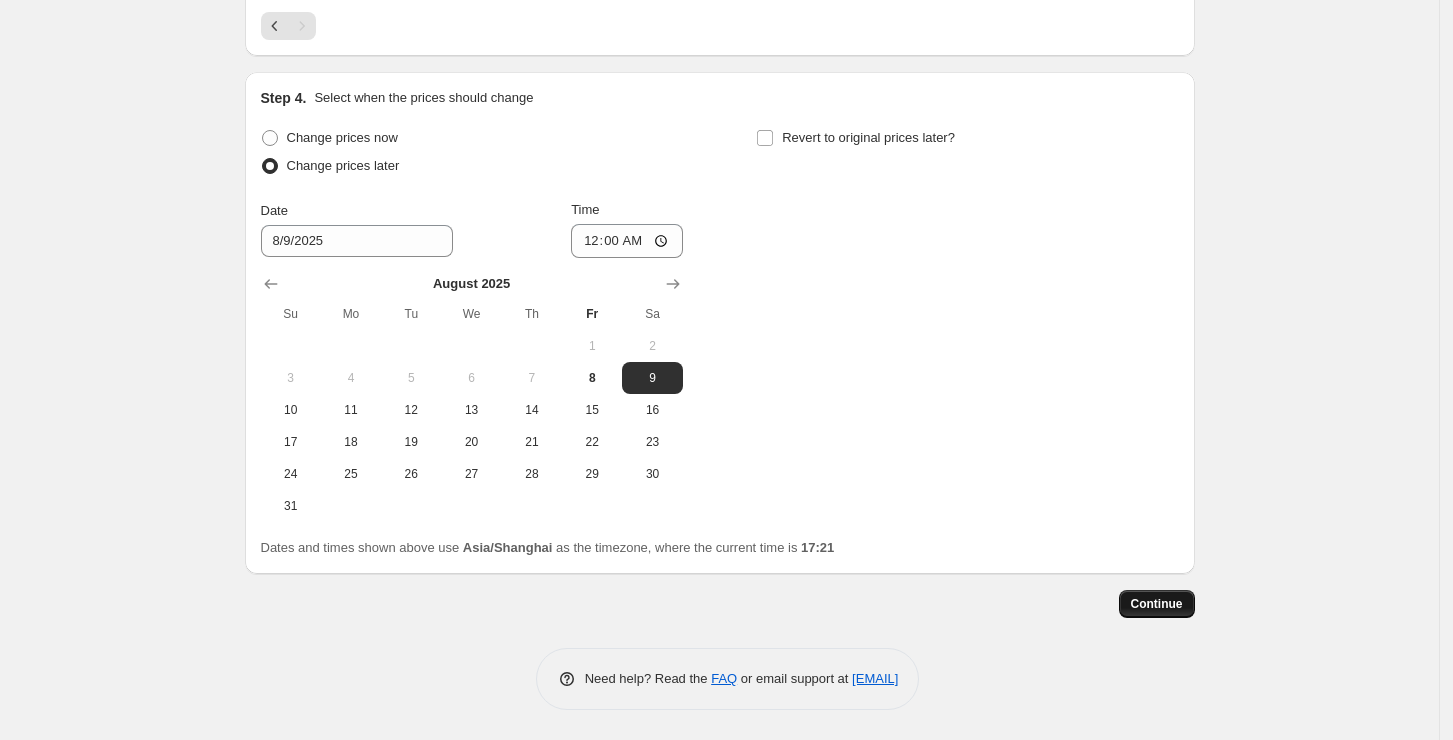 click on "Continue" at bounding box center (1157, 604) 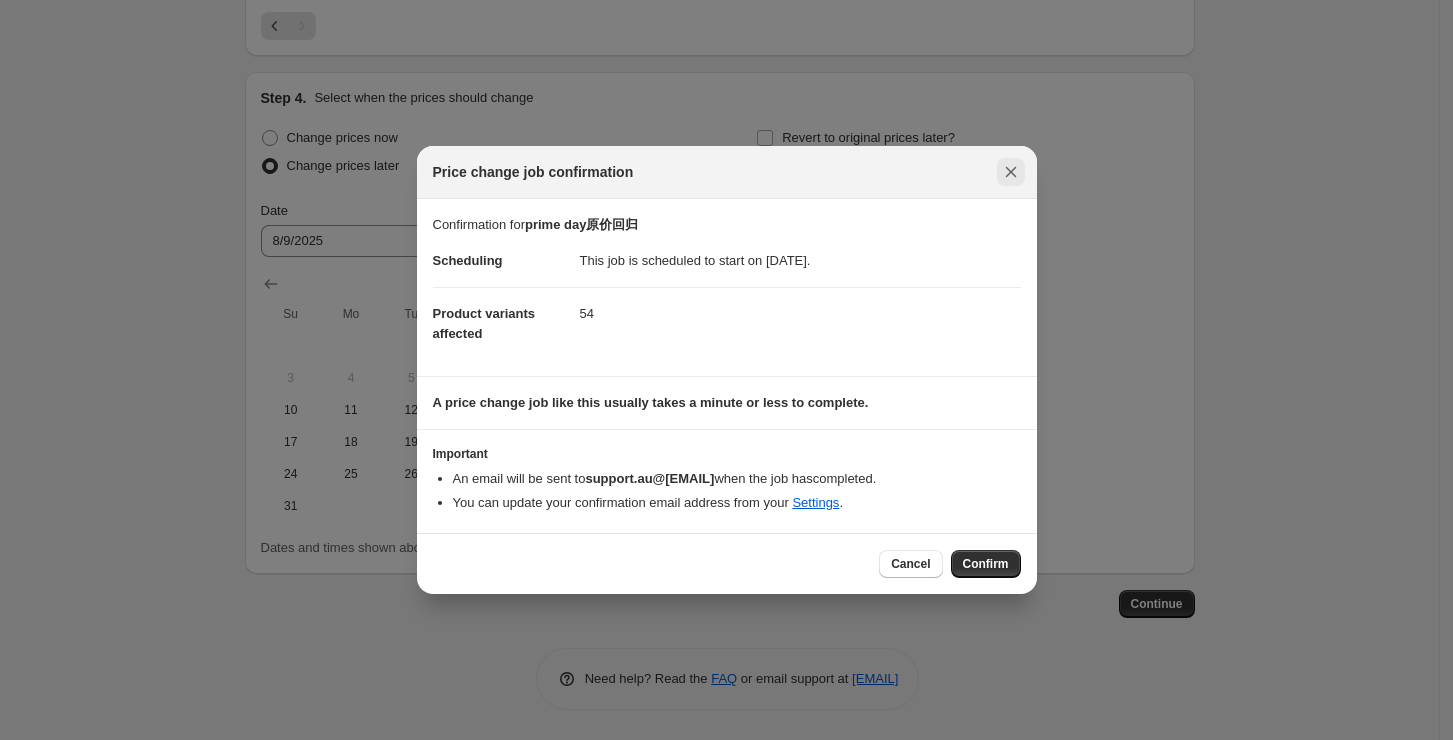 click 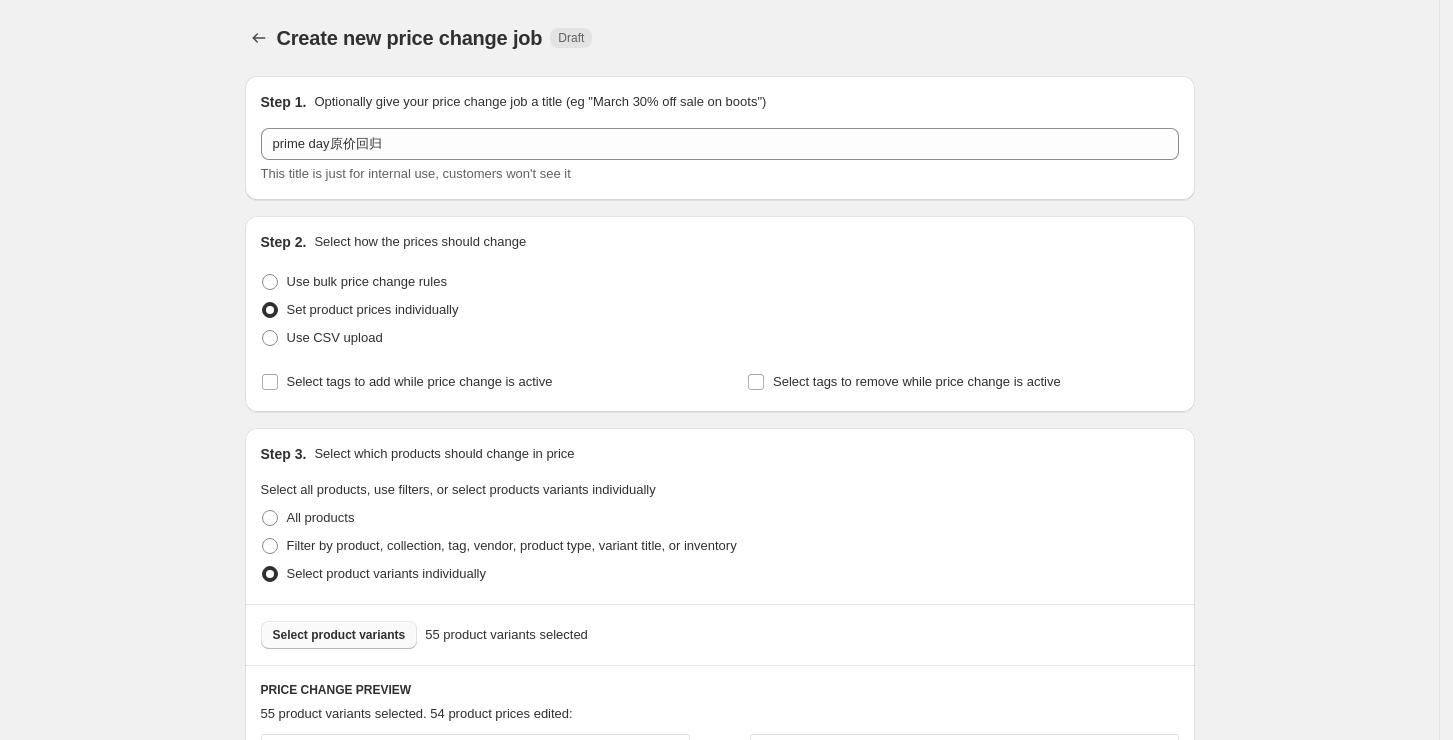scroll, scrollTop: 3136, scrollLeft: 0, axis: vertical 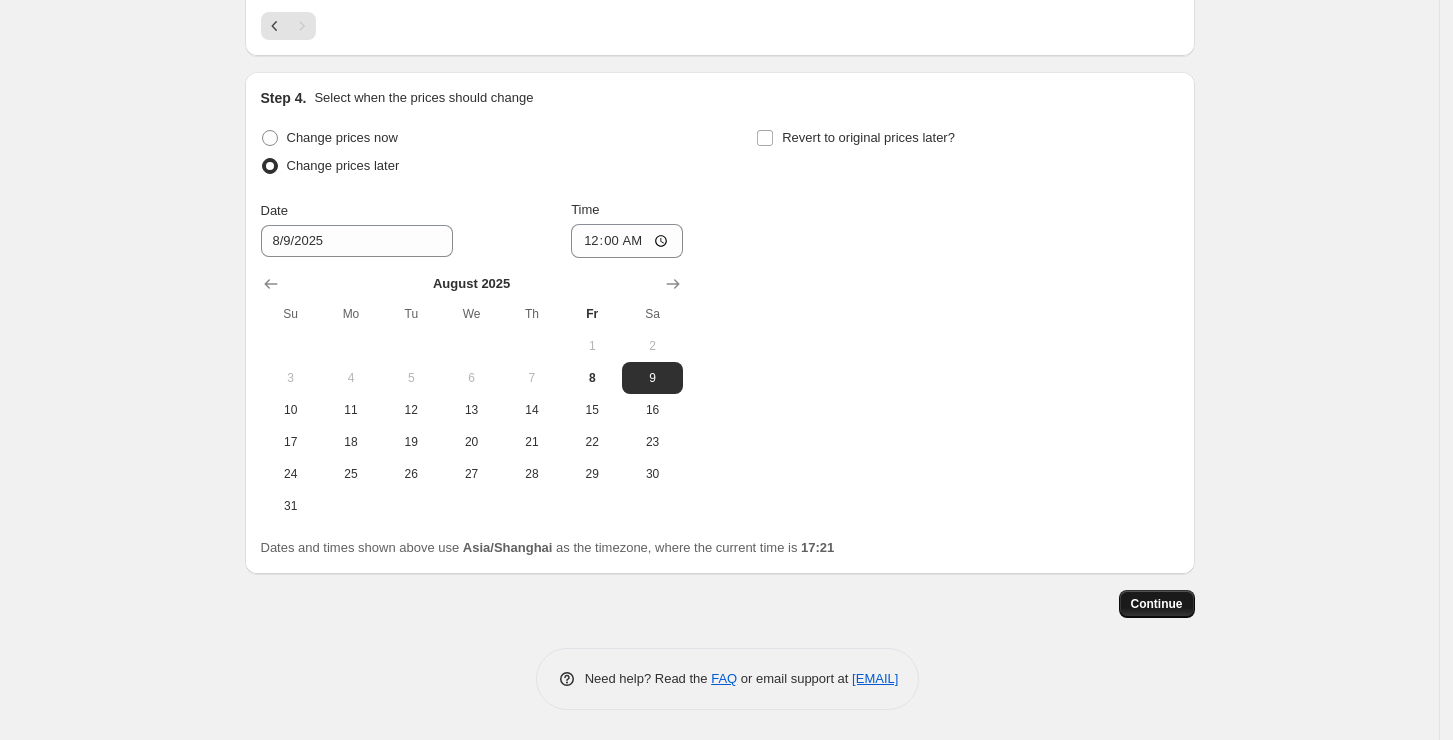 click on "Continue" at bounding box center (1157, 604) 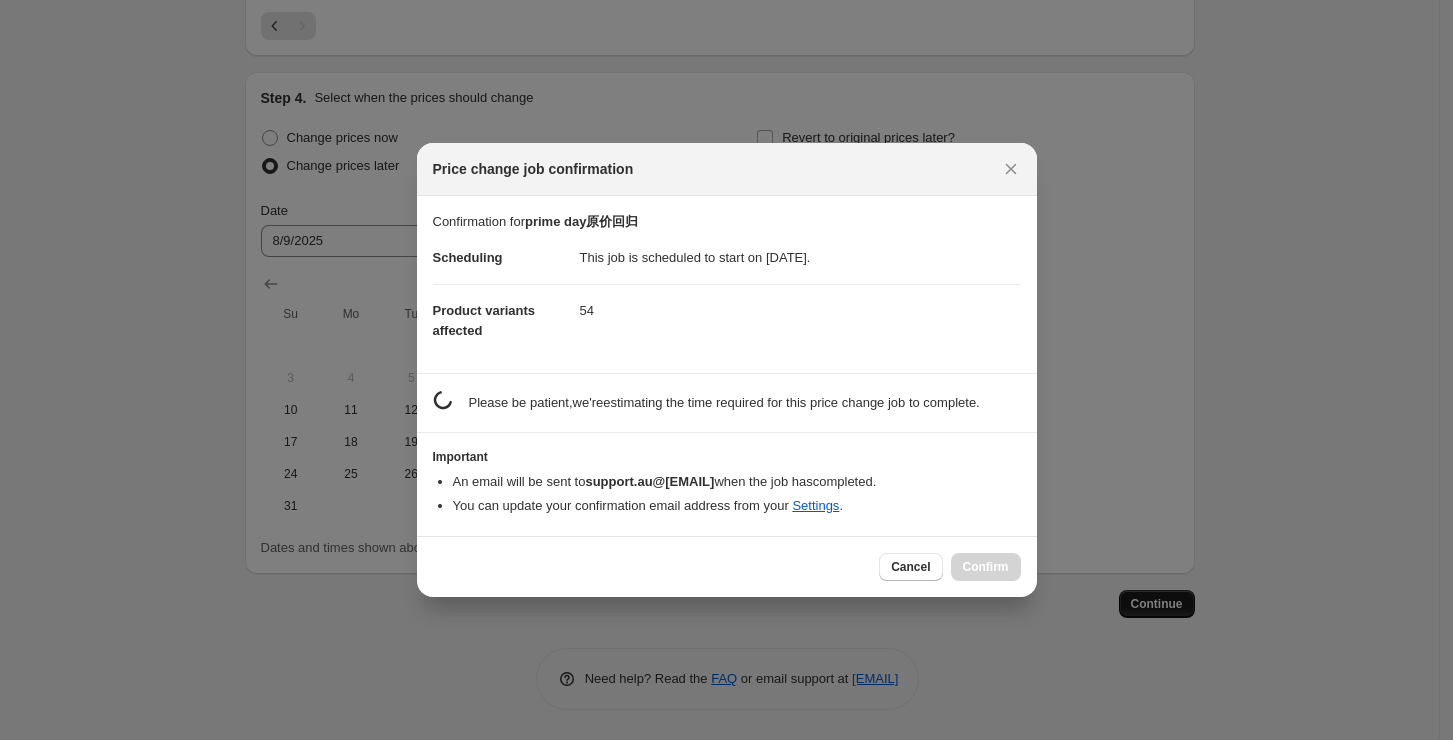 scroll, scrollTop: 0, scrollLeft: 0, axis: both 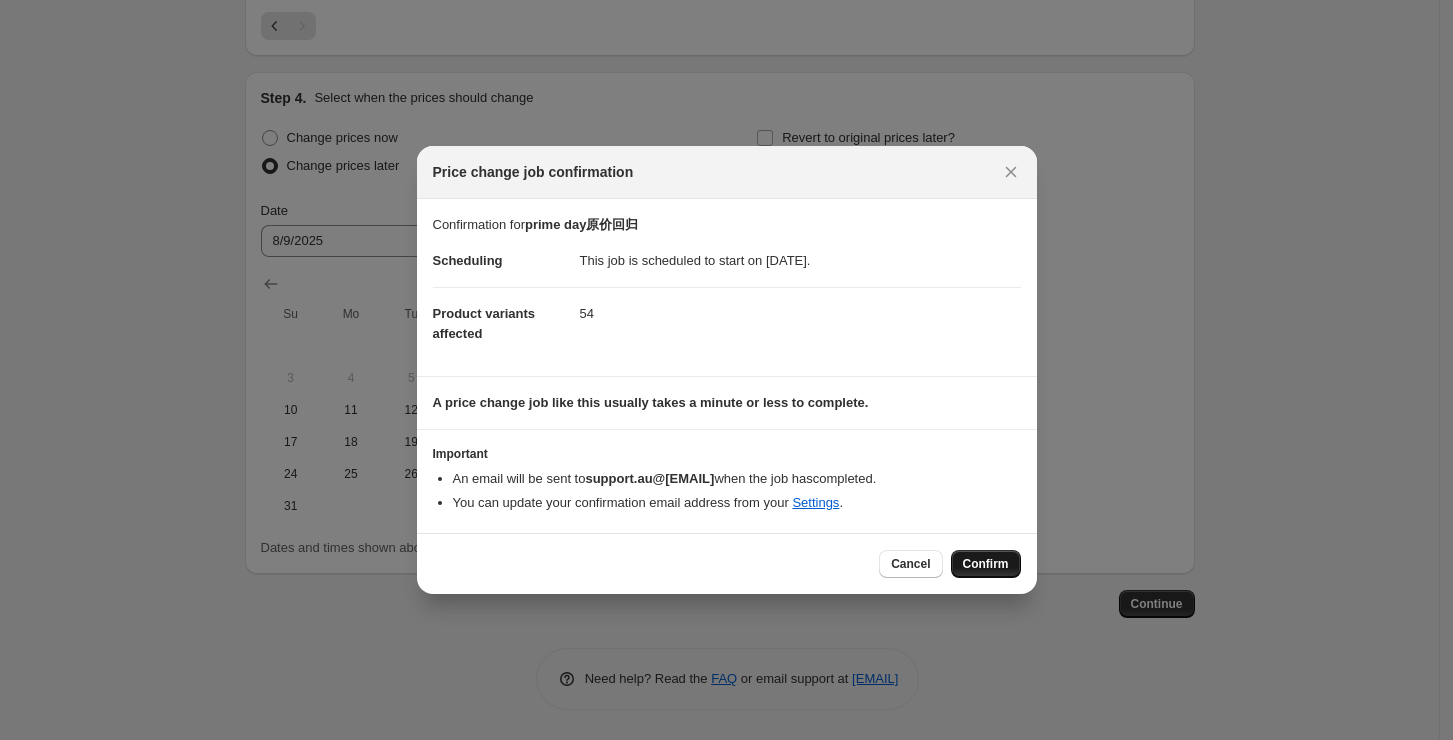 click on "Confirm" at bounding box center [986, 564] 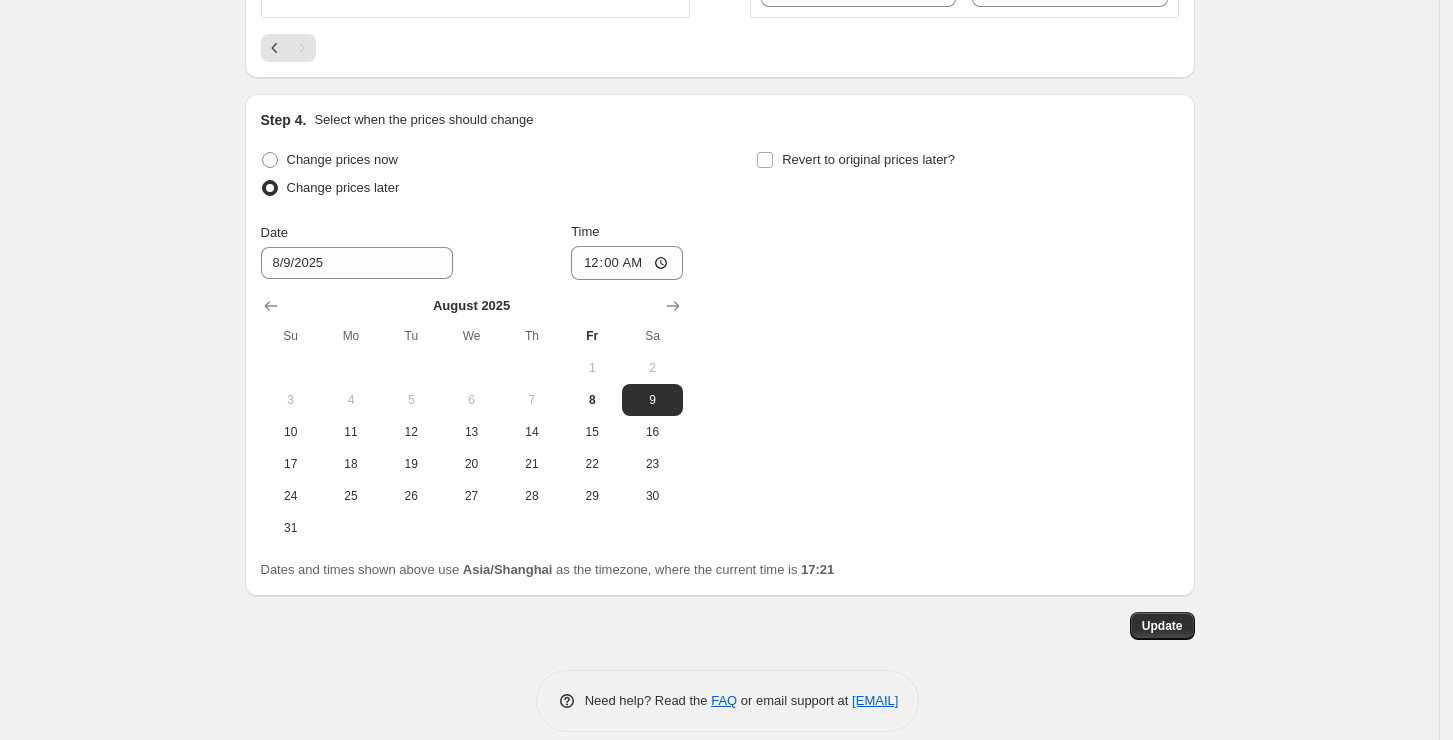 scroll, scrollTop: 3257, scrollLeft: 0, axis: vertical 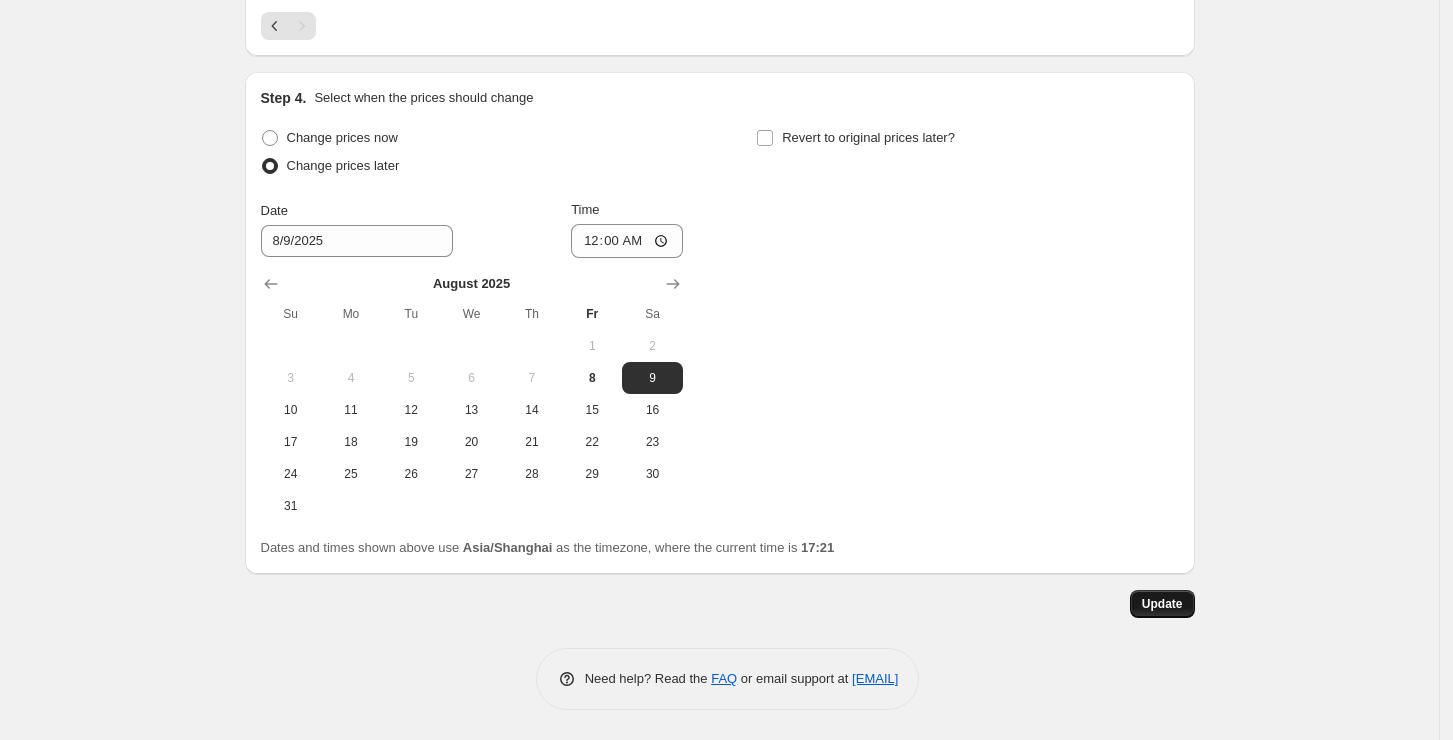 click on "Update" at bounding box center (1162, 604) 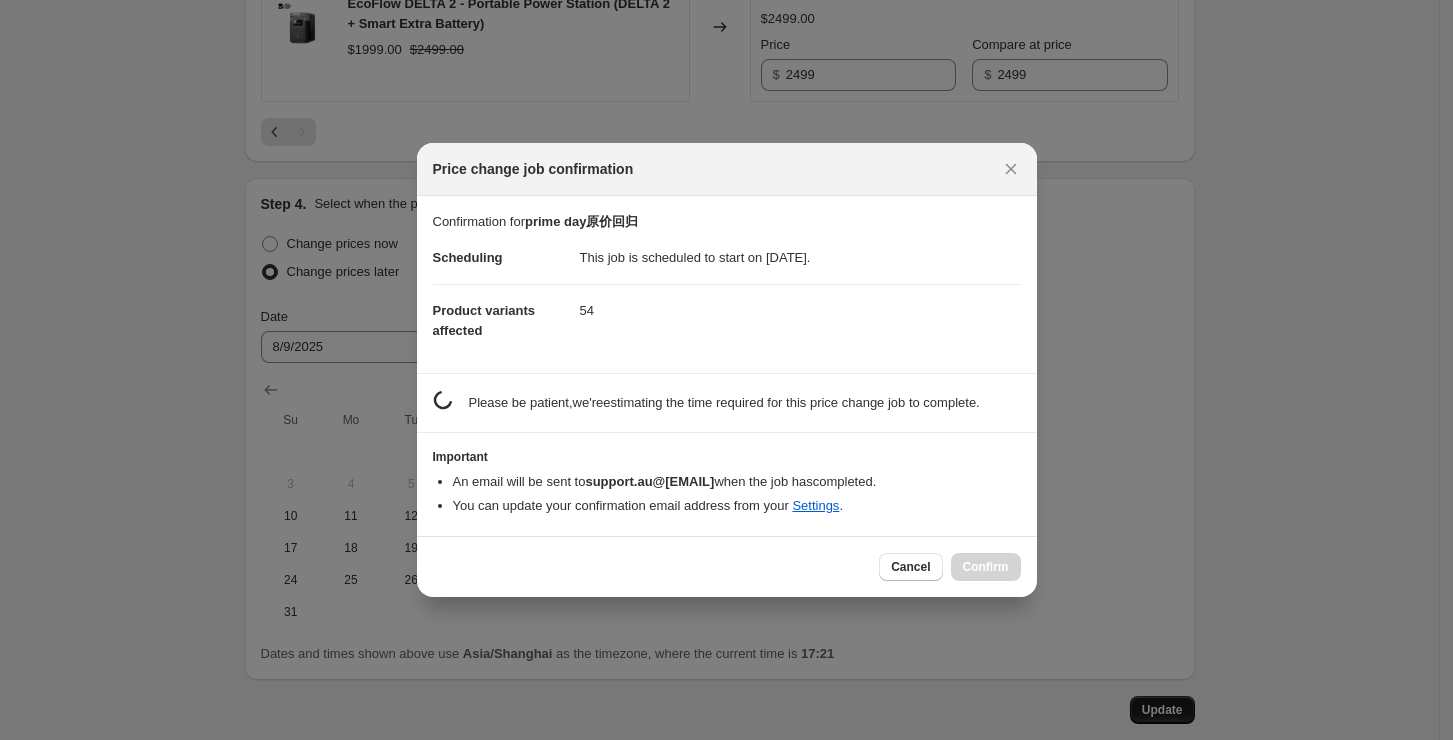 scroll, scrollTop: 0, scrollLeft: 0, axis: both 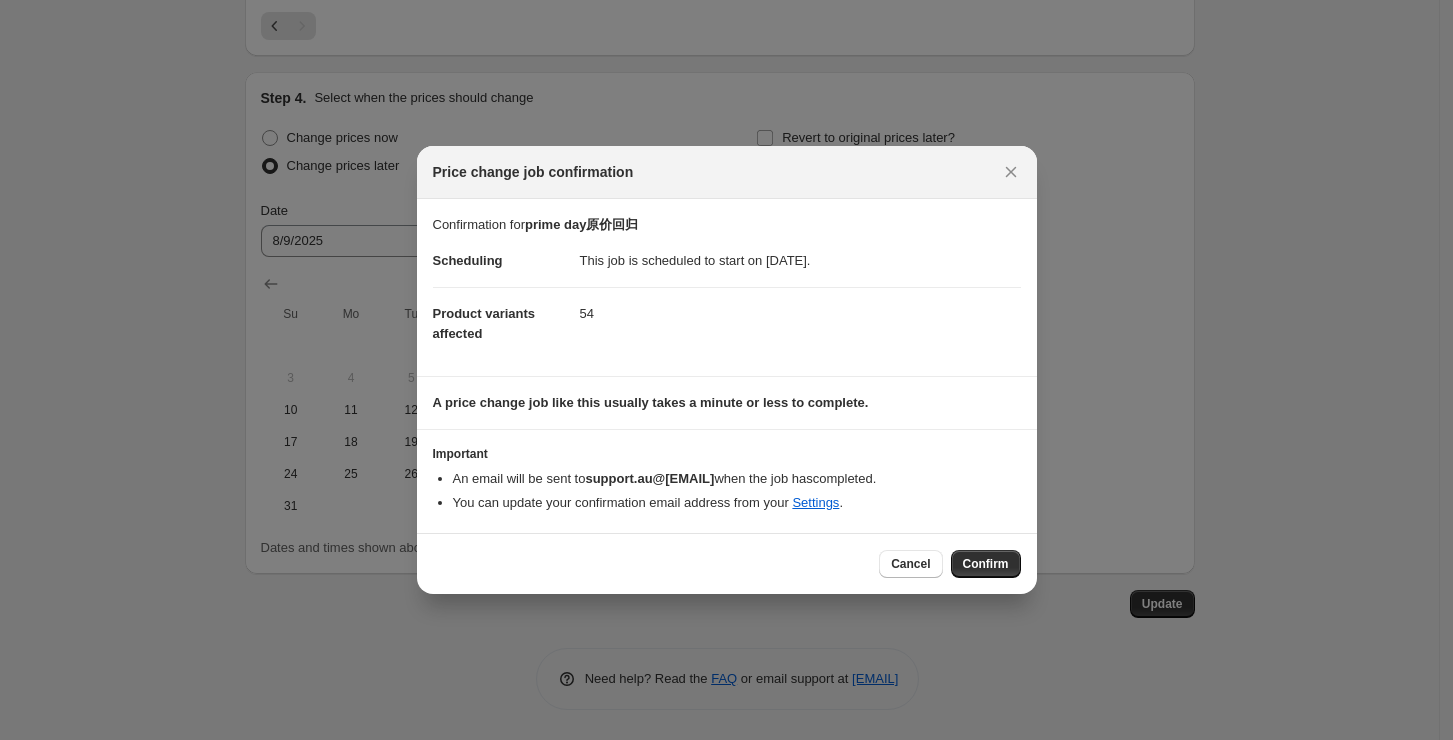 click 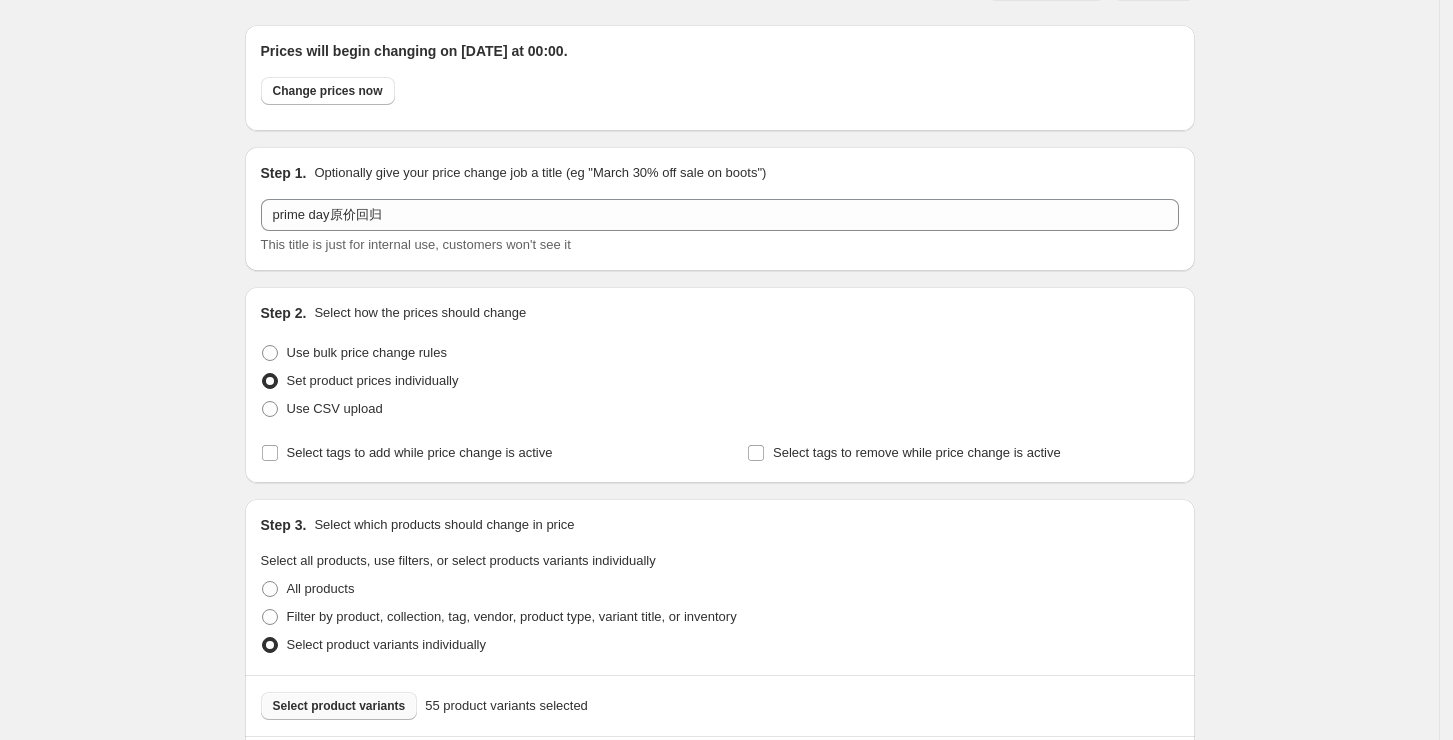 scroll, scrollTop: 0, scrollLeft: 0, axis: both 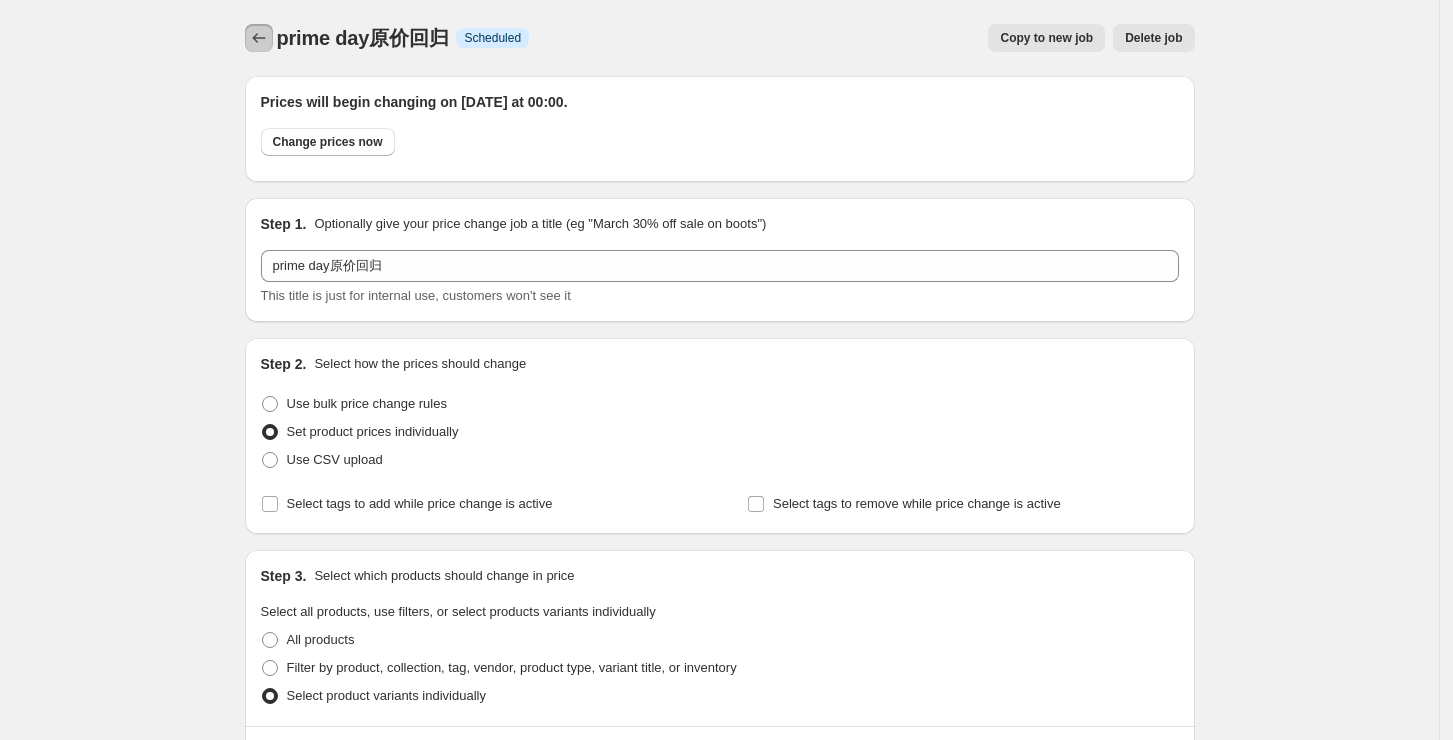 click 